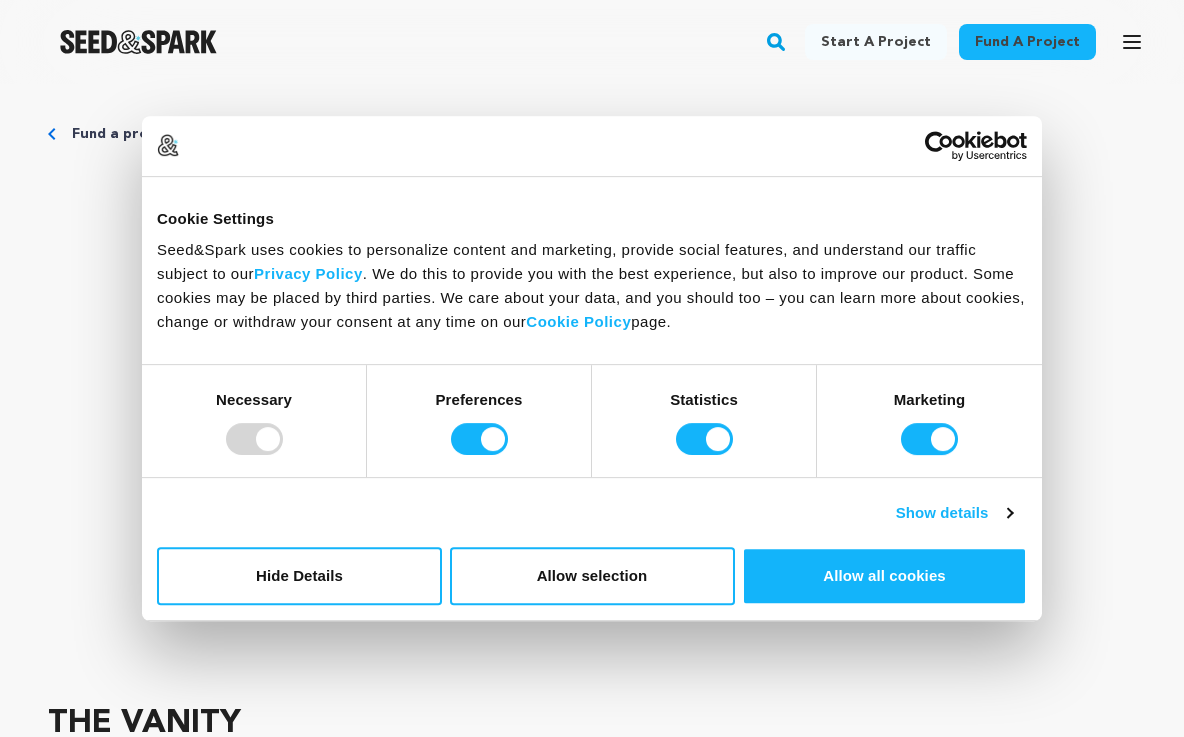 scroll, scrollTop: 0, scrollLeft: 0, axis: both 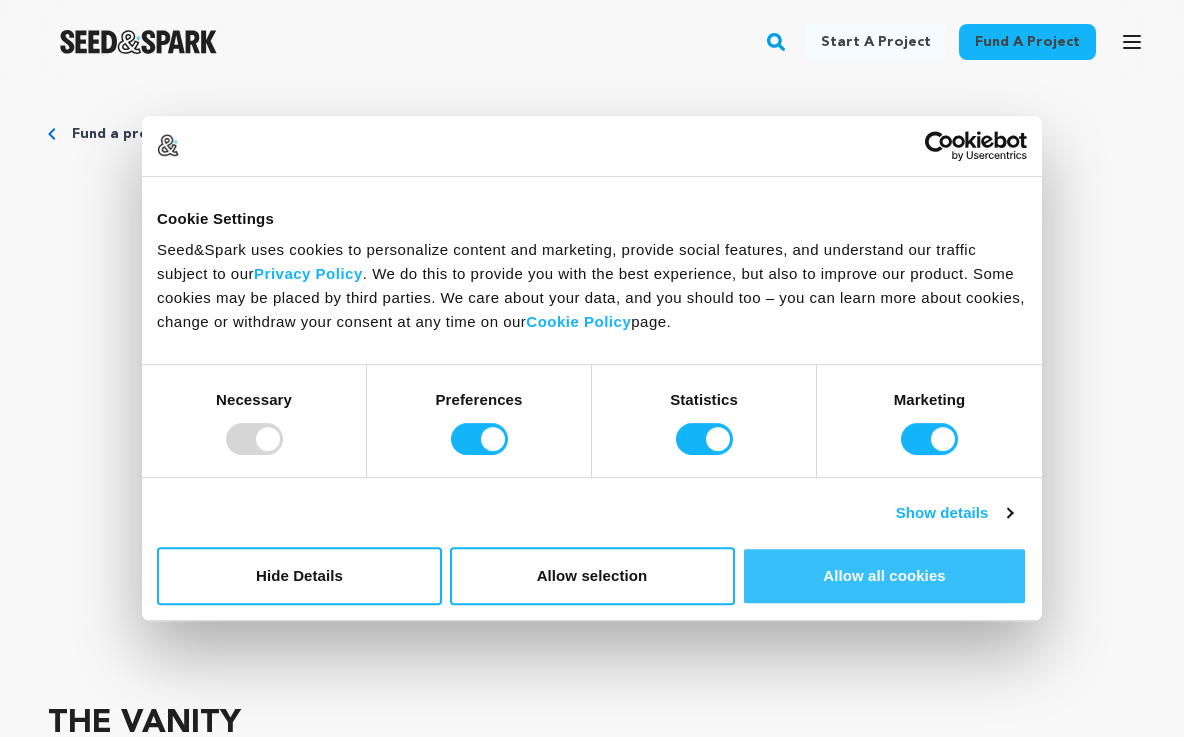 click on "Allow all cookies" at bounding box center [884, 576] 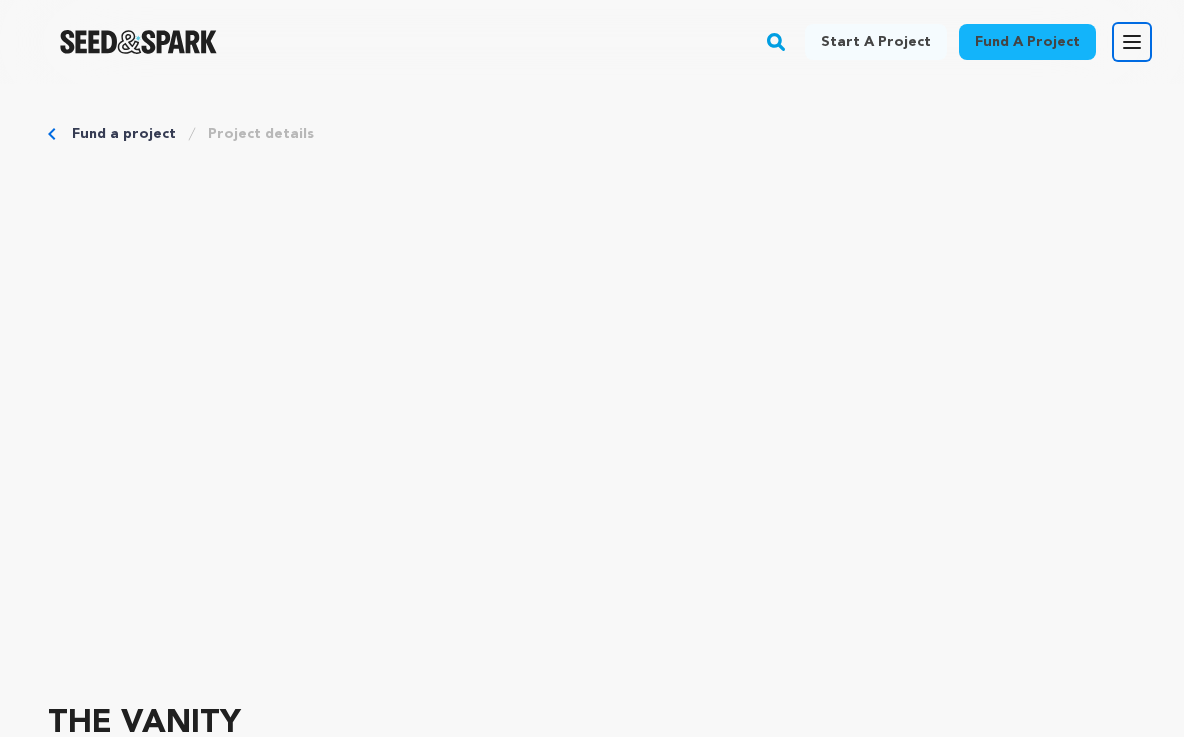click 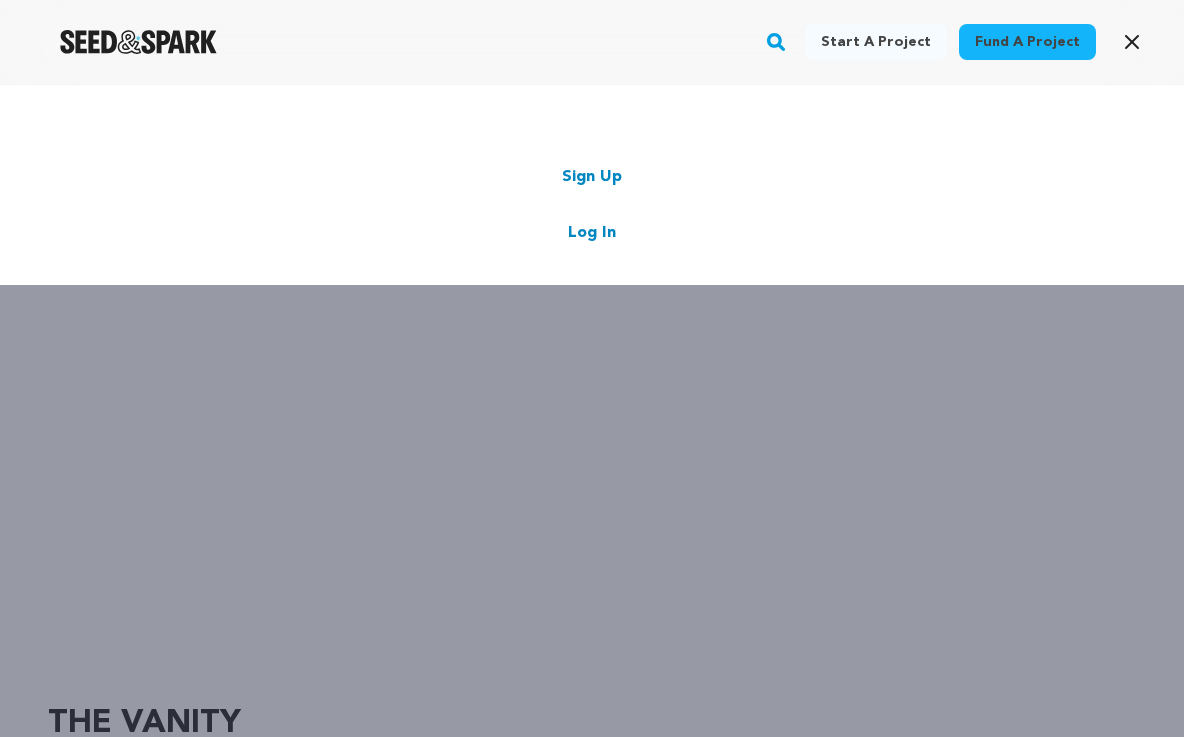 click on "Log In" at bounding box center (592, 233) 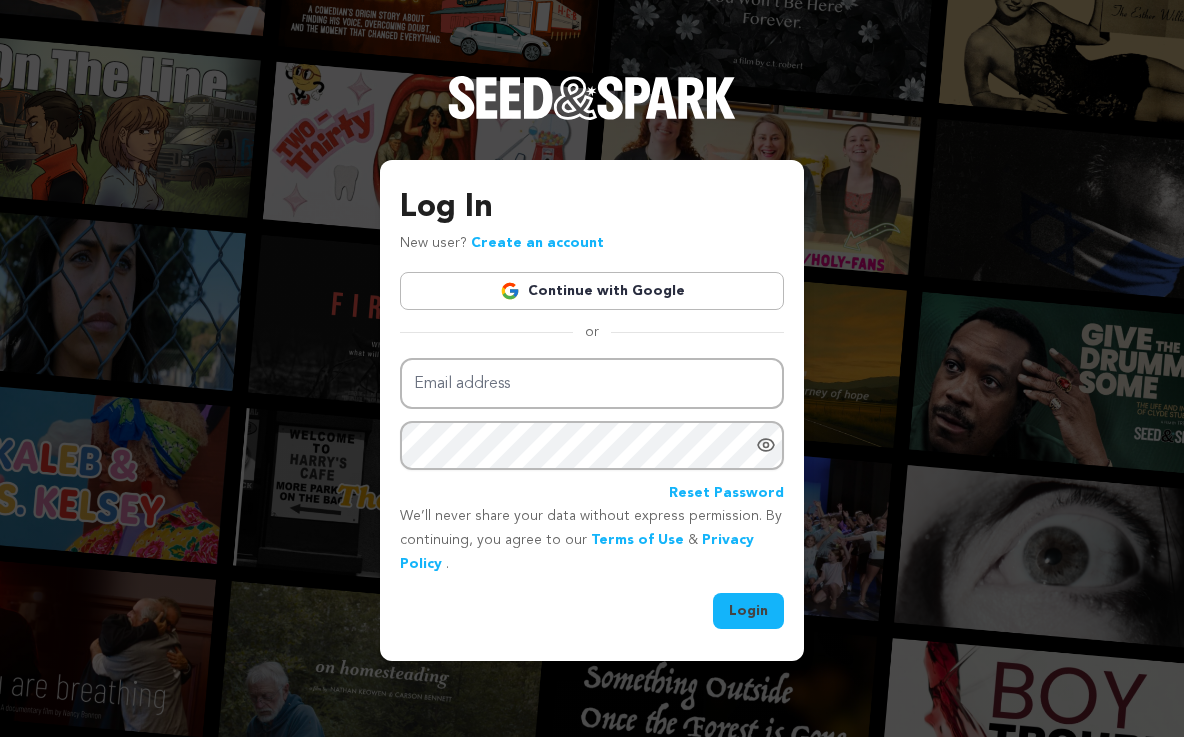 scroll, scrollTop: 0, scrollLeft: 0, axis: both 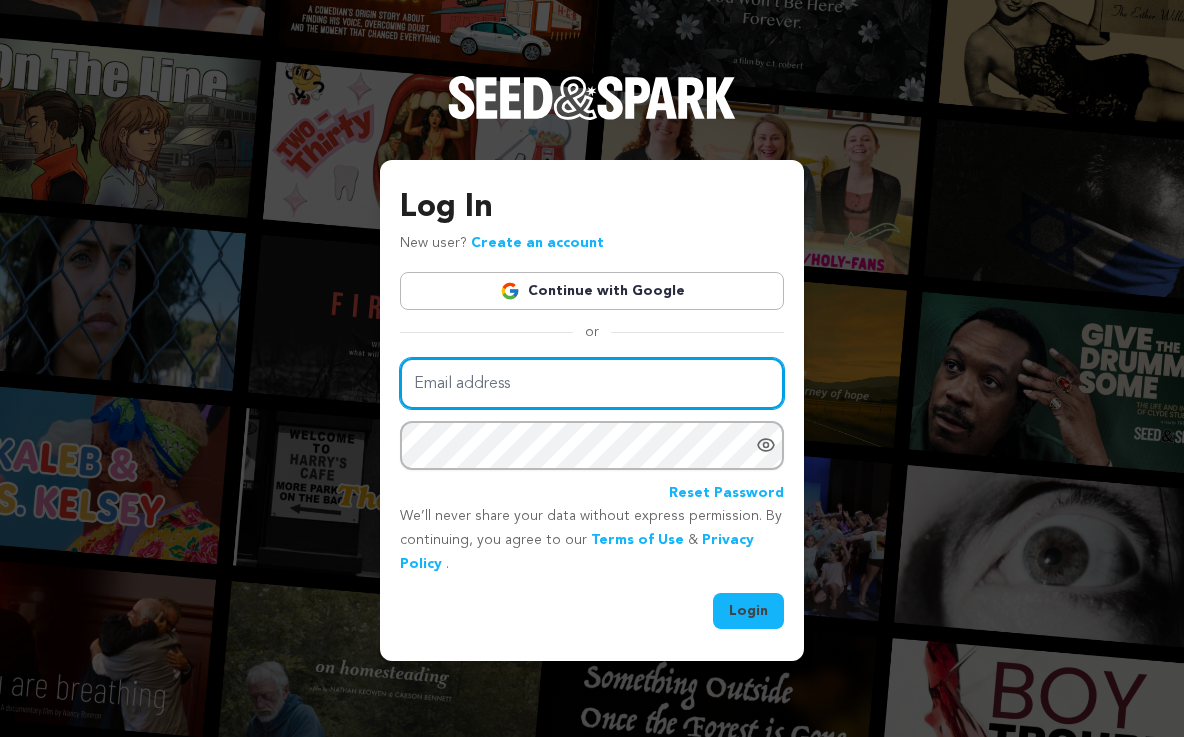 type on "megan.rosati@gmail.com" 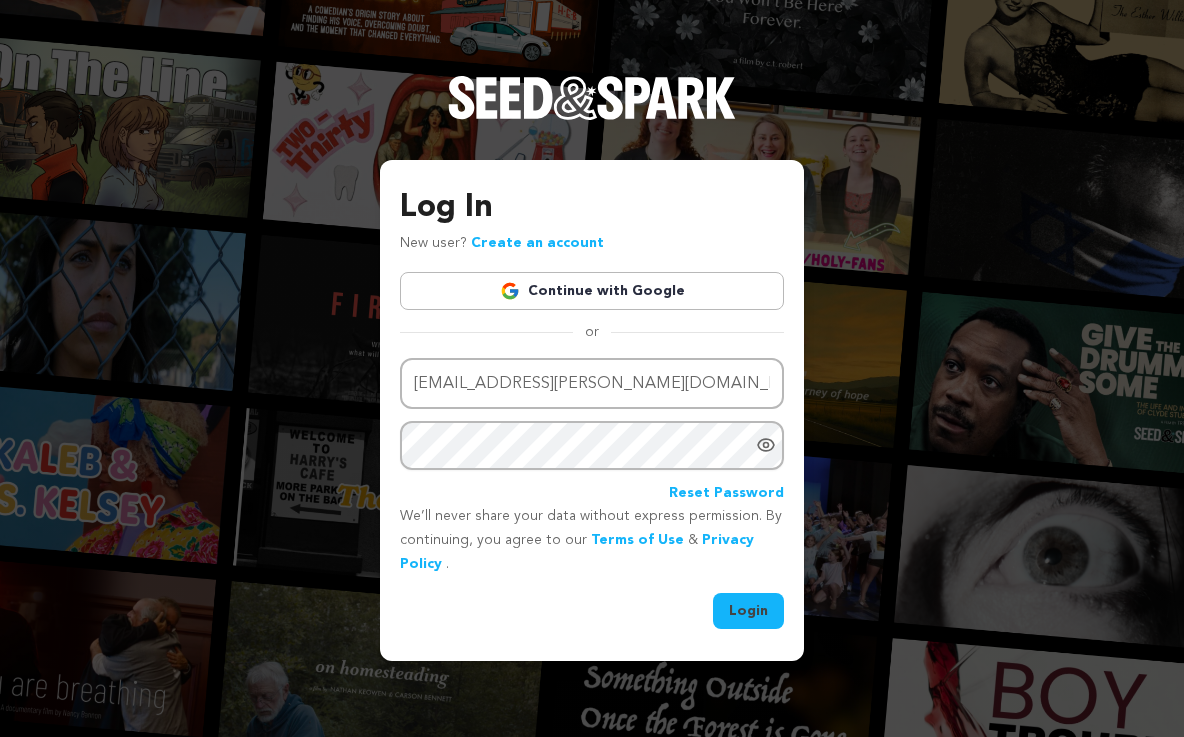 click on "Login" at bounding box center [748, 611] 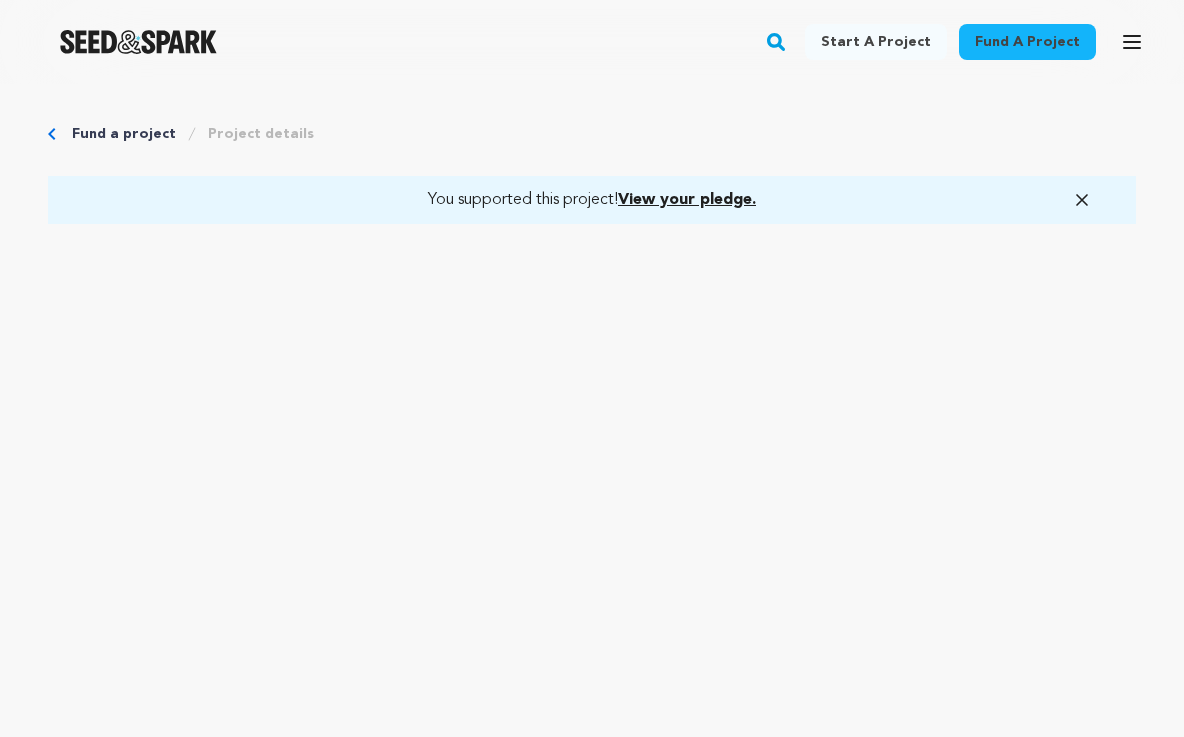 scroll, scrollTop: 0, scrollLeft: 0, axis: both 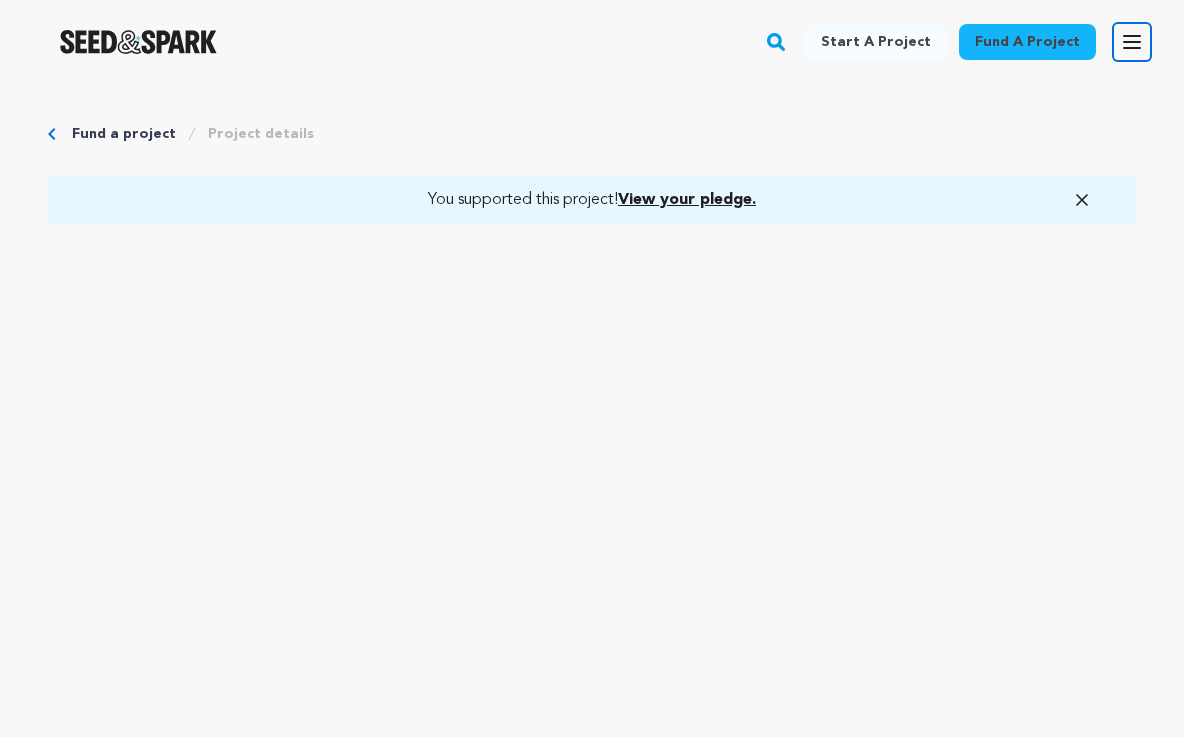 click 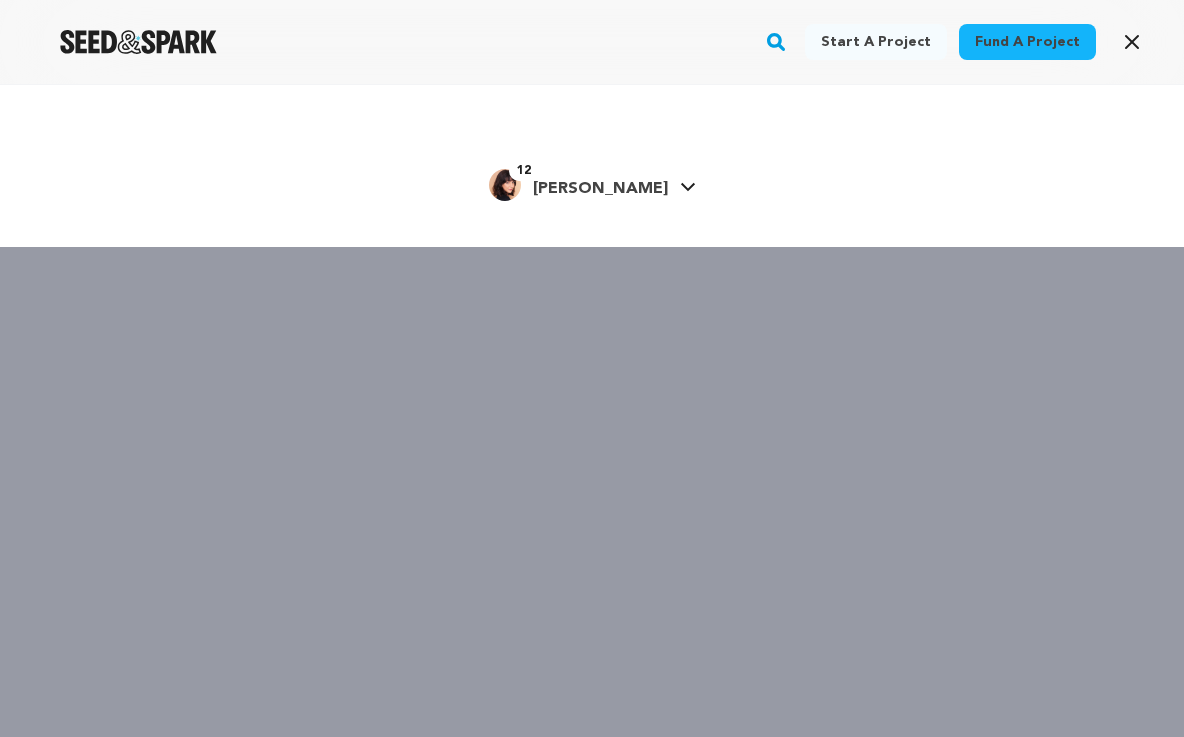 click on "[PERSON_NAME]" at bounding box center (600, 189) 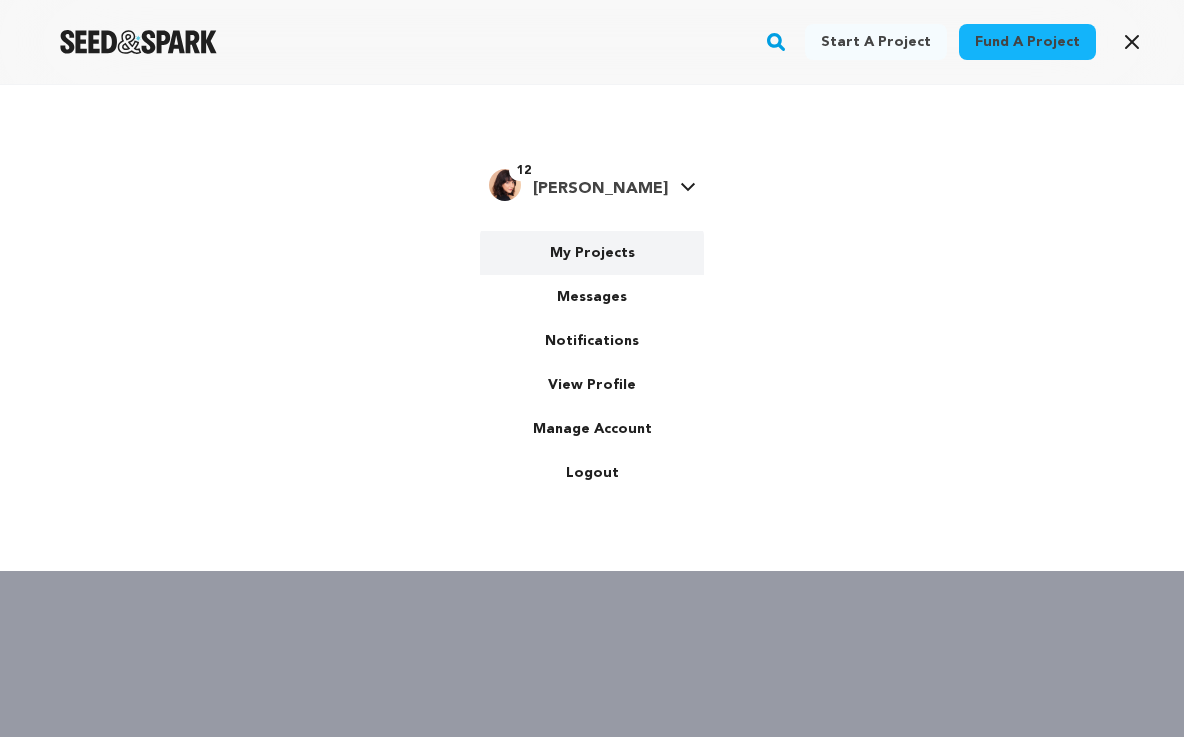click on "My Projects" at bounding box center (592, 253) 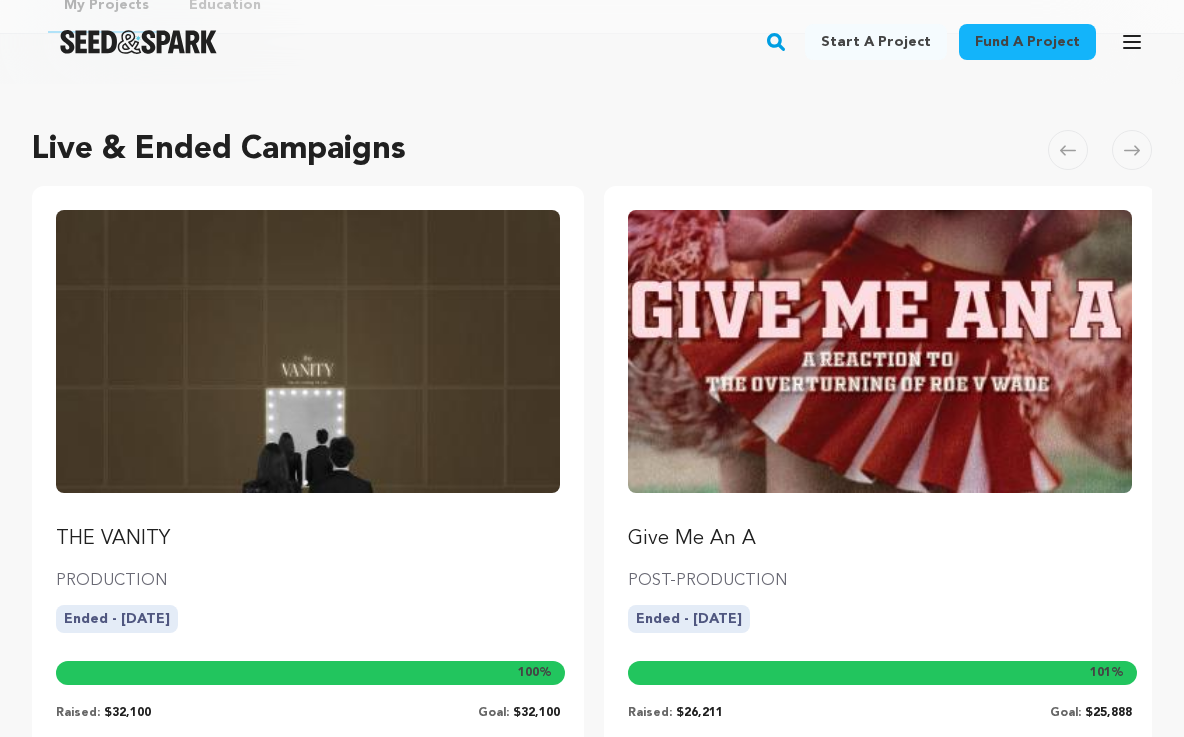 scroll, scrollTop: 359, scrollLeft: 0, axis: vertical 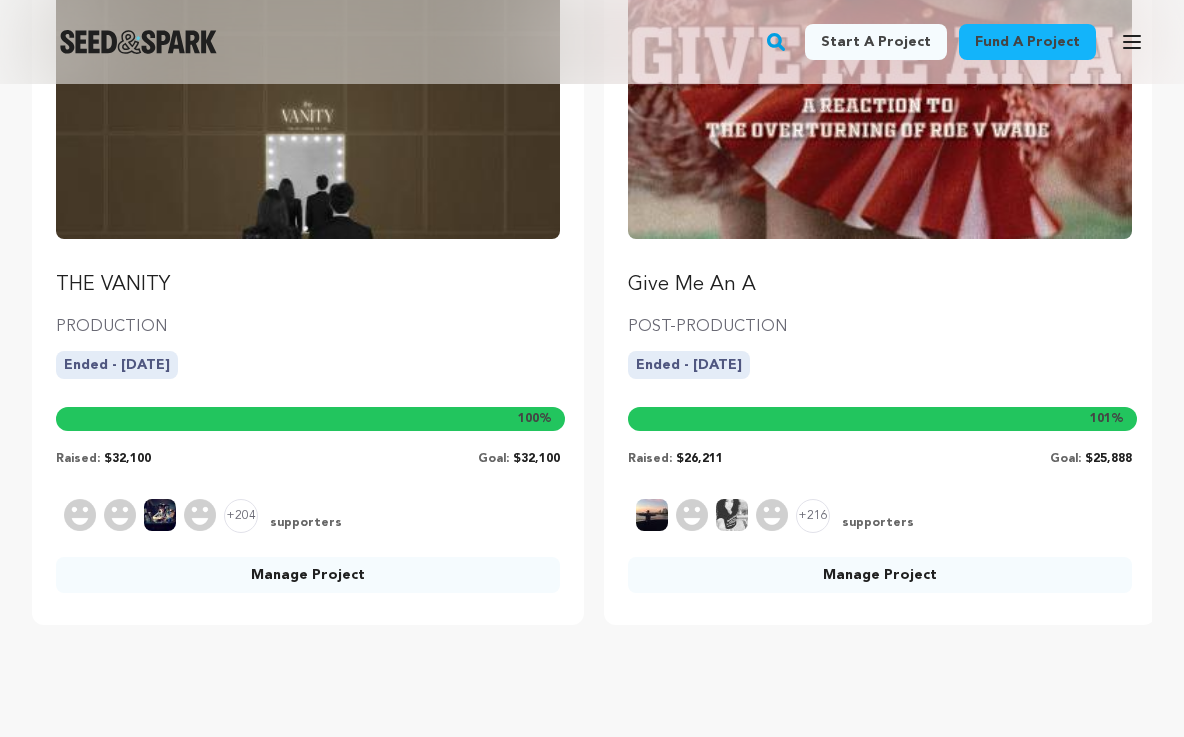 click on "Manage Project" at bounding box center (308, 575) 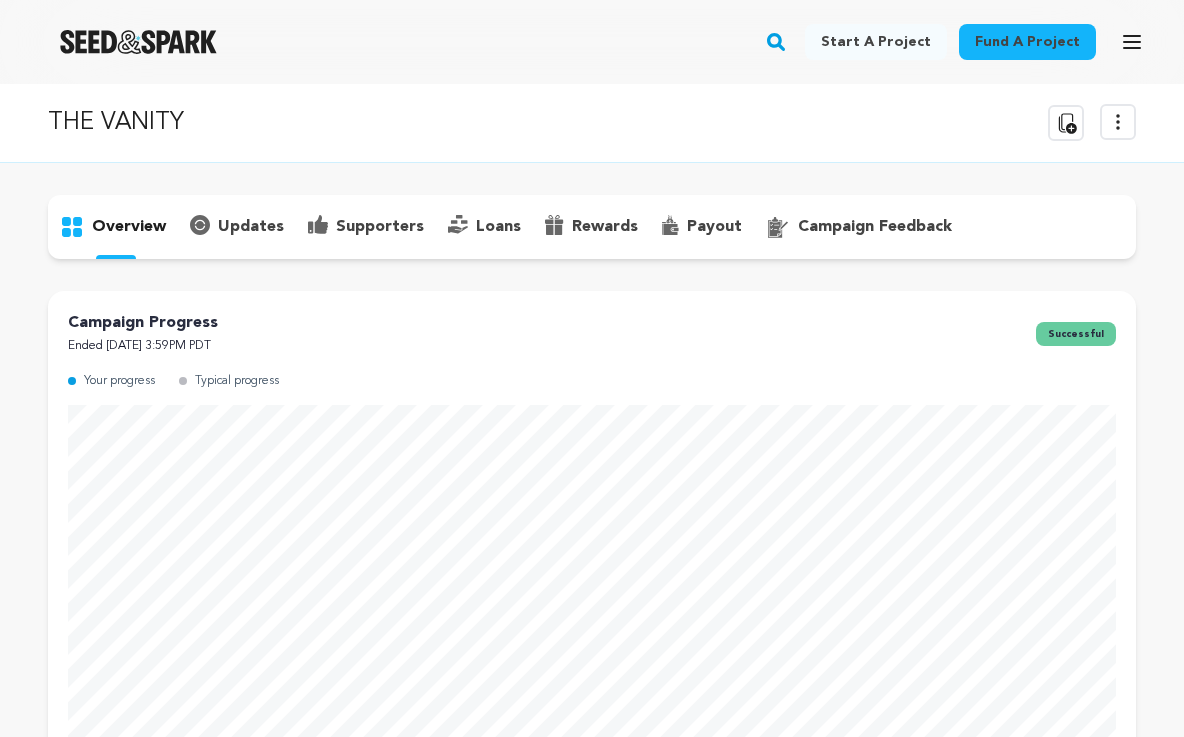 scroll, scrollTop: 0, scrollLeft: 0, axis: both 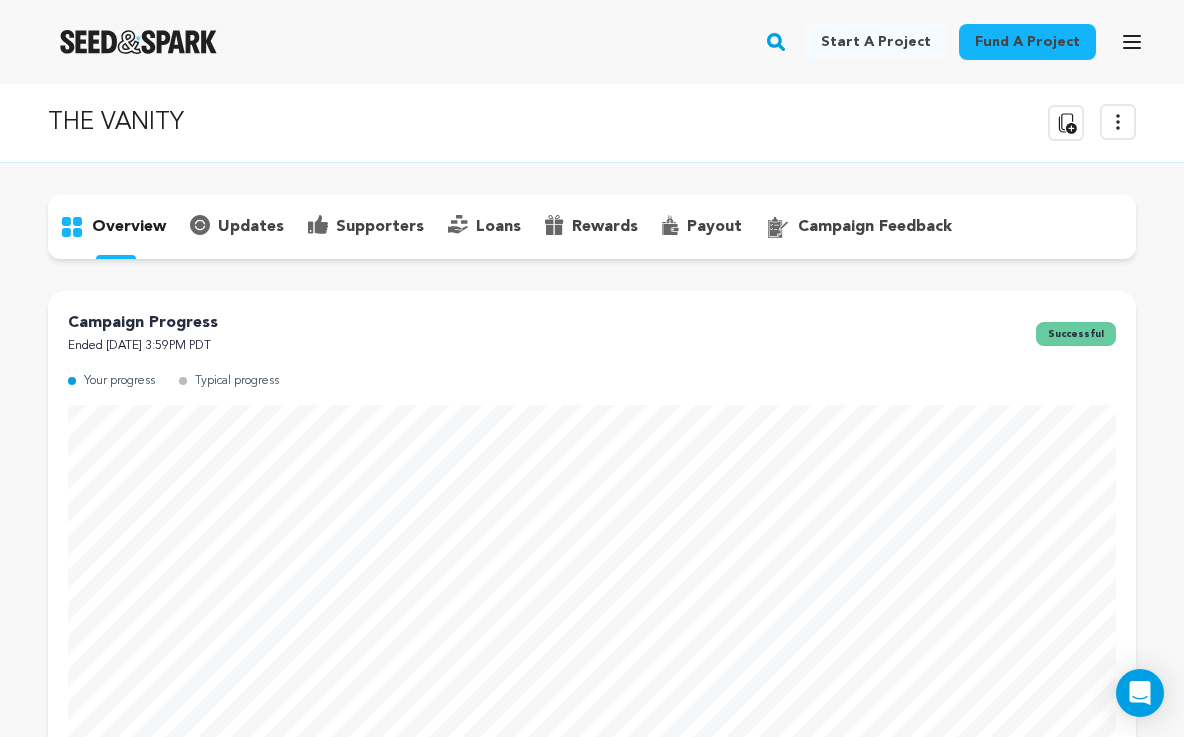 click on "updates" at bounding box center (251, 227) 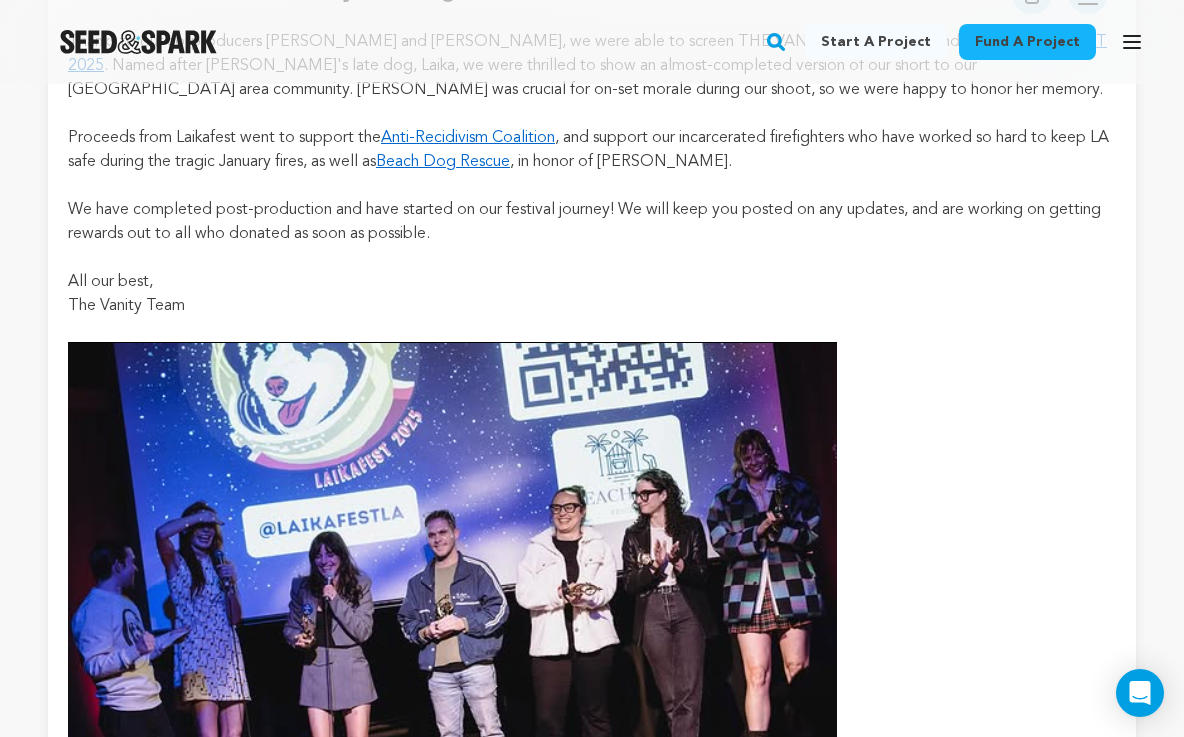 scroll, scrollTop: 78, scrollLeft: 0, axis: vertical 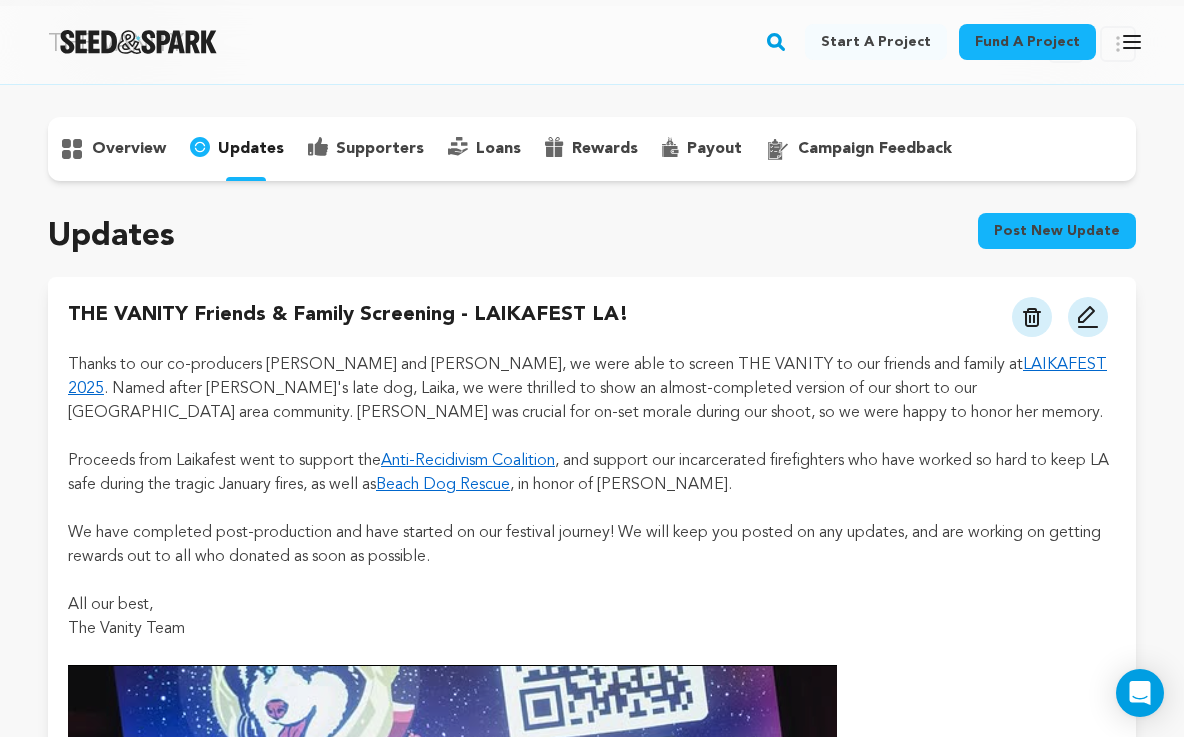 click on "Post new update" at bounding box center [1057, 231] 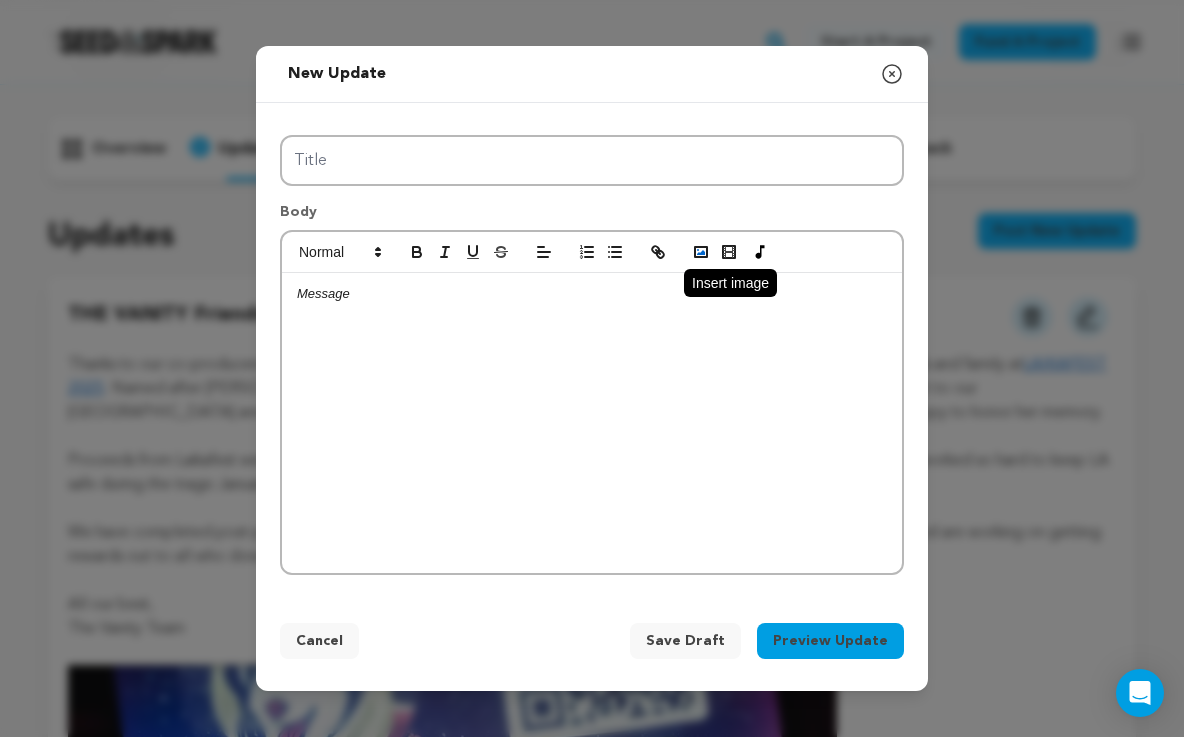 click 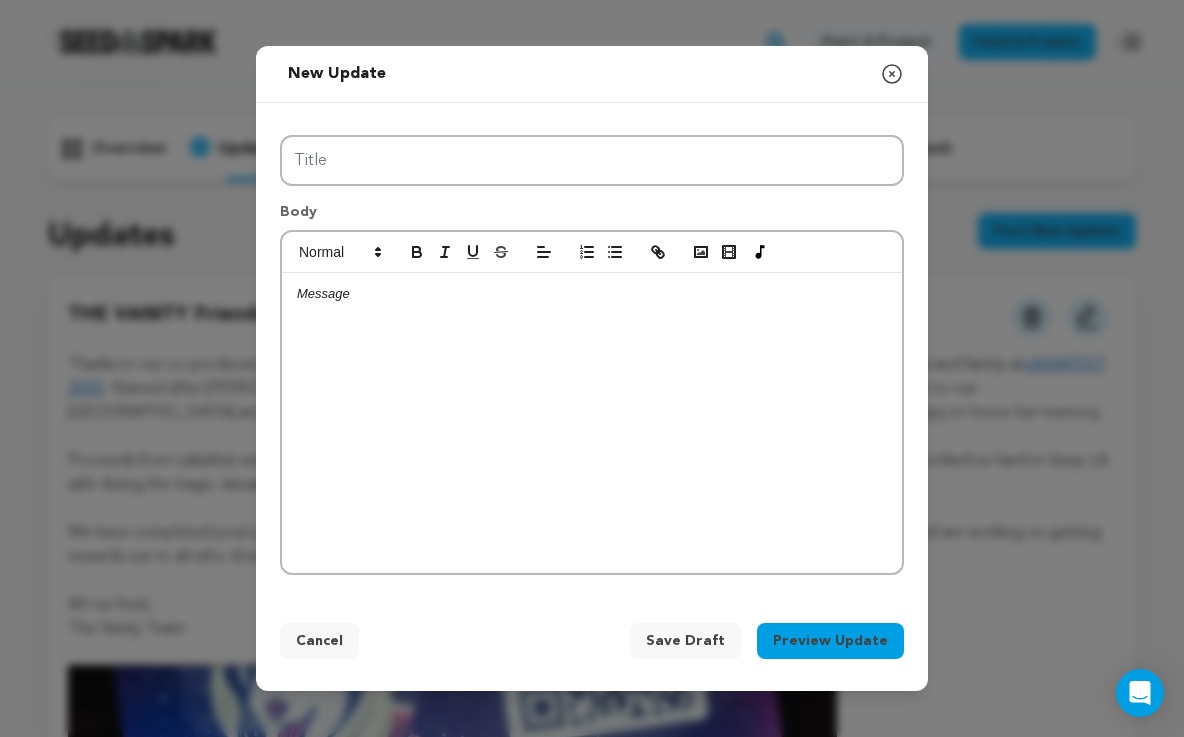 click 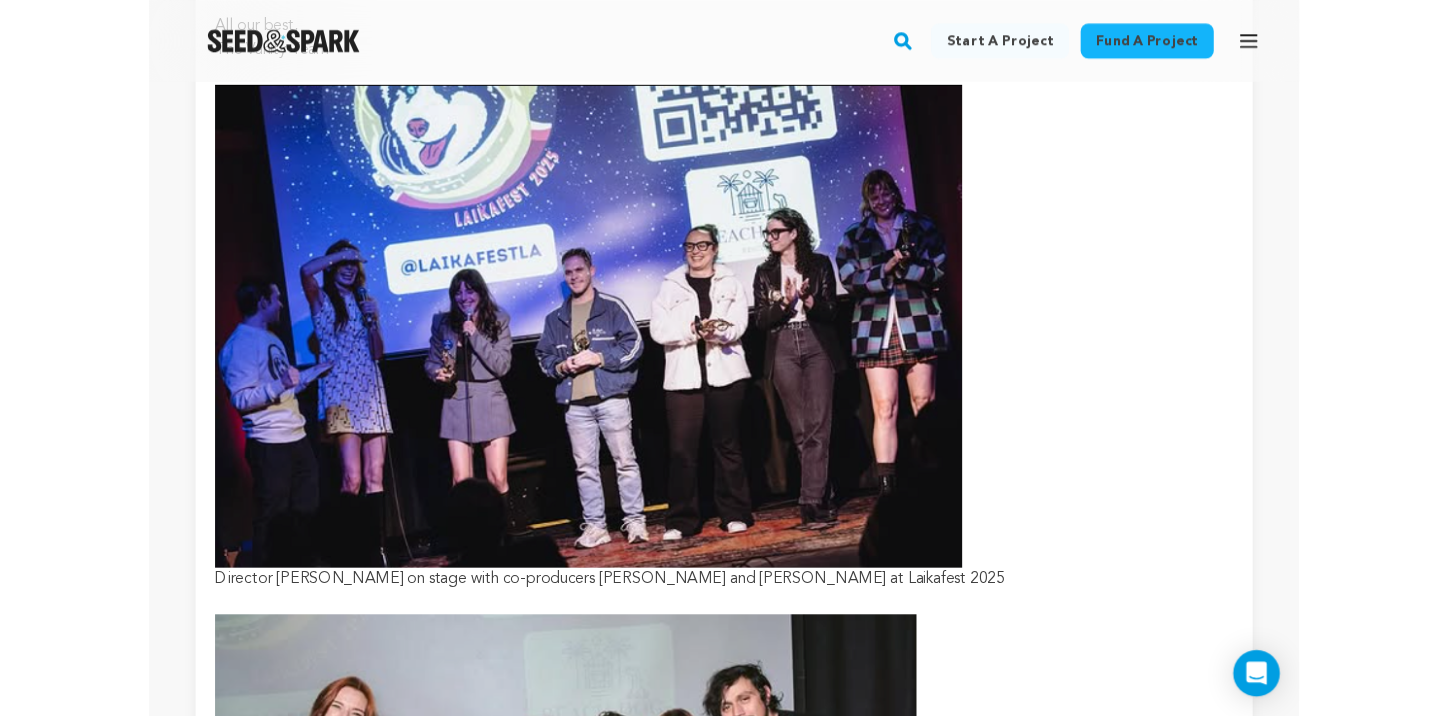 scroll, scrollTop: 0, scrollLeft: 0, axis: both 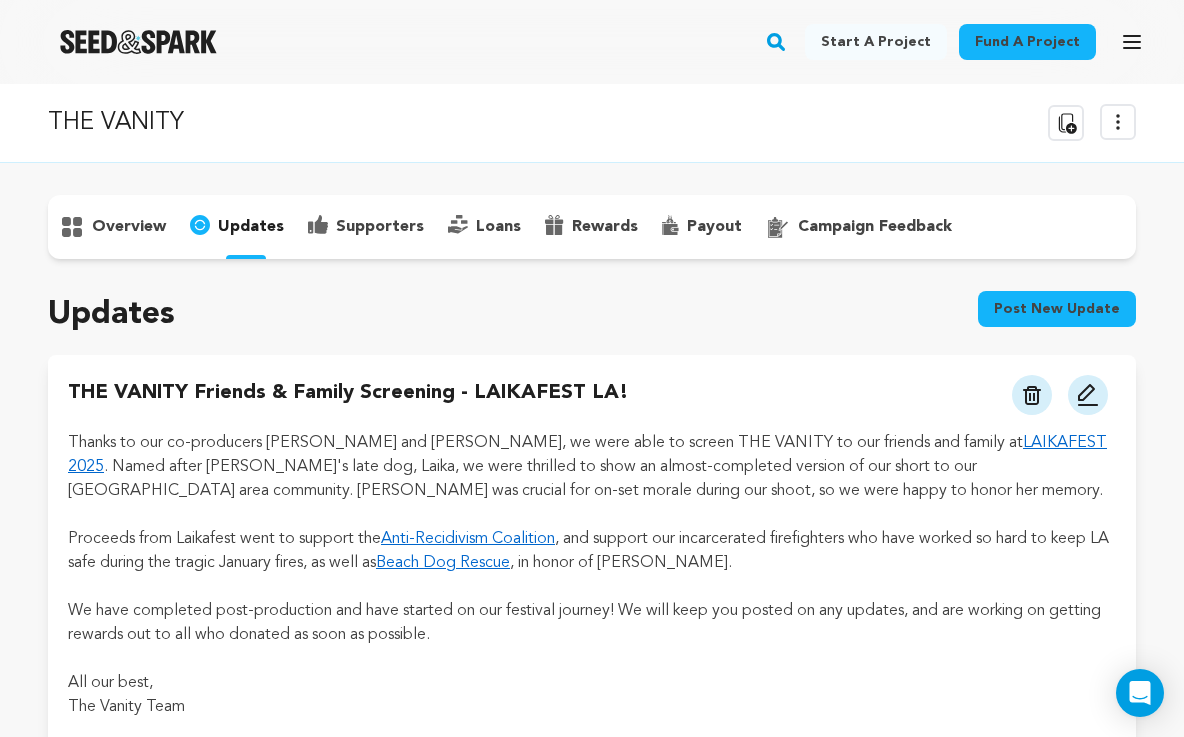 click on "Post new update" at bounding box center (1057, 309) 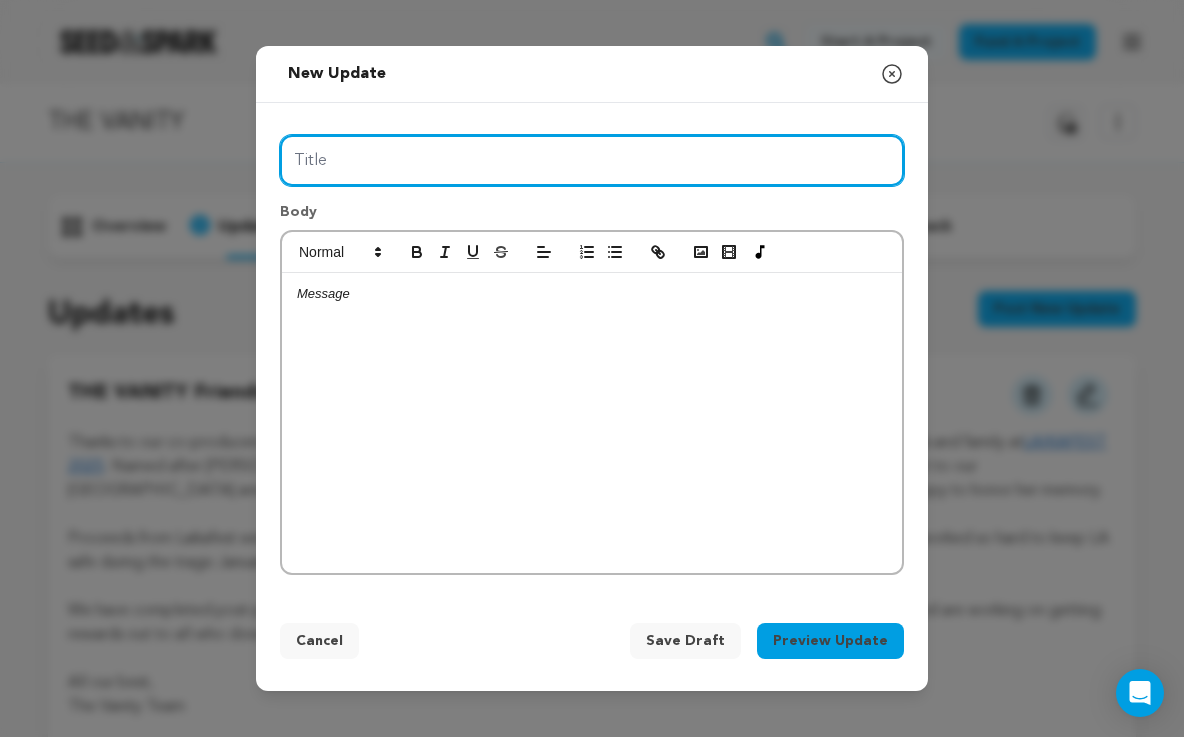 click on "Title" at bounding box center (592, 160) 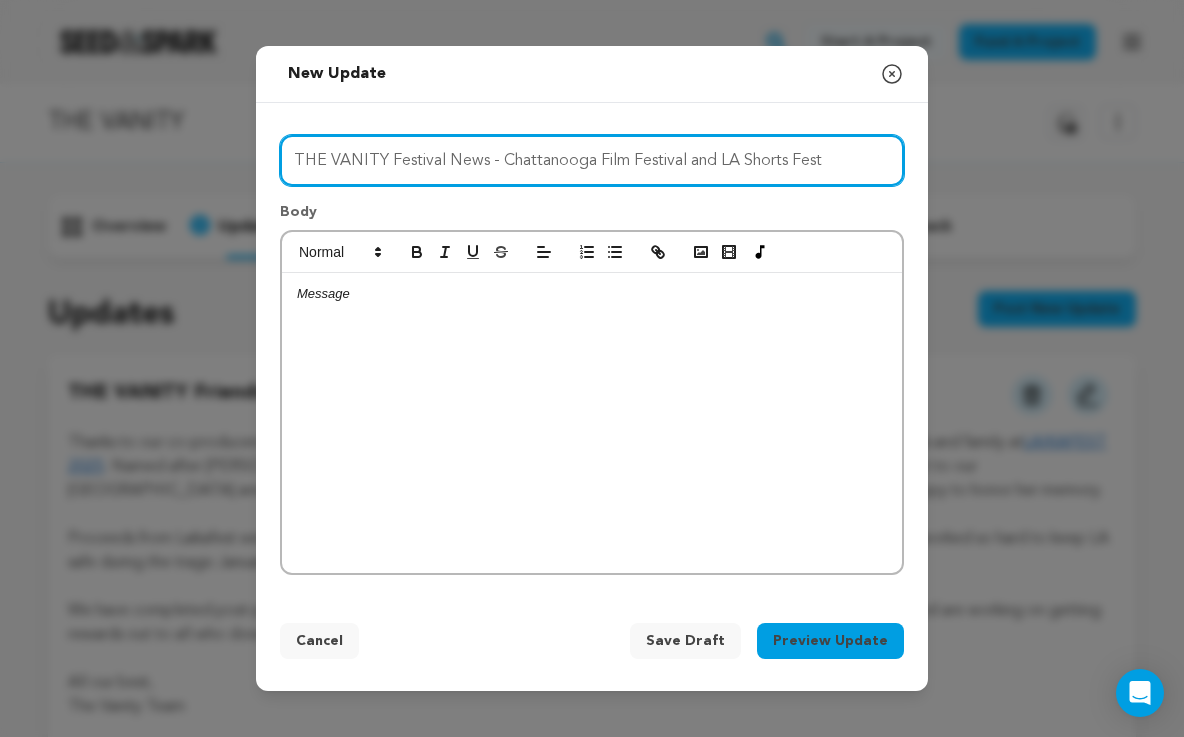 type on "THE VANITY Festival News - Chattanooga Film Festival and LA Shorts Fest" 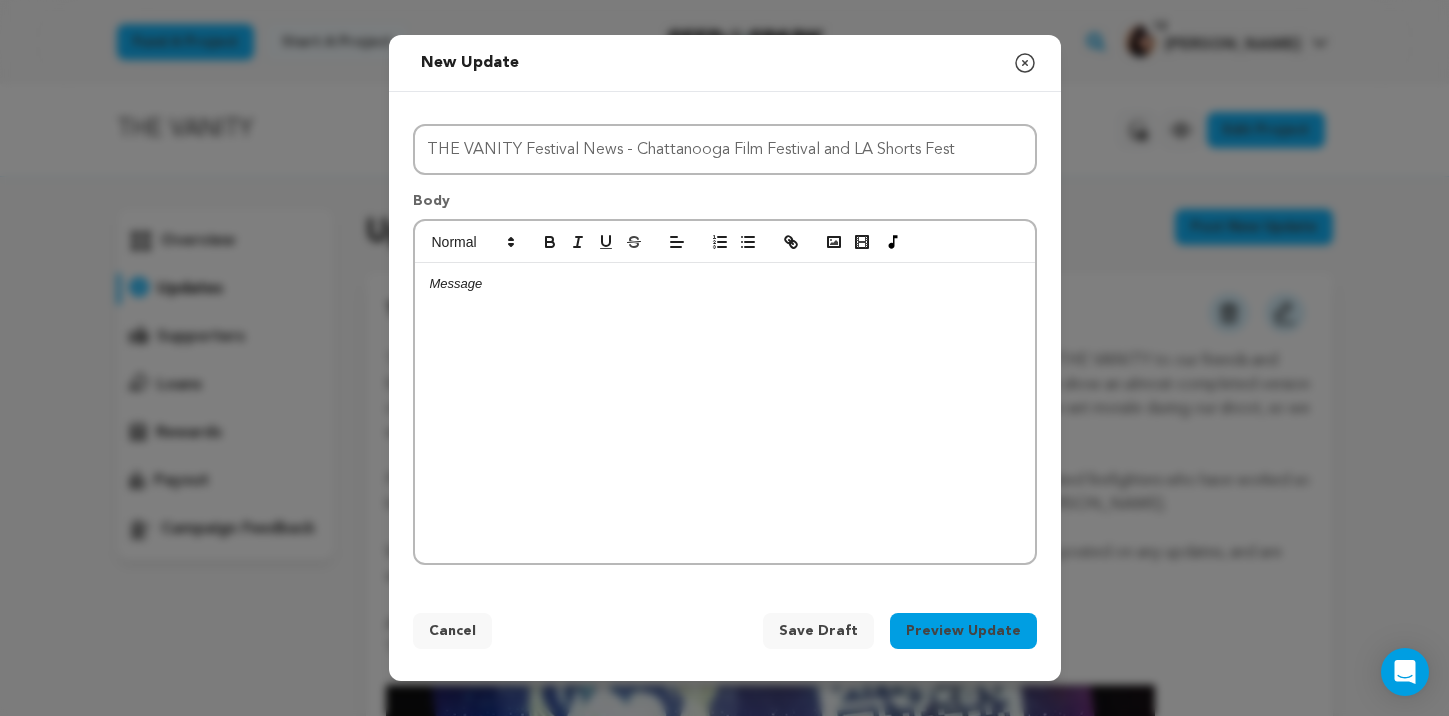 click on "Save Draft" at bounding box center [818, 631] 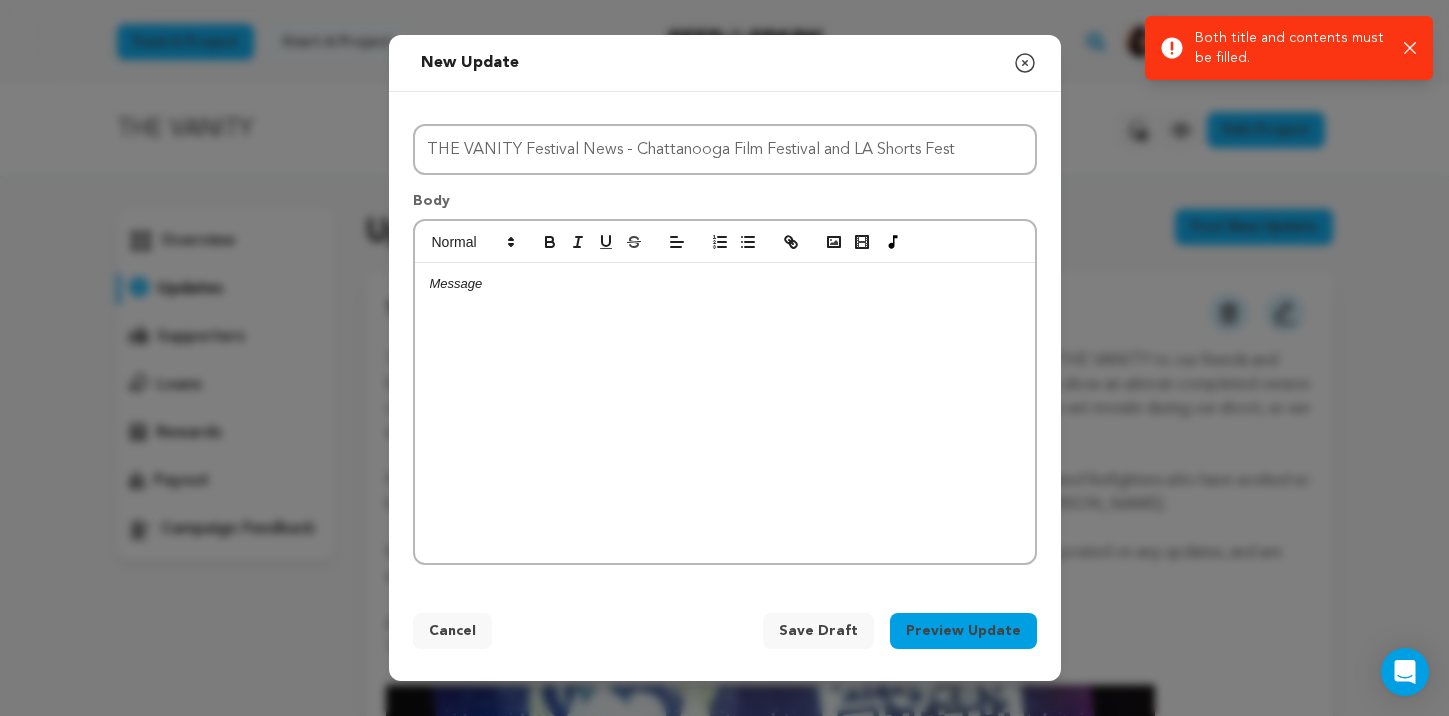 click at bounding box center [725, 413] 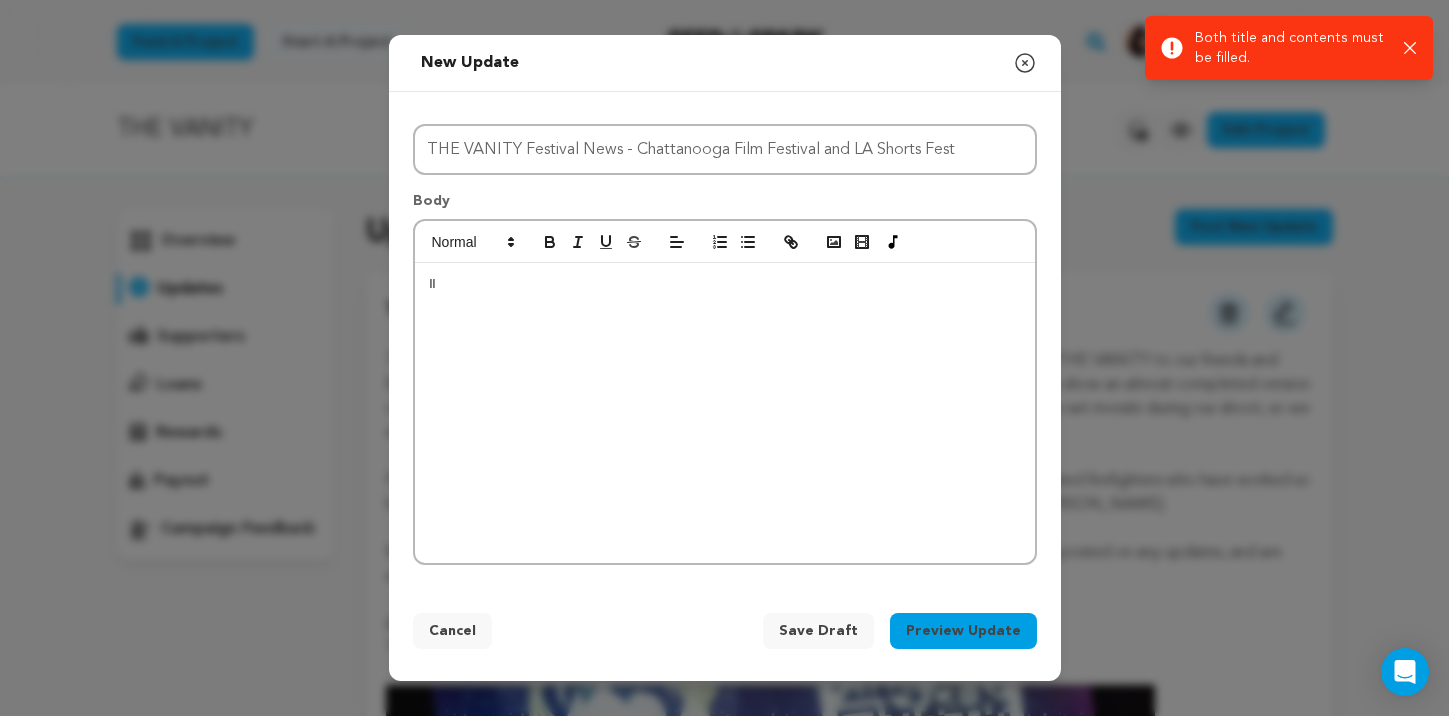 click on "Save Draft" at bounding box center [818, 631] 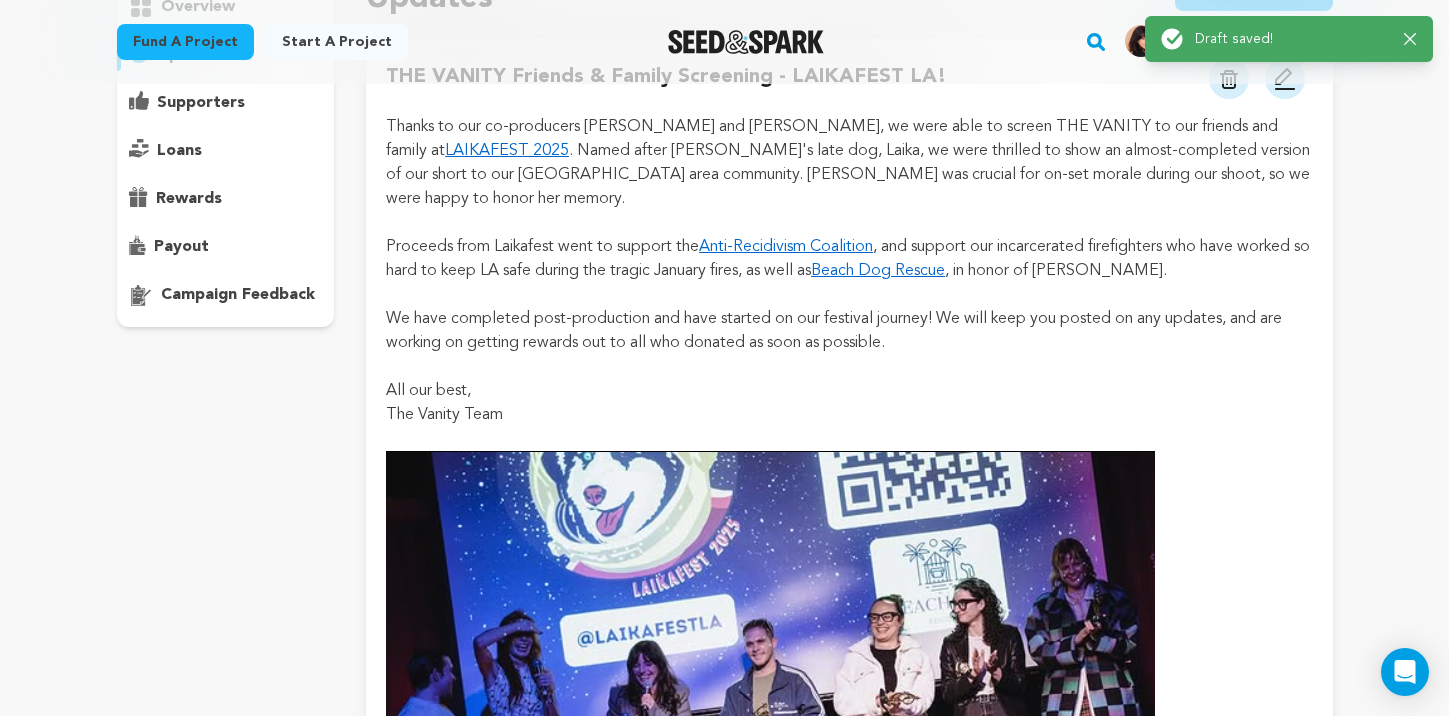 click at bounding box center [770, 699] 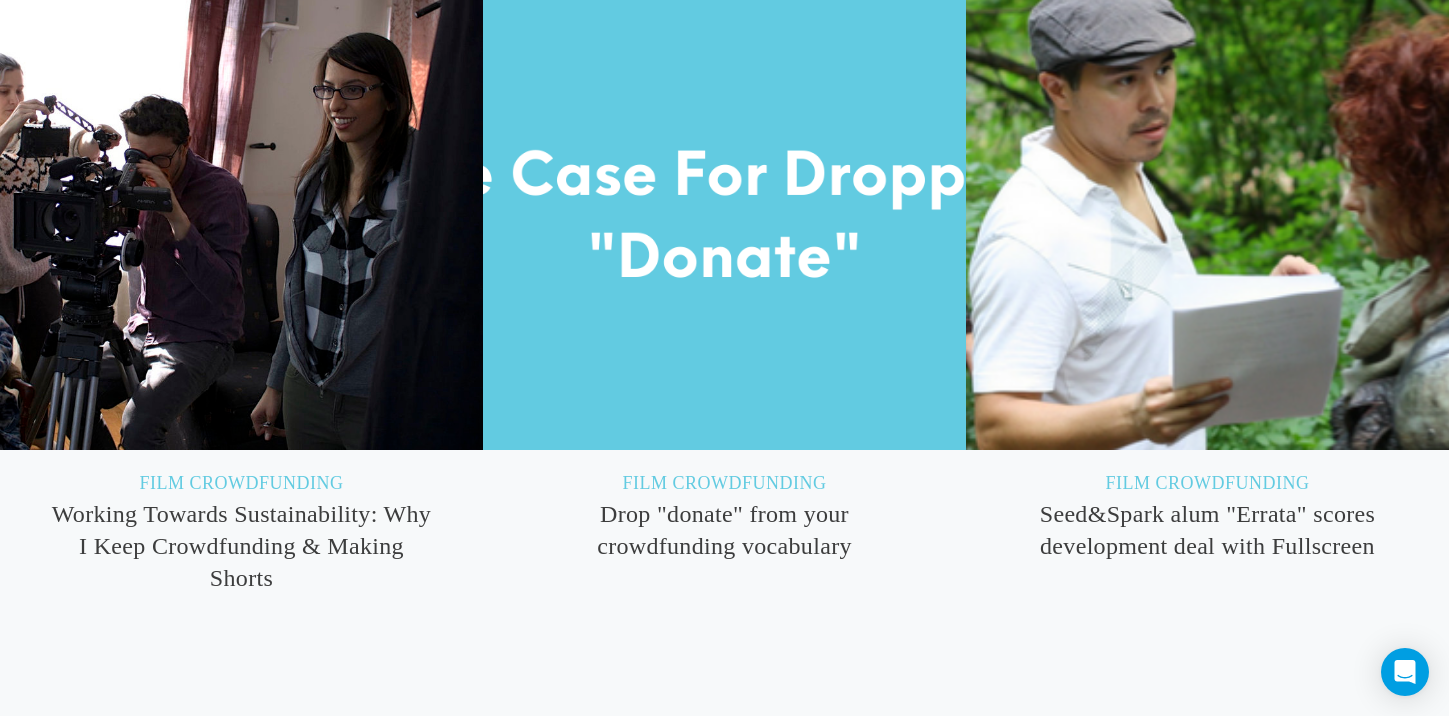 scroll, scrollTop: 4967, scrollLeft: 0, axis: vertical 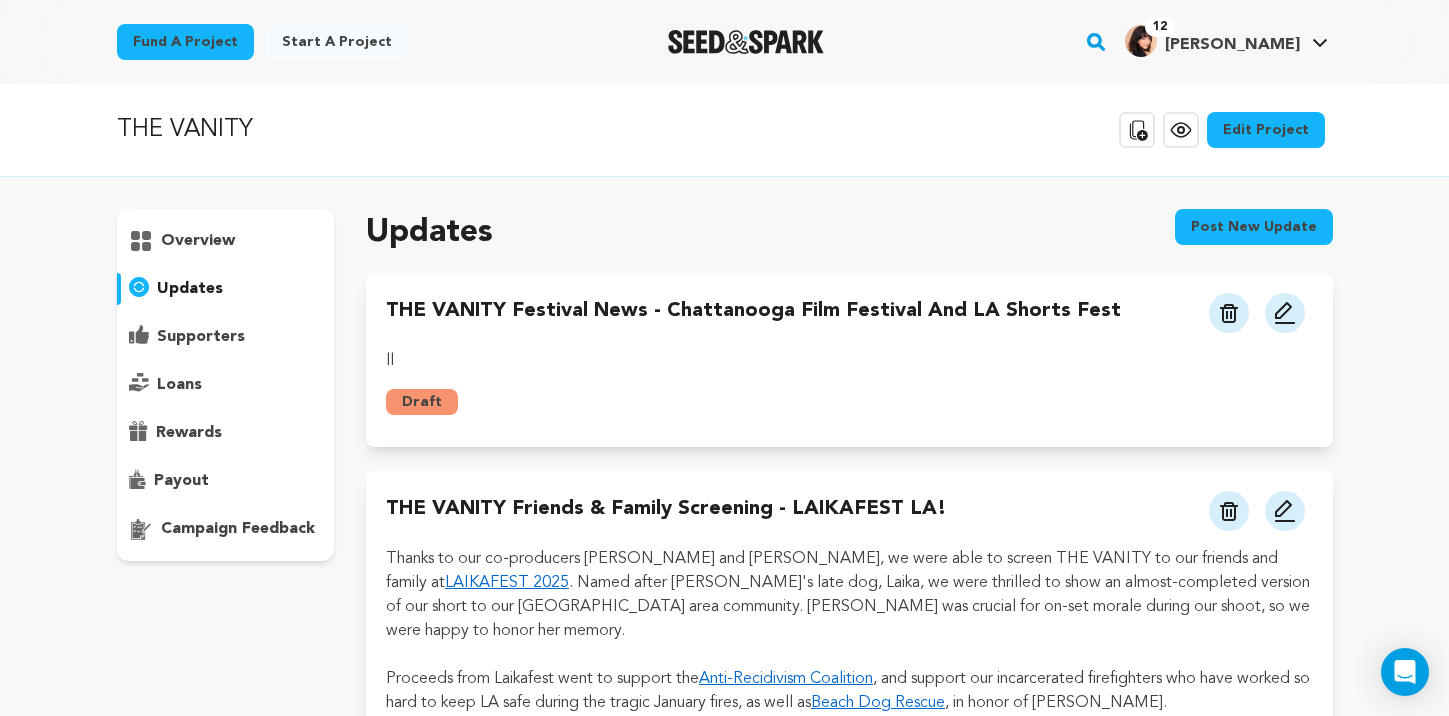 click at bounding box center [1285, 313] 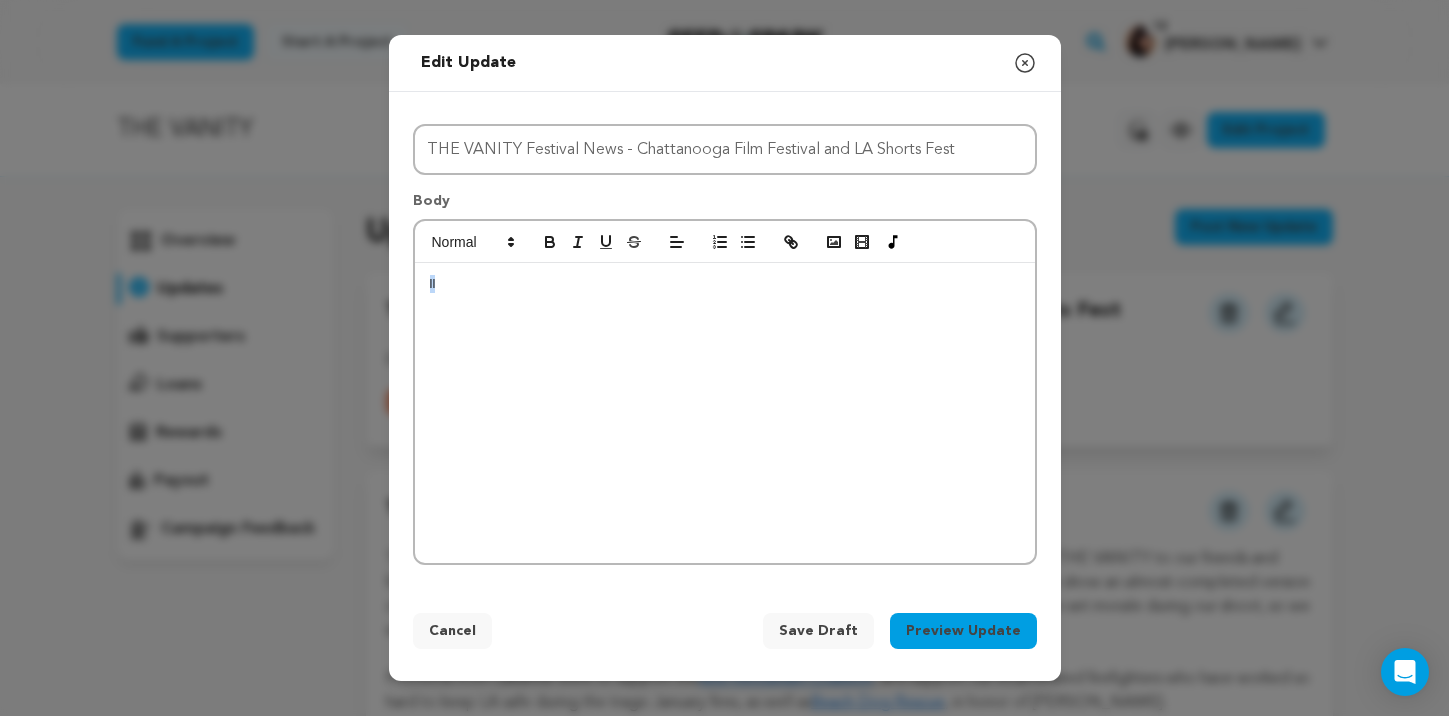 drag, startPoint x: 524, startPoint y: 311, endPoint x: 399, endPoint y: 284, distance: 127.88276 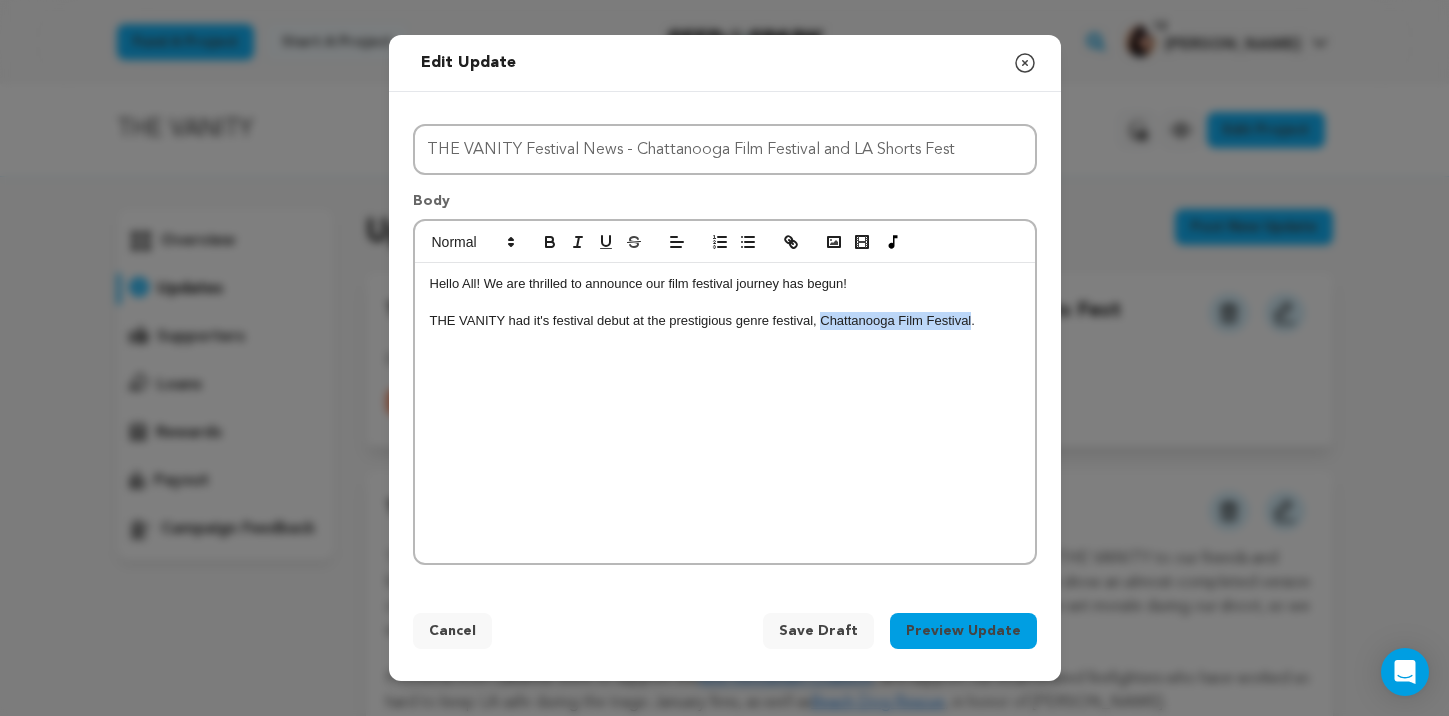 drag, startPoint x: 970, startPoint y: 321, endPoint x: 693, endPoint y: 219, distance: 295.18298 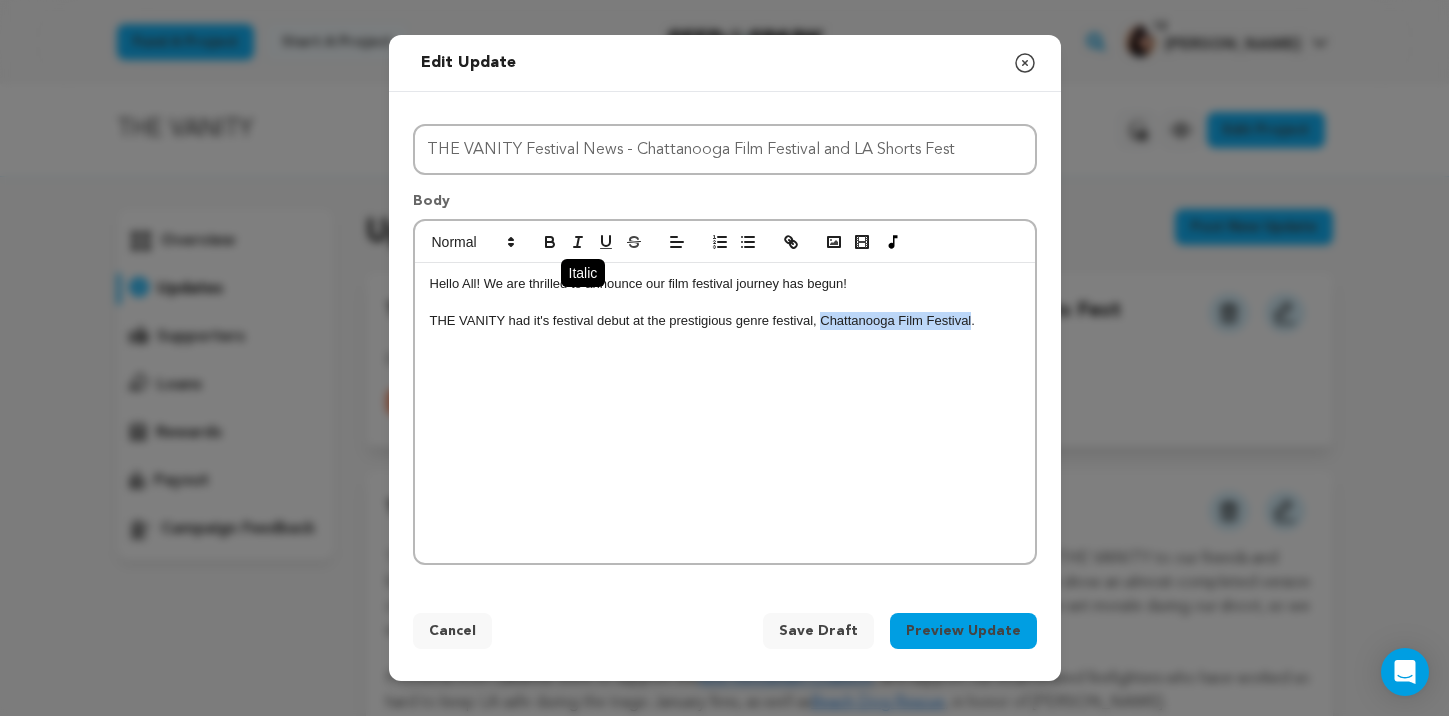 click 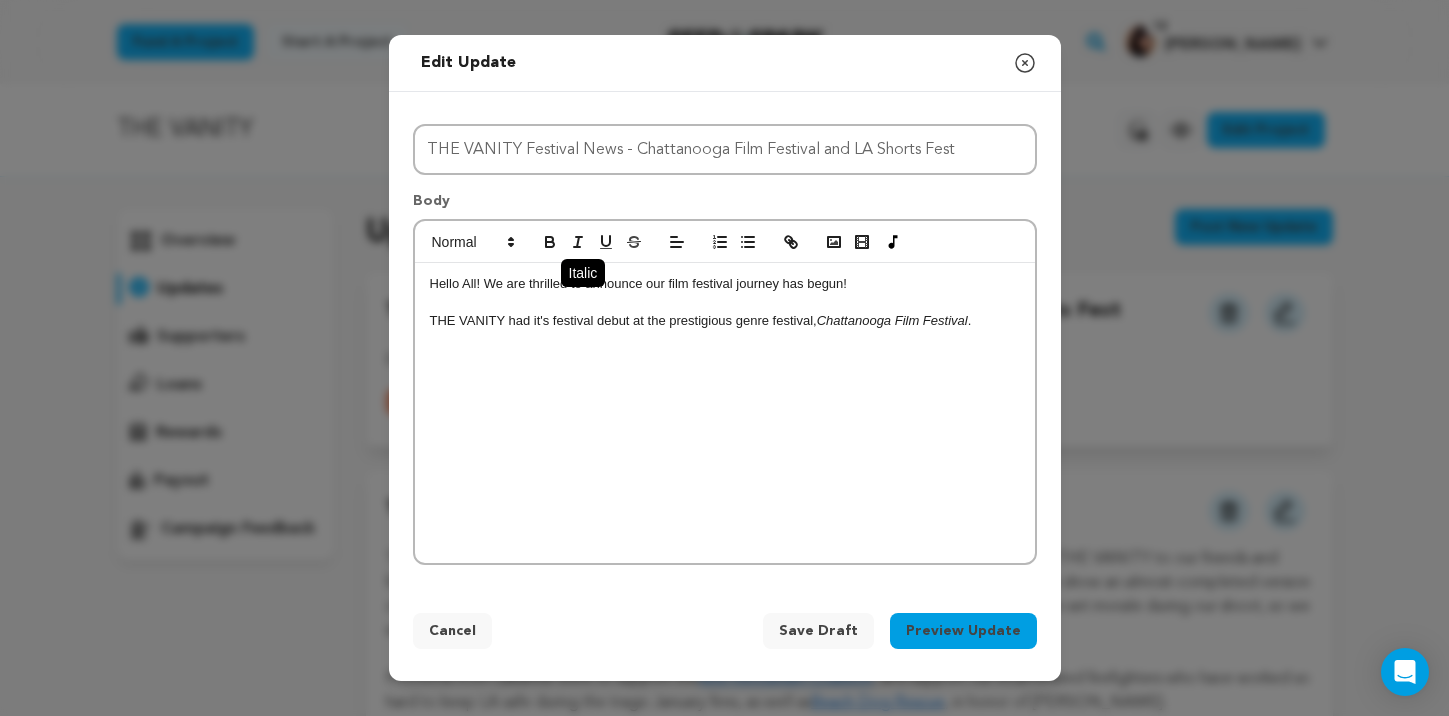 click 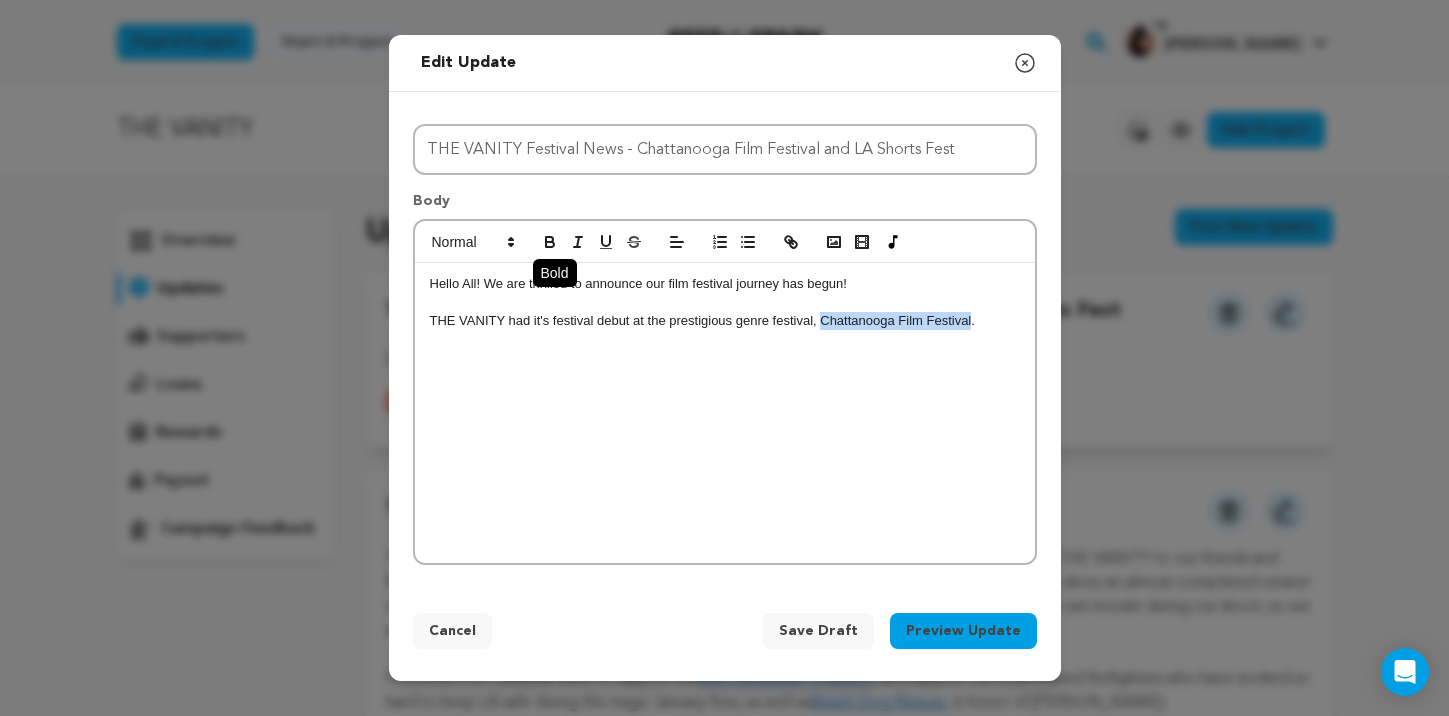 click 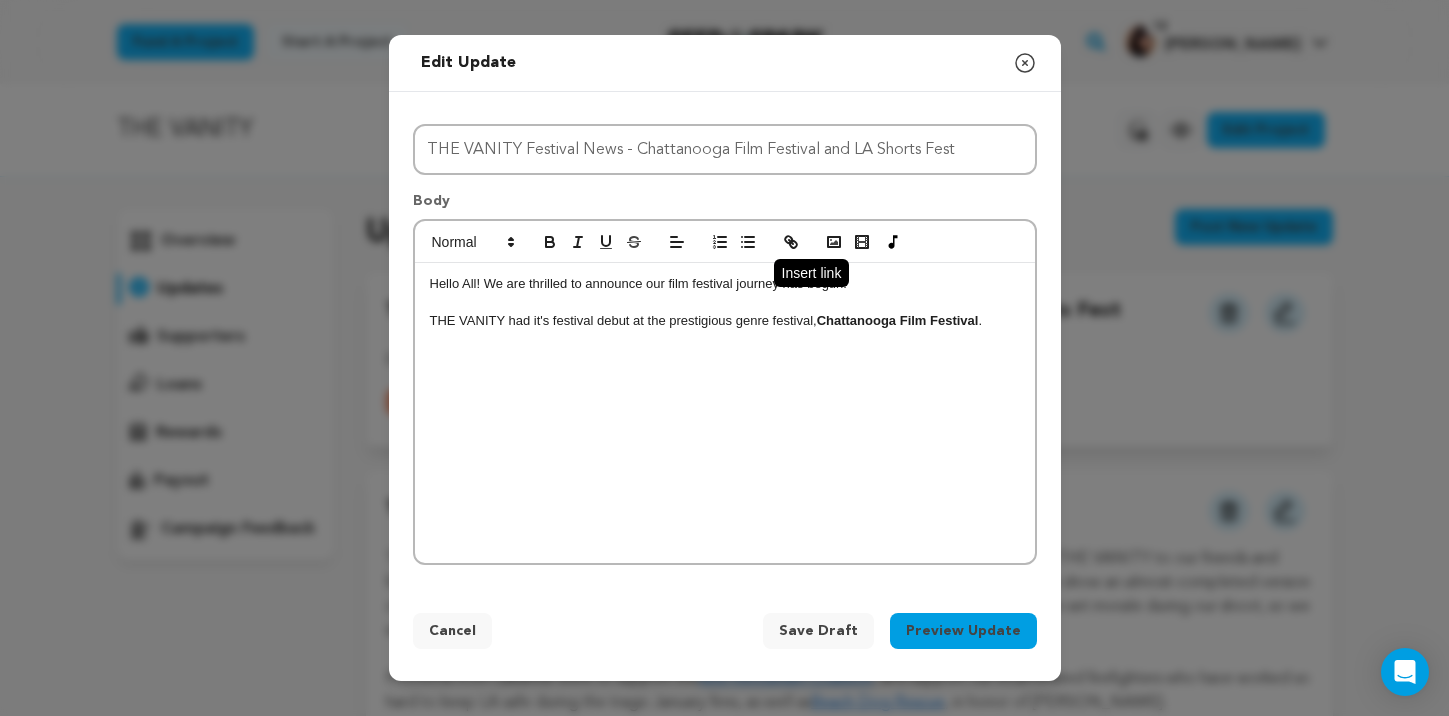 click 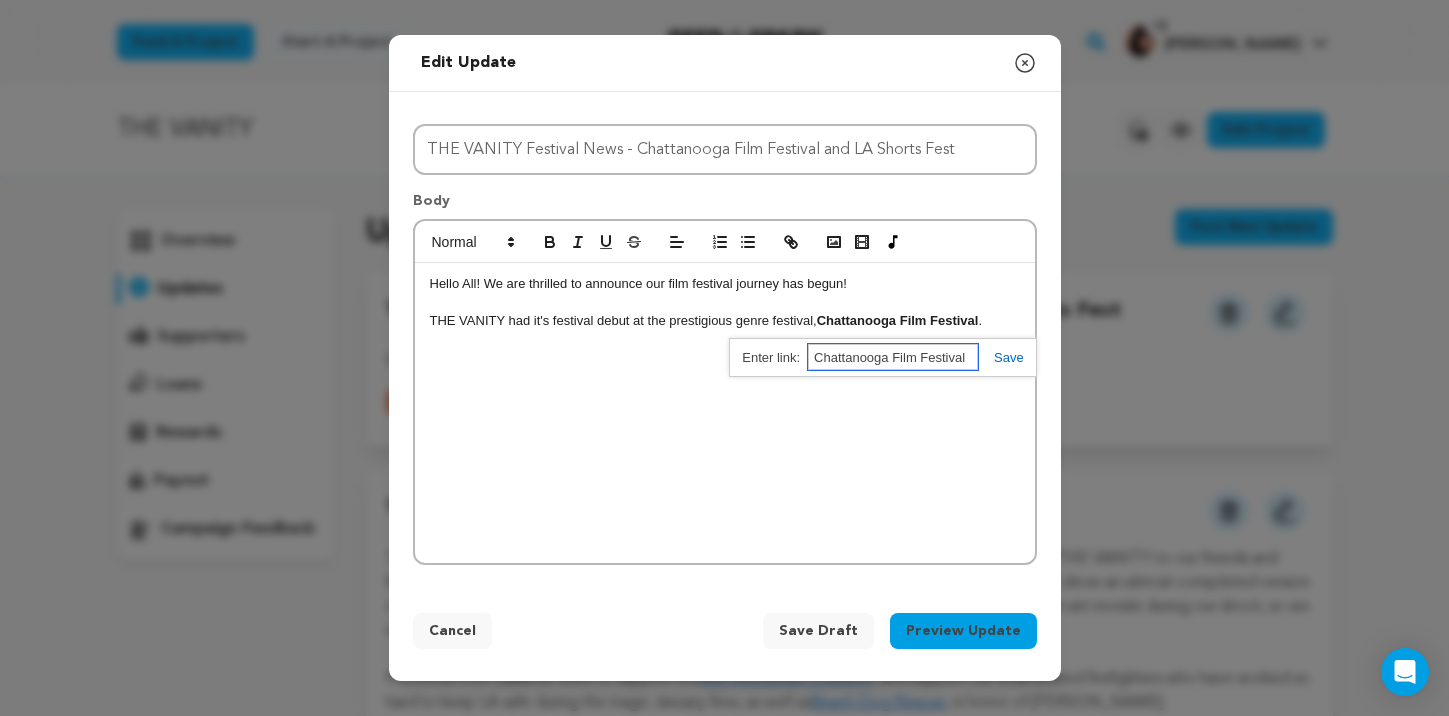 paste on "[URL][DOMAIN_NAME]" 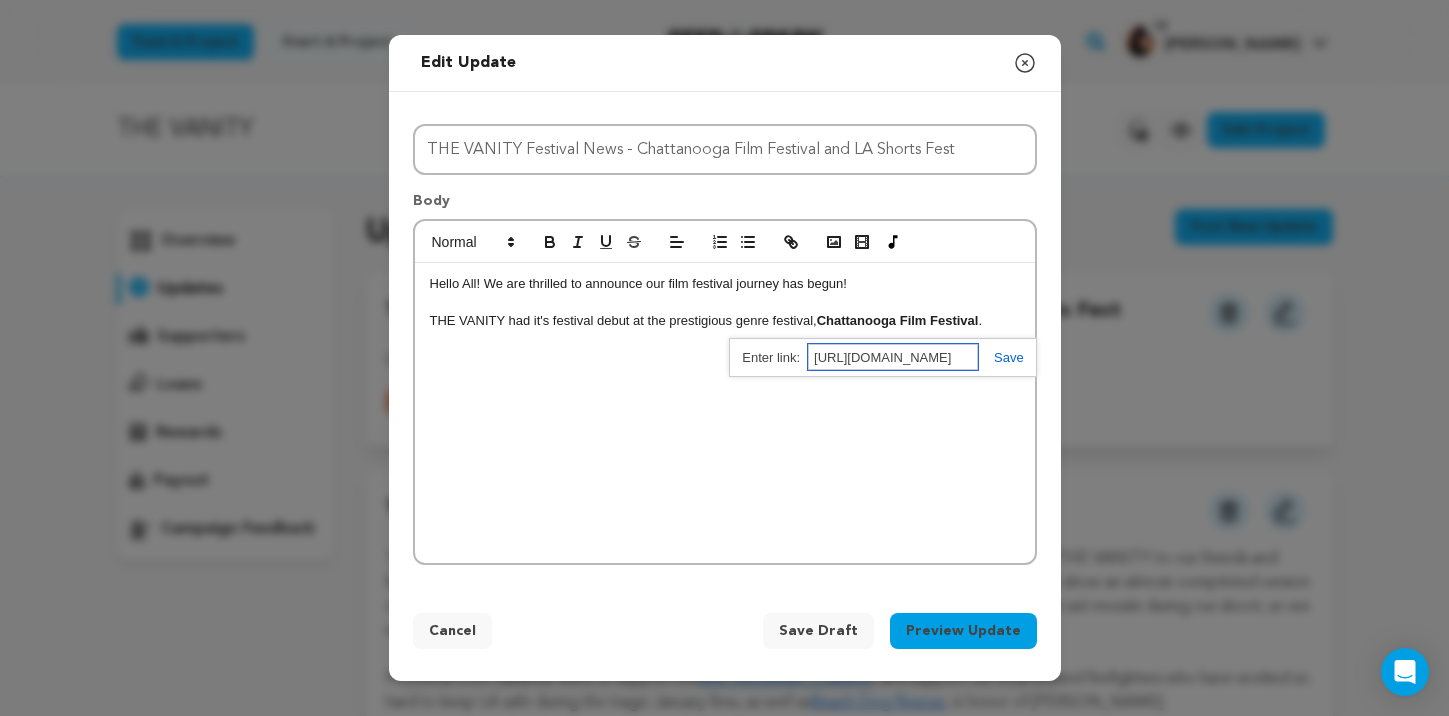 scroll, scrollTop: 0, scrollLeft: 92, axis: horizontal 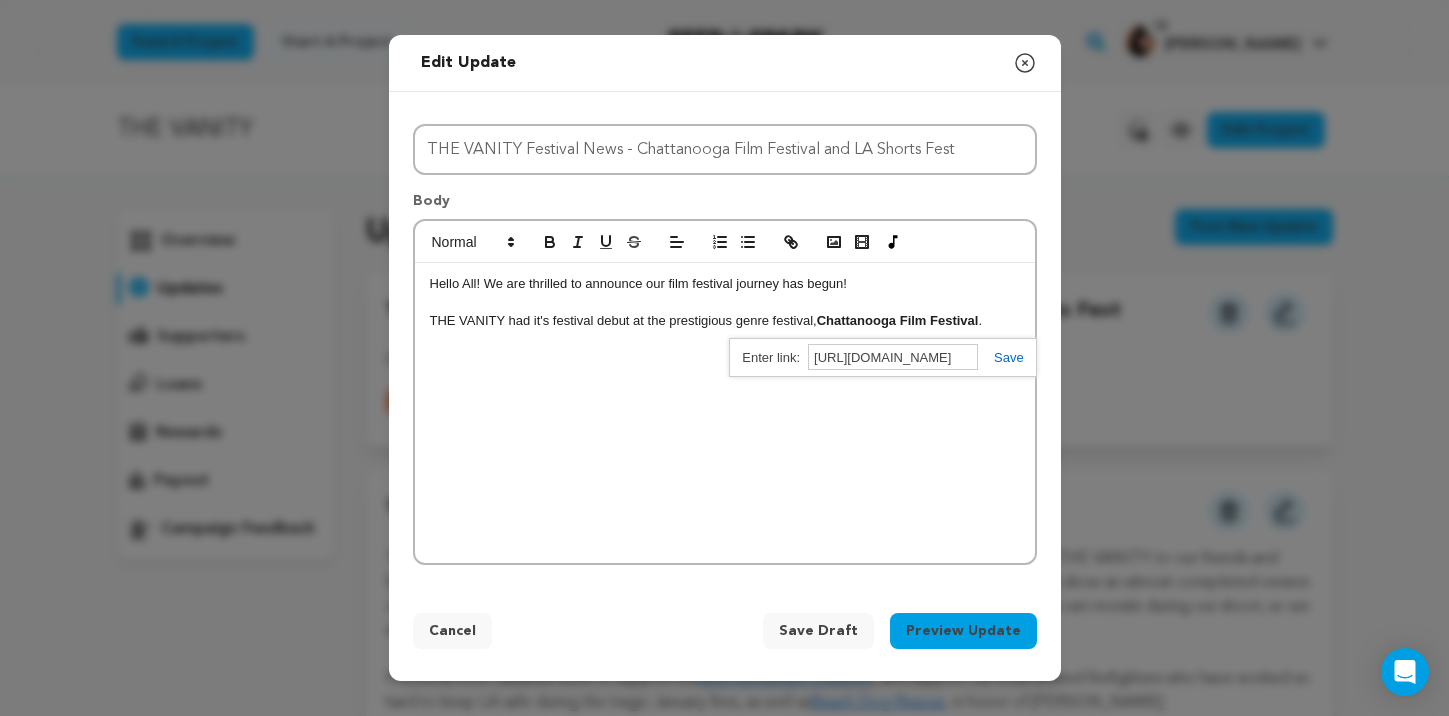 drag, startPoint x: 1008, startPoint y: 358, endPoint x: 955, endPoint y: 350, distance: 53.600372 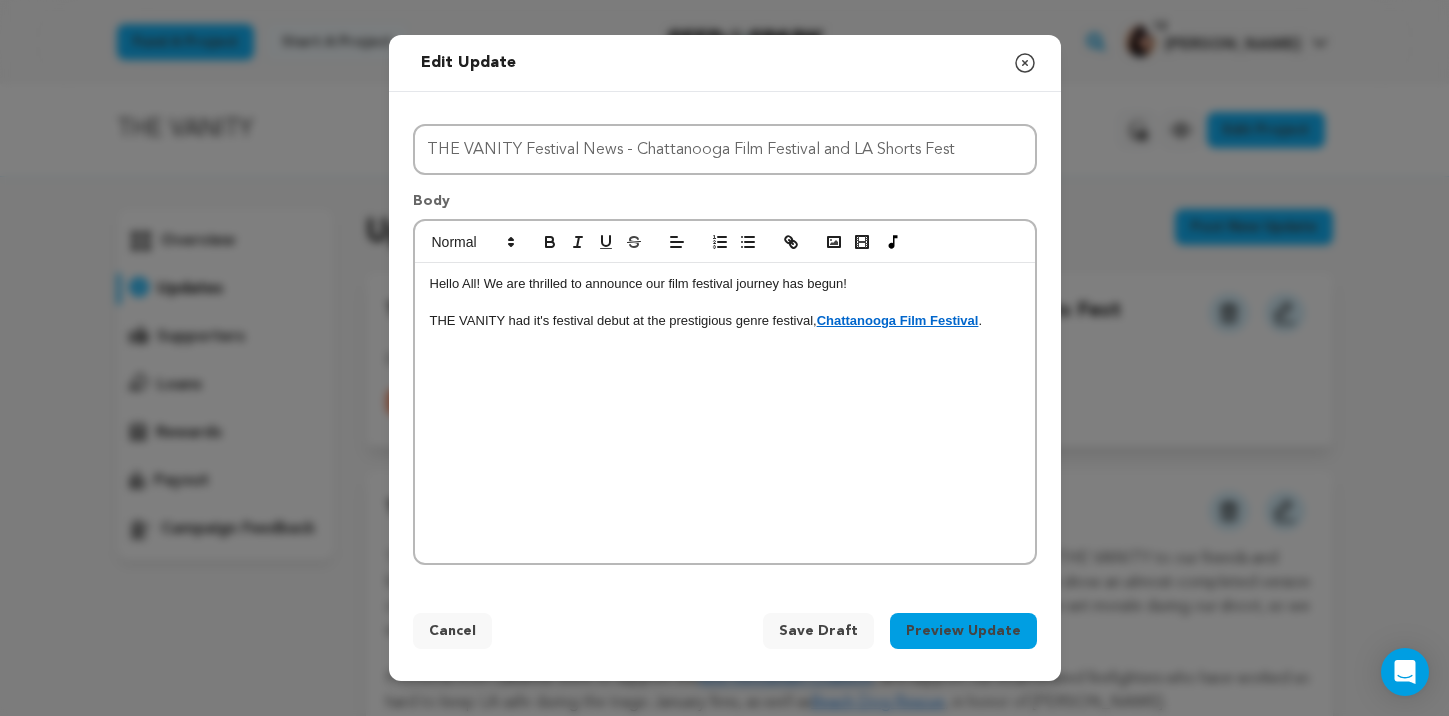 click on "THE VANITY had it's festival debut at the prestigious genre festival,  Chattanooga Film Festival ." at bounding box center [725, 321] 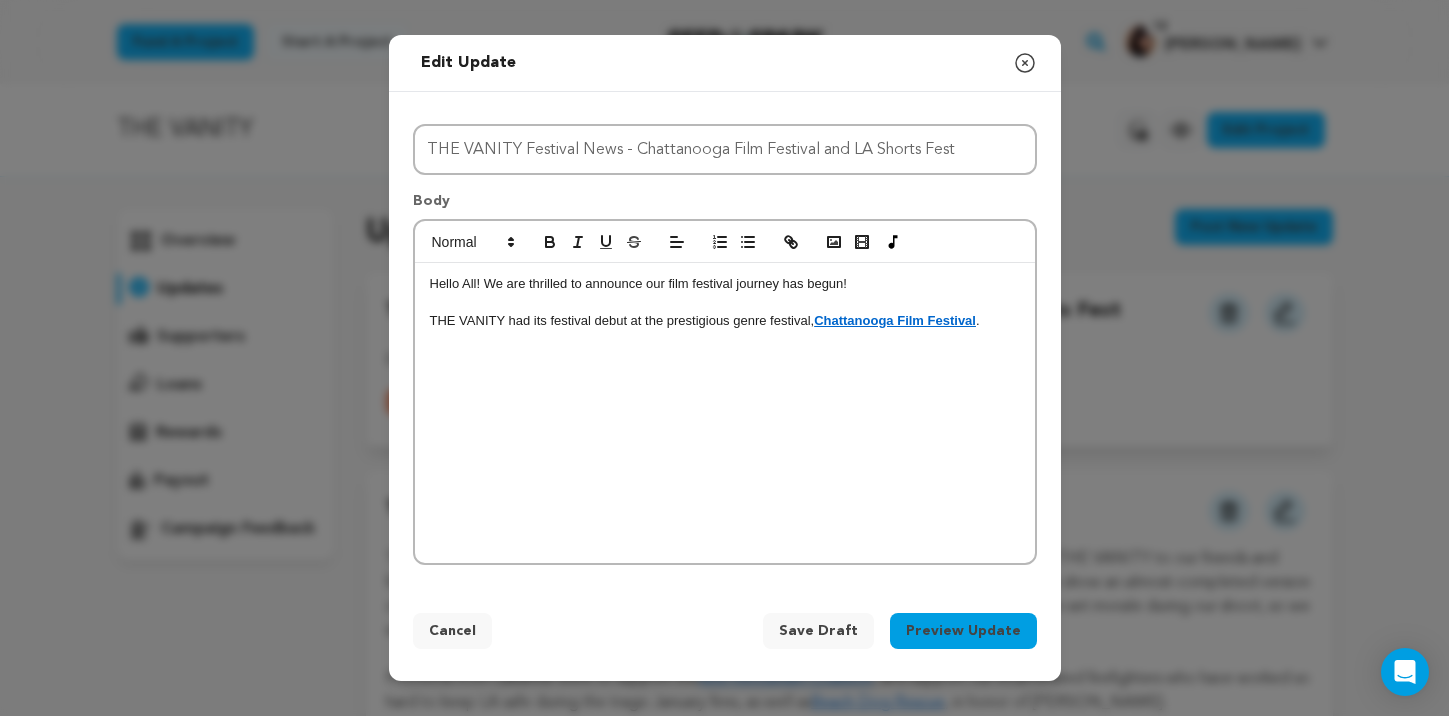 click on "THE VANITY had its festival debut at the prestigious genre festival,  Chattanooga Film Festival ." at bounding box center [725, 321] 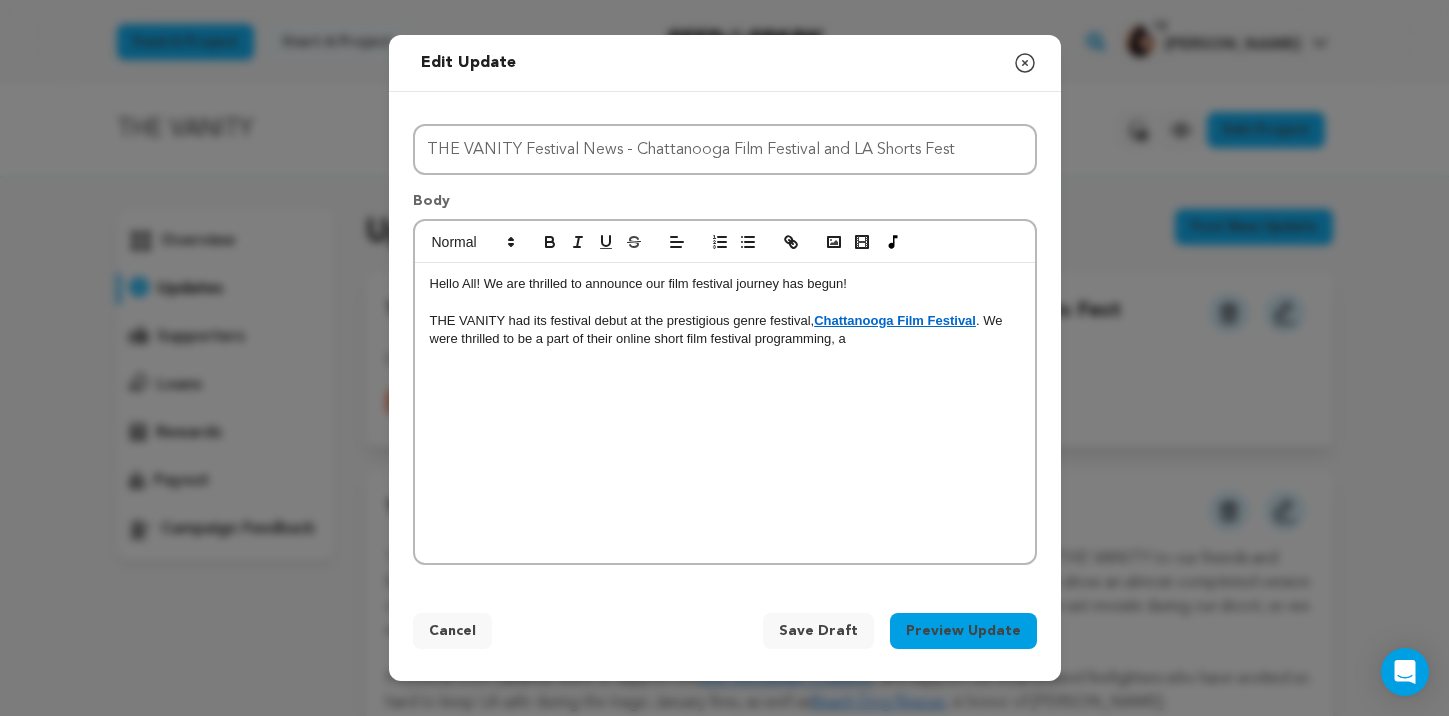 click at bounding box center [725, 302] 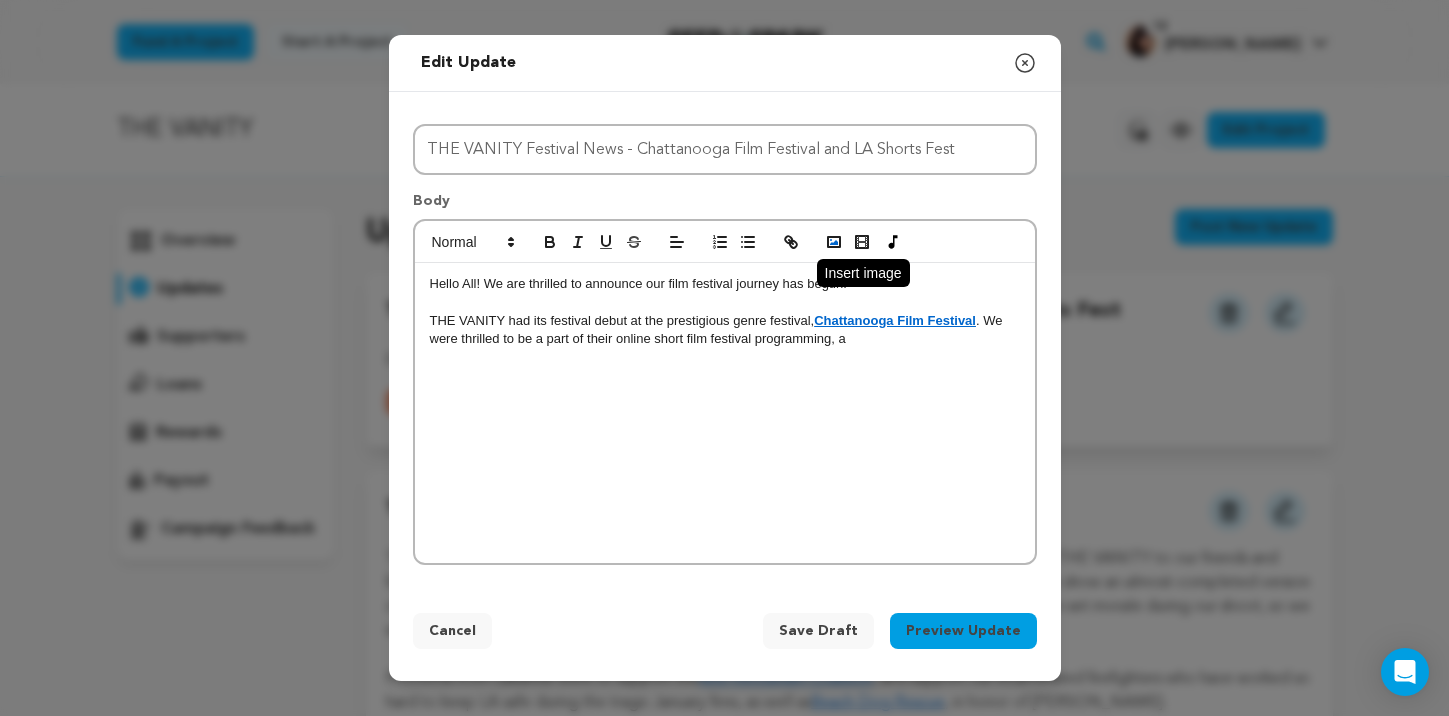click 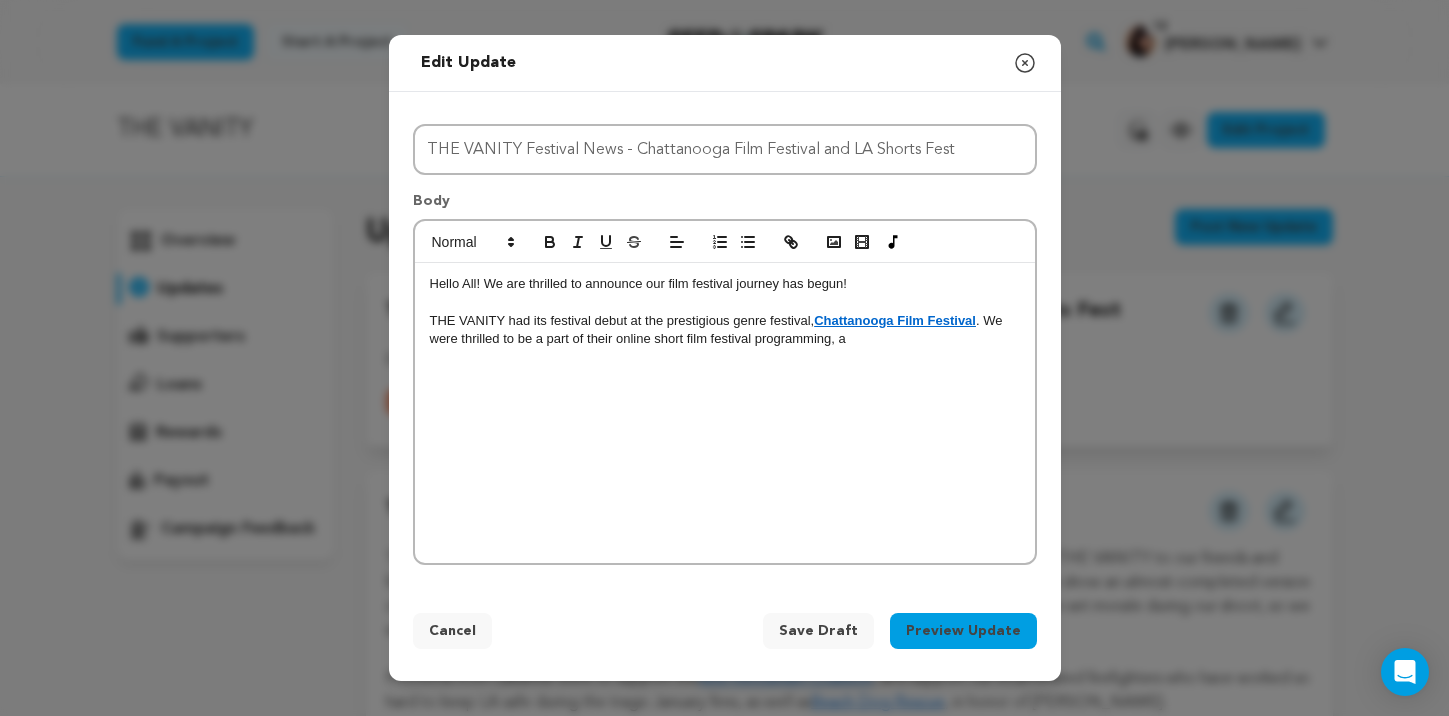 click on "Hello All! We are thrilled to announce our film festival journey has begun! THE VANITY had its festival debut at the prestigious genre festival,  Chattanooga Film Festival . We were thrilled to be a part of their online short film festival programming, a" at bounding box center (725, 413) 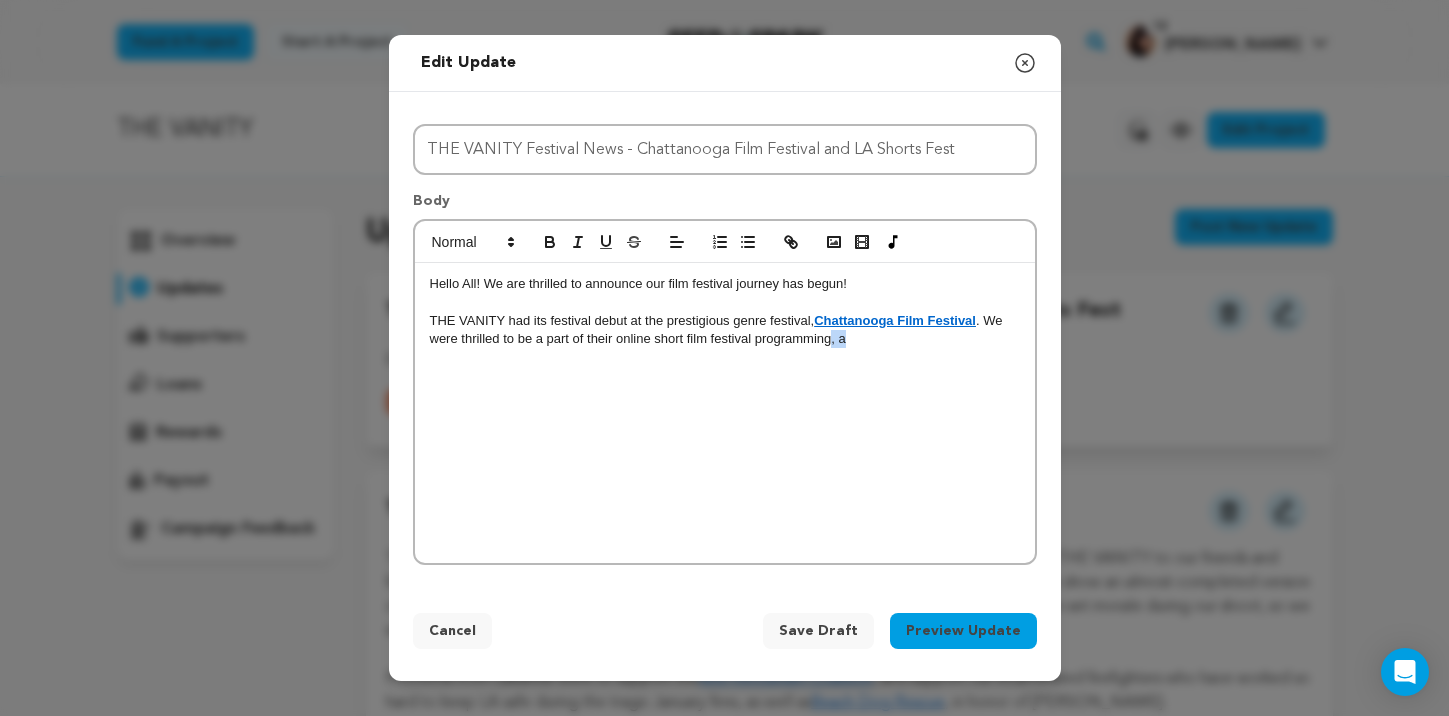 drag, startPoint x: 859, startPoint y: 338, endPoint x: 832, endPoint y: 345, distance: 27.89265 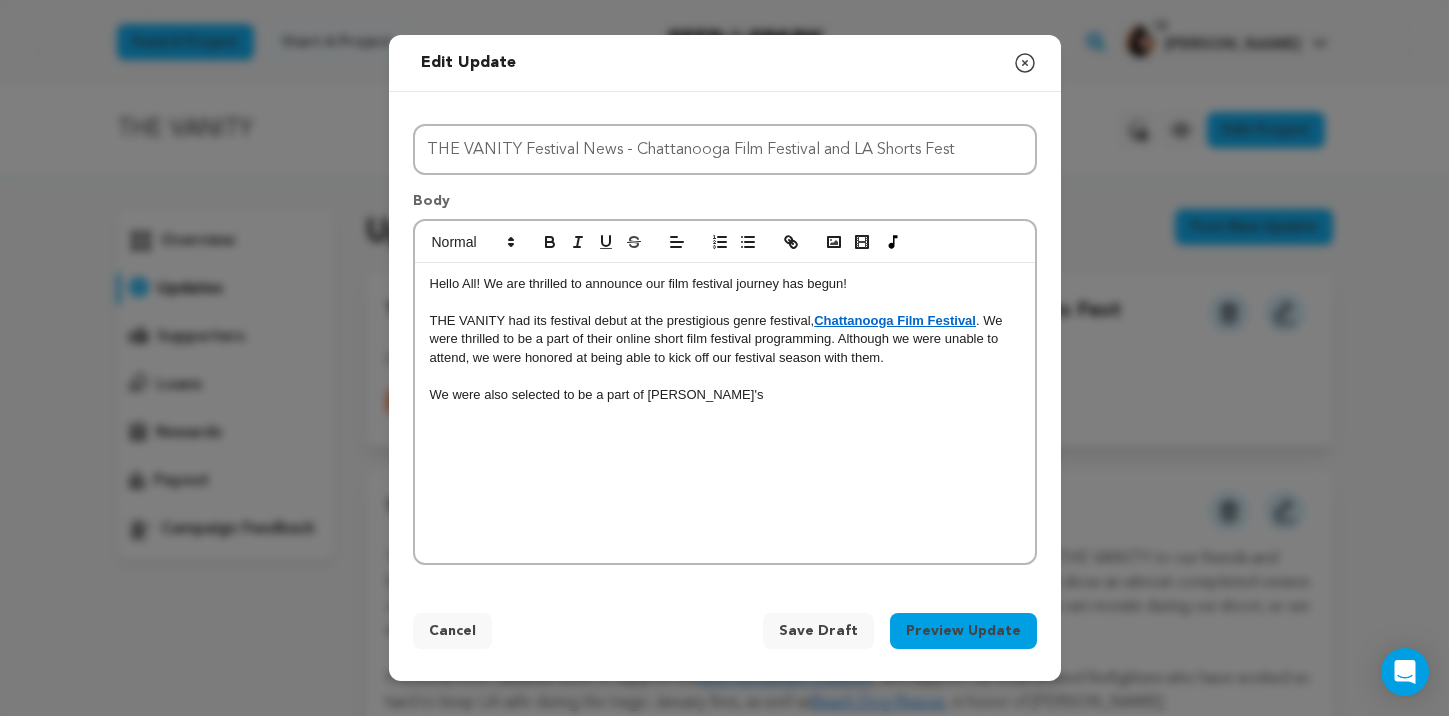 drag, startPoint x: 482, startPoint y: 394, endPoint x: 755, endPoint y: 394, distance: 273 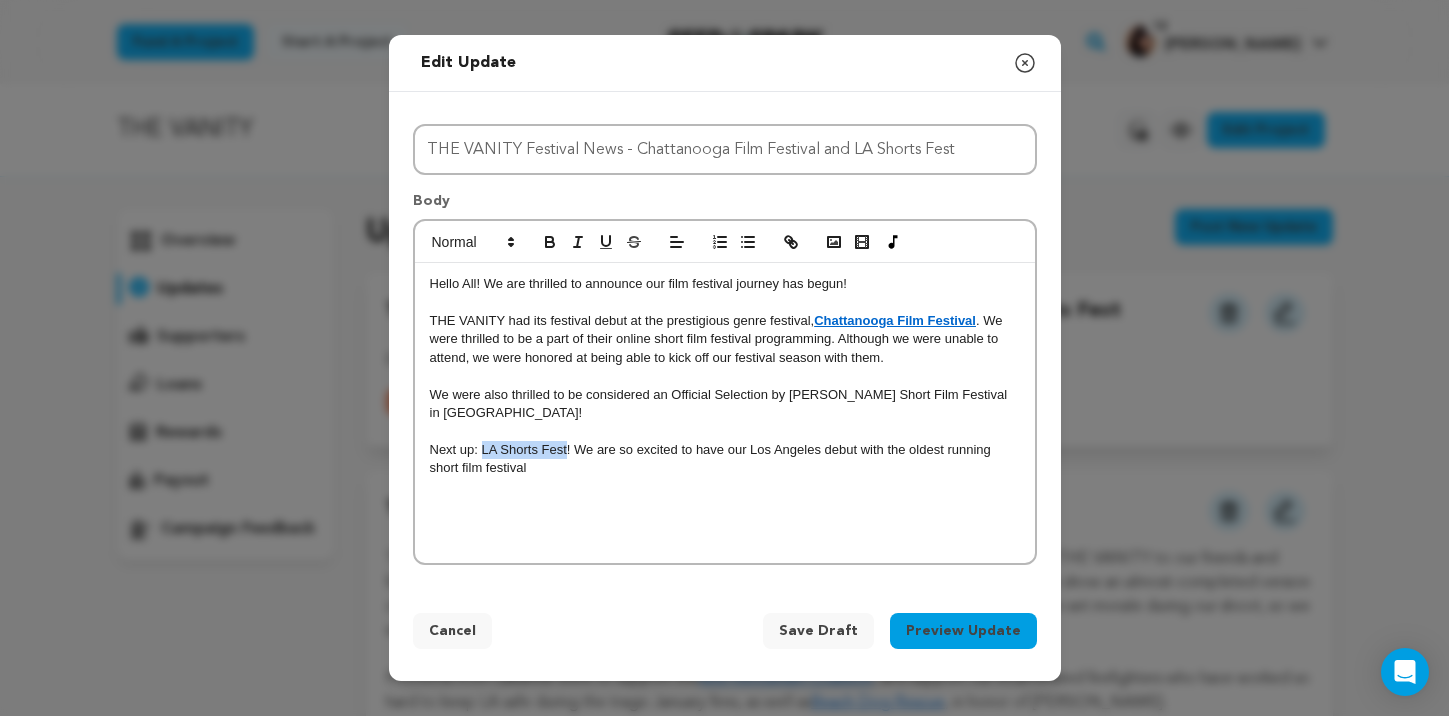 drag, startPoint x: 566, startPoint y: 447, endPoint x: 514, endPoint y: 433, distance: 53.851646 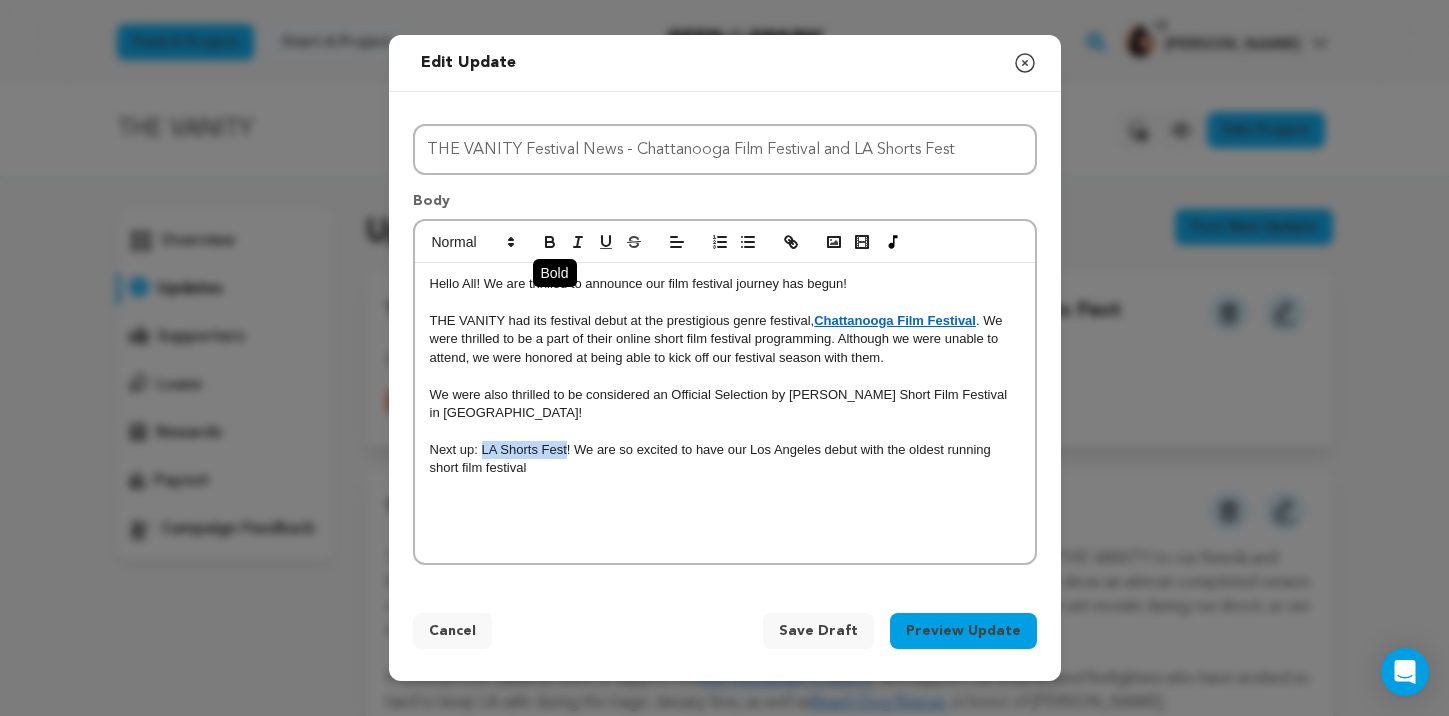click at bounding box center (550, 242) 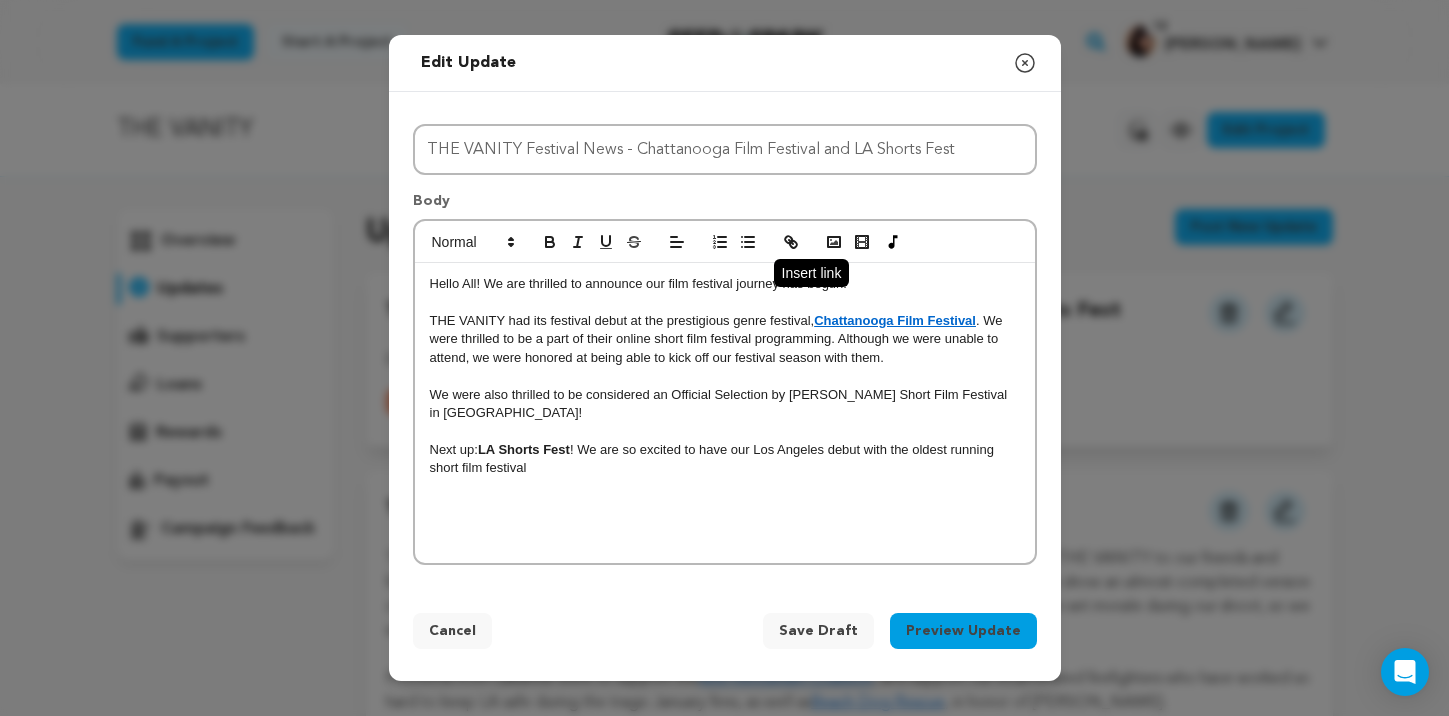 click 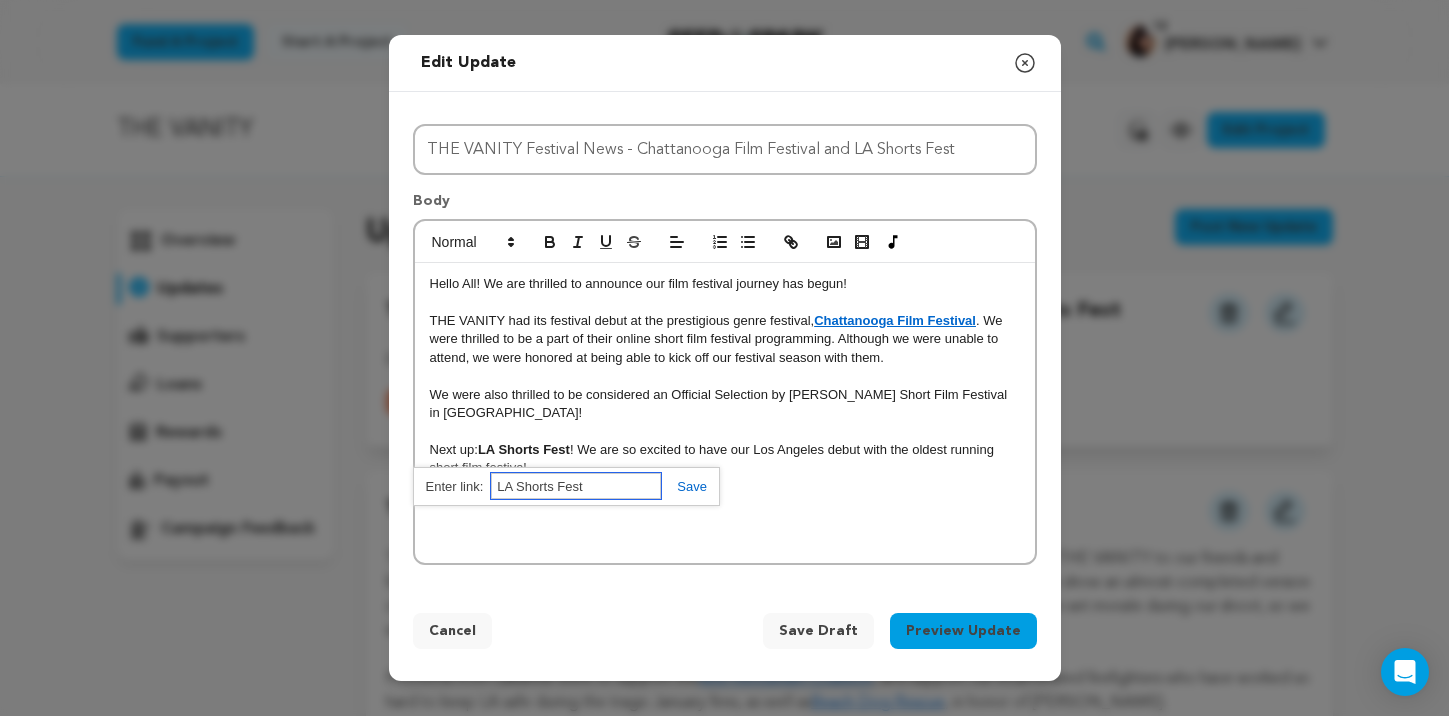 paste on "https://www.lashortsfest.com/" 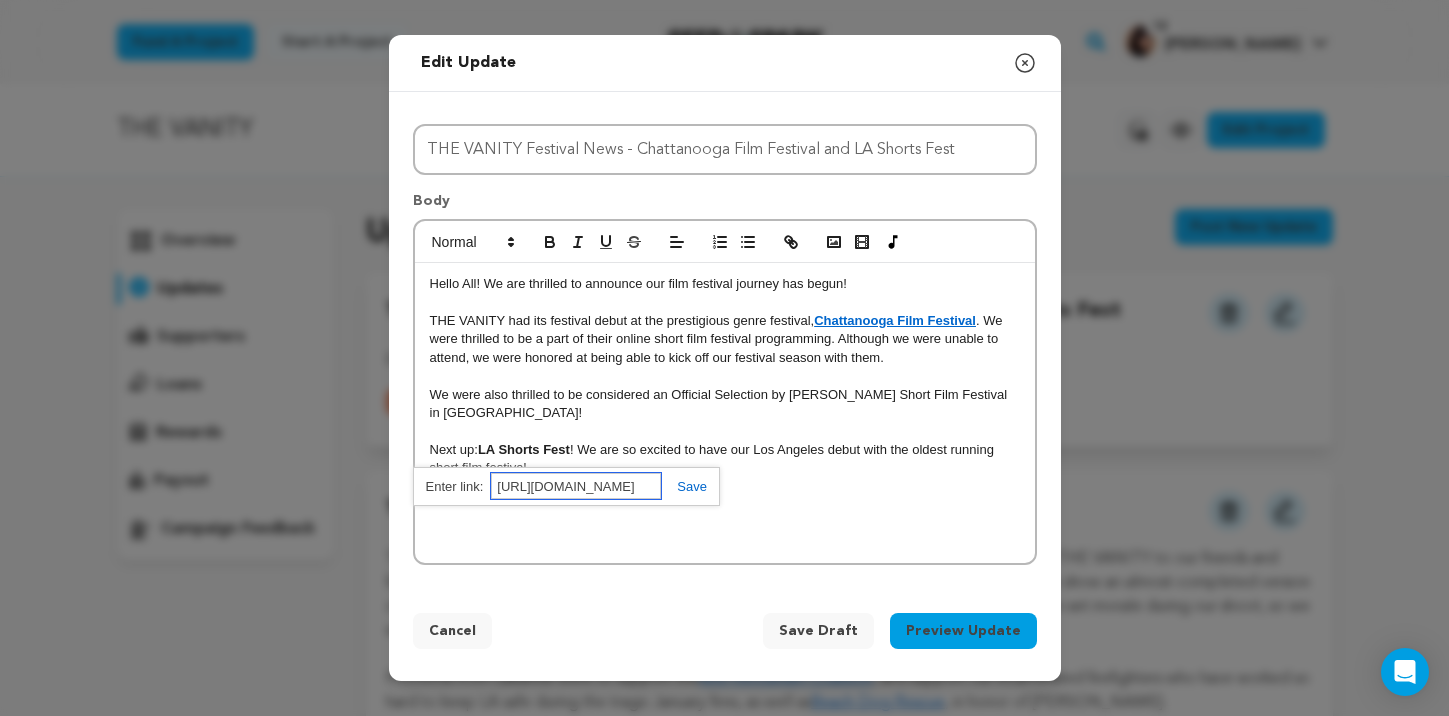 scroll, scrollTop: 0, scrollLeft: 10, axis: horizontal 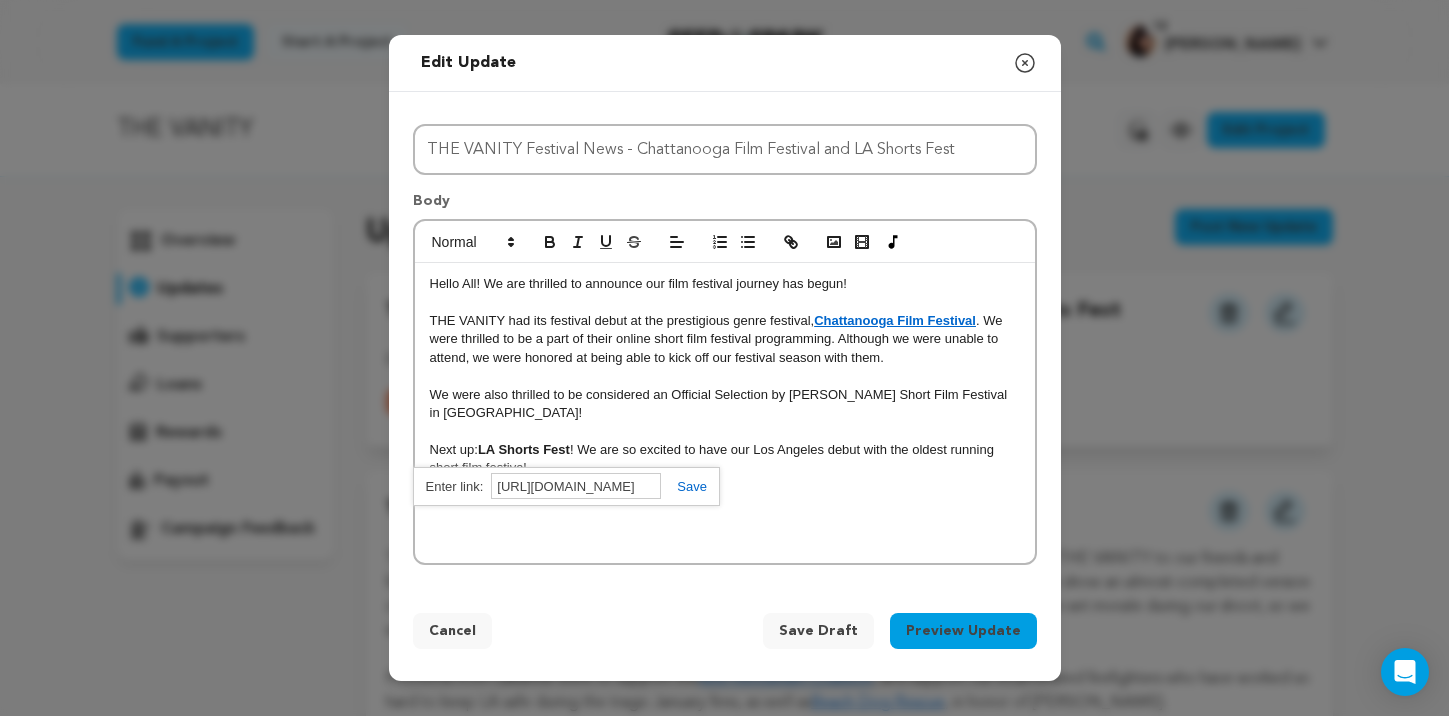 drag, startPoint x: 695, startPoint y: 488, endPoint x: 817, endPoint y: 495, distance: 122.20065 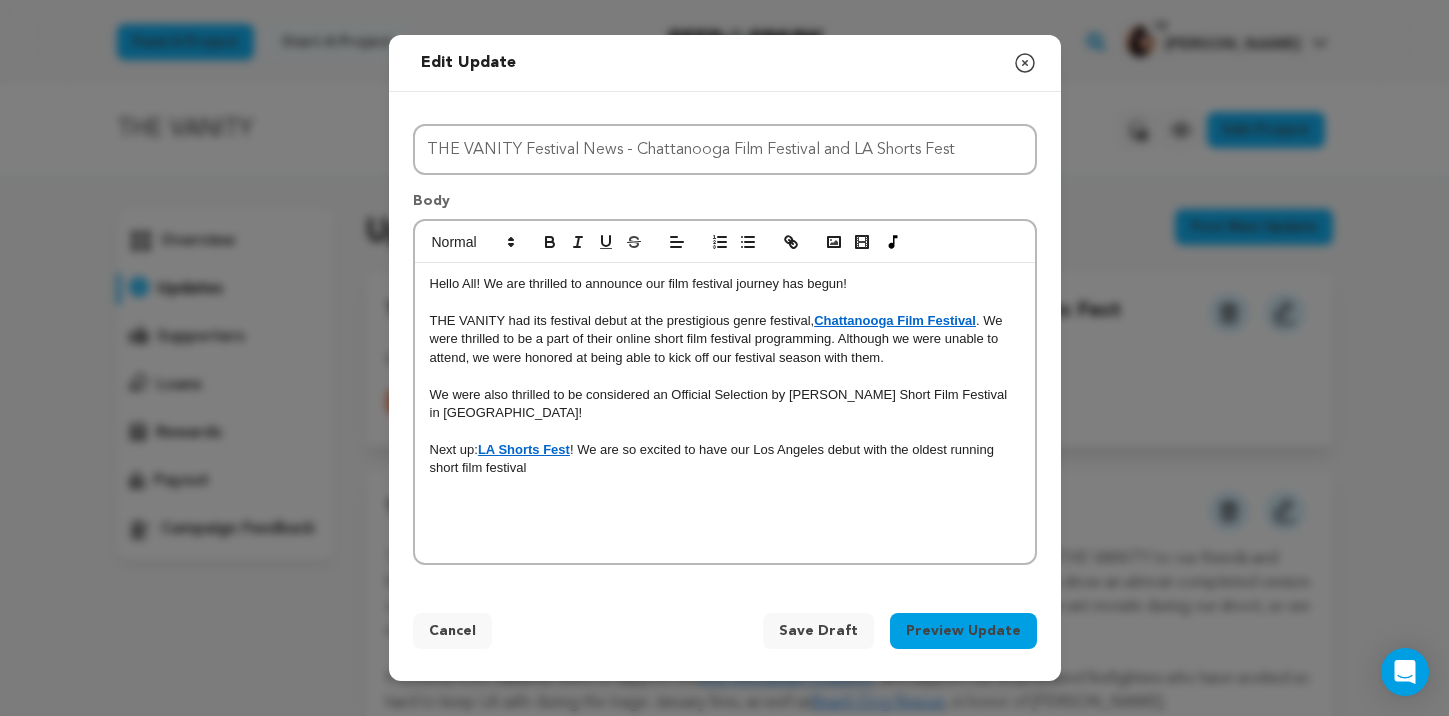 click on "Next up:  LA Shorts Fest ! We are so excited to have our Los Angeles debut with the oldest running short film festival" at bounding box center [725, 459] 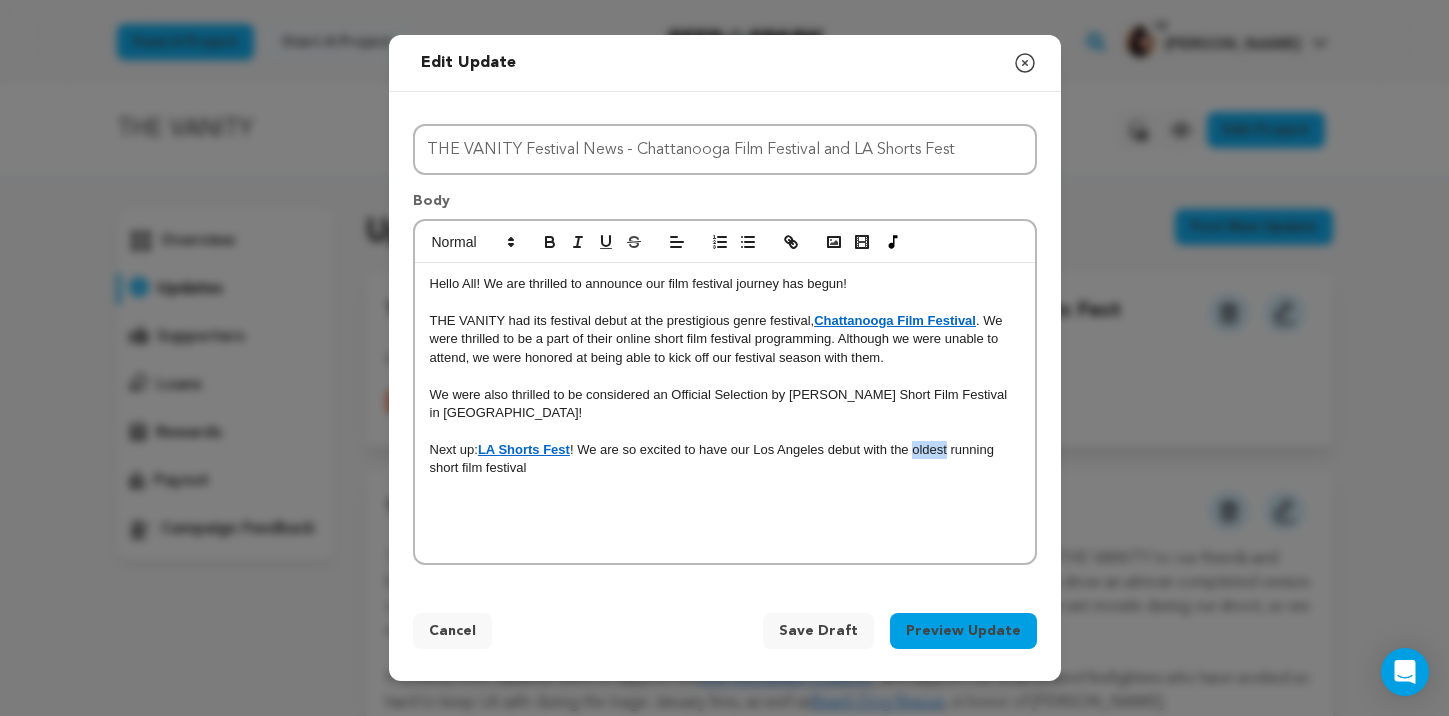 drag, startPoint x: 915, startPoint y: 452, endPoint x: 952, endPoint y: 448, distance: 37.215588 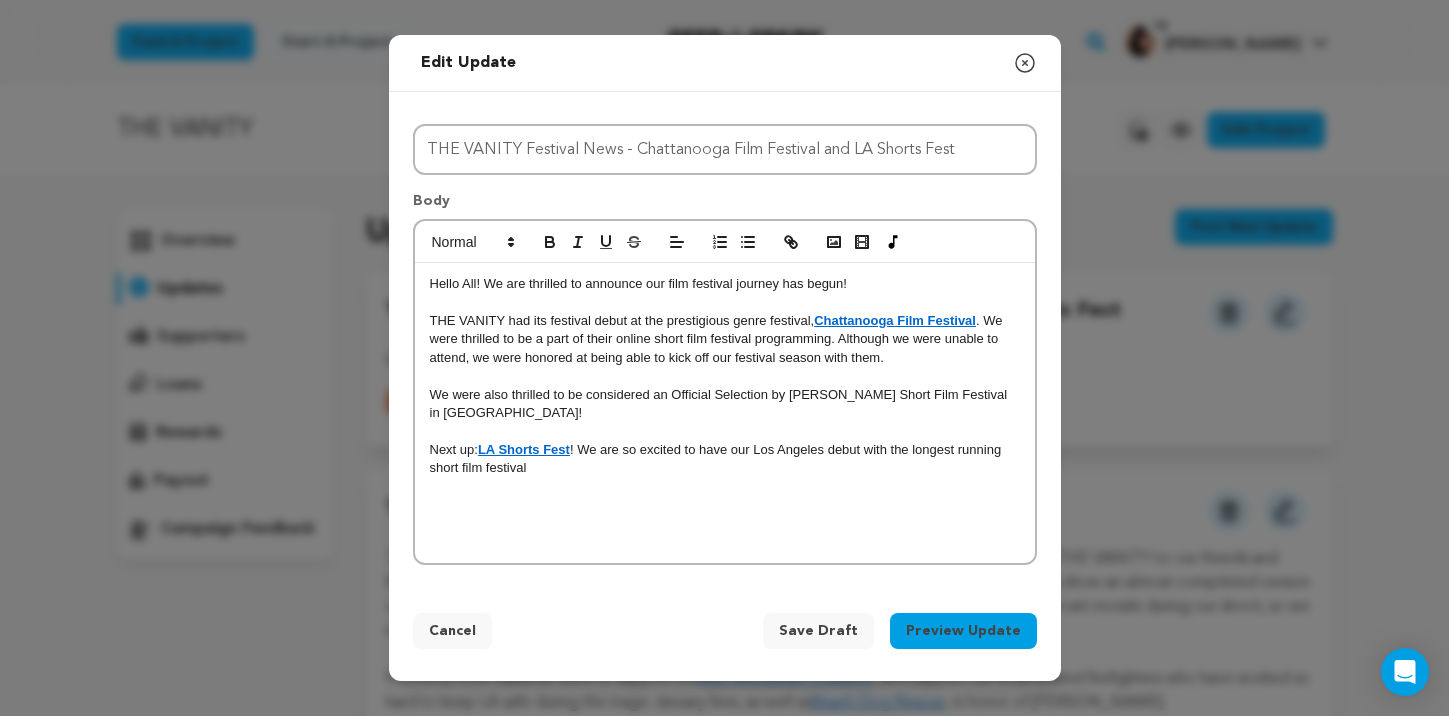 click on "Next up:  LA Shorts Fest ! We are so excited to have our Los Angeles debut with the longest running short film festival" at bounding box center [725, 459] 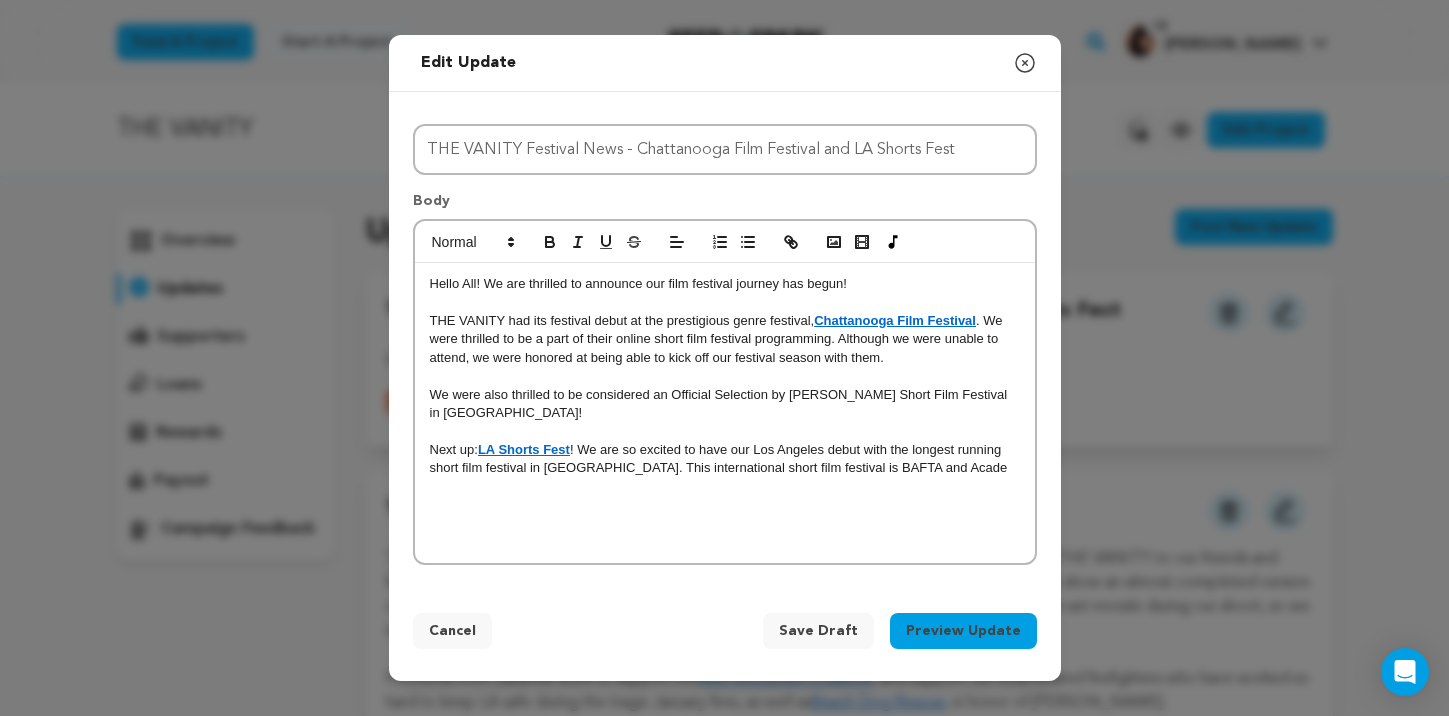 click on "Next up:  LA Shorts Fest ! We are so excited to have our Los Angeles debut with the longest running short film festival in Los Angeles. This international short film festival is BAFTA and Acade" at bounding box center [725, 459] 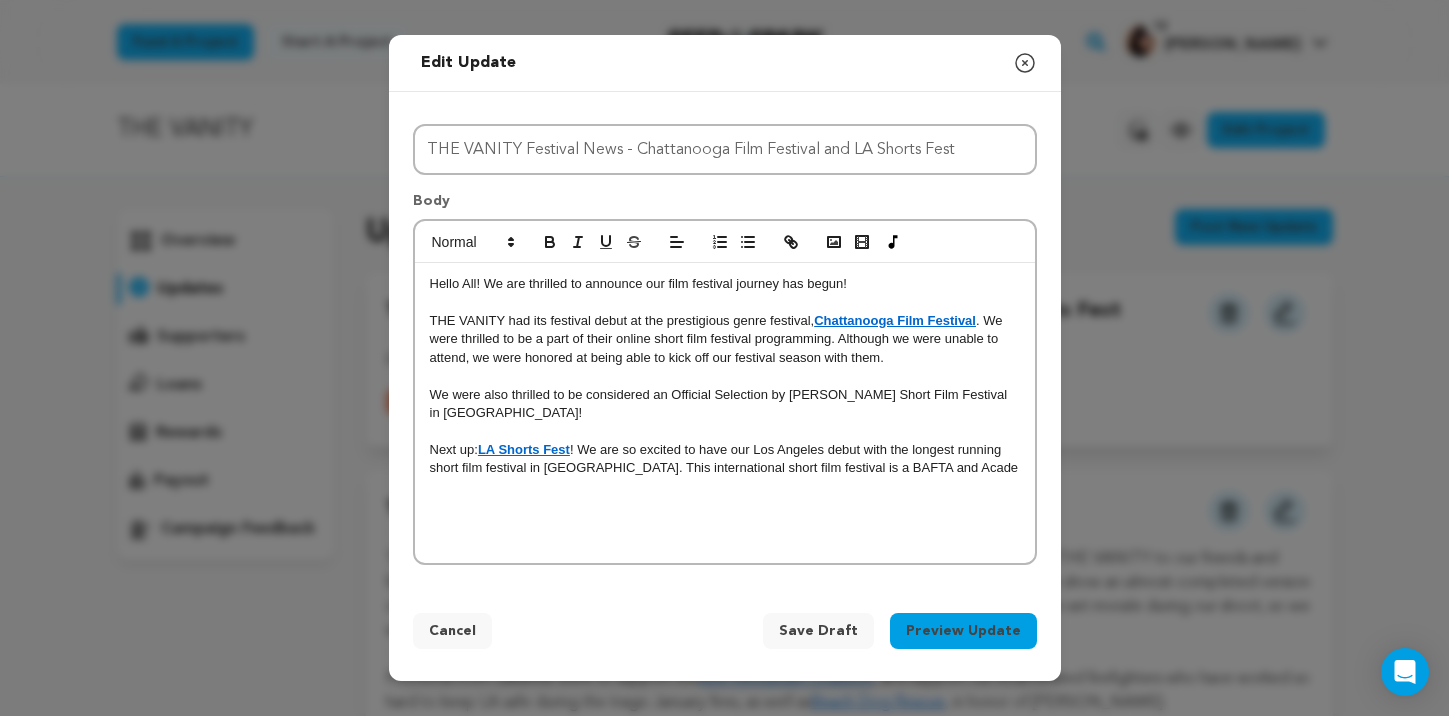 click on "Next up:  LA Shorts Fest ! We are so excited to have our Los Angeles debut with the longest running short film festival in Los Angeles. This international short film festival is a BAFTA and Acade" at bounding box center (725, 459) 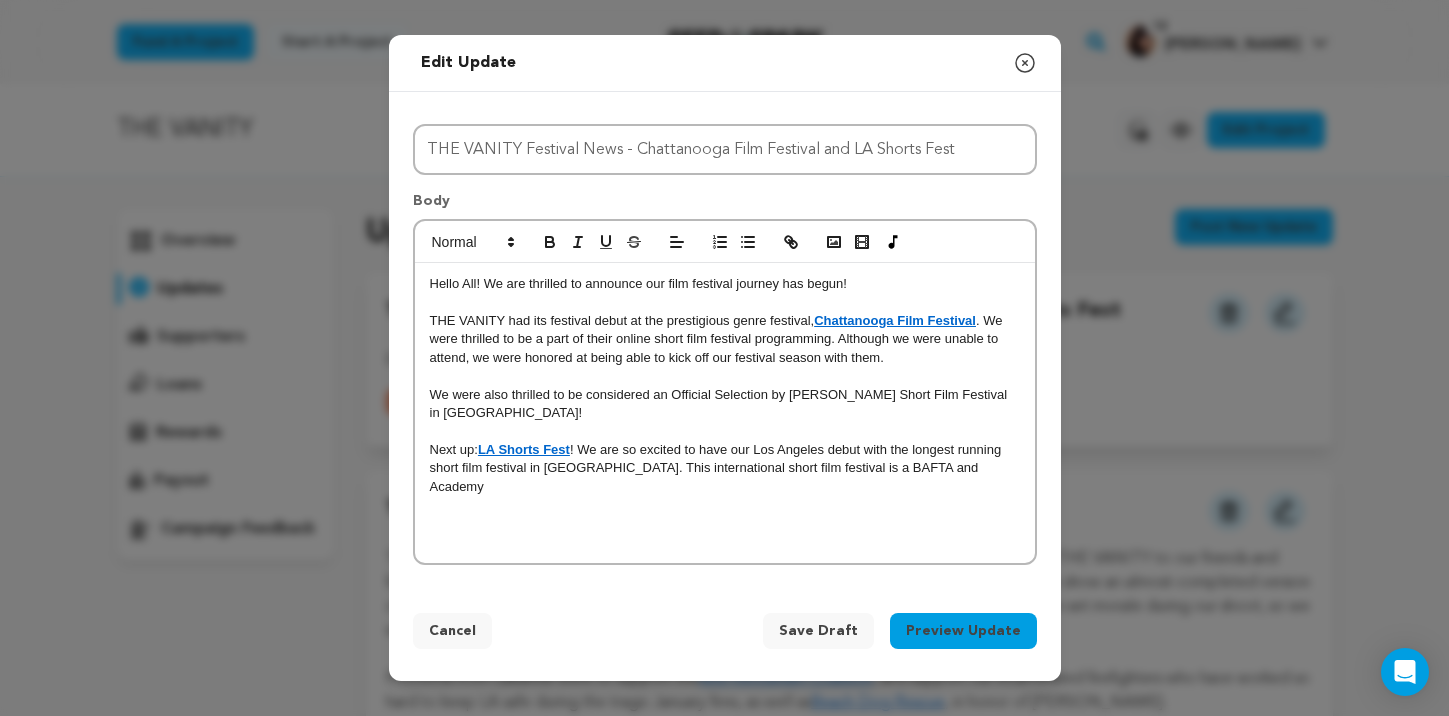 drag, startPoint x: 784, startPoint y: 429, endPoint x: 914, endPoint y: 455, distance: 132.57451 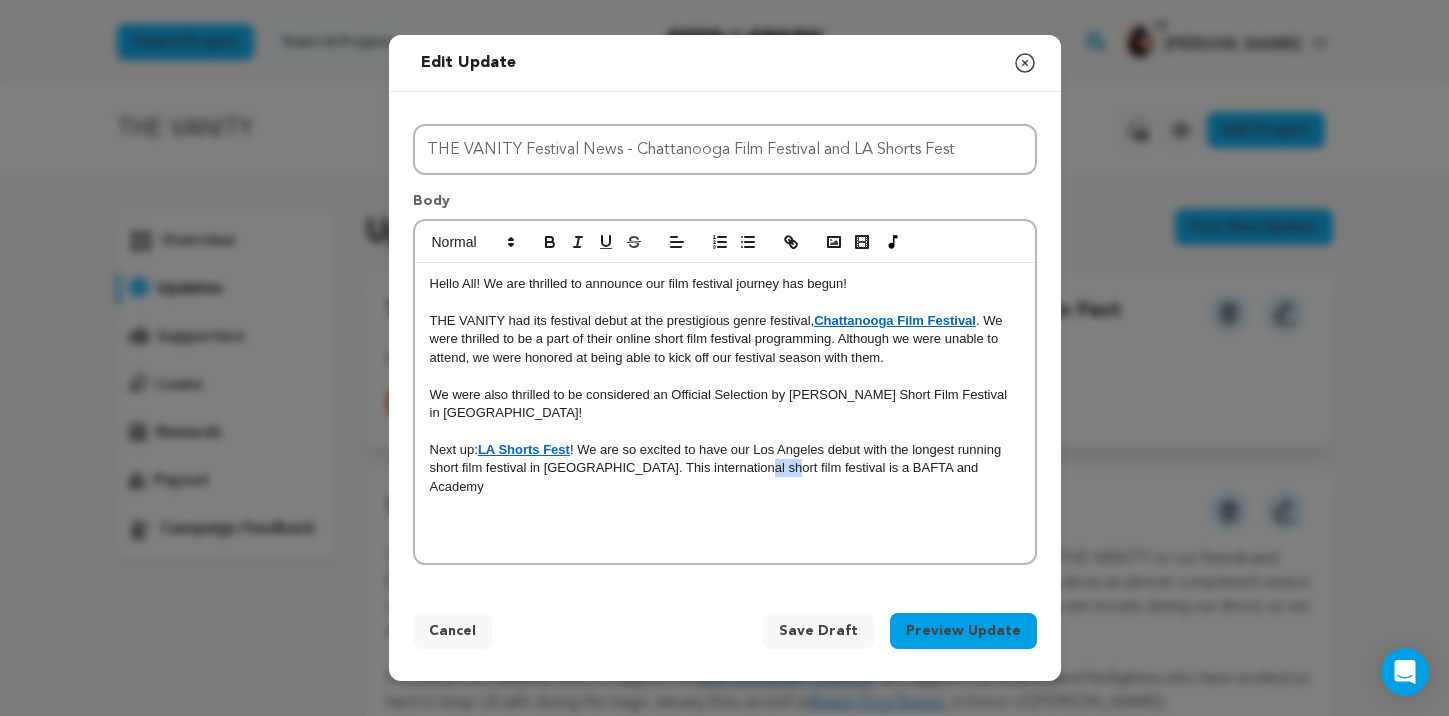 drag, startPoint x: 753, startPoint y: 474, endPoint x: 881, endPoint y: 471, distance: 128.03516 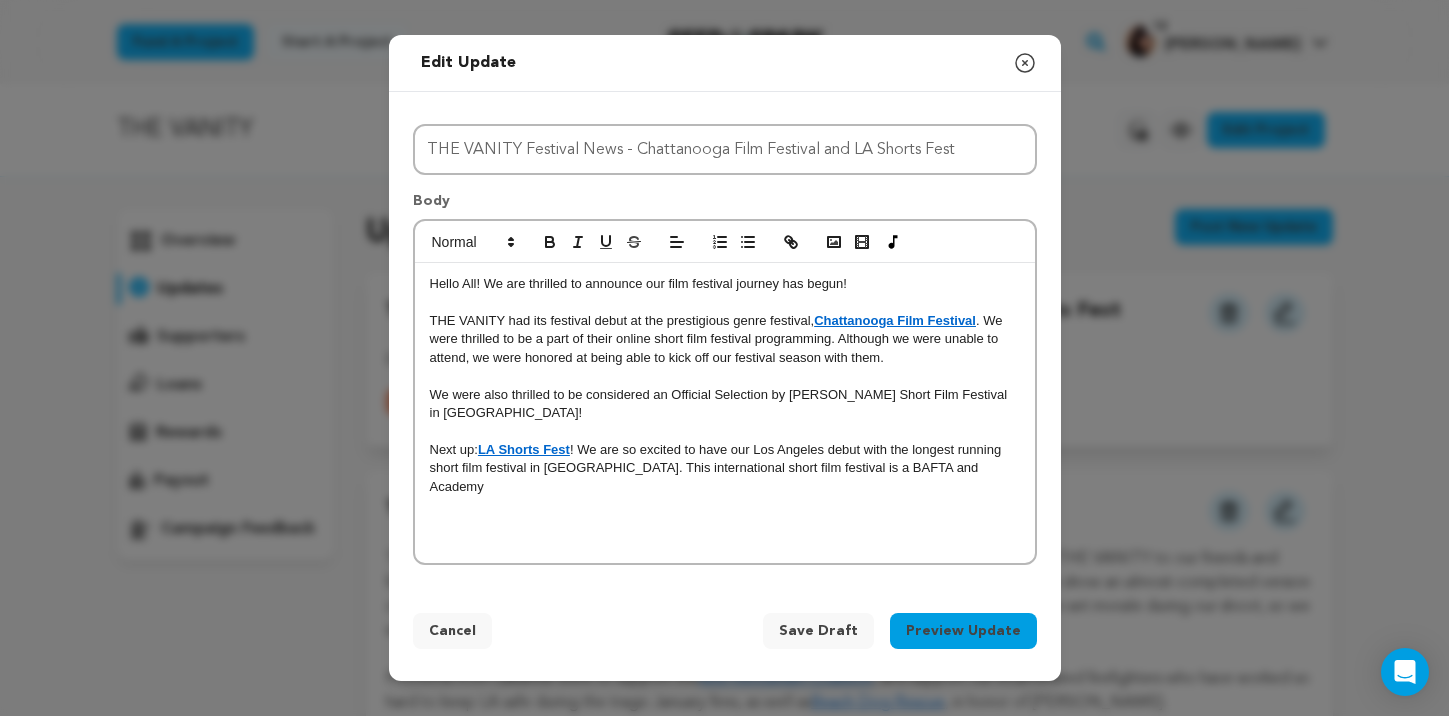 click on "Next up:  LA Shorts Fest ! We are so excited to have our Los Angeles debut with the longest running short film festival in Los Angeles. This international short film festival is a BAFTA and Academy" at bounding box center [725, 468] 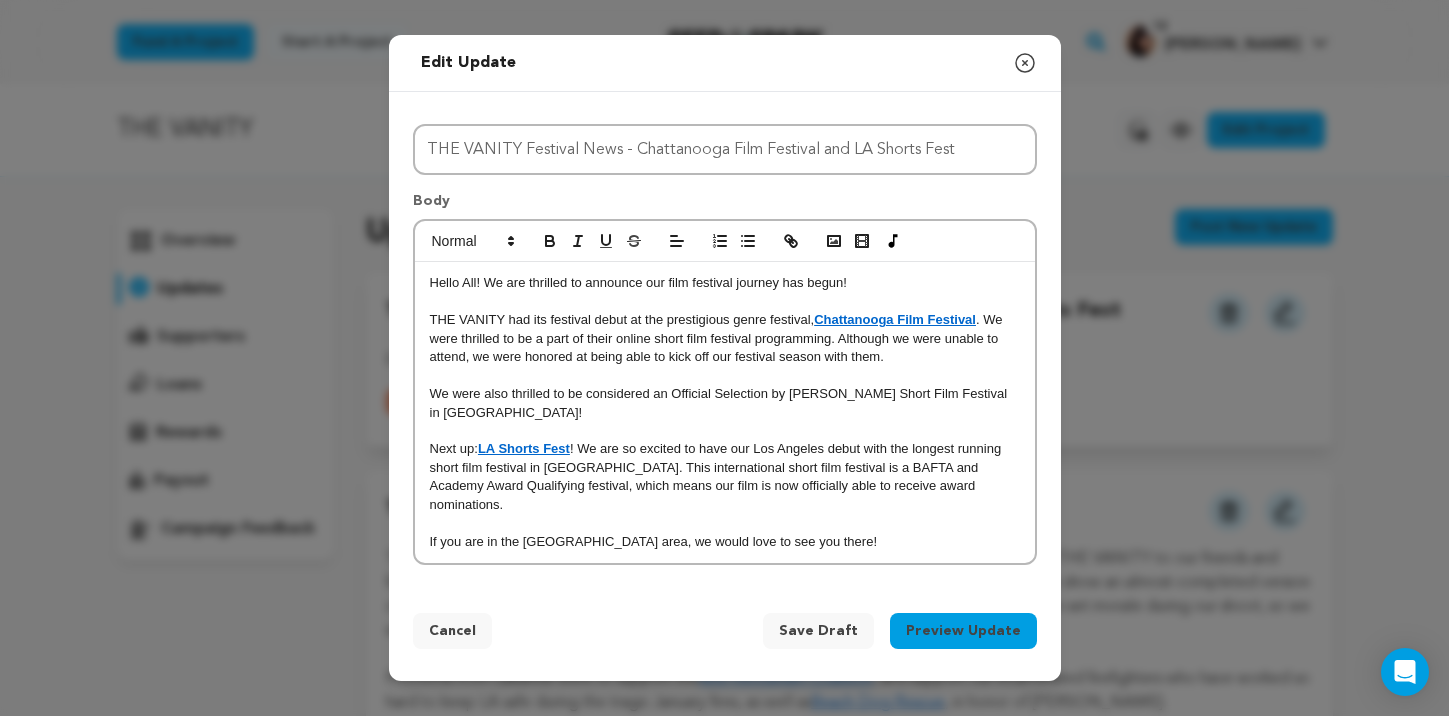 click on "Next up:  LA Shorts Fest ! We are so excited to have our Los Angeles debut with the longest running short film festival in Los Angeles. This international short film festival is a BAFTA and Academy Award Qualifying festival, which means our film is now officially able to receive award nominations." at bounding box center (725, 477) 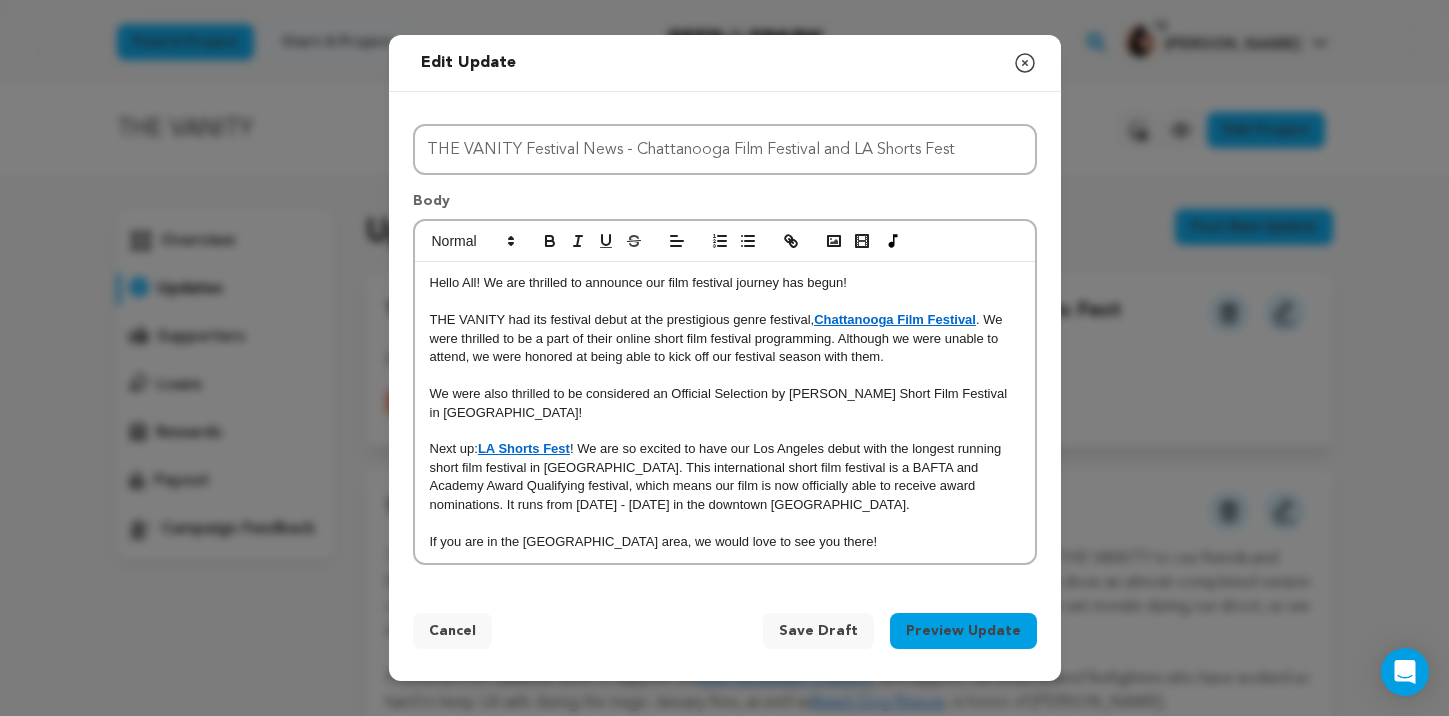 click on "If you are in the Los Angeles area, we would love to see you there!" at bounding box center [725, 542] 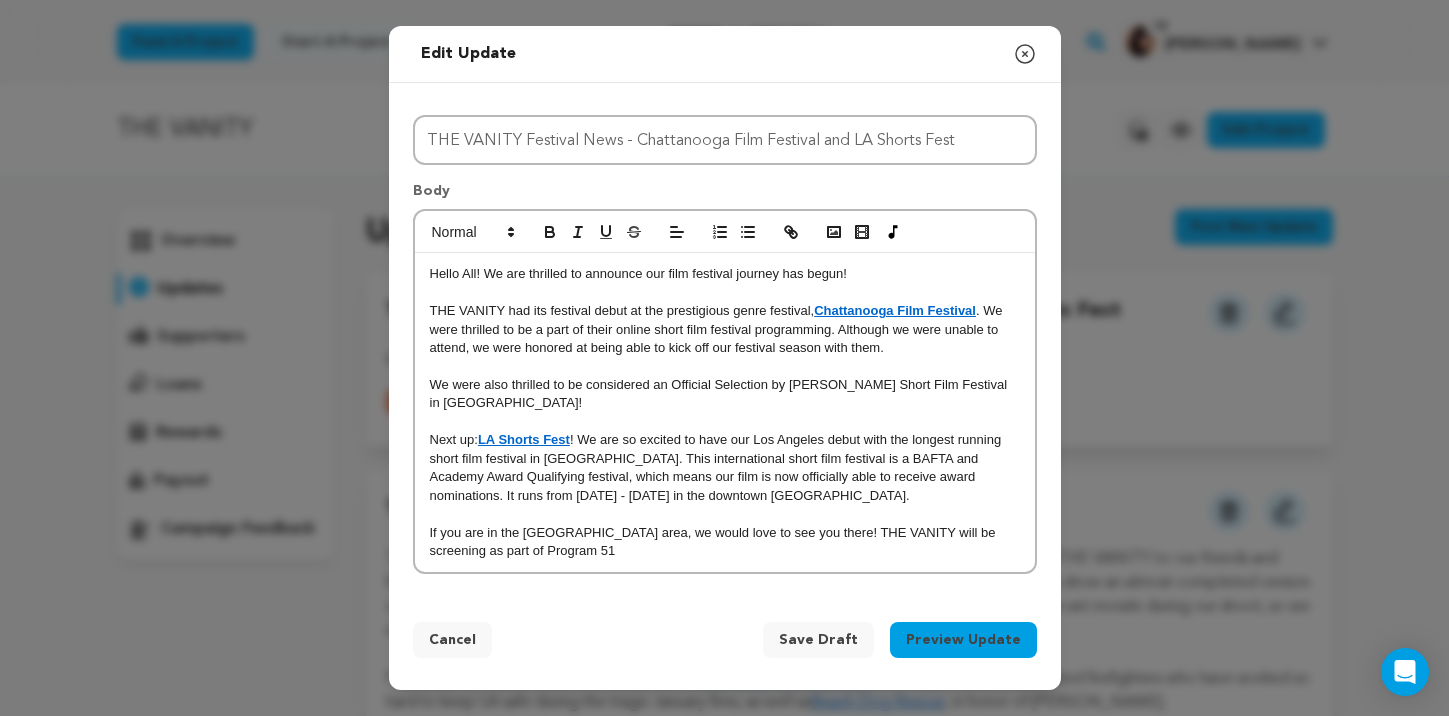 click on "If you are in the Los Angeles area, we would love to see you there! THE VANITY will be screening as part of Program 51" at bounding box center [725, 542] 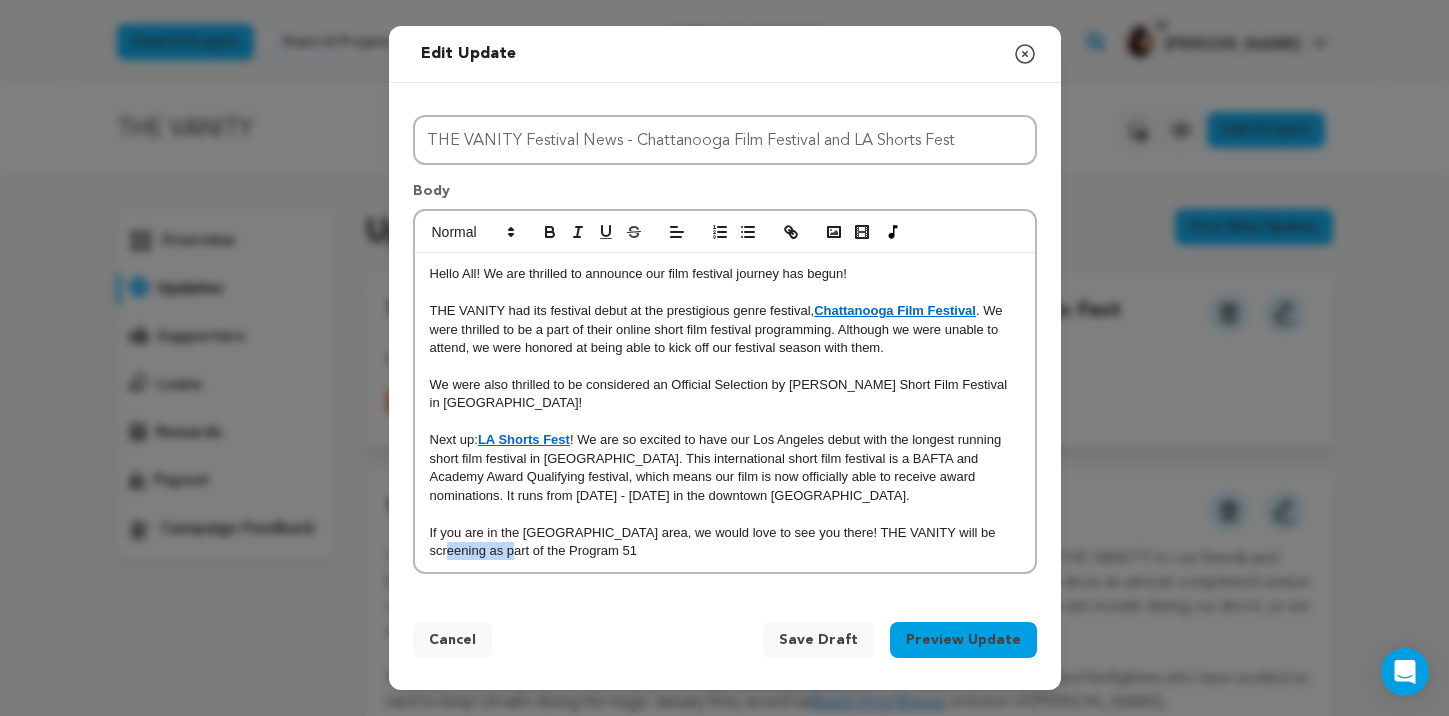 drag, startPoint x: 465, startPoint y: 554, endPoint x: 989, endPoint y: 445, distance: 535.2168 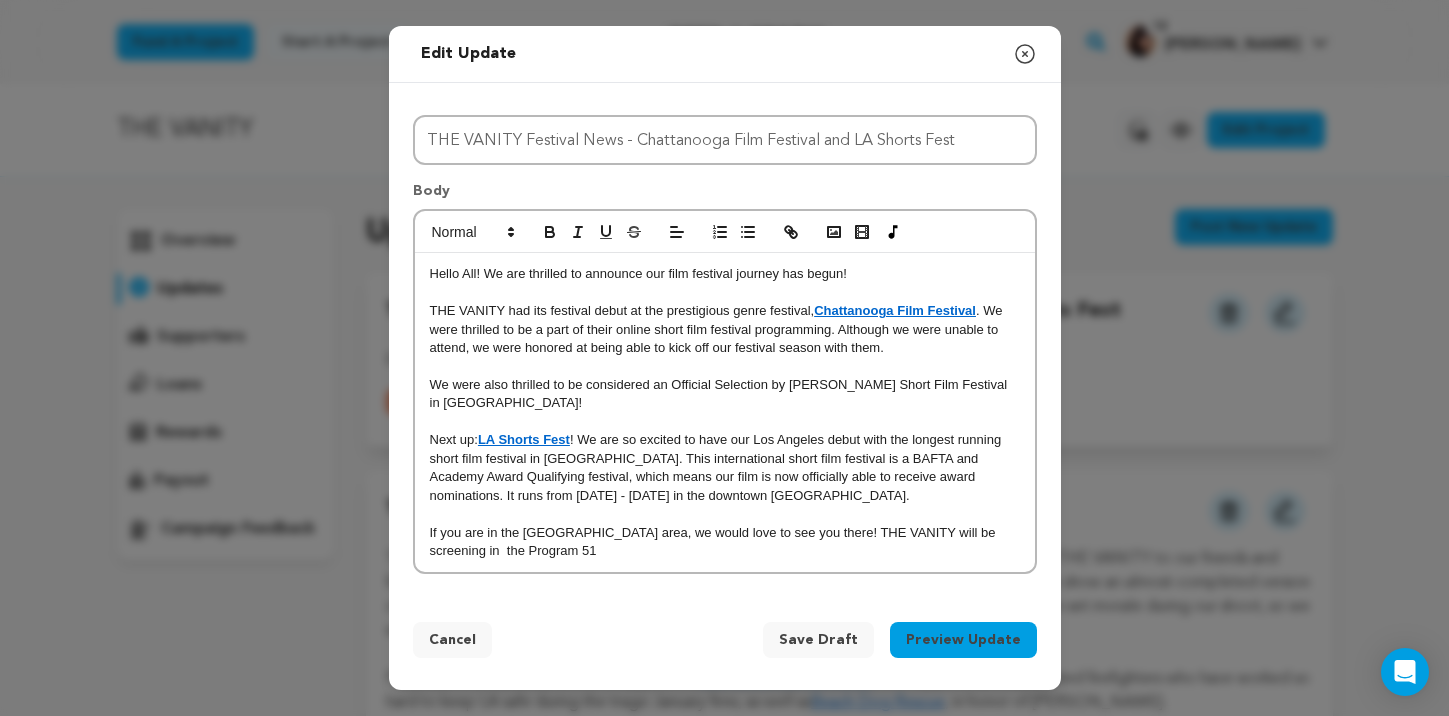 click on "If you are in the Los Angeles area, we would love to see you there! THE VANITY will be screening in  the Program 51" at bounding box center (725, 542) 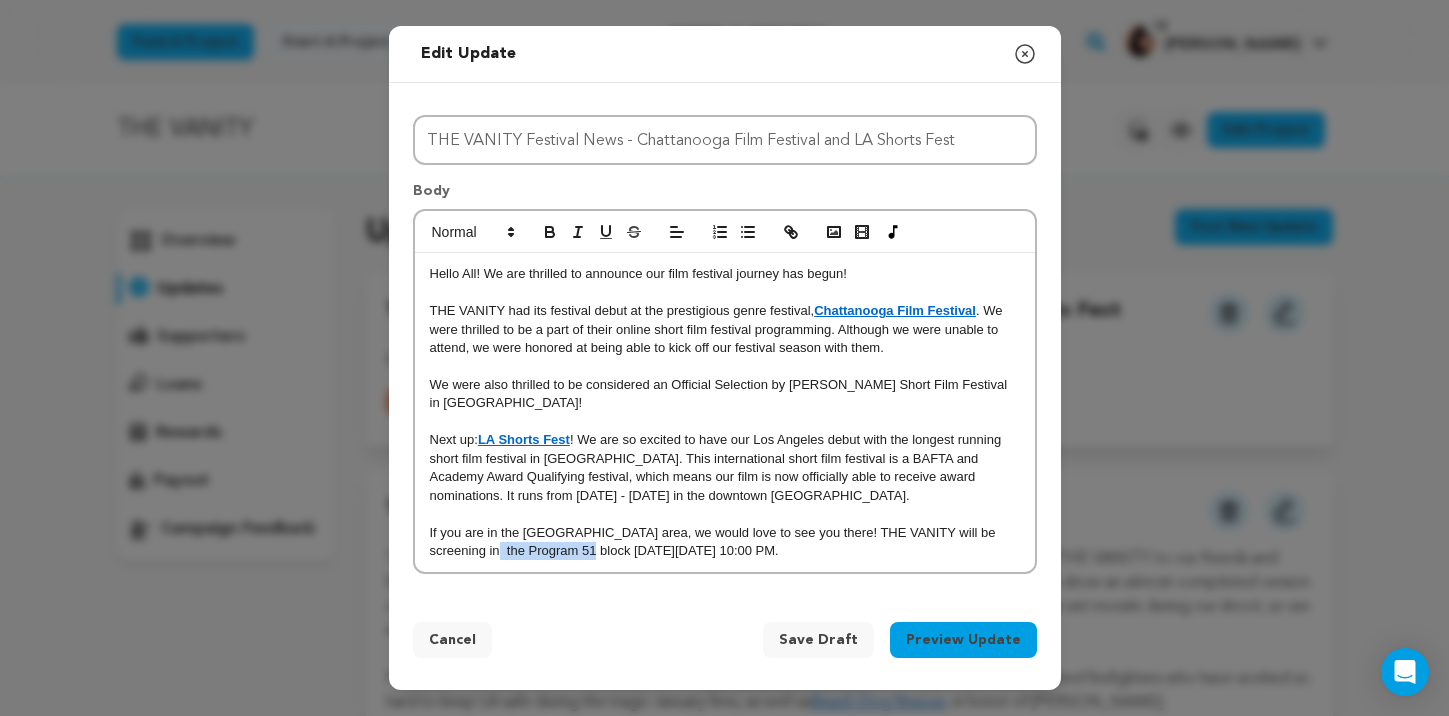 drag, startPoint x: 552, startPoint y: 551, endPoint x: 727, endPoint y: 542, distance: 175.23128 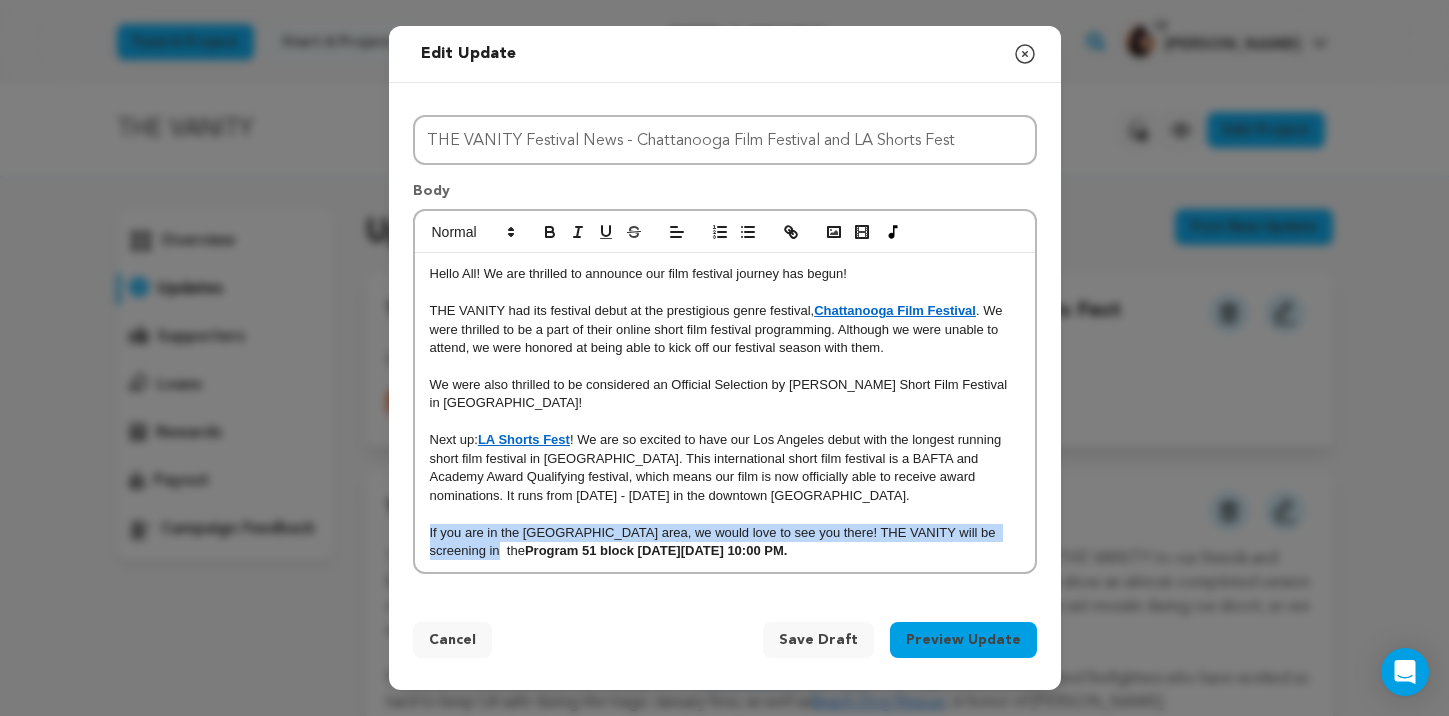 drag, startPoint x: 788, startPoint y: 238, endPoint x: 798, endPoint y: 339, distance: 101.49384 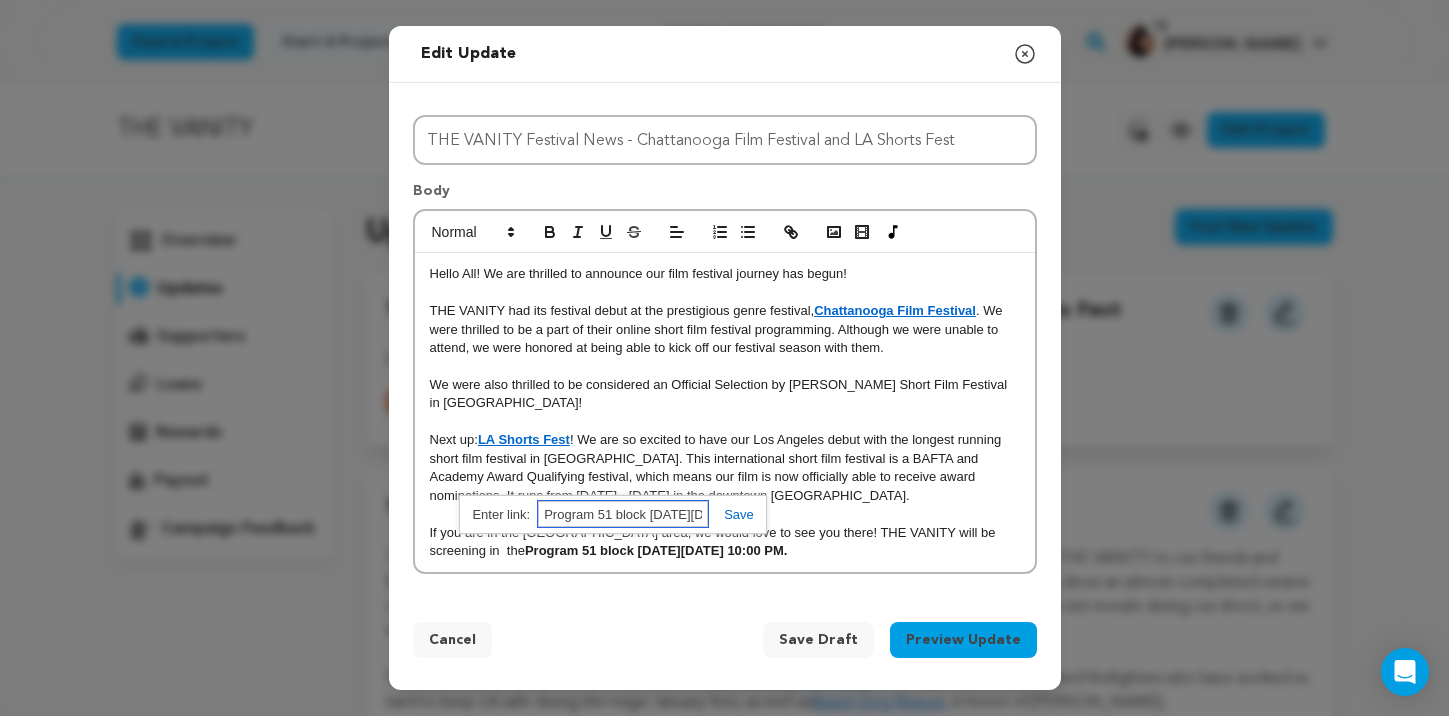paste on "https://www.lashortsfest.com/july-24-program-51" 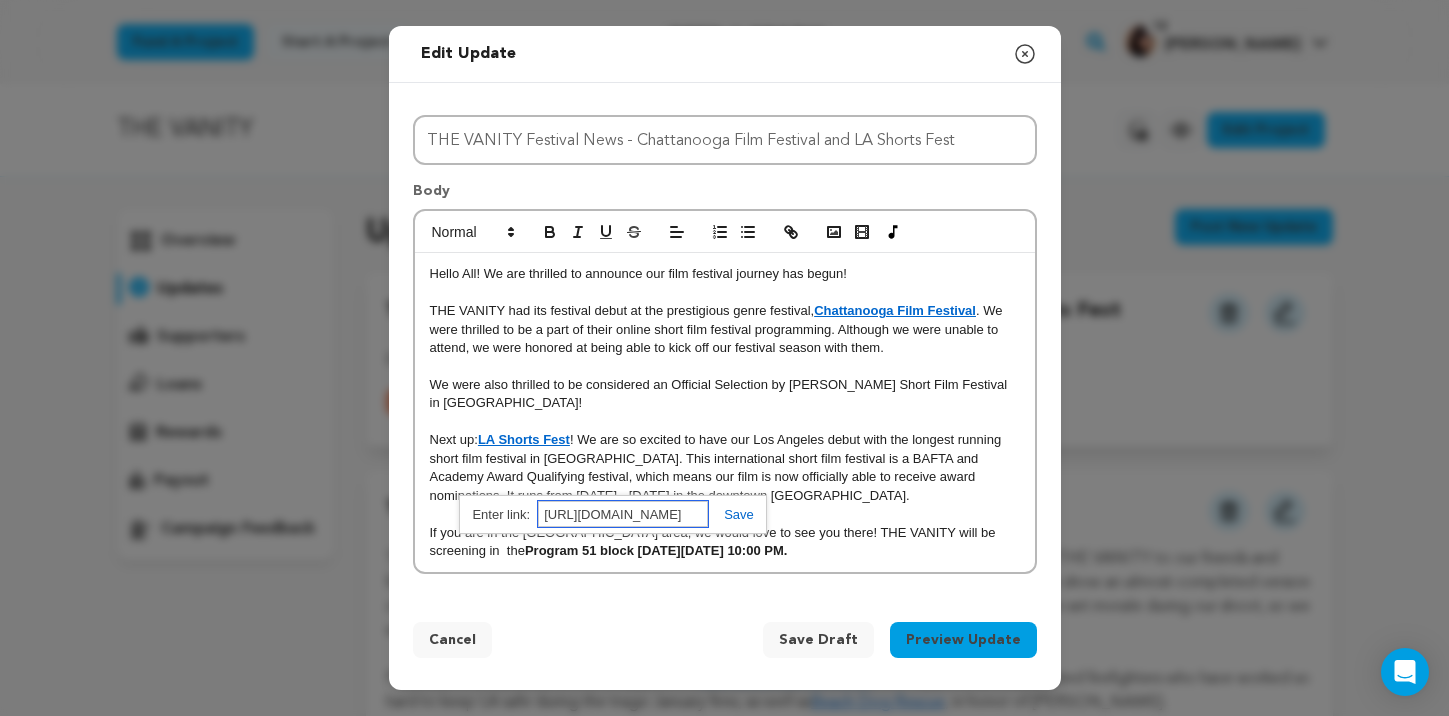 scroll, scrollTop: 0, scrollLeft: 120, axis: horizontal 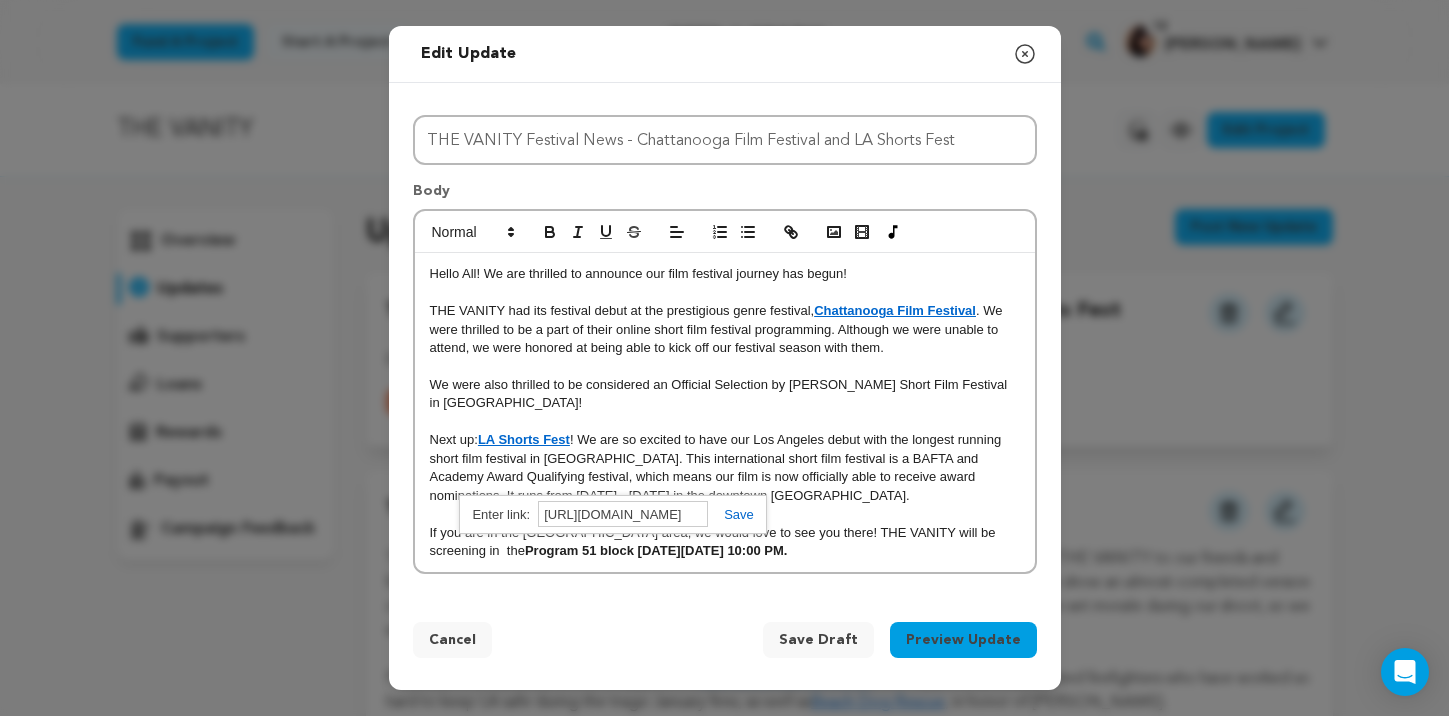 click at bounding box center [731, 514] 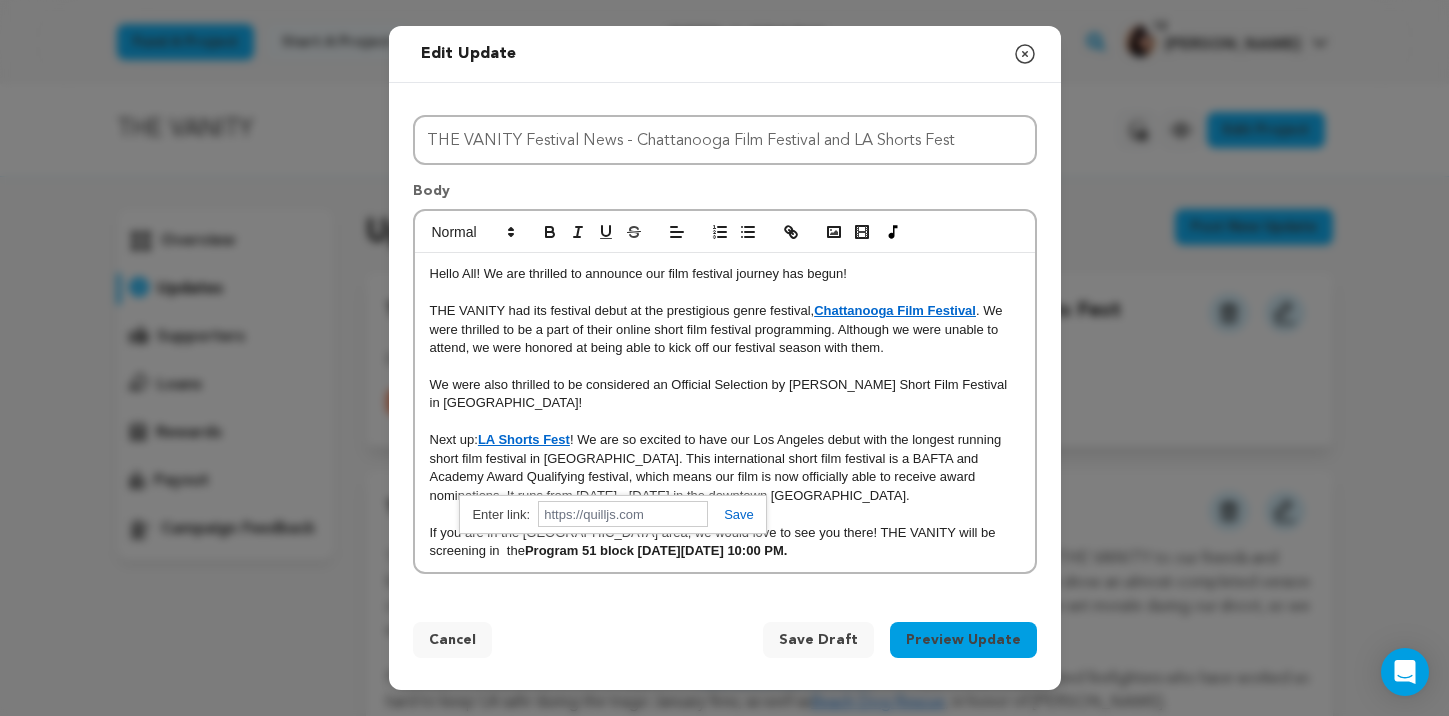 scroll, scrollTop: 0, scrollLeft: 0, axis: both 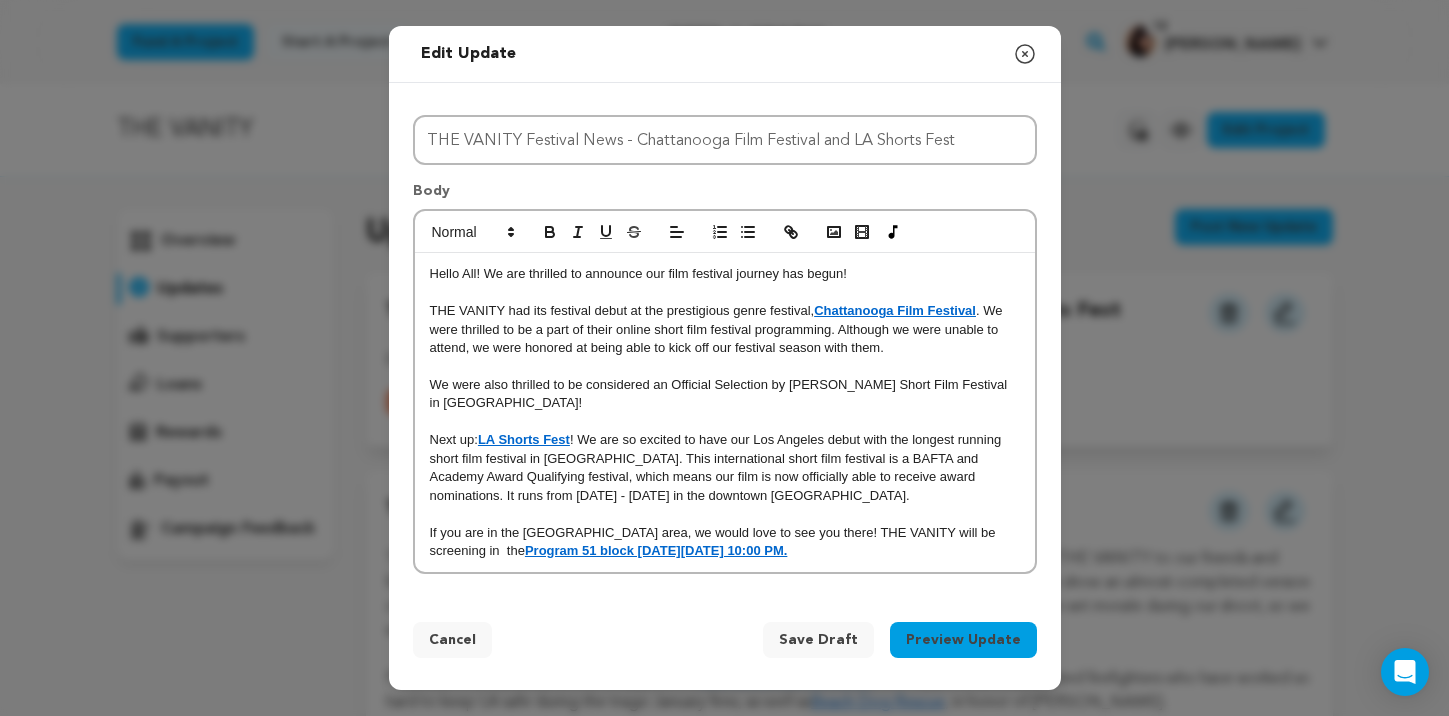 click on "If you are in the Los Angeles area, we would love to see you there! THE VANITY will be screening in  the  Program 51 block on Thursday, July 24, at 10:00 PM." at bounding box center (725, 542) 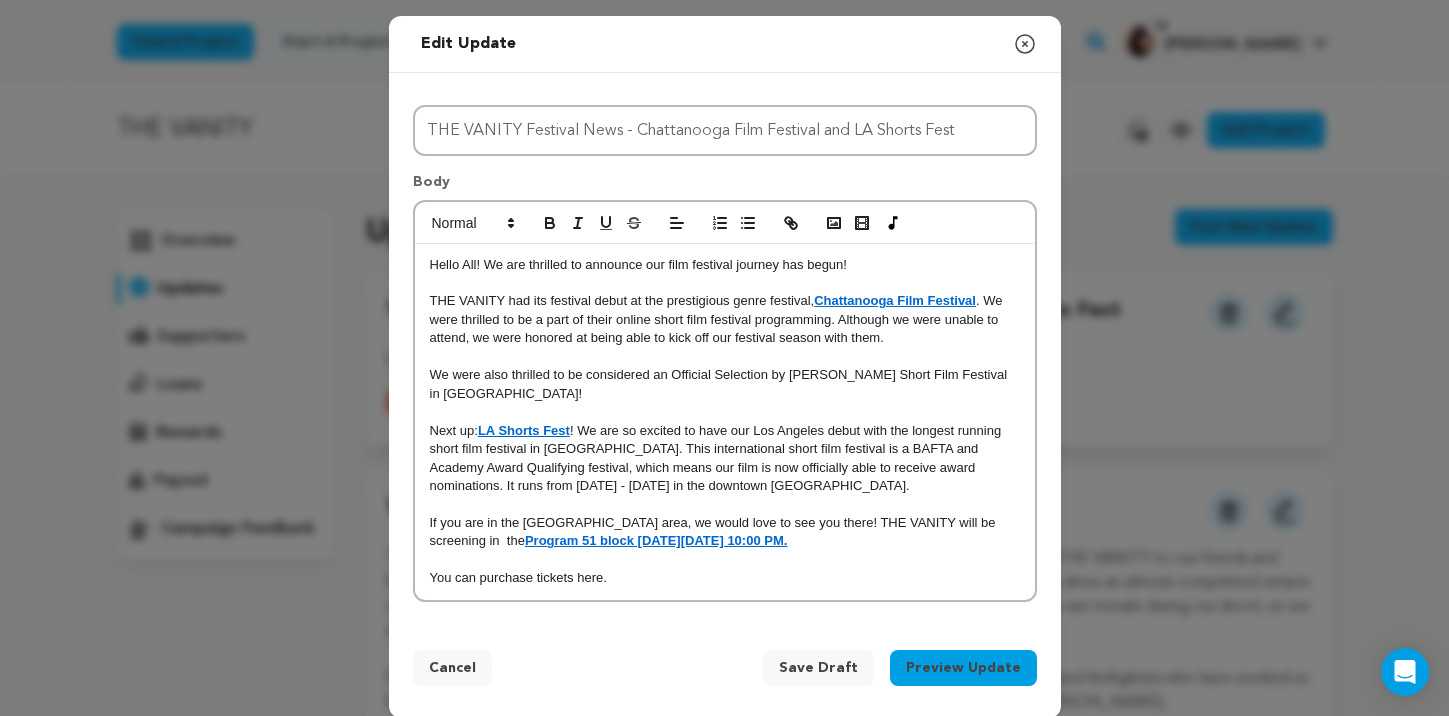 drag, startPoint x: 611, startPoint y: 576, endPoint x: 426, endPoint y: 575, distance: 185.0027 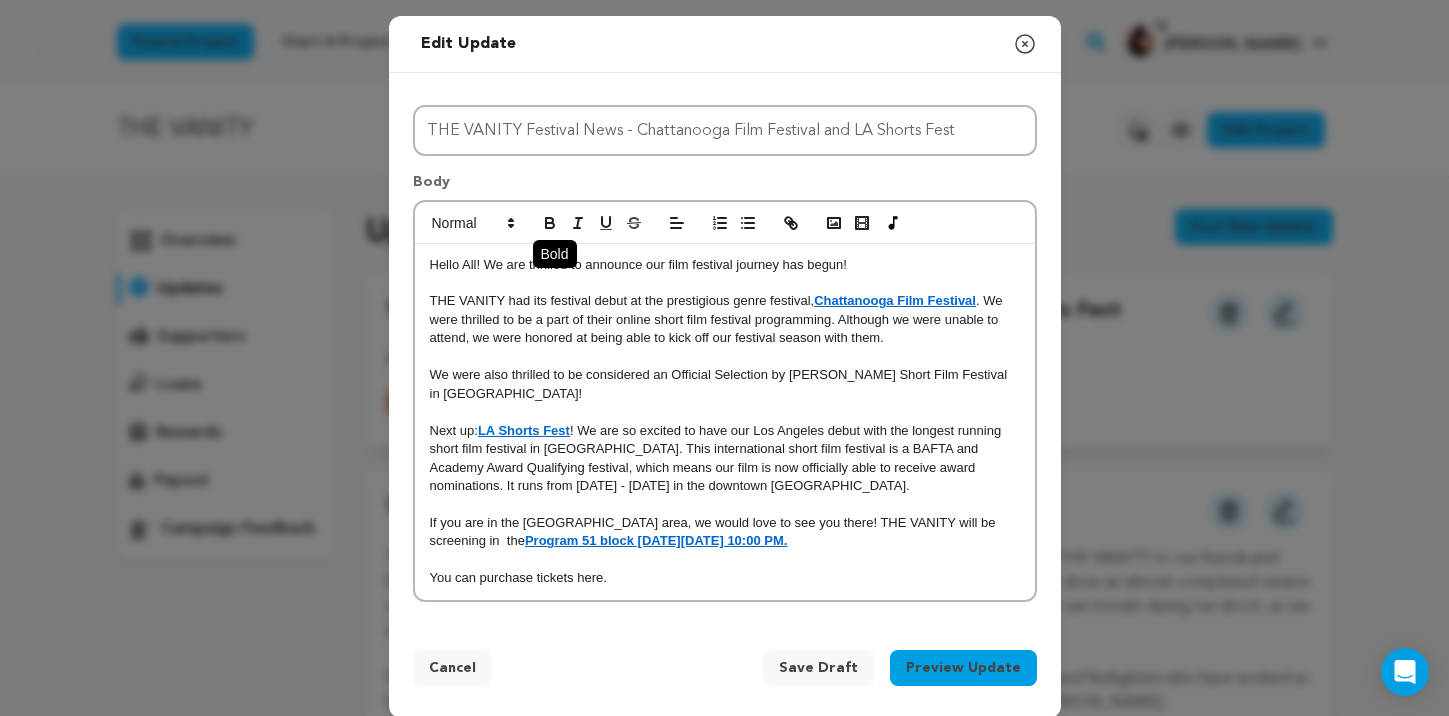 click 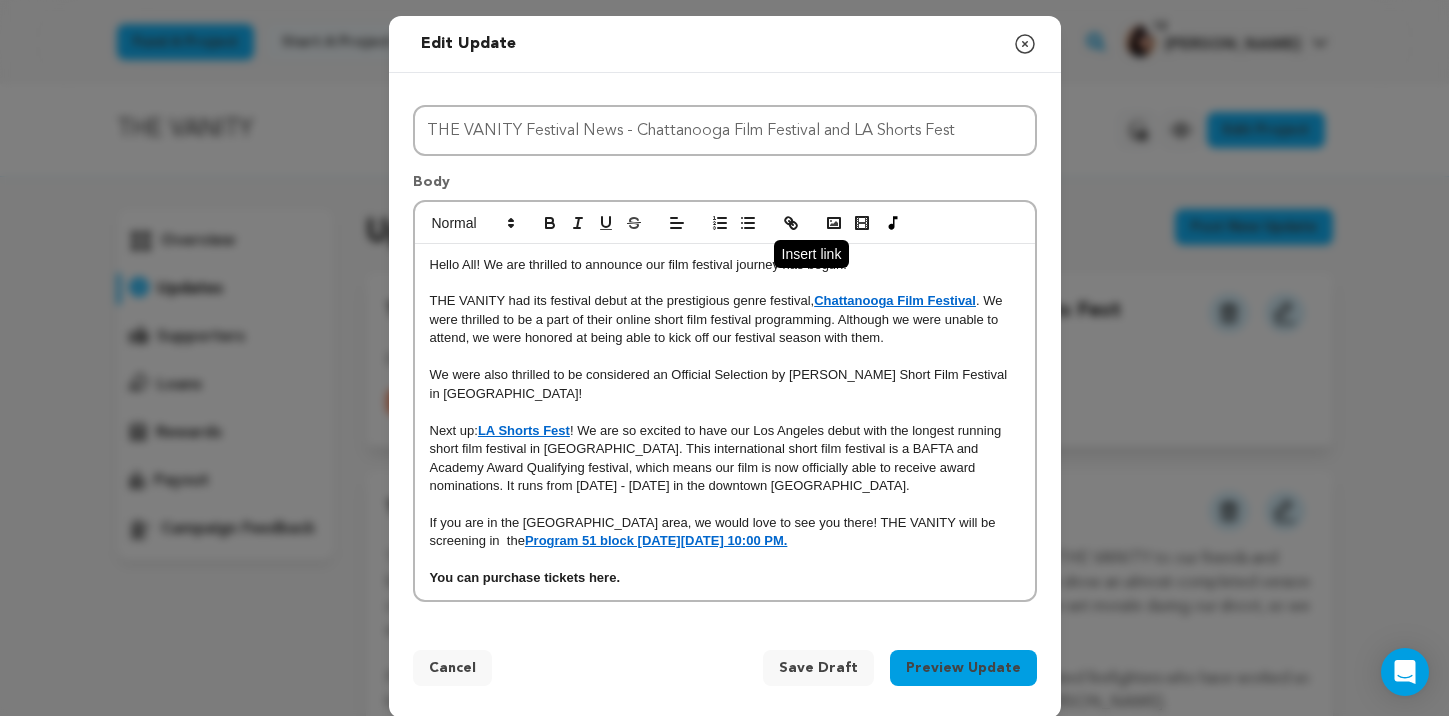 click 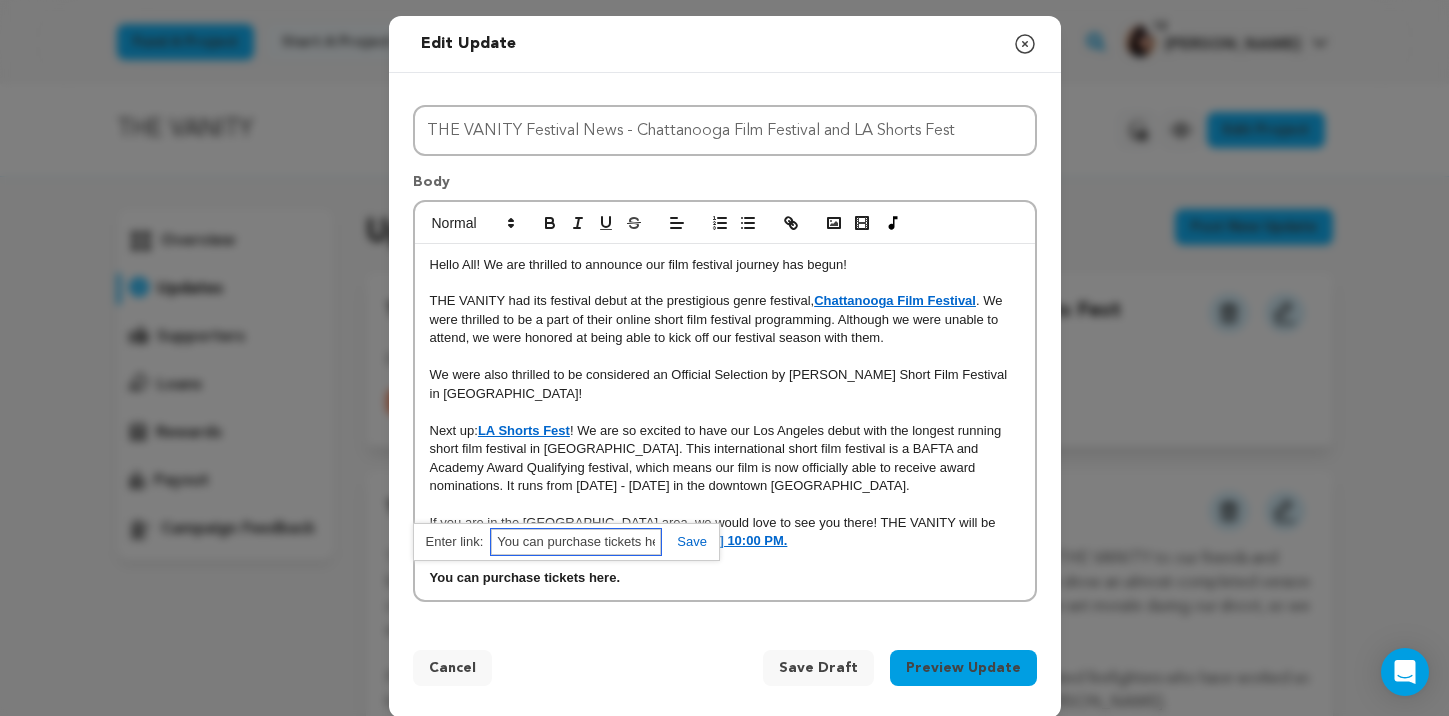 paste on "https://www.lashortsfest.com/events/thursday-july-24-10-00-pm-program-51" 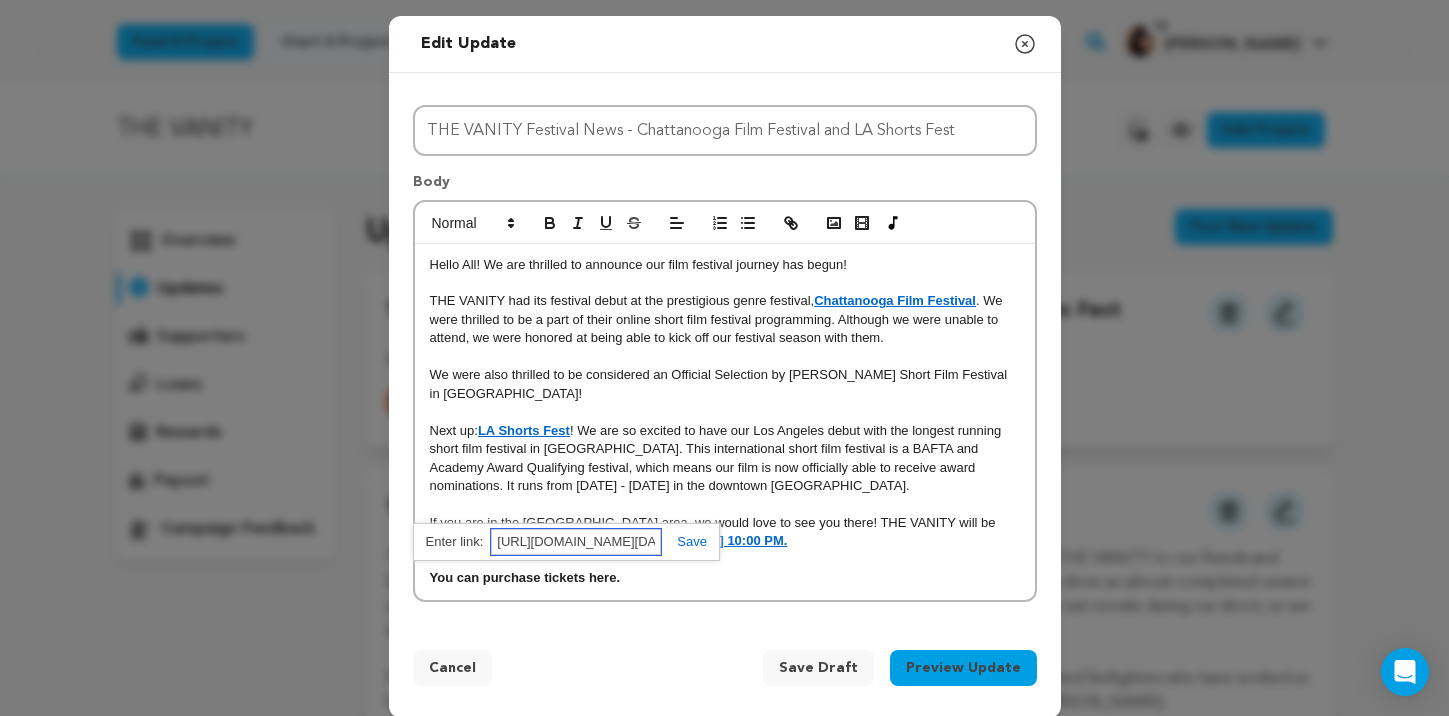 scroll, scrollTop: 0, scrollLeft: 276, axis: horizontal 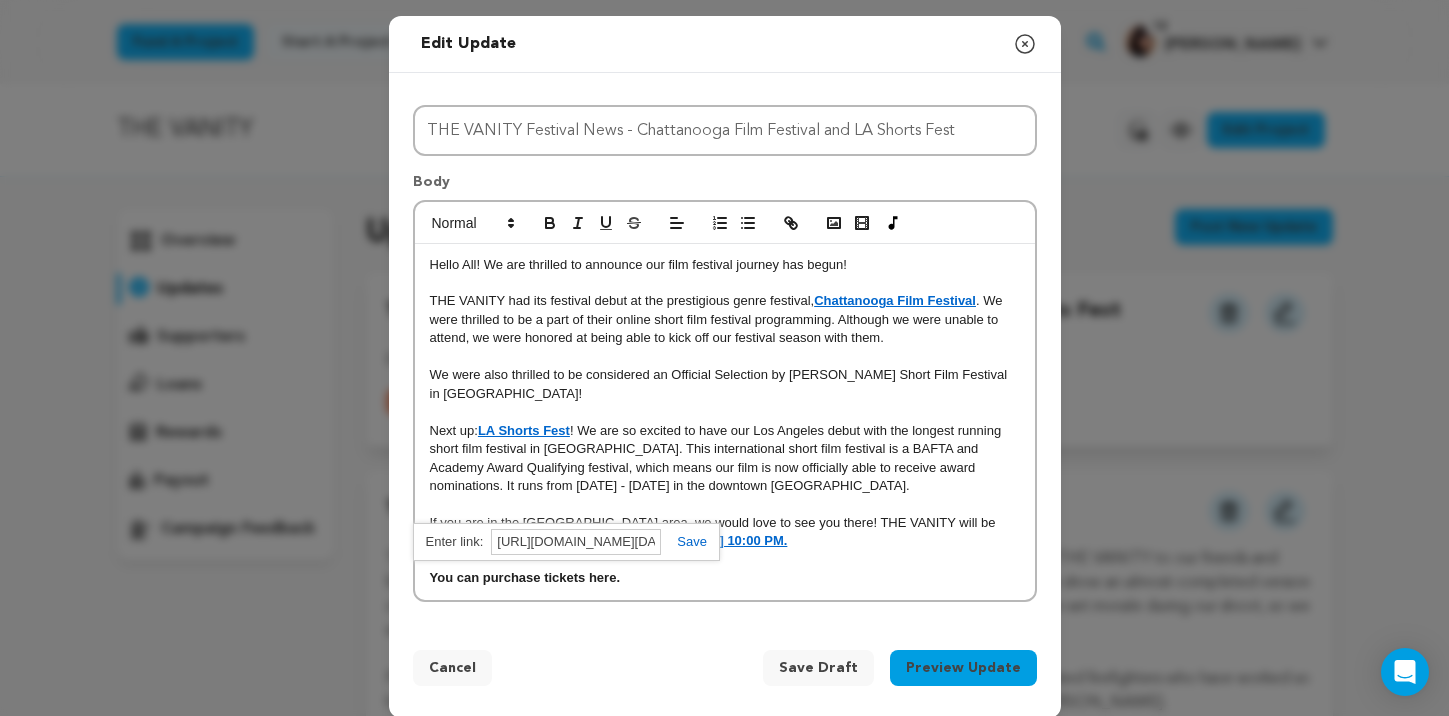 click at bounding box center [684, 541] 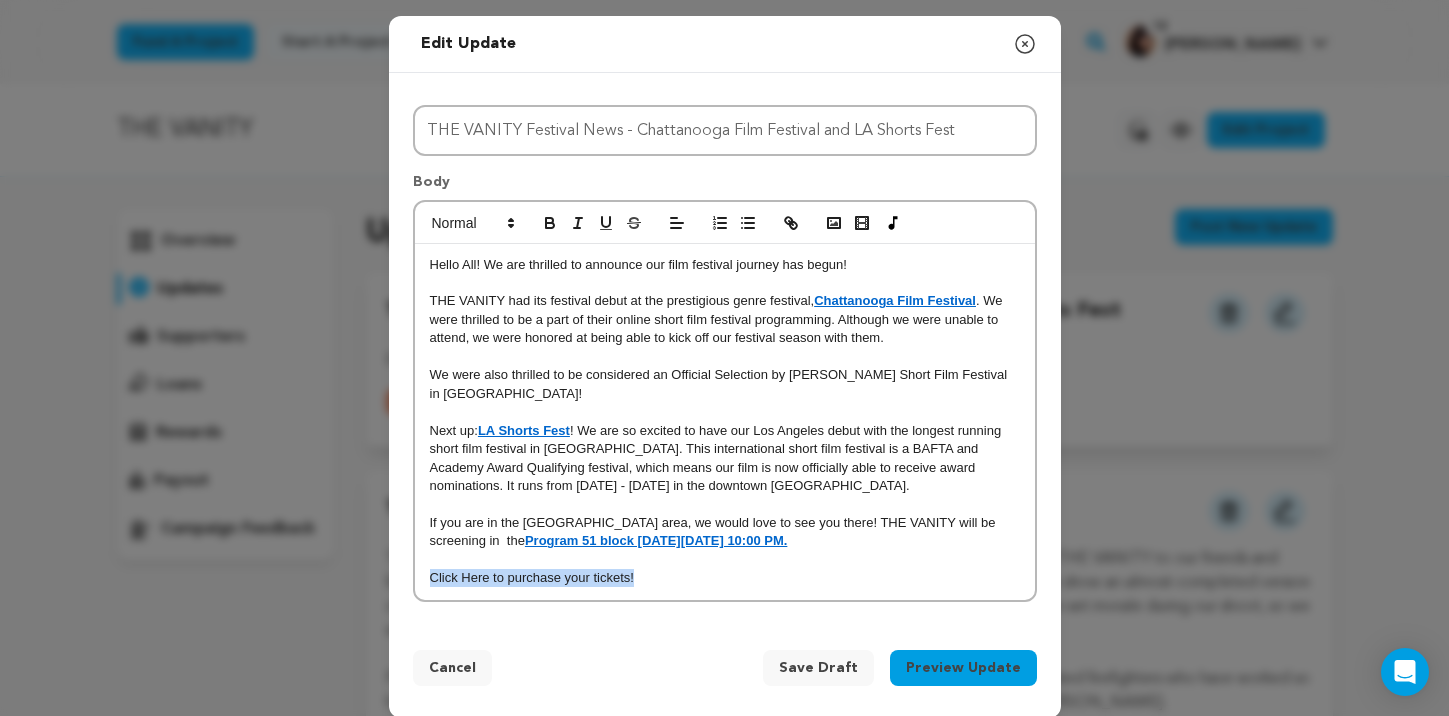 drag, startPoint x: 657, startPoint y: 584, endPoint x: 322, endPoint y: 583, distance: 335.0015 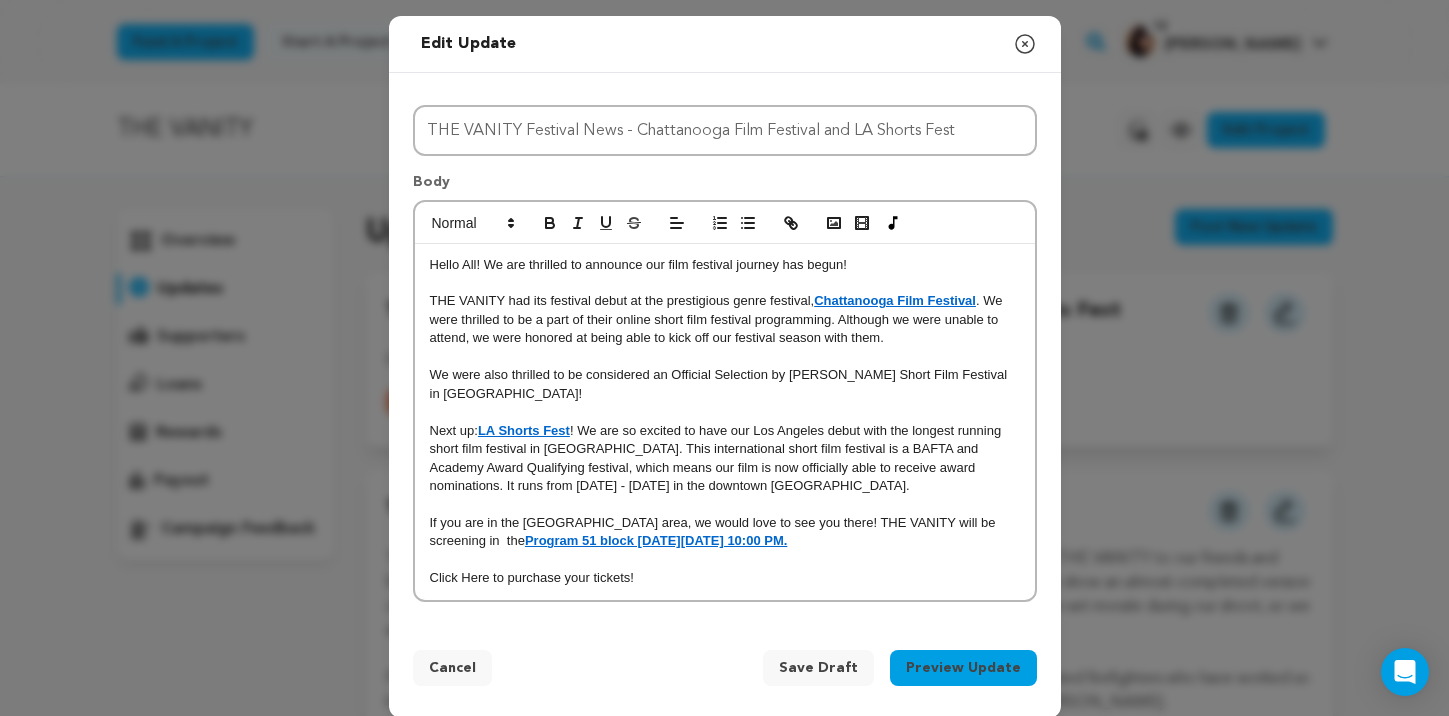 click at bounding box center [725, 223] 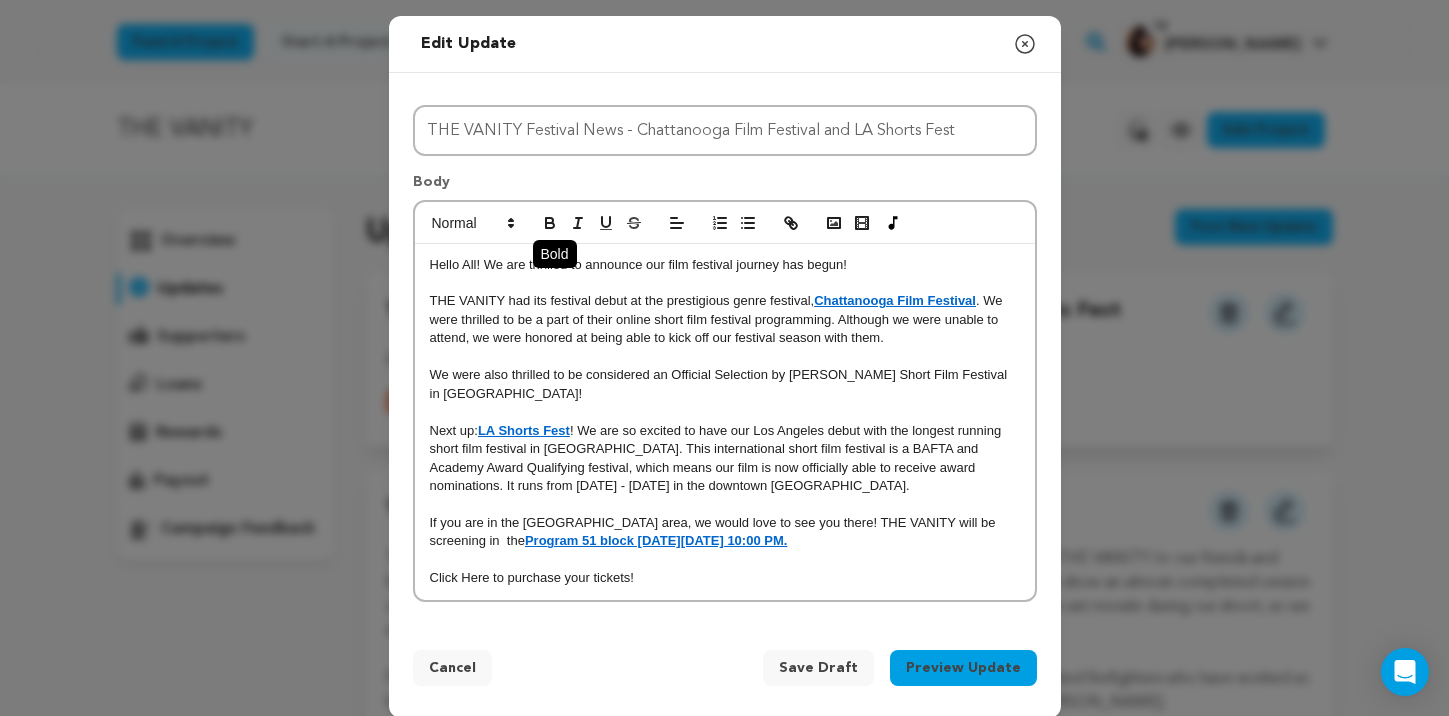 click 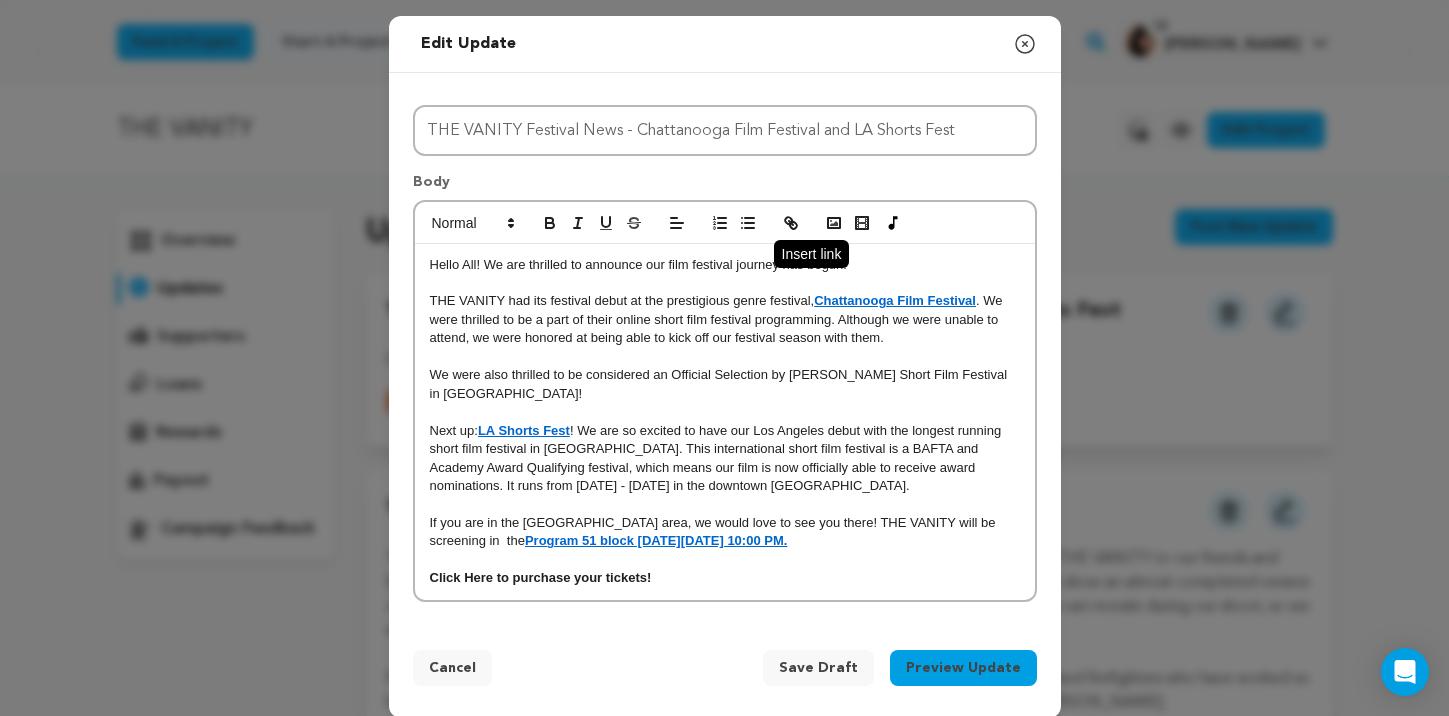 click 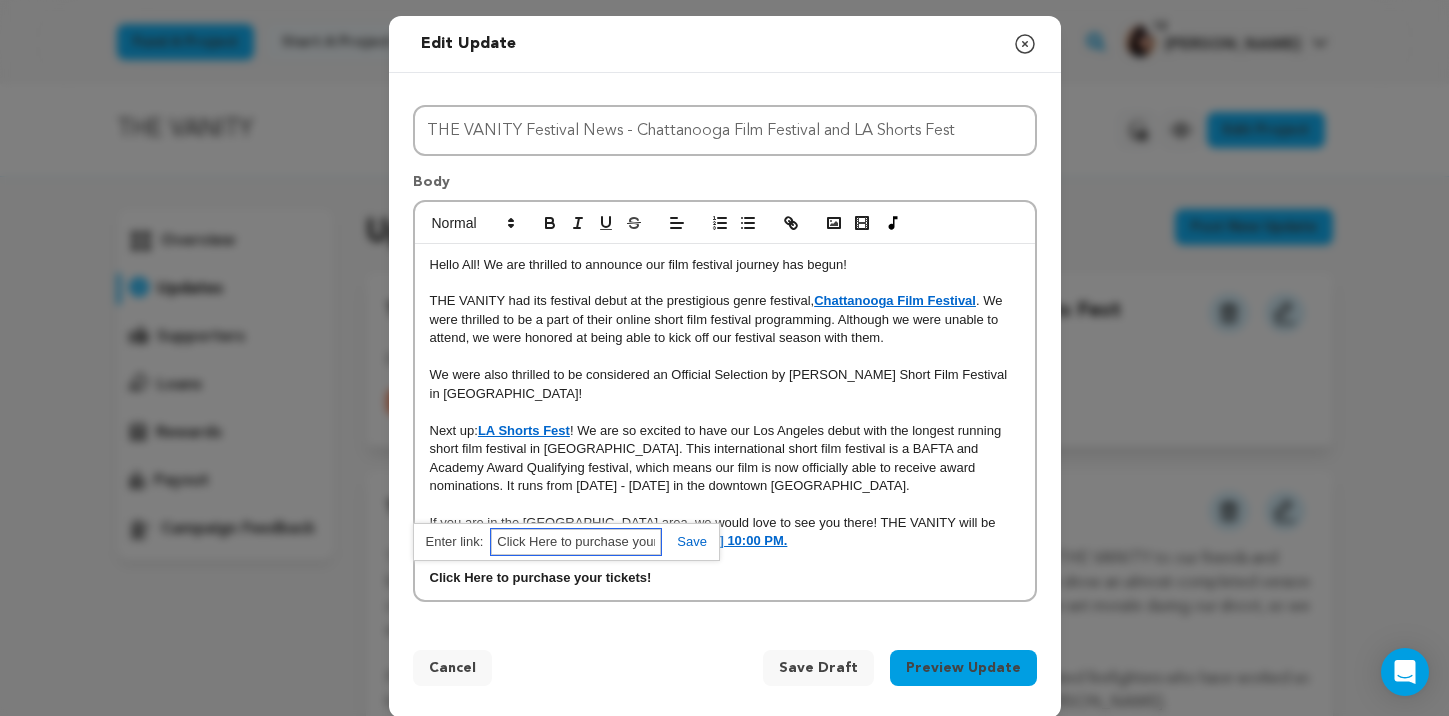 paste on "https://www.lashortsfest.com/events/thursday-july-24-10-00-pm-program-51" 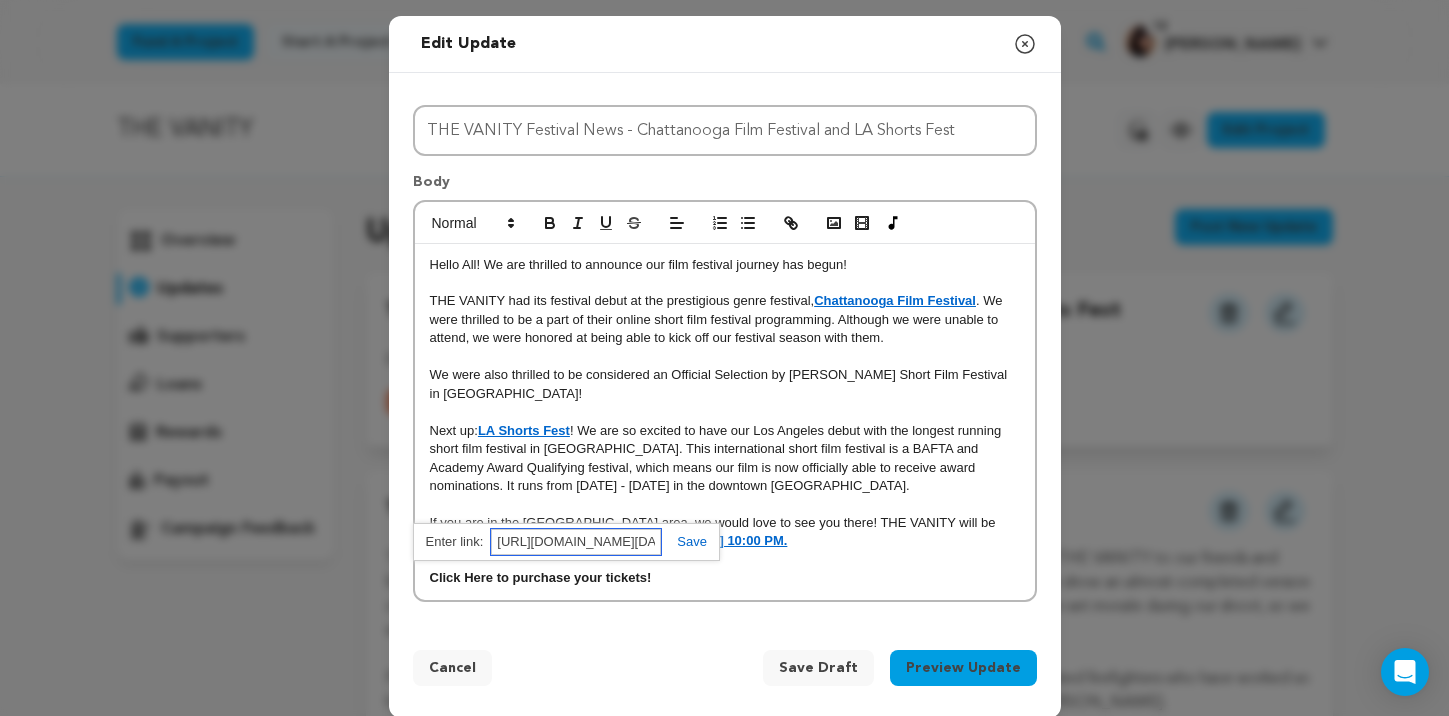 scroll, scrollTop: 0, scrollLeft: 276, axis: horizontal 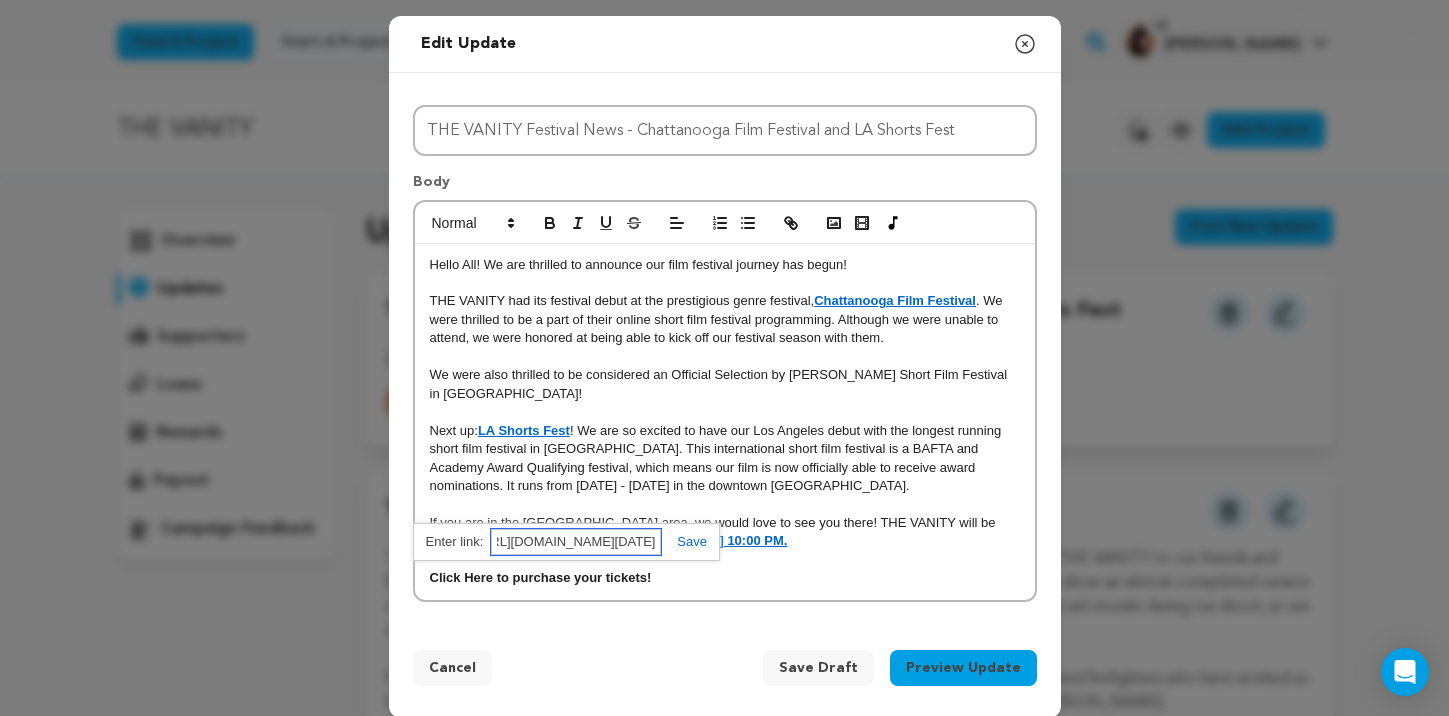 type on "https://www.lashortsfest.com/events/thursday-july-24-10-00-pm-program-51" 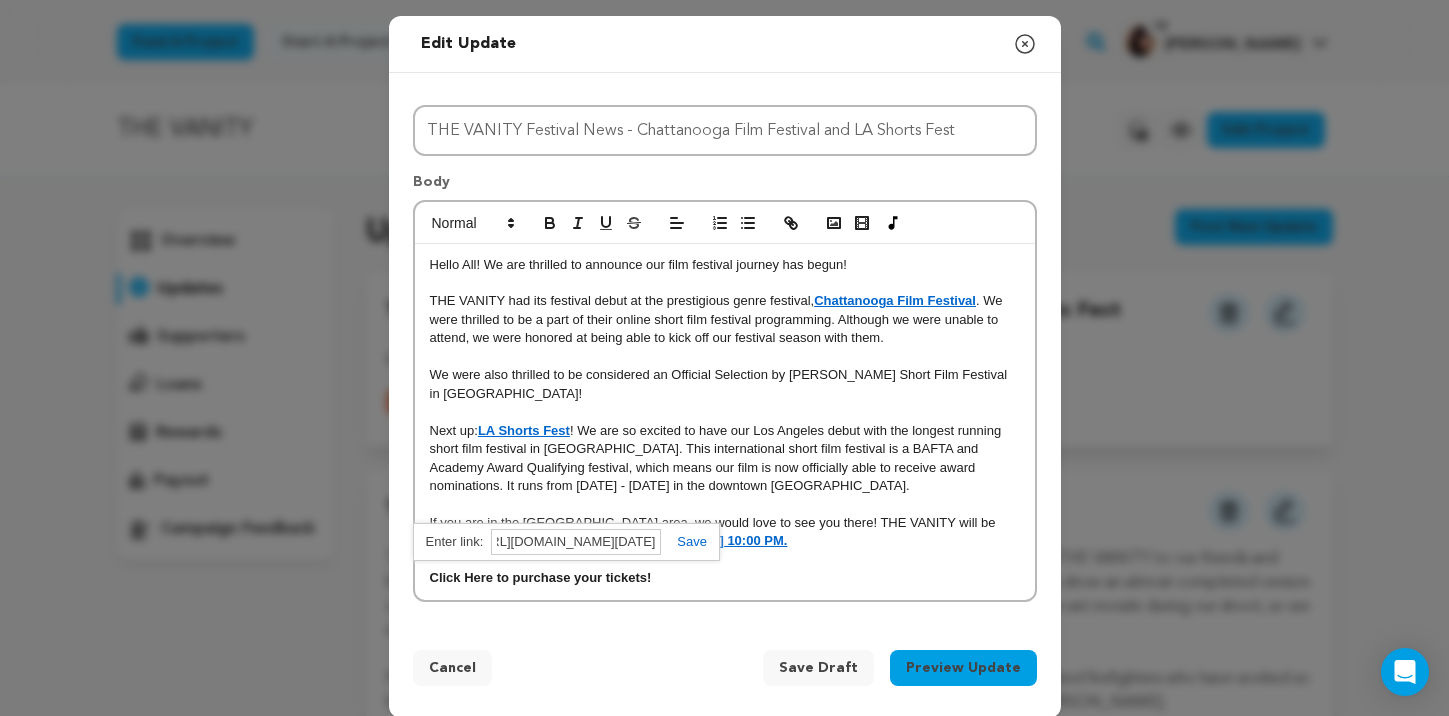 click at bounding box center (684, 541) 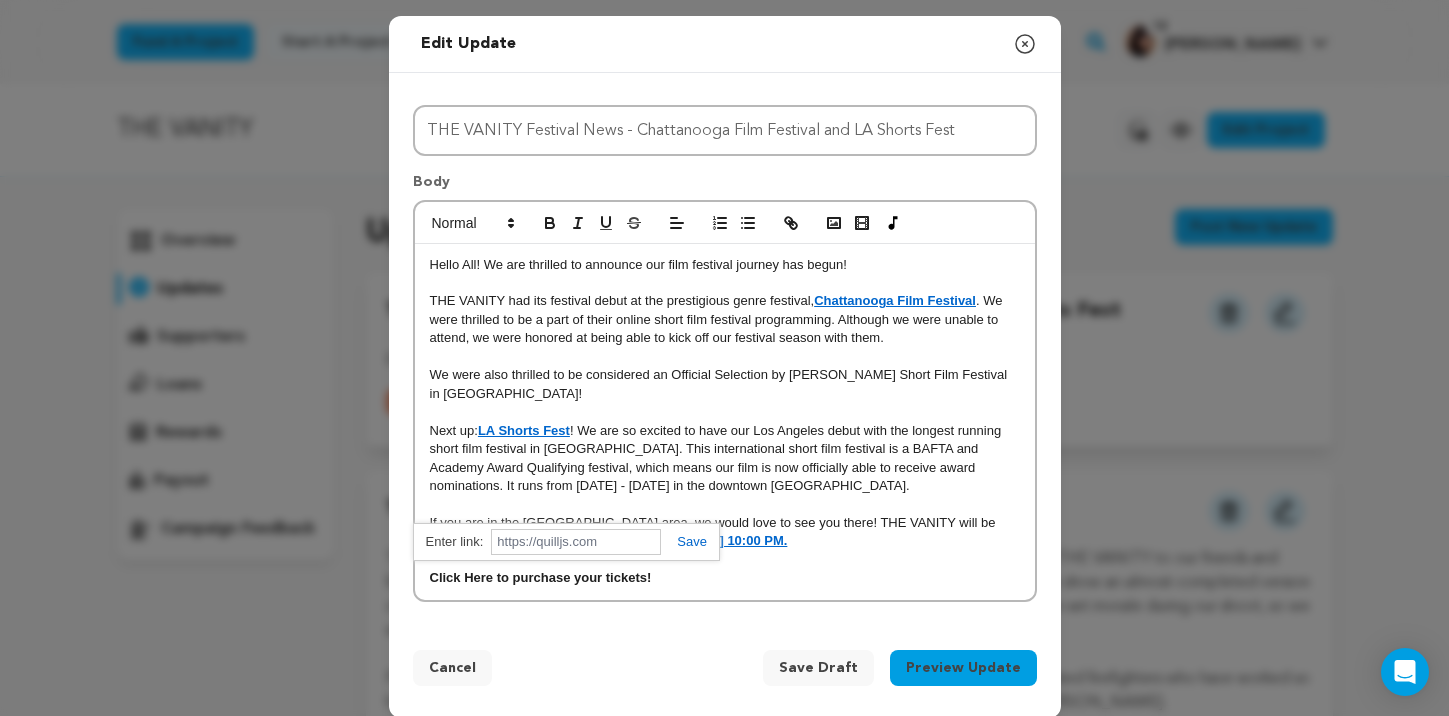 scroll, scrollTop: 0, scrollLeft: 0, axis: both 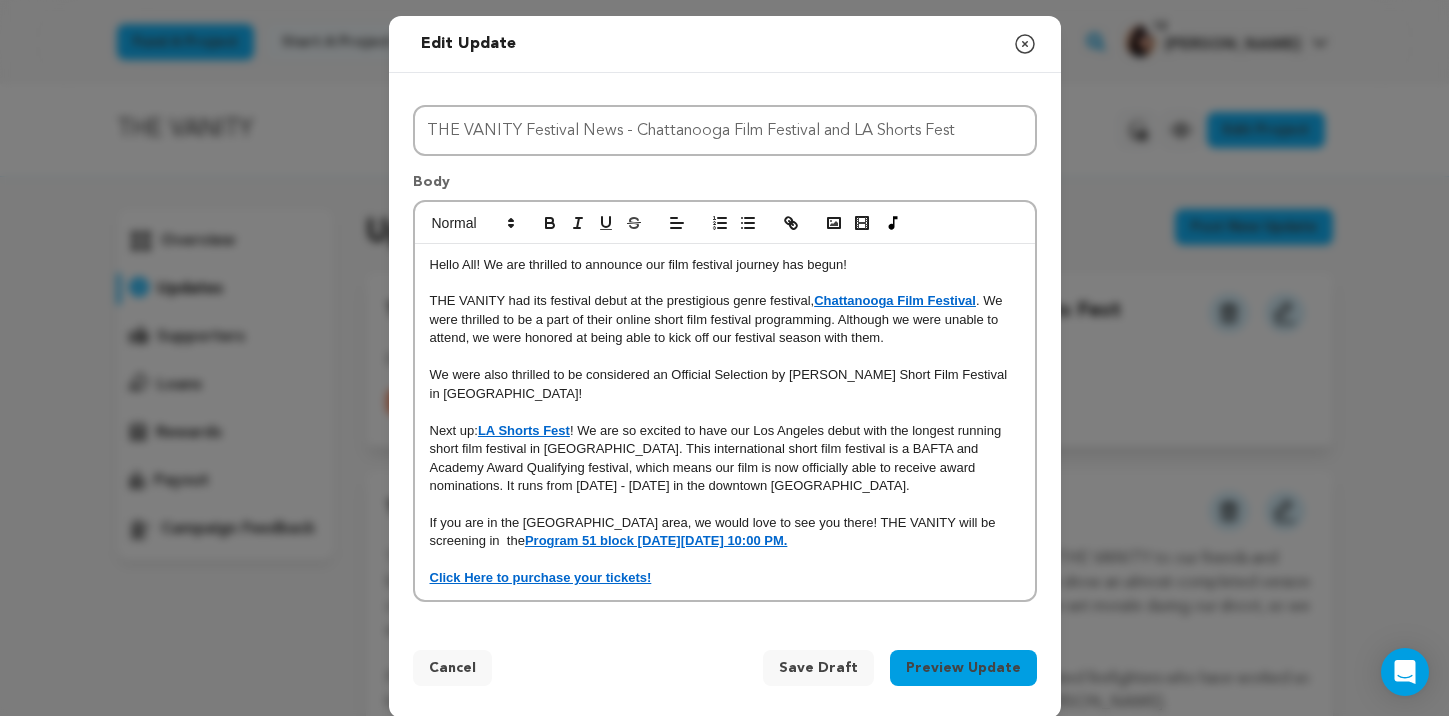 click on "Hello All! We are thrilled to announce our film festival journey has begun! THE VANITY had its festival debut at the prestigious genre festival,  Chattanooga Film Festival . We were thrilled to be a part of their online short film festival programming. Although we were unable to attend, we were honored at being able to kick off our festival season with them.  We were also thrilled to be considered an Official Selection by Mirada Cortada Short Film Festival in Mexico City! Next up:  LA Shorts Fest ! We are so excited to have our Los Angeles debut with the longest running short film festival in Los Angeles. This international short film festival is a BAFTA and Academy Award Qualifying festival, which means our film is now officially able to receive award nominations. It runs from July 16 - 28 in the downtown Regal Cinema.  If you are in the Los Angeles area, we would love to see you there! THE VANITY will be screening in  the  Program 51 block on Thursday, July 24, at 10:00 PM." at bounding box center (725, 422) 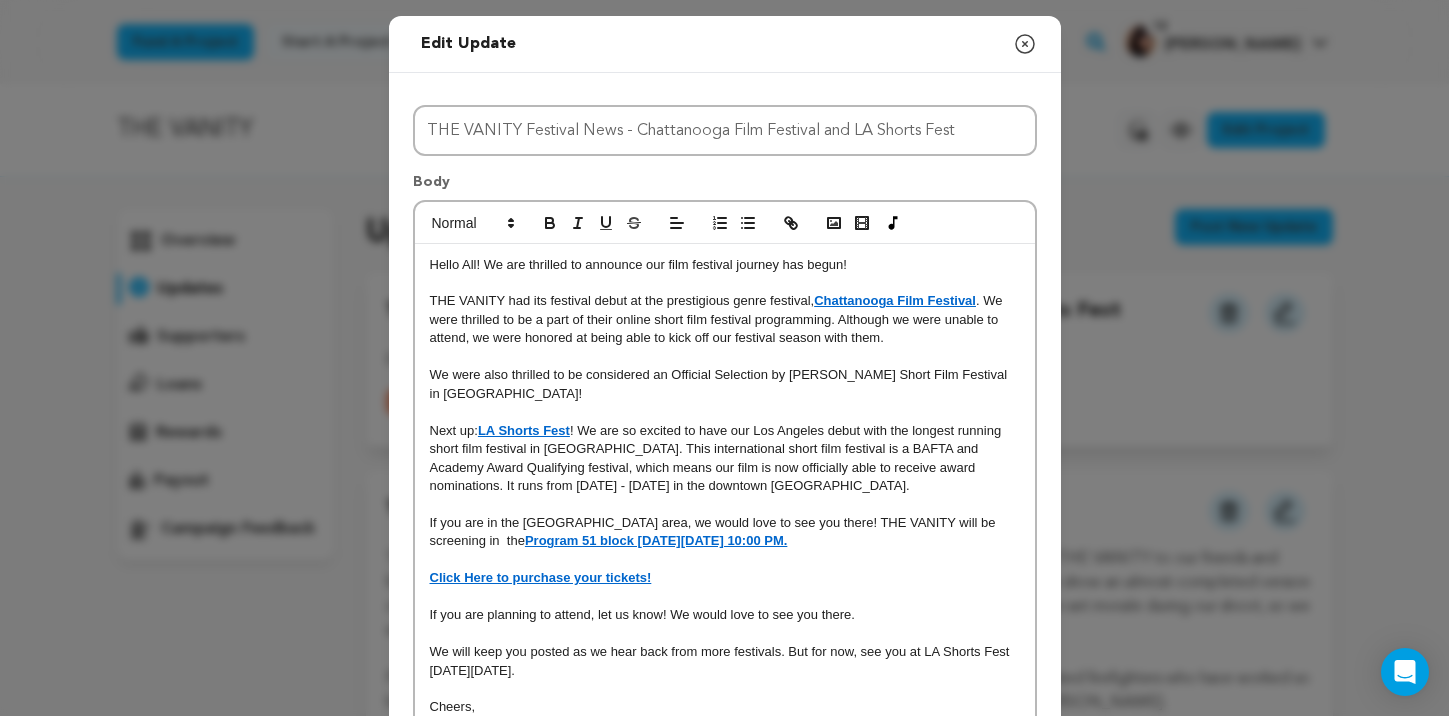 scroll, scrollTop: 18, scrollLeft: 0, axis: vertical 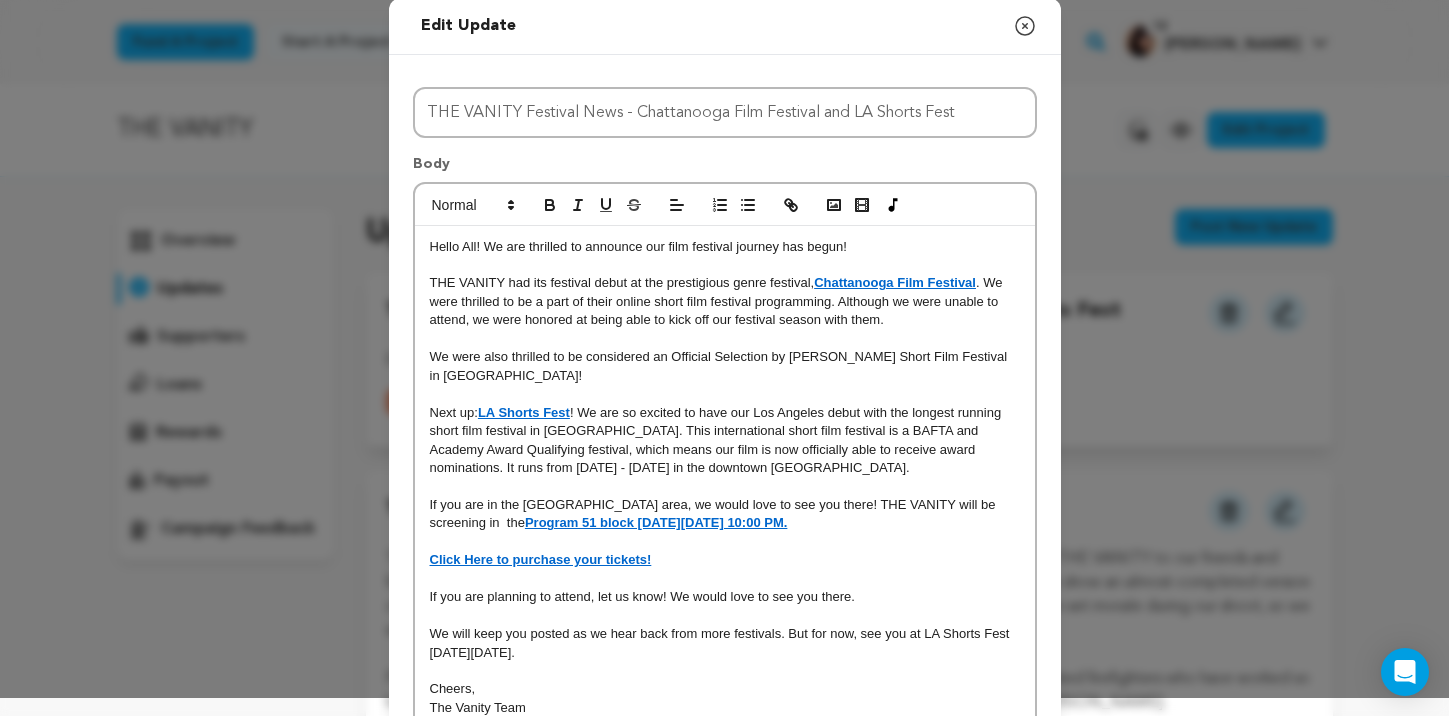 click at bounding box center (725, 265) 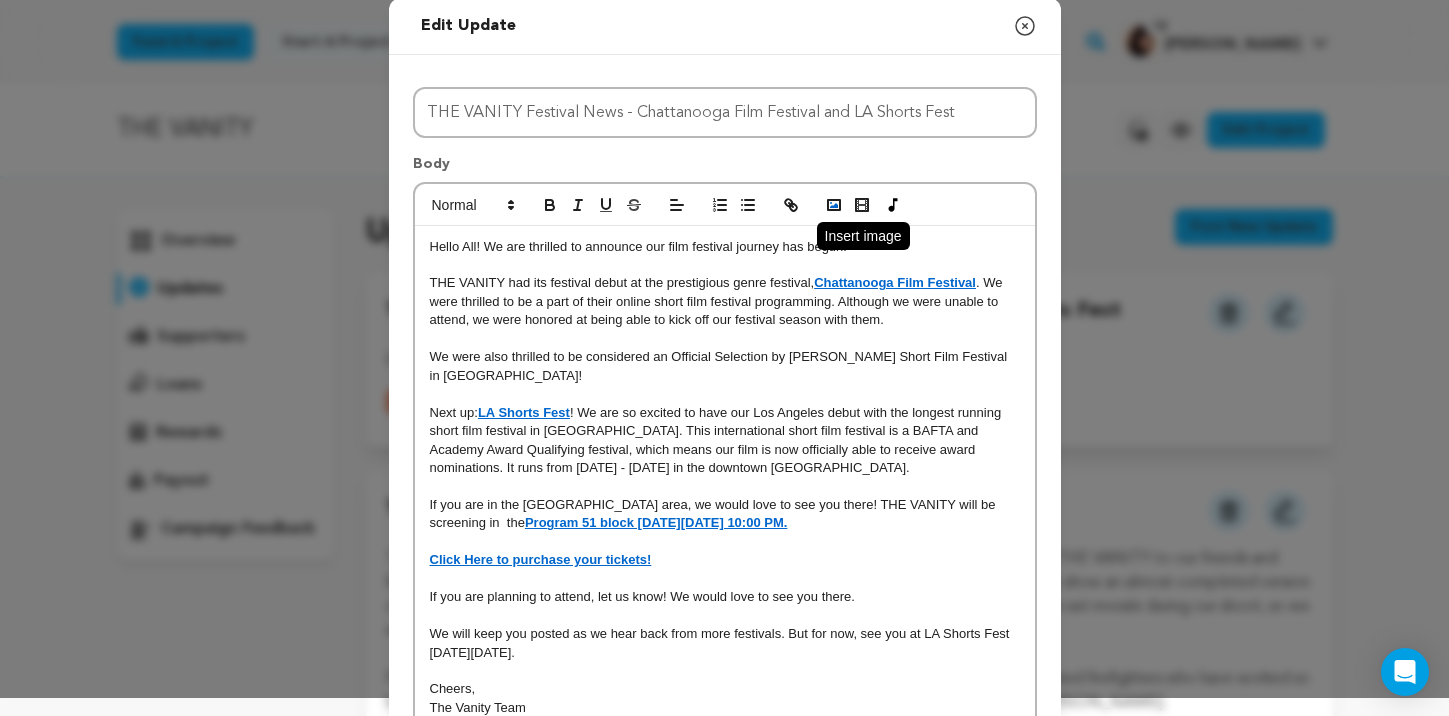 click 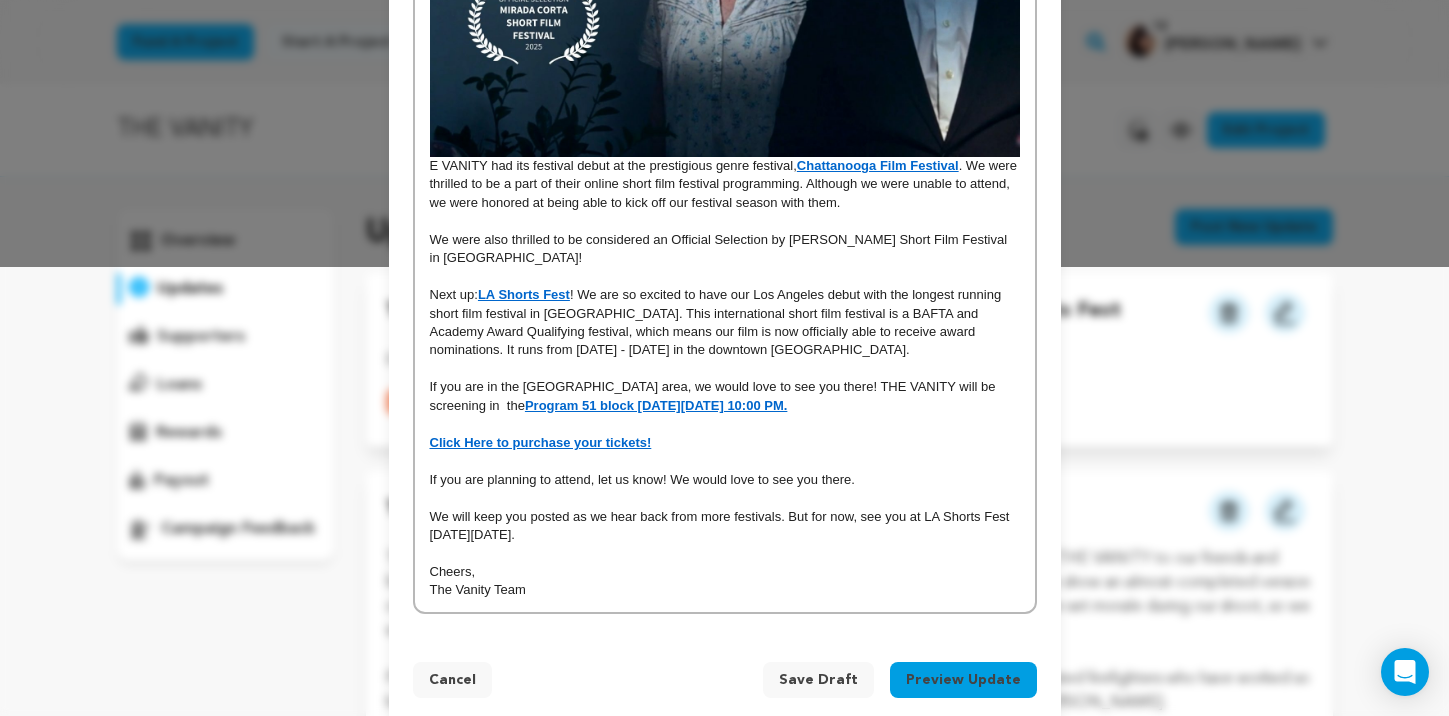 scroll, scrollTop: 464, scrollLeft: 0, axis: vertical 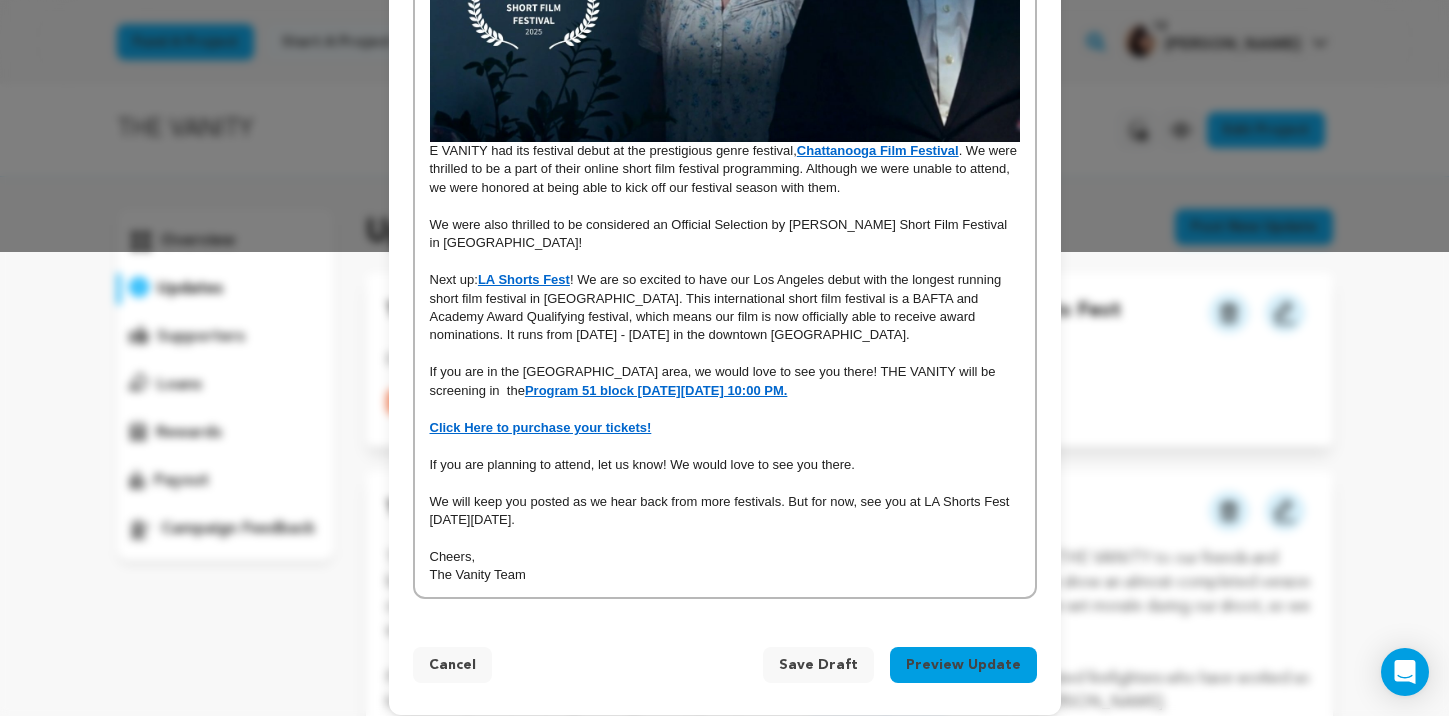 click at bounding box center (725, 262) 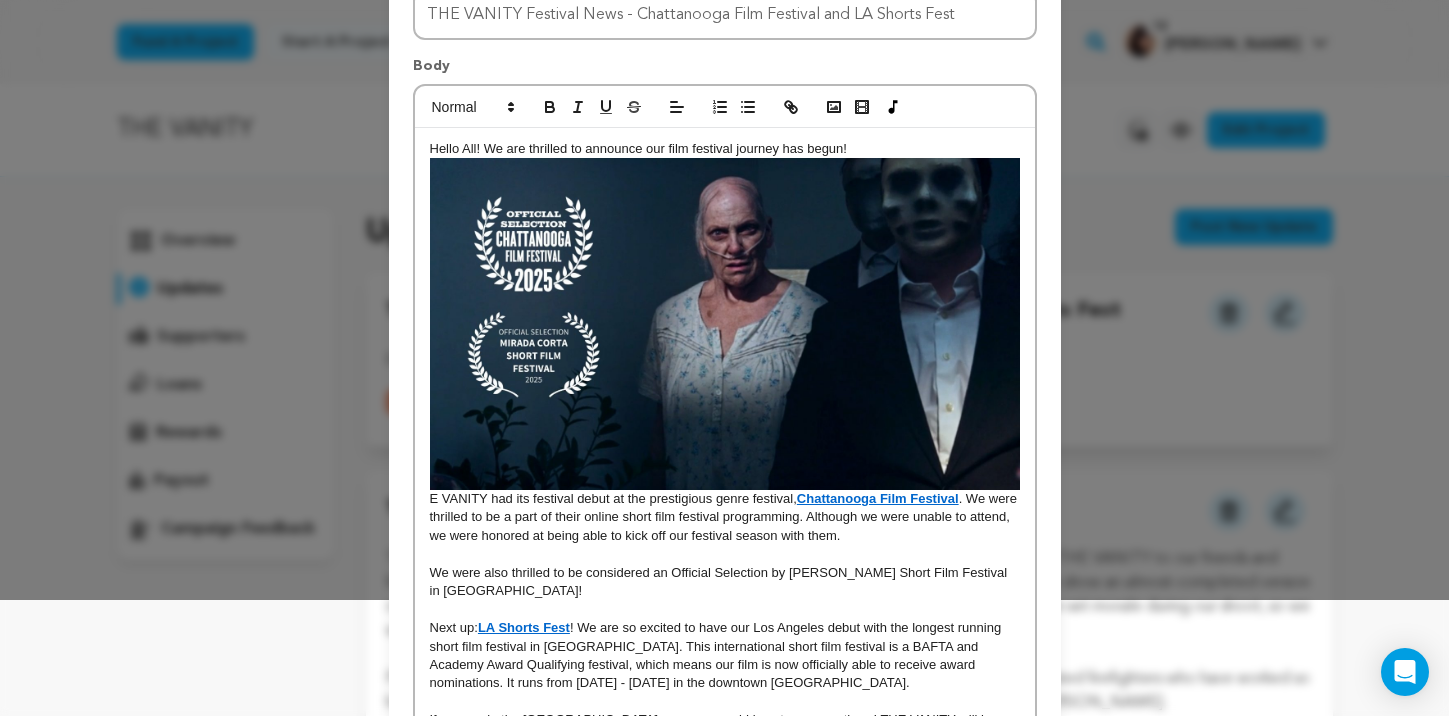 scroll, scrollTop: 112, scrollLeft: 0, axis: vertical 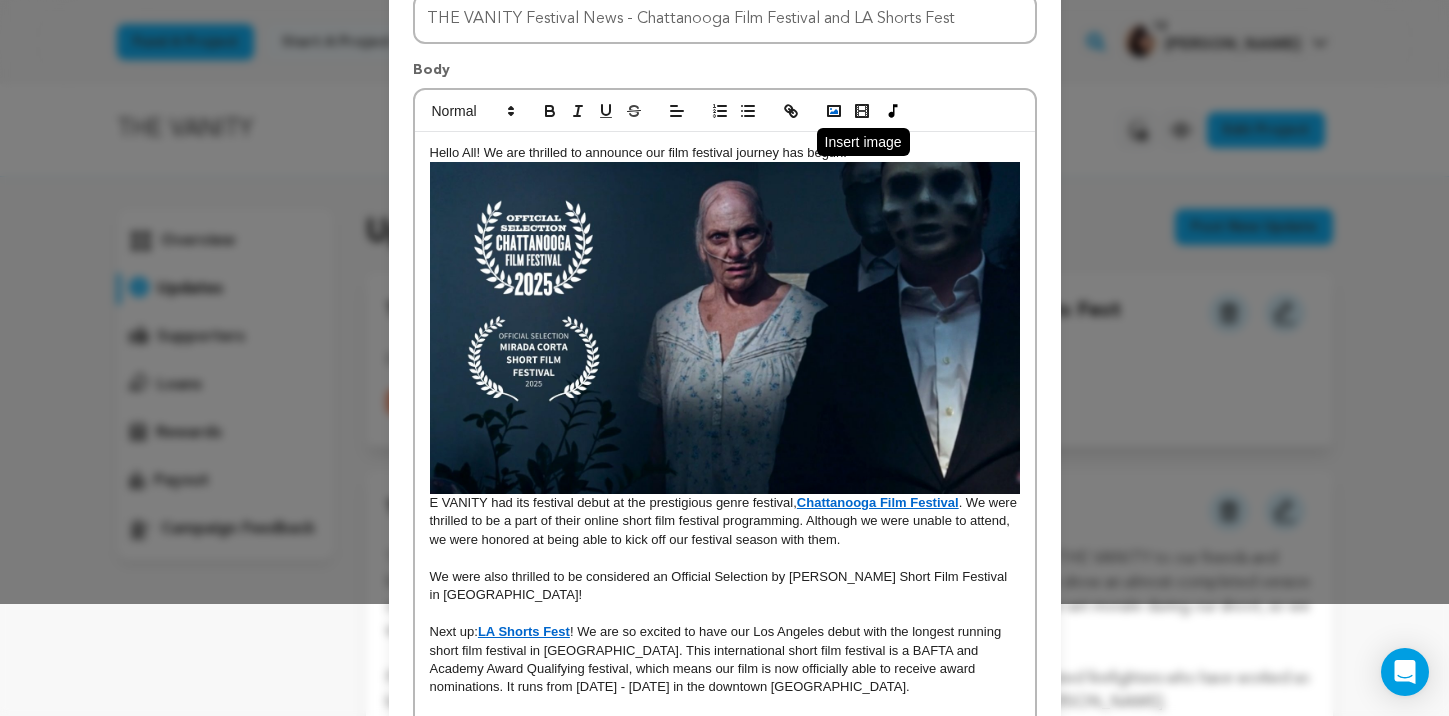 click 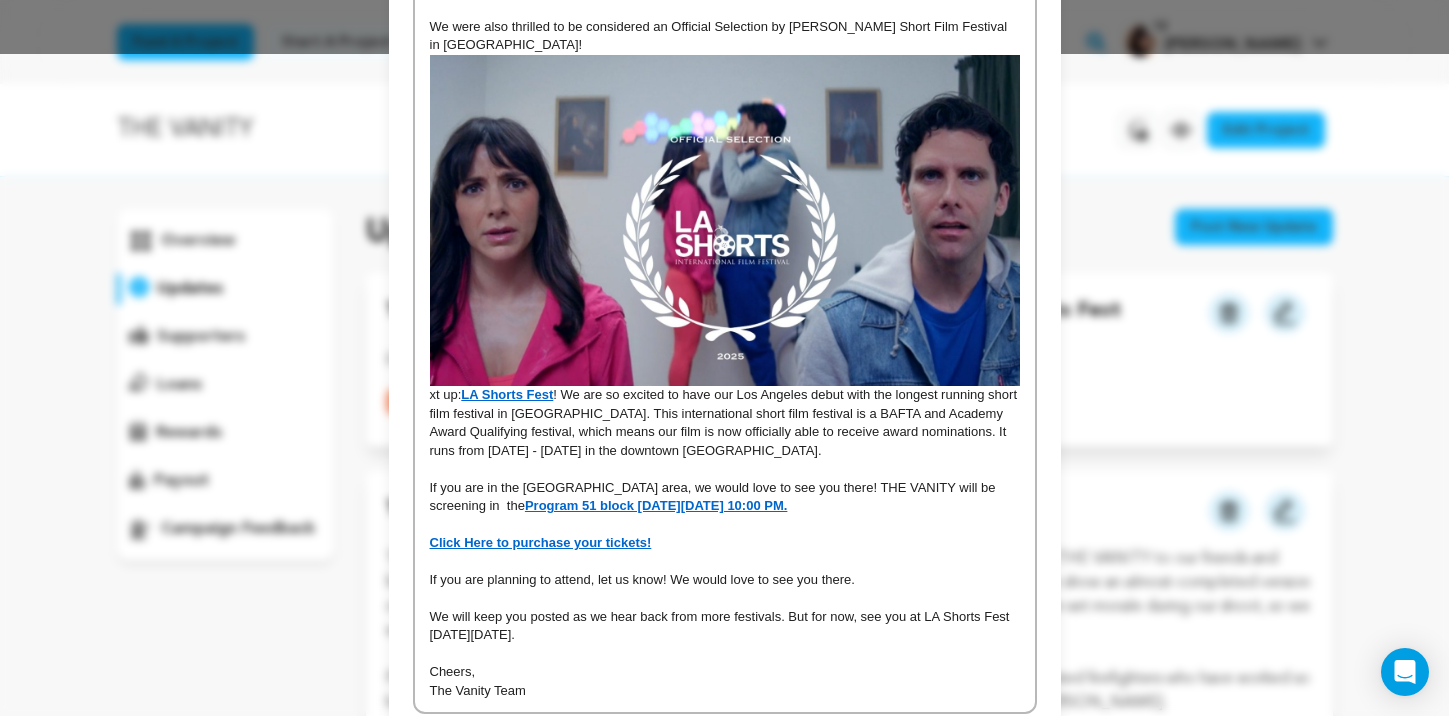 scroll, scrollTop: 793, scrollLeft: 0, axis: vertical 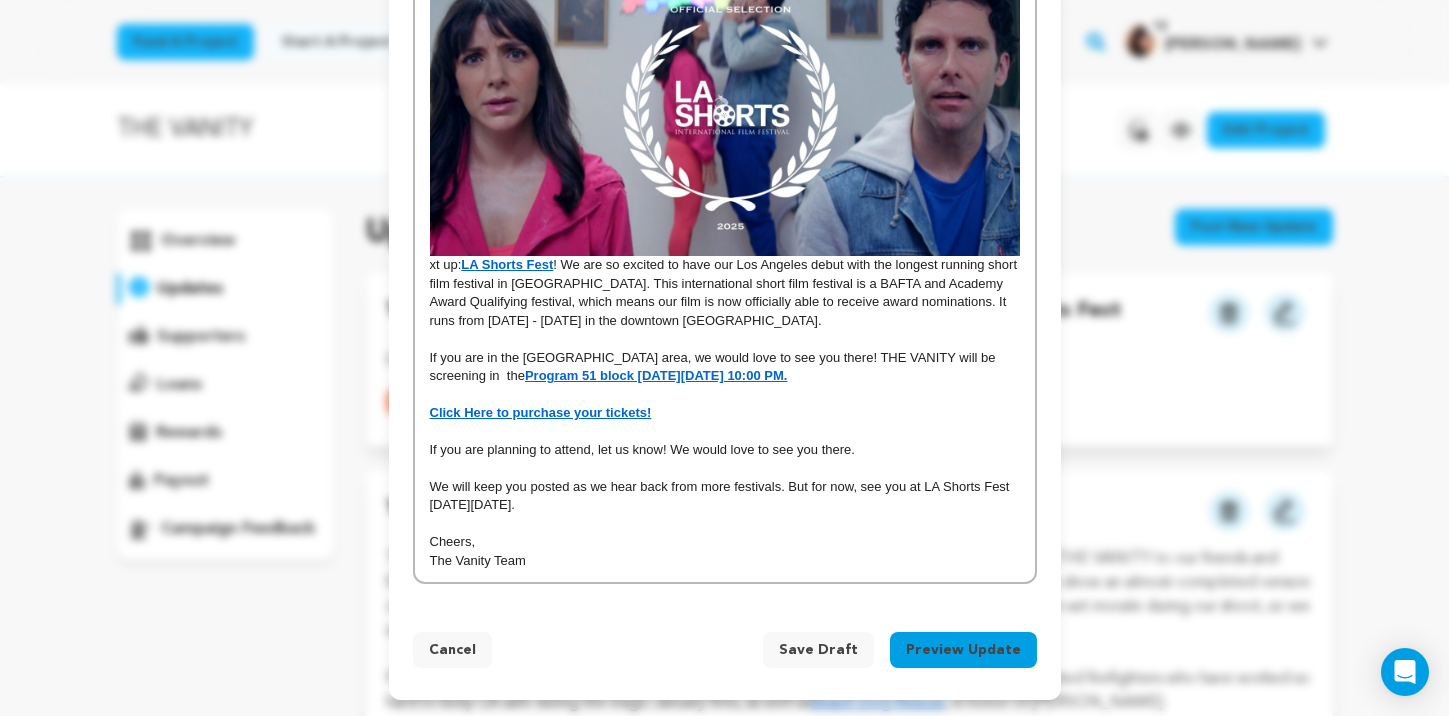 drag, startPoint x: 843, startPoint y: 647, endPoint x: 886, endPoint y: 646, distance: 43.011627 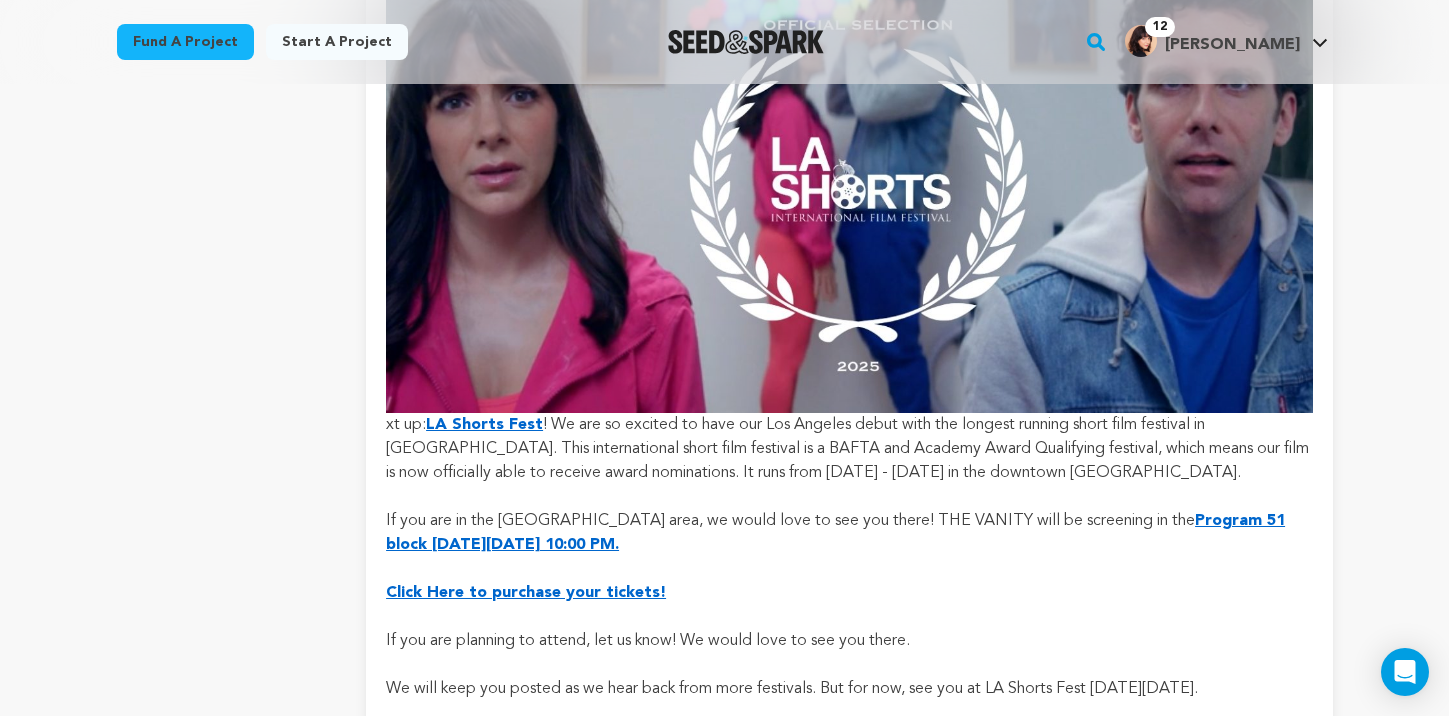 scroll, scrollTop: 1121, scrollLeft: 0, axis: vertical 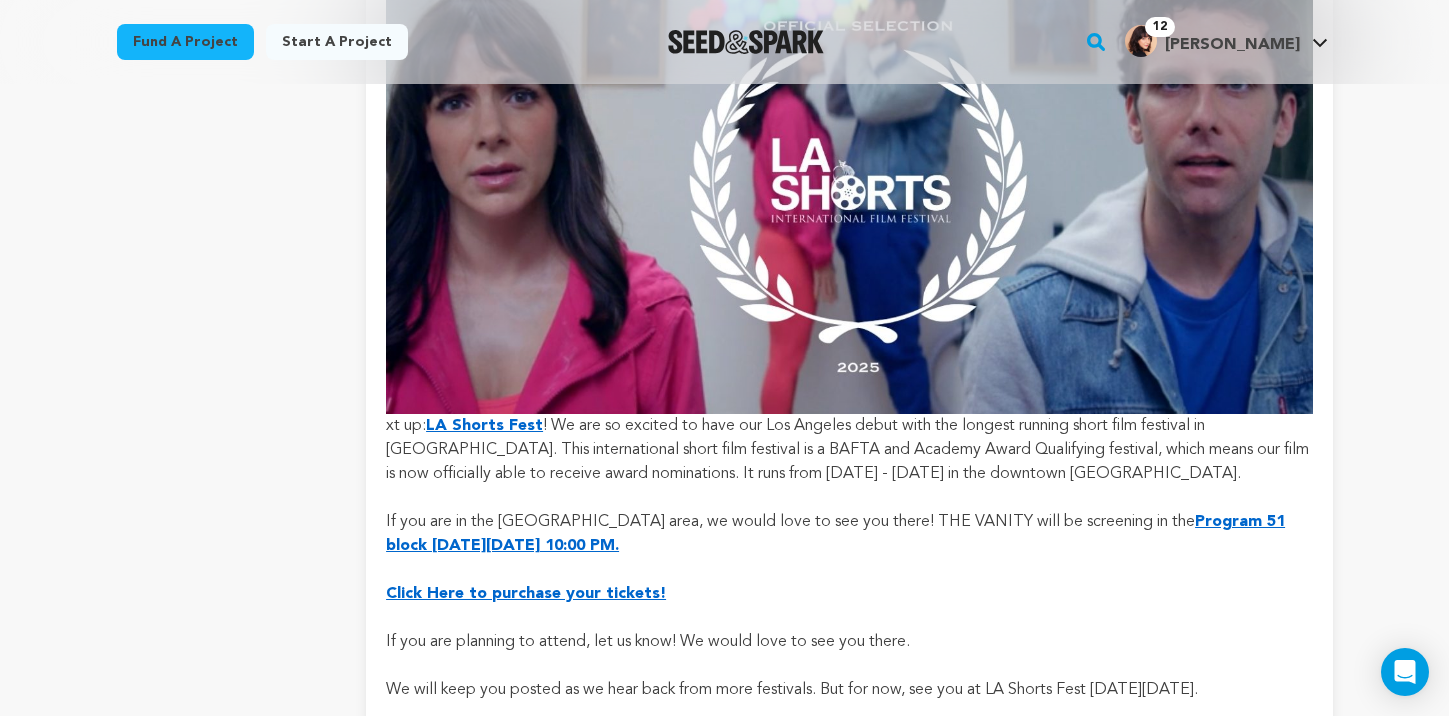 click on "xt up:  LA Shorts Fest ! We are so excited to have our Los Angeles debut with the longest running short film festival in Los Angeles. This international short film festival is a BAFTA and Academy Award Qualifying festival, which means our film is now officially able to receive award nominations. It runs from July 16 - 28 in the downtown Regal Cinema." at bounding box center [849, 189] 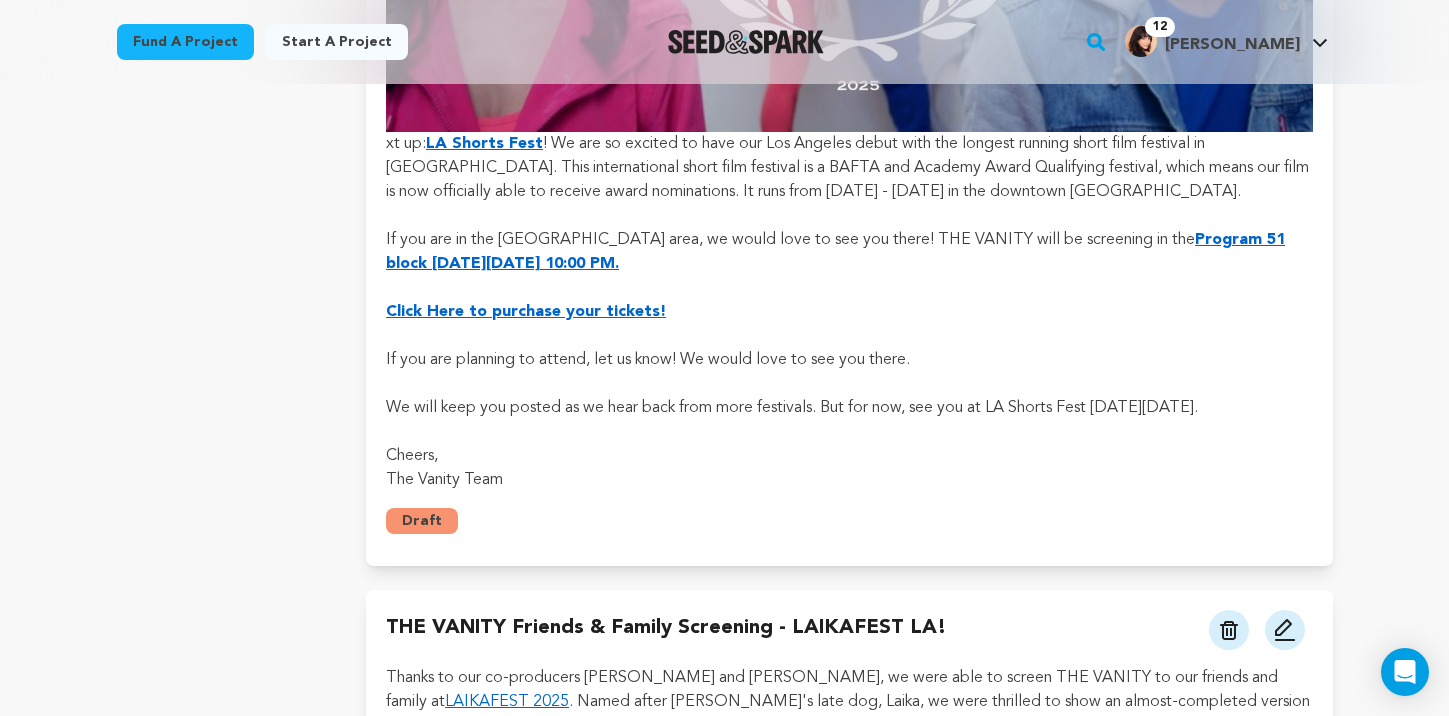 click on "Draft" at bounding box center [422, 521] 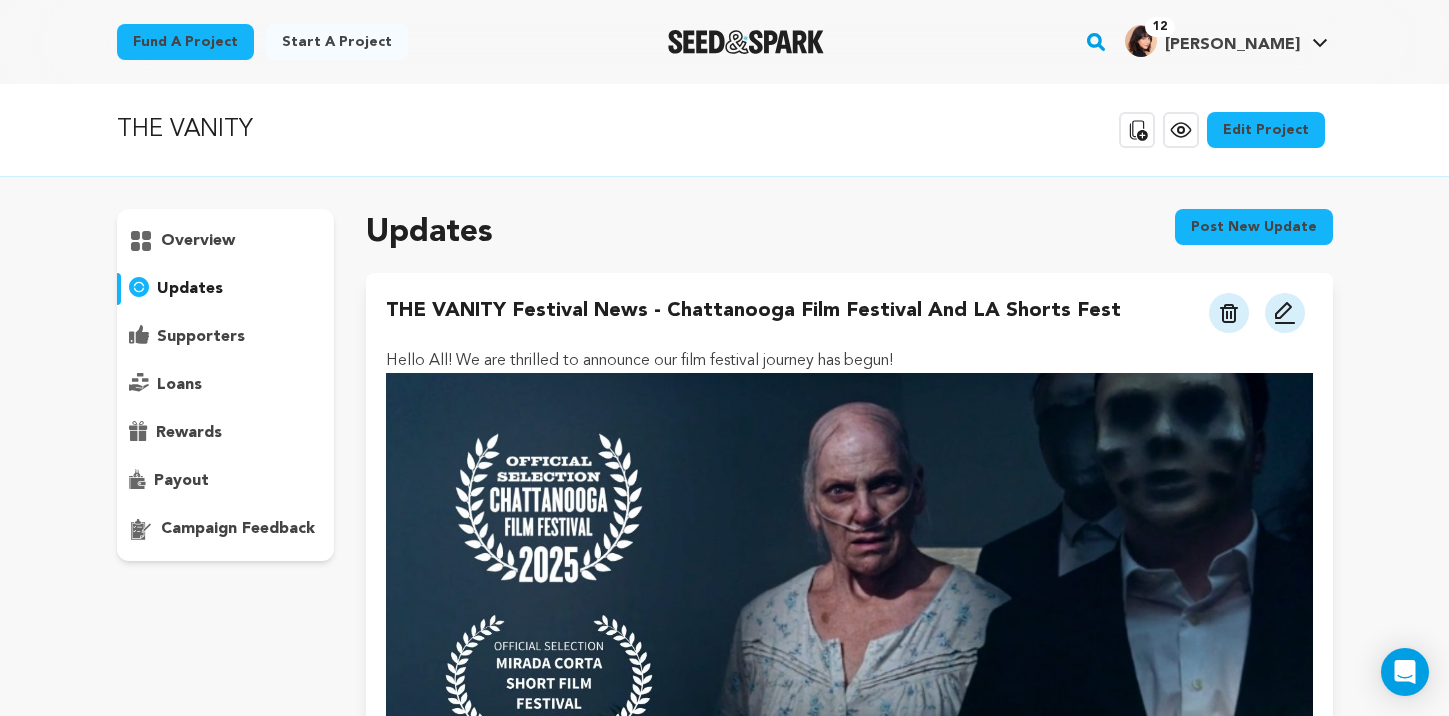 scroll, scrollTop: 0, scrollLeft: 0, axis: both 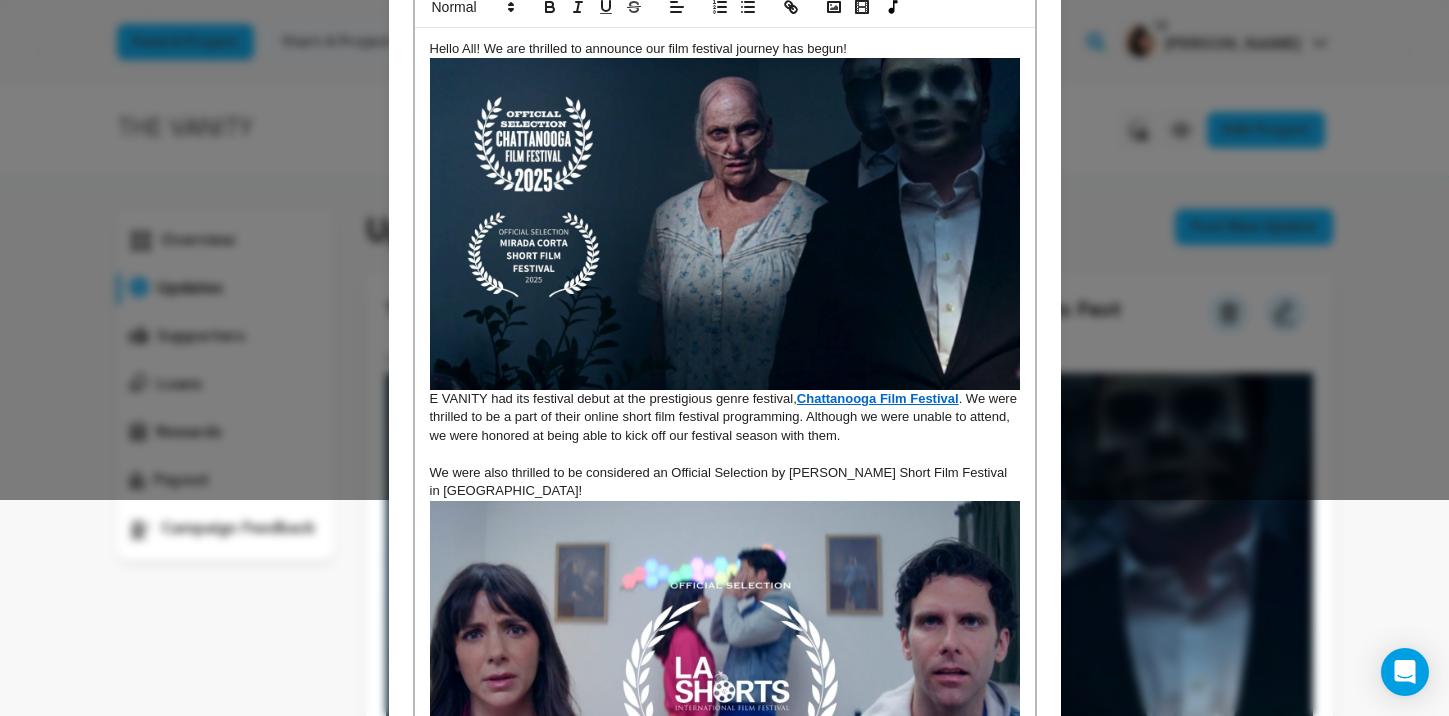 click on "E VANITY had its festival debut at the prestigious genre festival,  Chattanooga Film Festival . We were thrilled to be a part of their online short film festival programming. Although we were unable to attend, we were honored at being able to kick off our festival season with them." at bounding box center (725, 251) 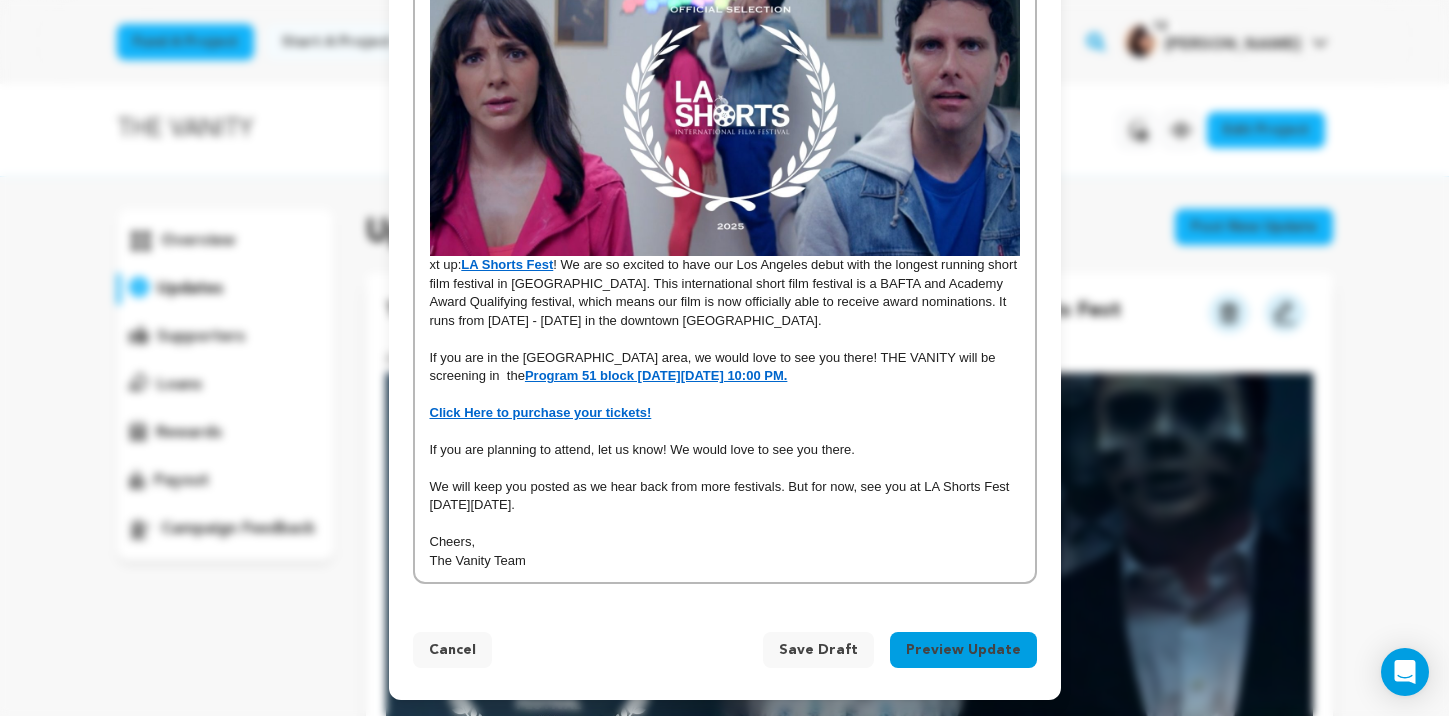 click on "xt up:  LA Shorts Fest ! We are so excited to have our Los Angeles debut with the longest running short film festival in Los Angeles. This international short film festival is a BAFTA and Academy Award Qualifying festival, which means our film is now officially able to receive award nominations. It runs from July 16 - 28 in the downtown Regal Cinema." at bounding box center (725, 128) 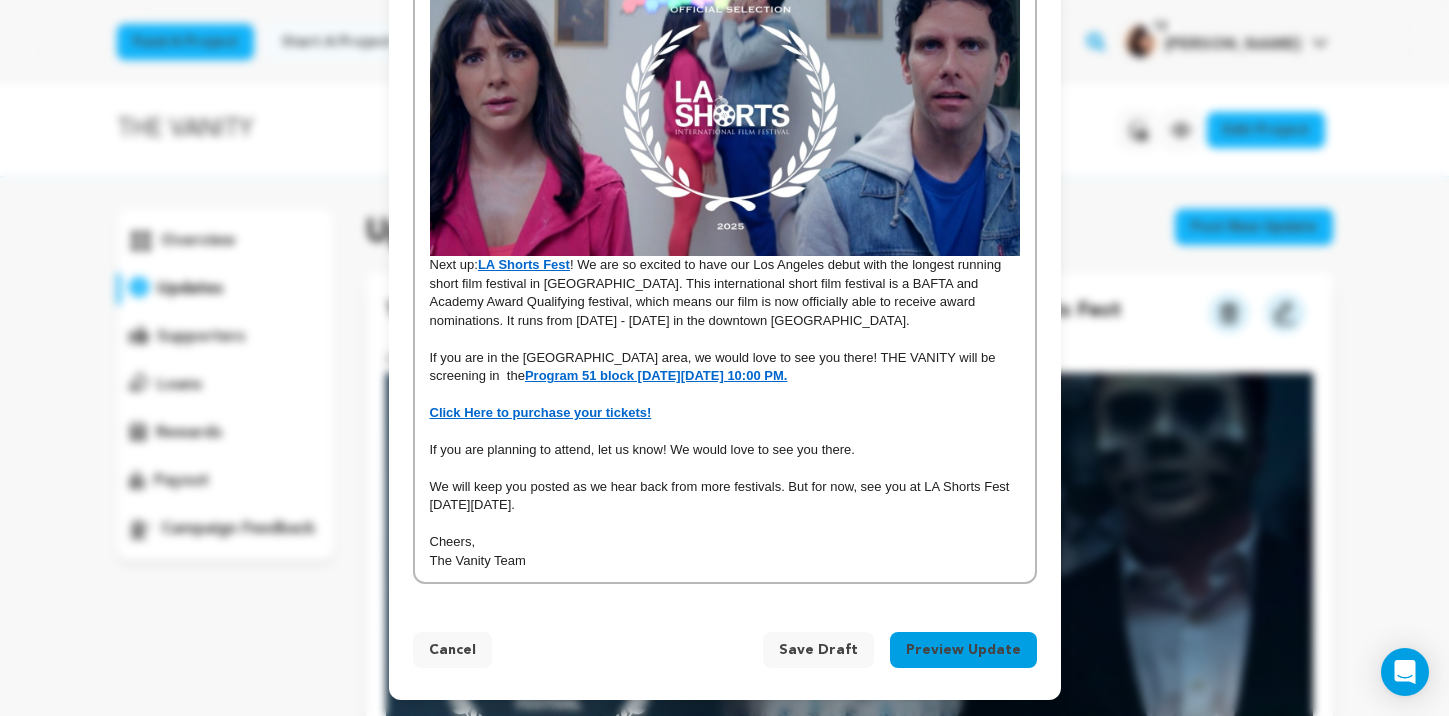 click on "Preview Update" at bounding box center [963, 650] 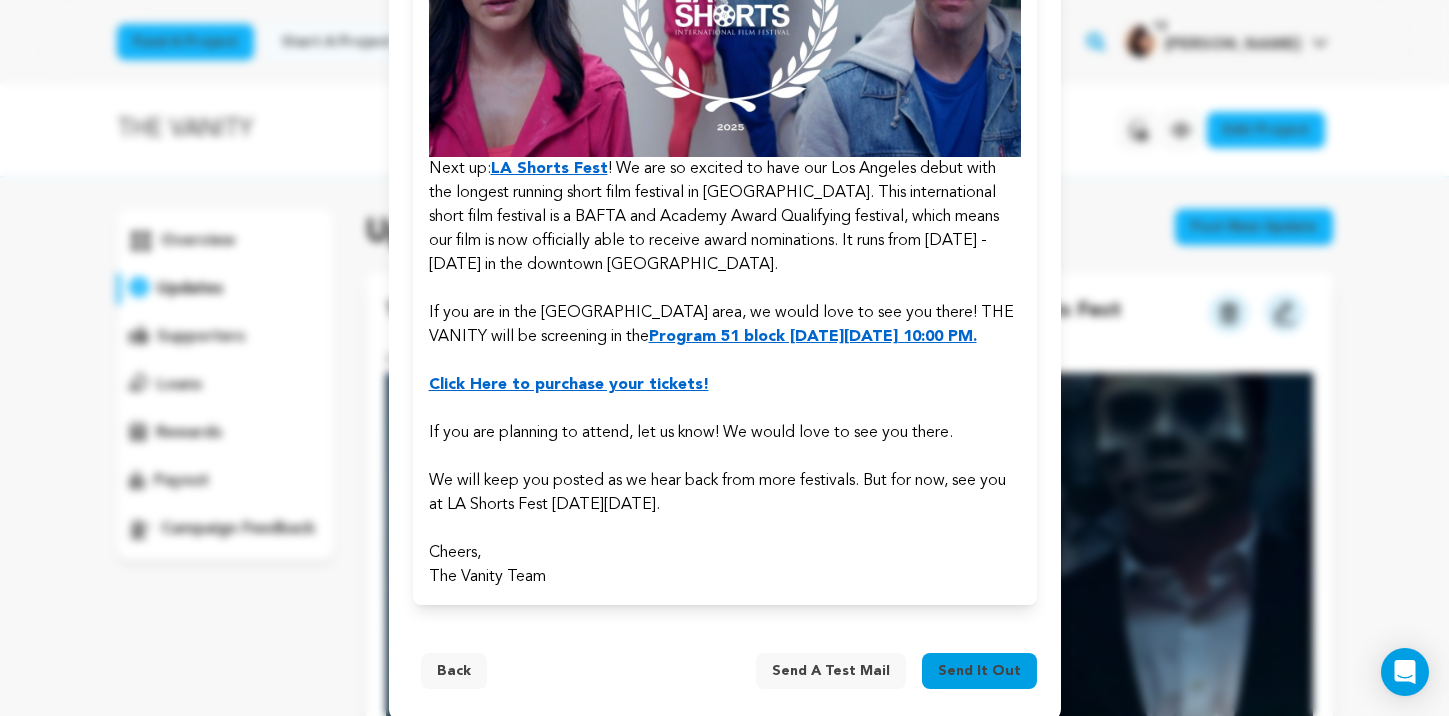 scroll, scrollTop: 923, scrollLeft: 0, axis: vertical 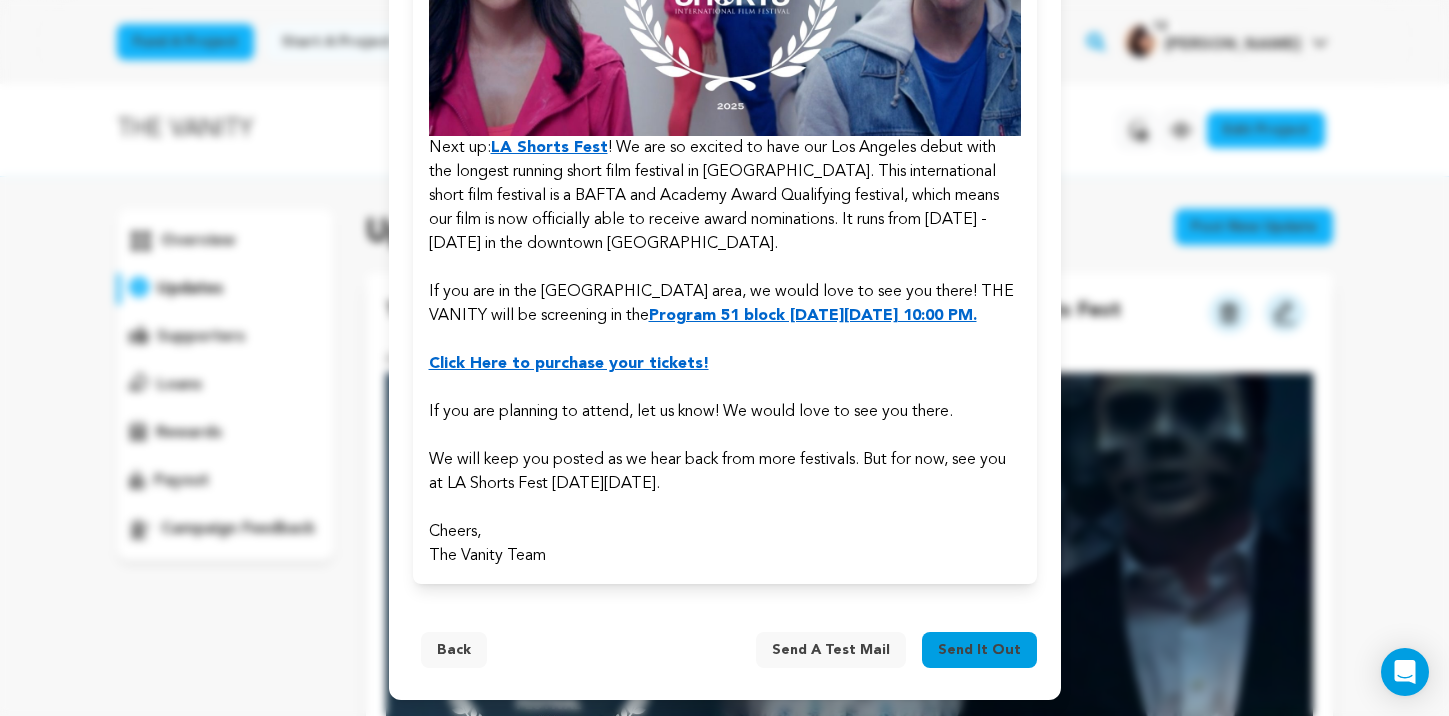 drag, startPoint x: 841, startPoint y: 649, endPoint x: 785, endPoint y: 678, distance: 63.06346 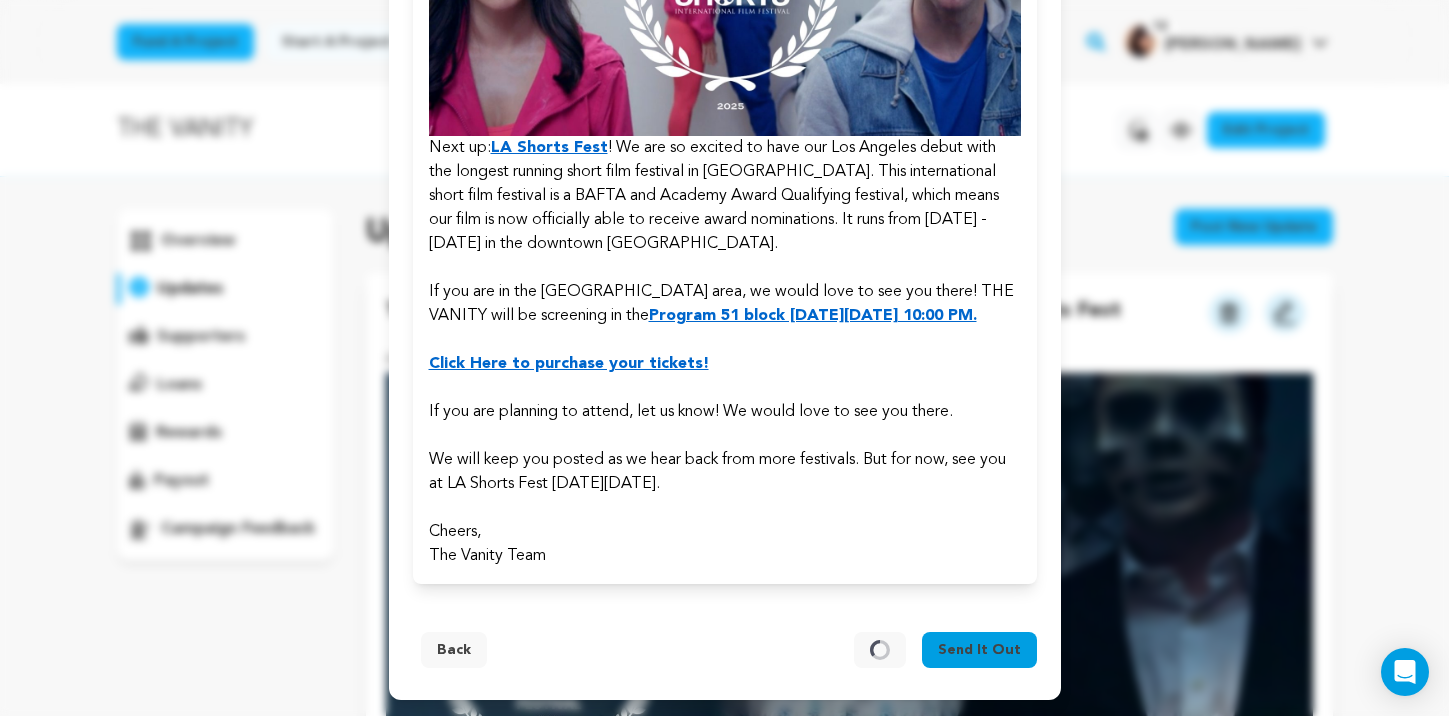 scroll, scrollTop: 0, scrollLeft: 0, axis: both 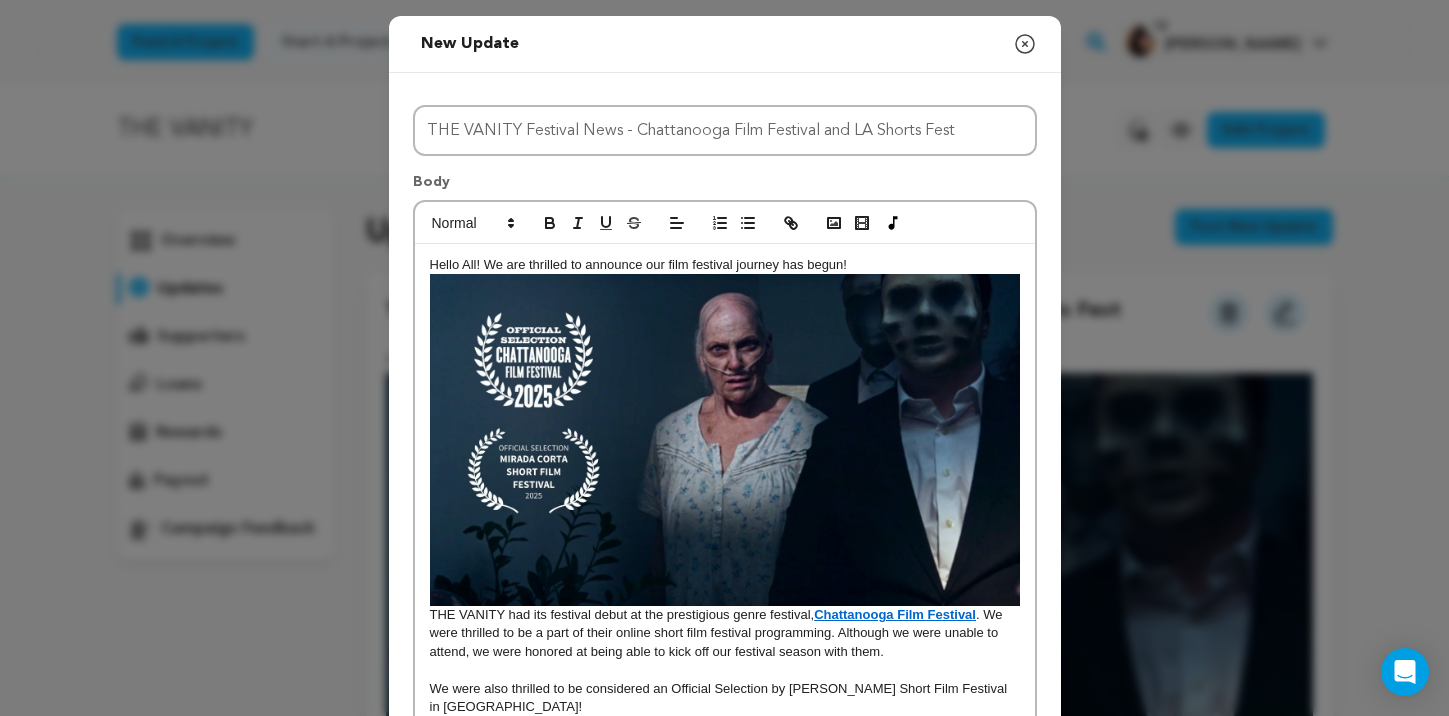 click at bounding box center [725, 440] 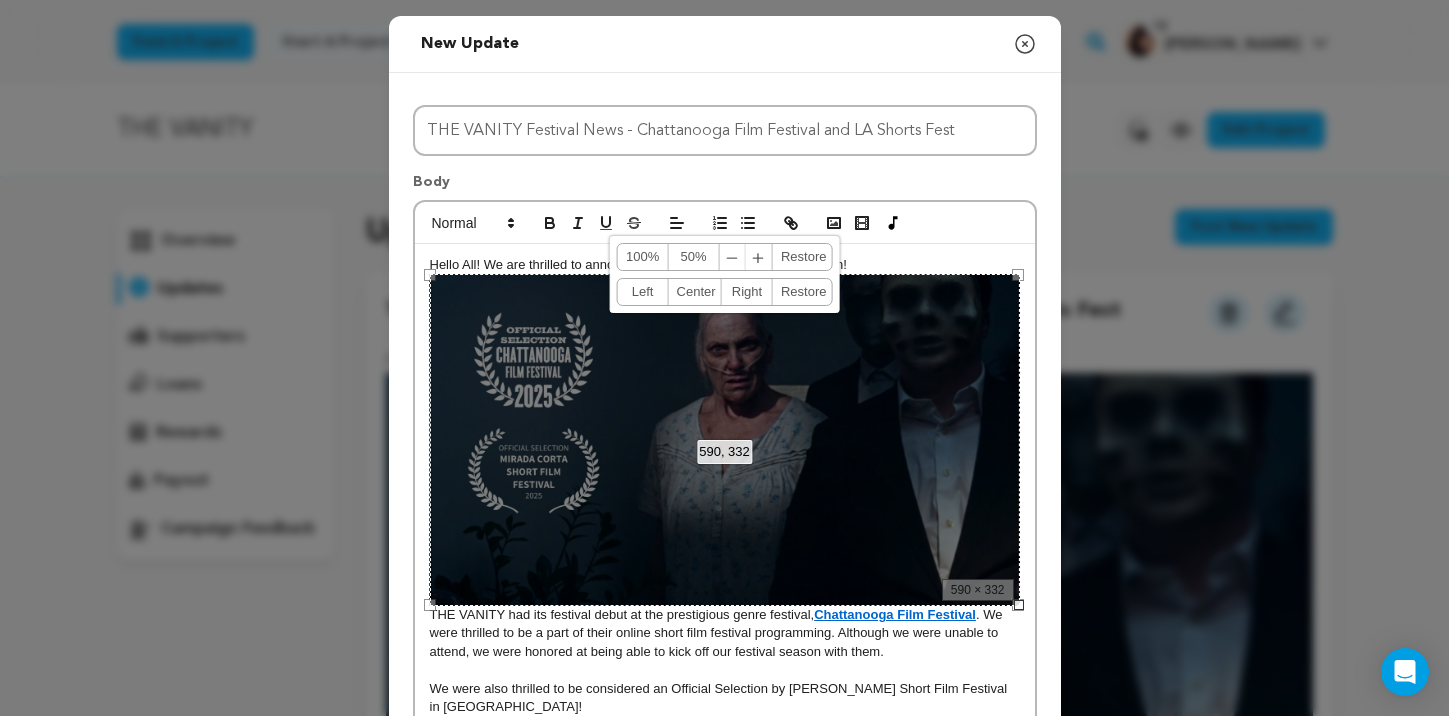 click on "﹣" at bounding box center (733, 257) 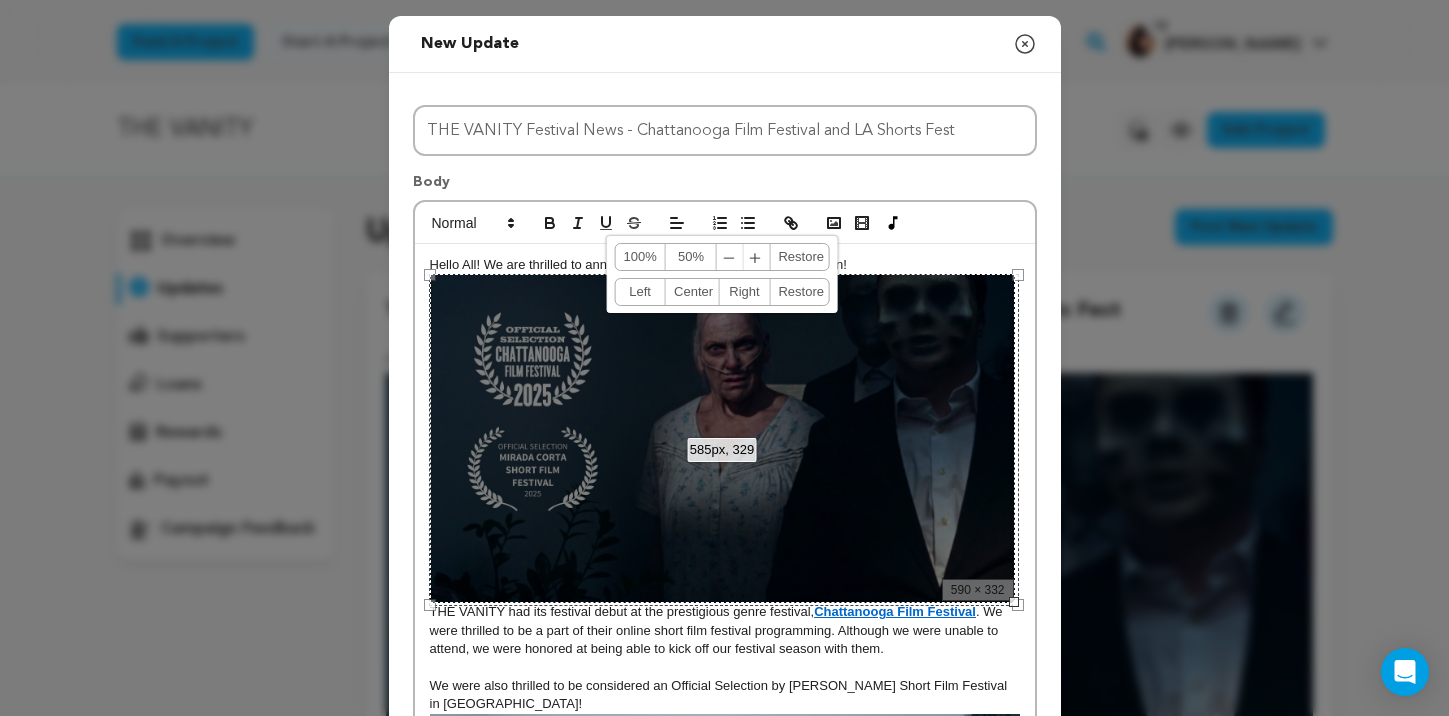 click on "﹣" at bounding box center (730, 257) 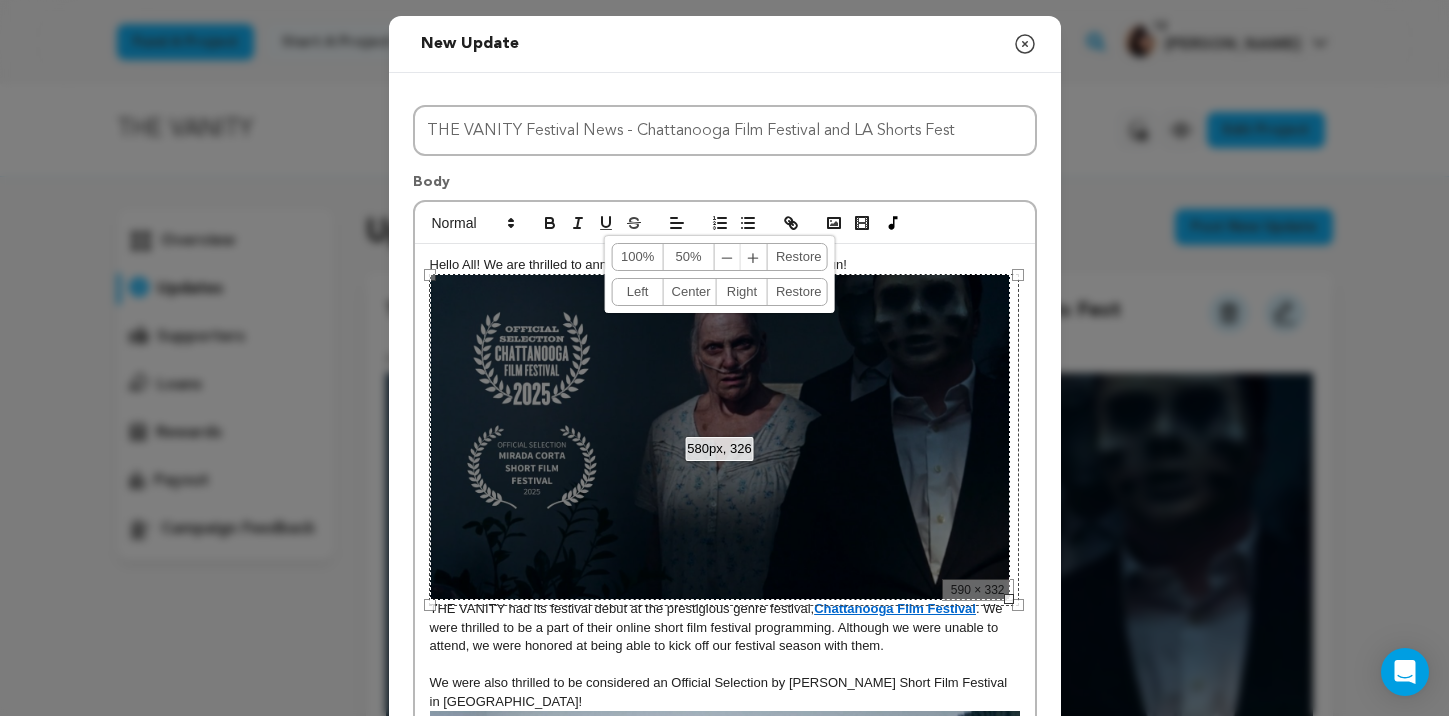 click on "Restore" at bounding box center [794, 257] 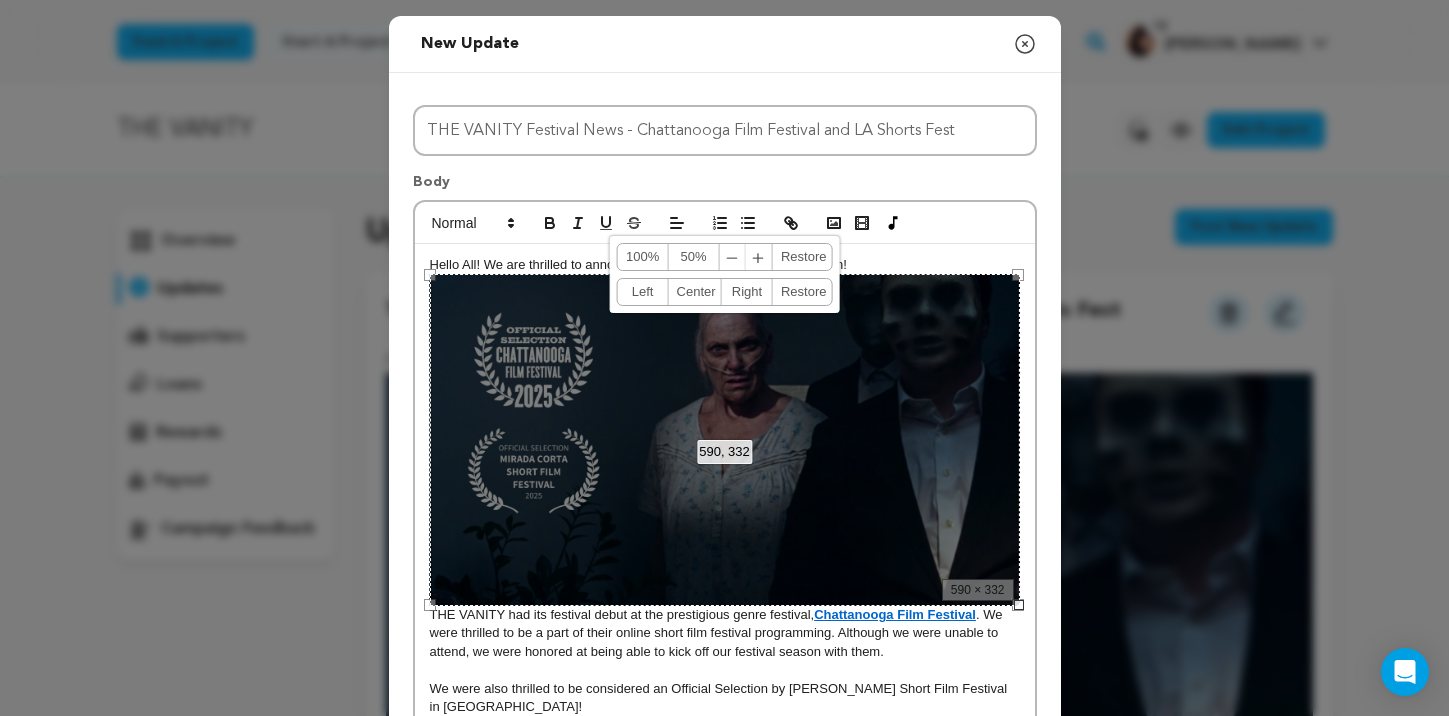 click on "Center" at bounding box center [695, 292] 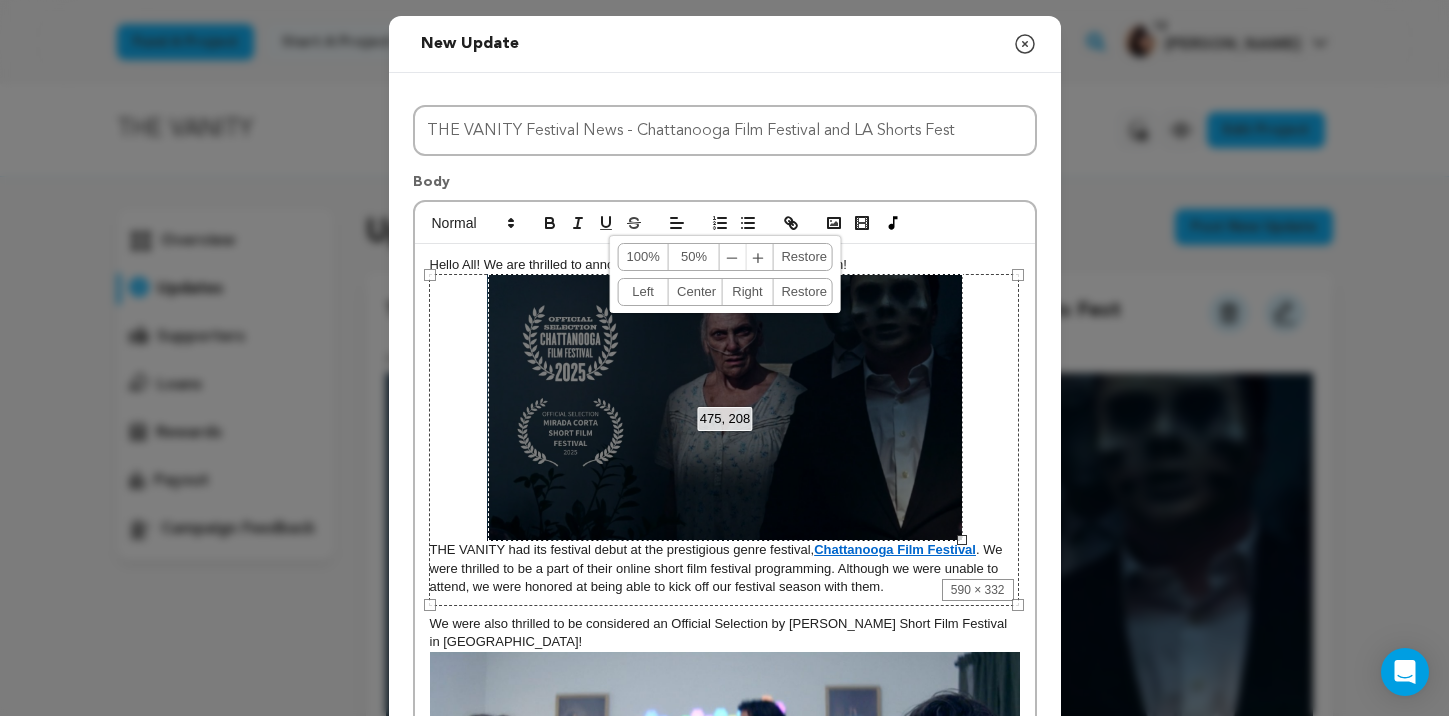 drag, startPoint x: 1016, startPoint y: 606, endPoint x: 909, endPoint y: 488, distance: 159.28905 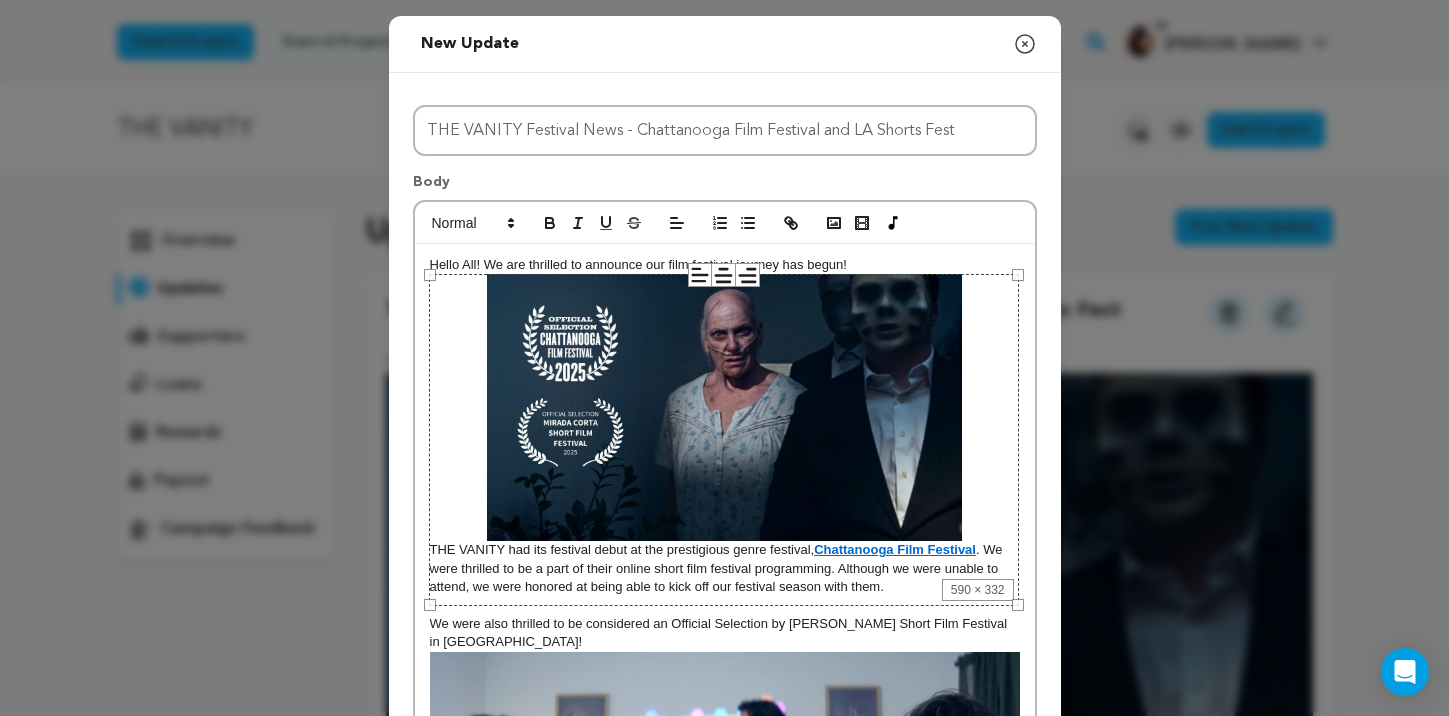 click on "590 × 332" at bounding box center [724, 440] 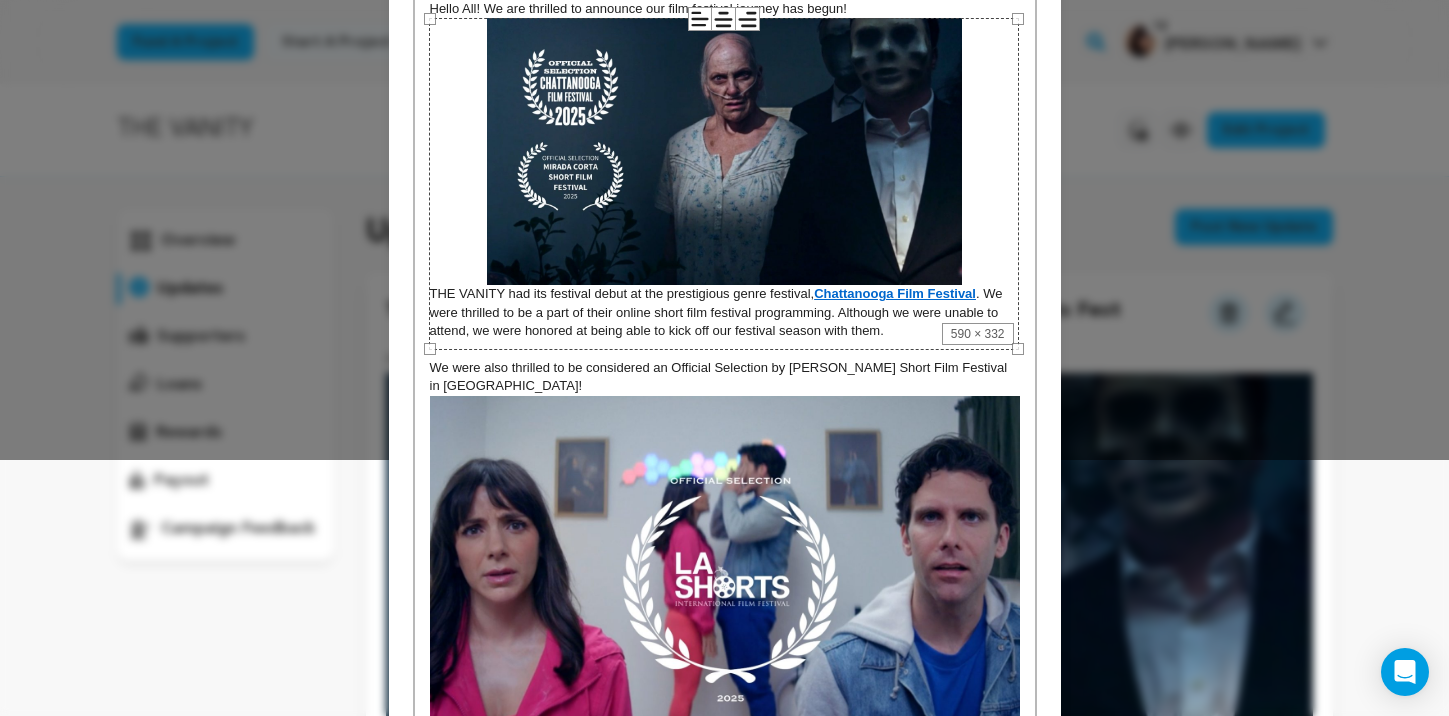 scroll, scrollTop: 278, scrollLeft: 0, axis: vertical 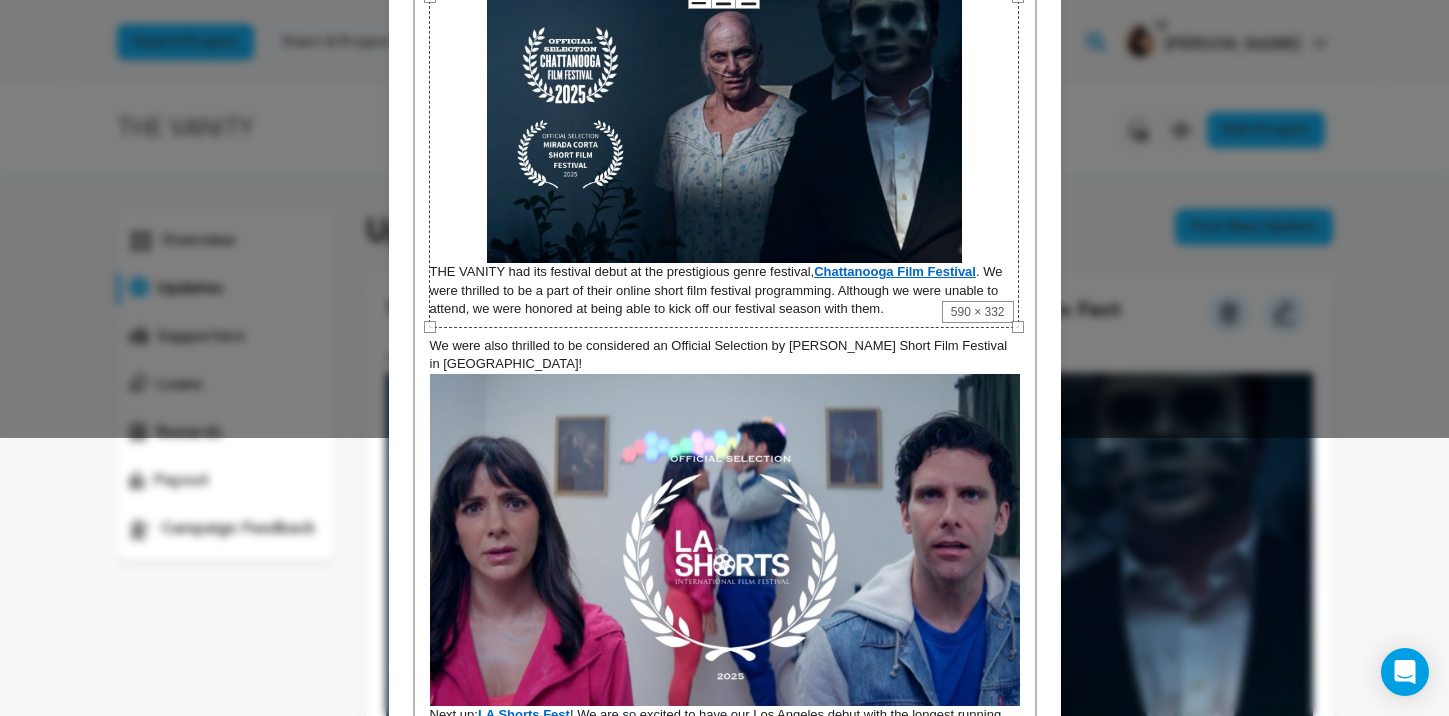click at bounding box center (725, 540) 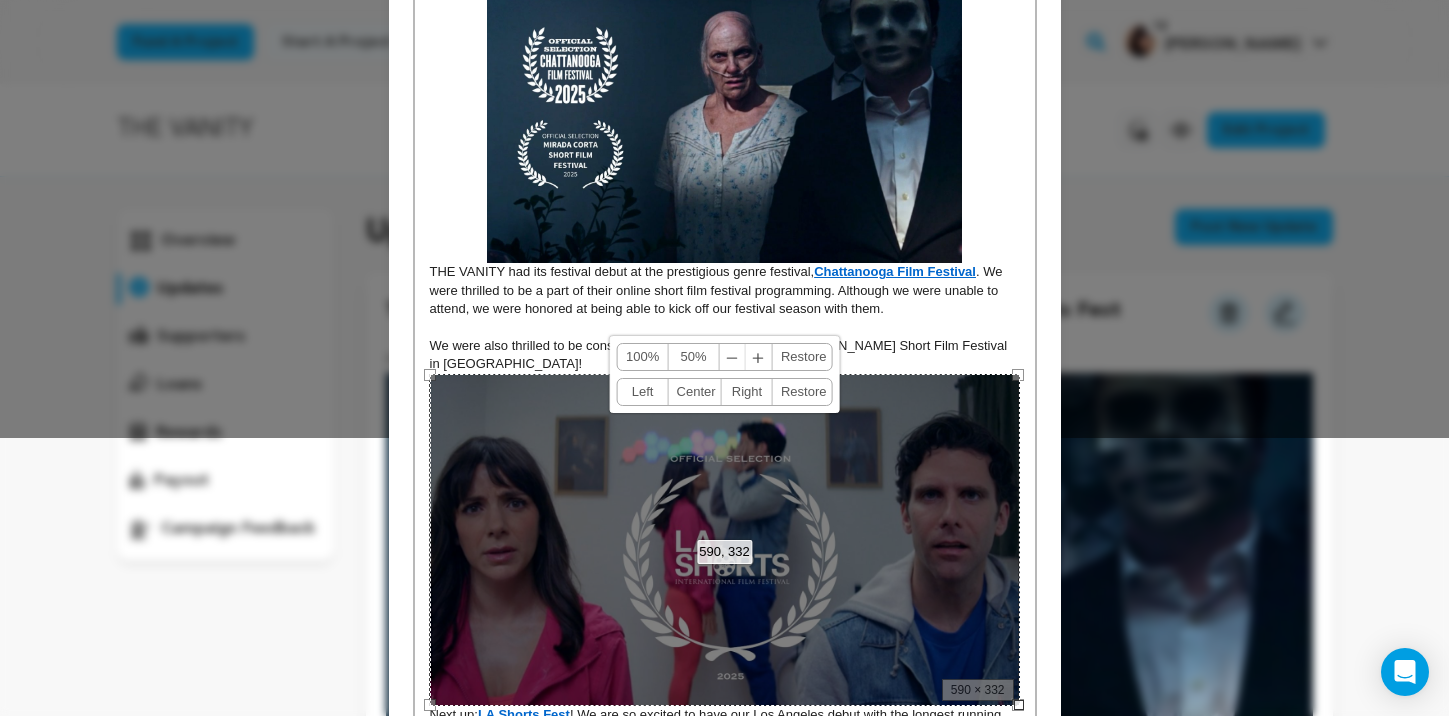 click on "Center" at bounding box center [695, 392] 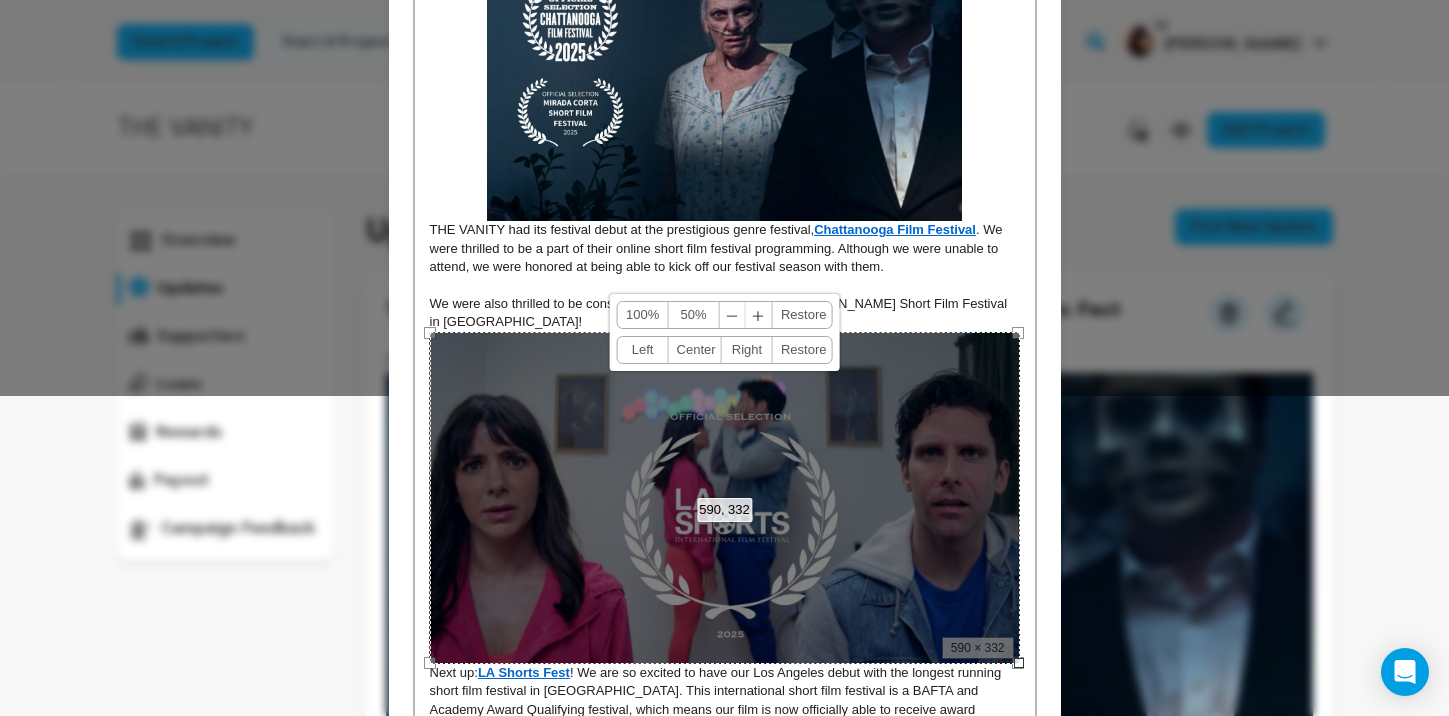 scroll, scrollTop: 53, scrollLeft: 0, axis: vertical 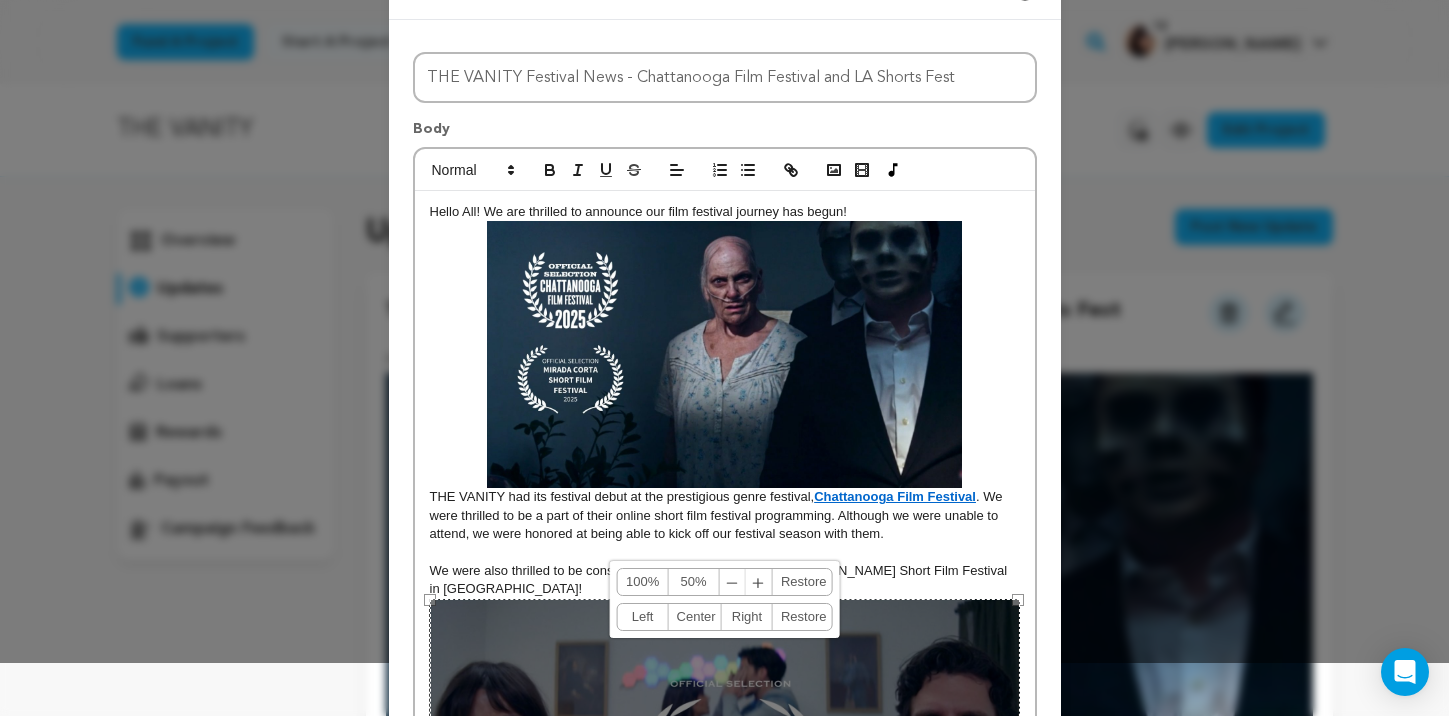 click at bounding box center [724, 354] 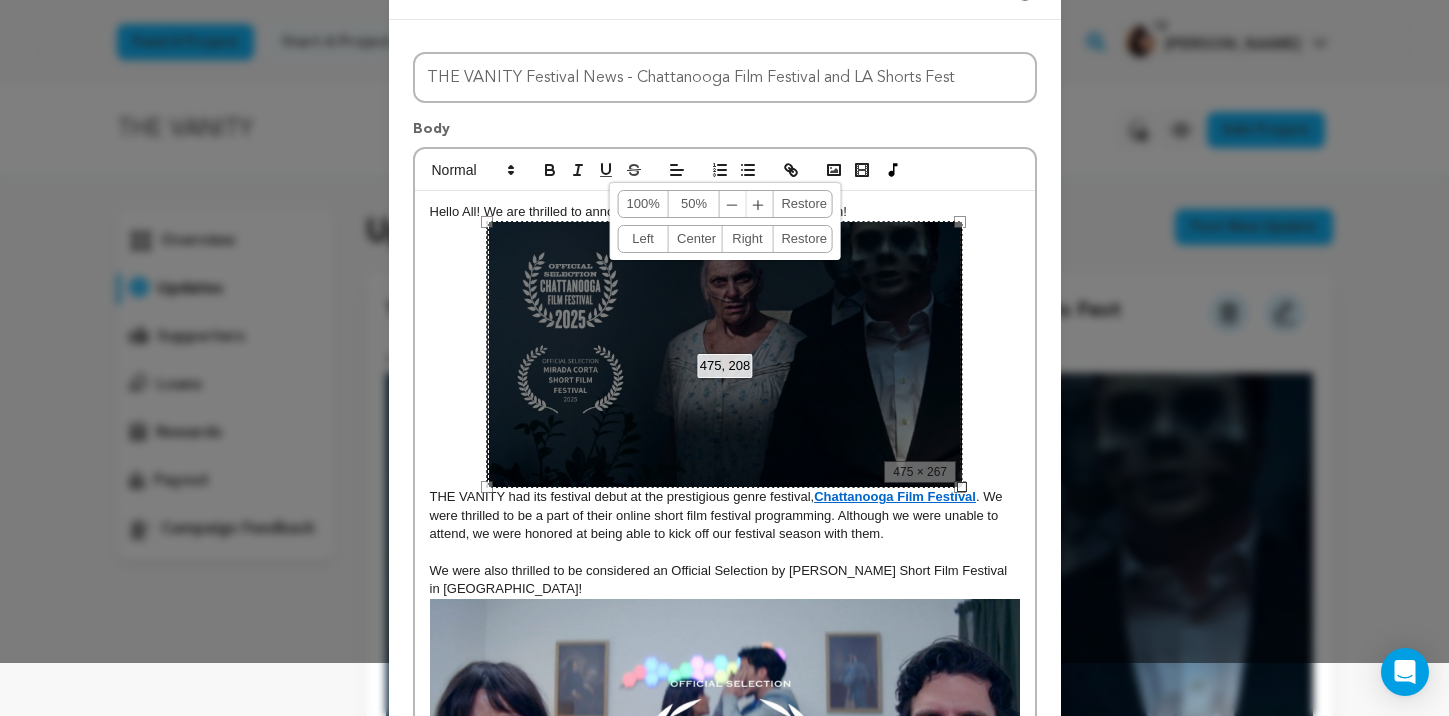 scroll, scrollTop: 496, scrollLeft: 0, axis: vertical 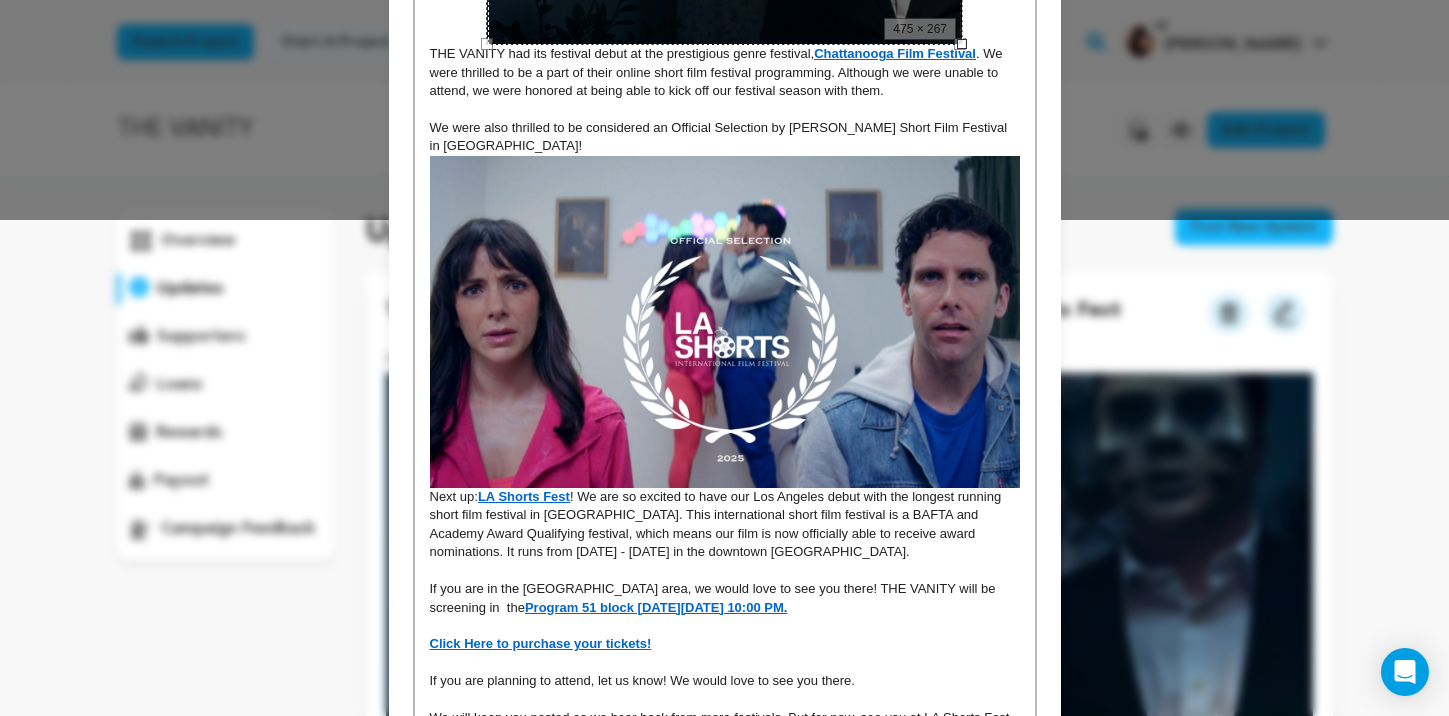 click at bounding box center [725, 322] 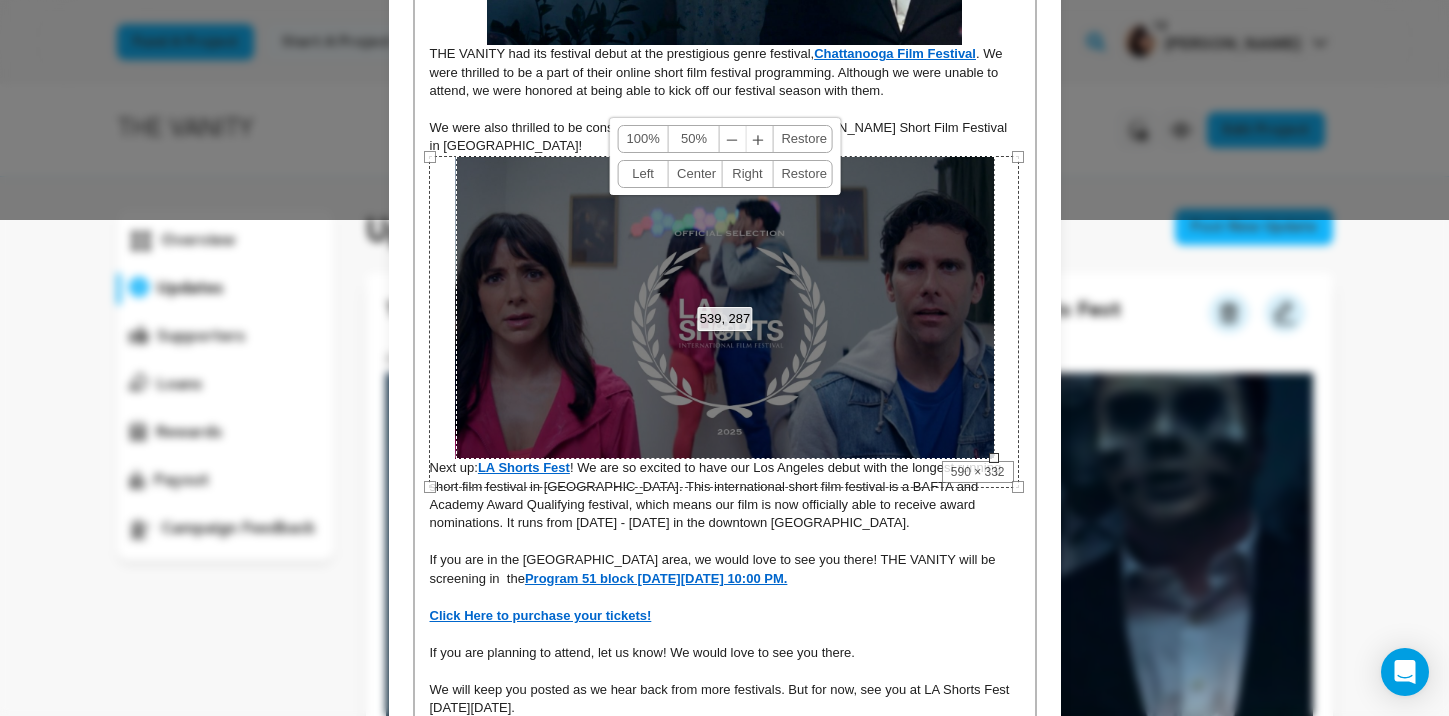 drag, startPoint x: 1015, startPoint y: 487, endPoint x: 965, endPoint y: 443, distance: 66.6033 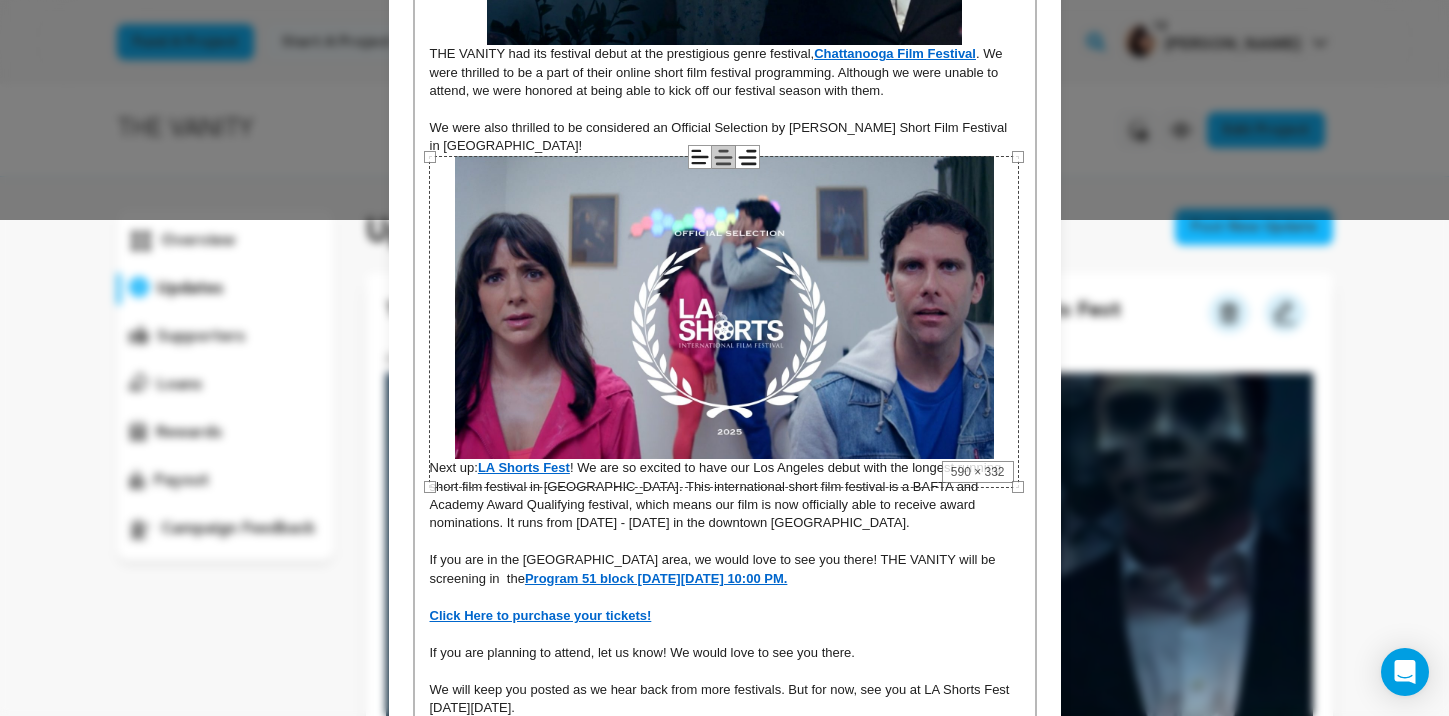 click on "If you are in the Los Angeles area, we would love to see you there! THE VANITY will be screening in  the  Program 51 block on Thursday, July 24, at 10:00 PM." at bounding box center (725, 569) 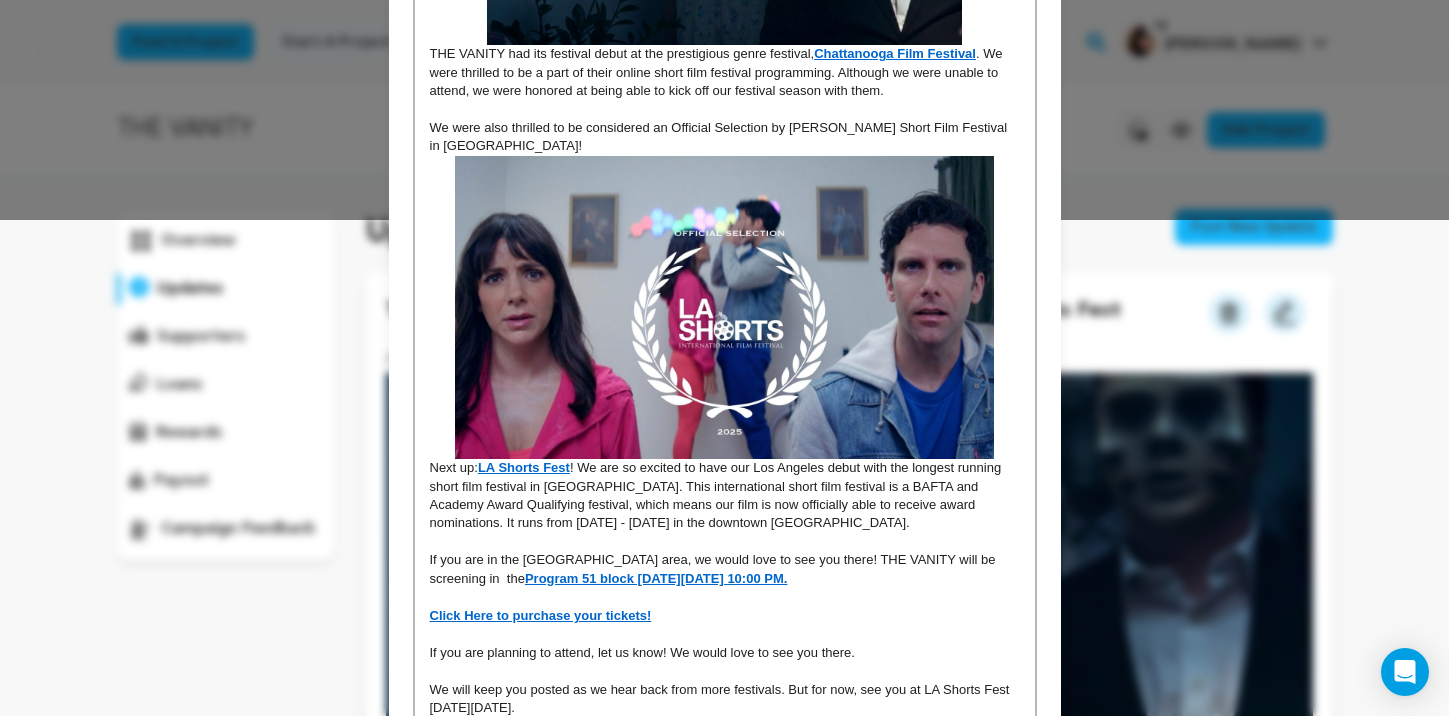 click at bounding box center [724, 307] 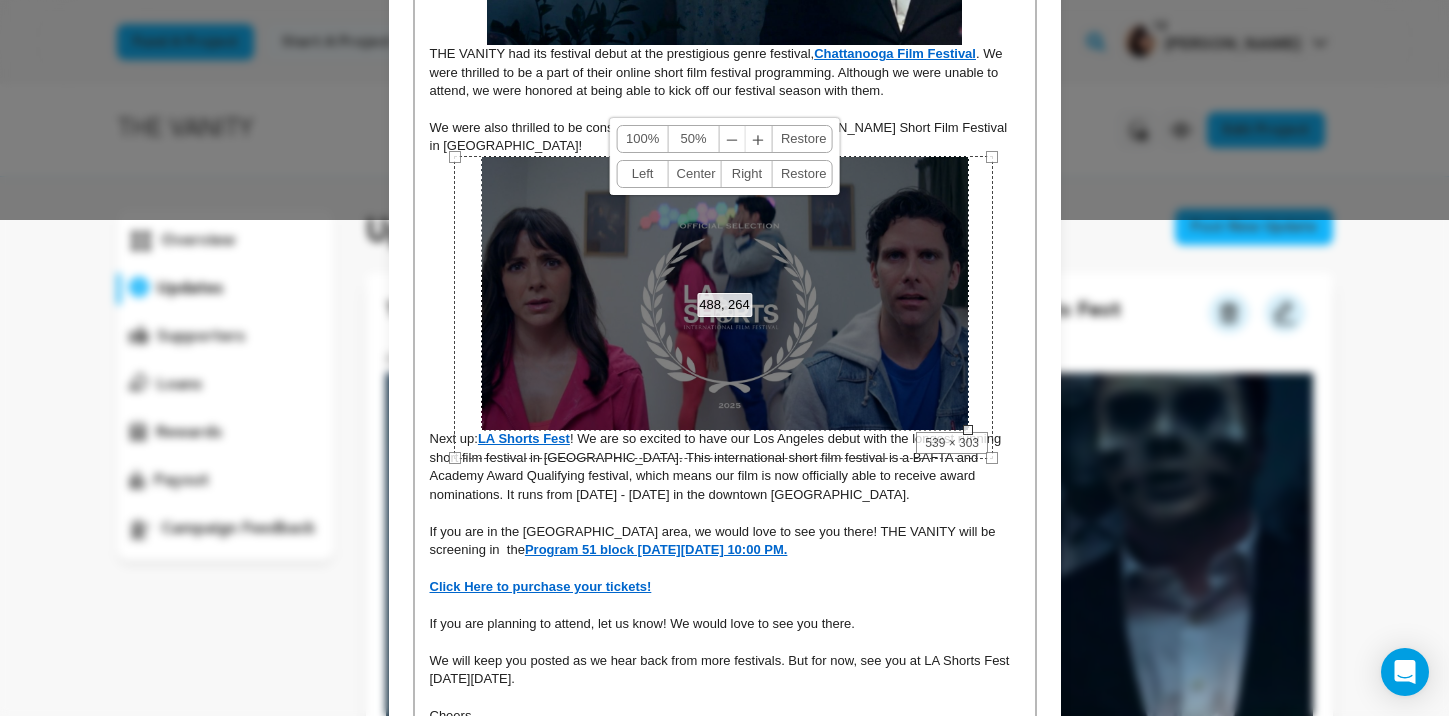 drag, startPoint x: 992, startPoint y: 456, endPoint x: 941, endPoint y: 417, distance: 64.202805 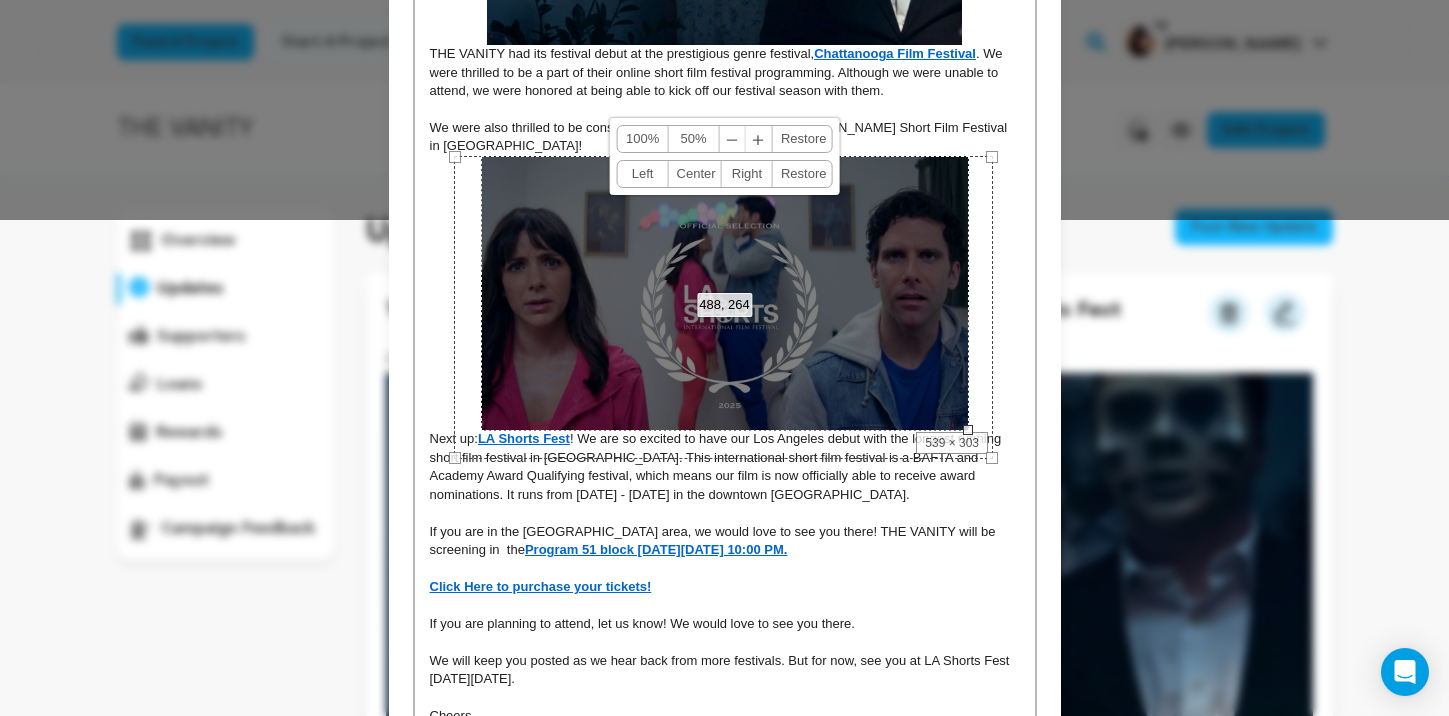 click on "488, 264
100%
50%
﹣
﹢
Restore
Left
Center
Right
Restore" at bounding box center (725, 293) 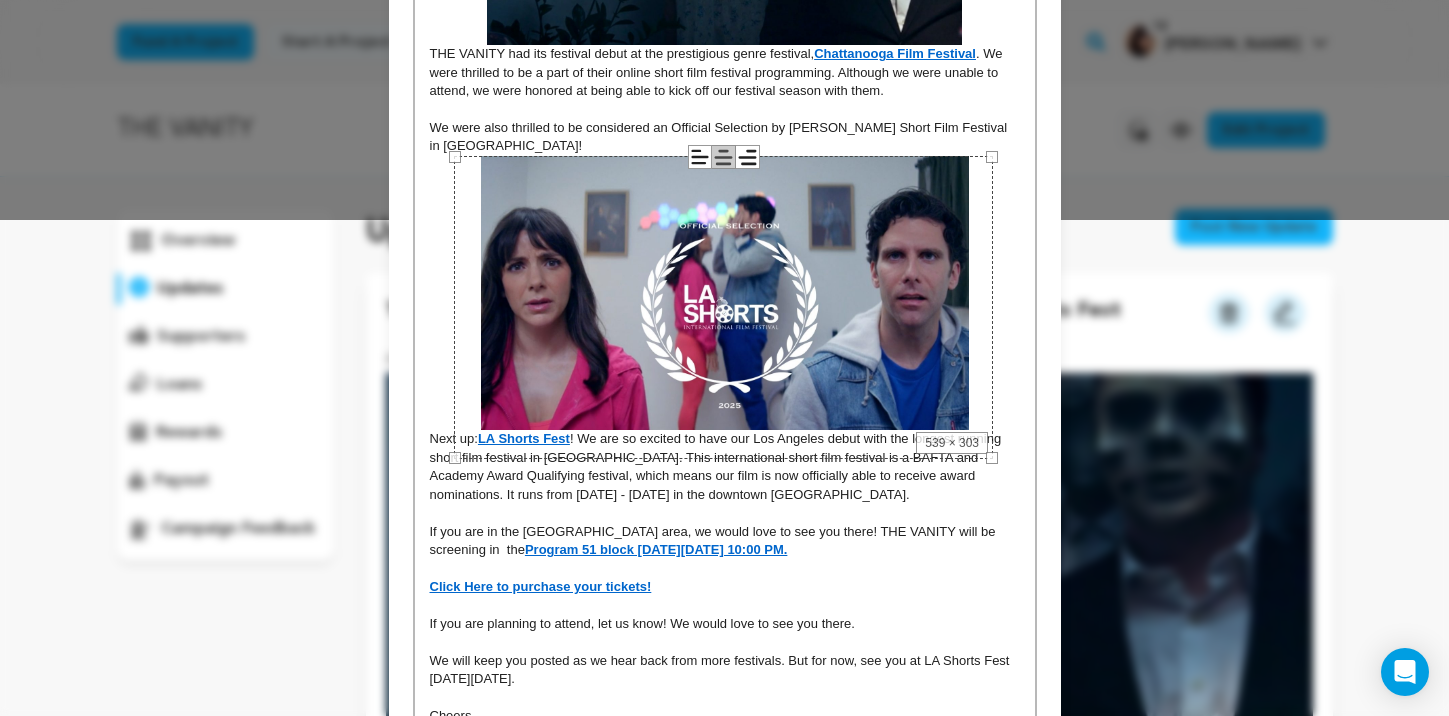 click on "If you are in the Los Angeles area, we would love to see you there! THE VANITY will be screening in  the  Program 51 block on Thursday, July 24, at 10:00 PM." at bounding box center [725, 541] 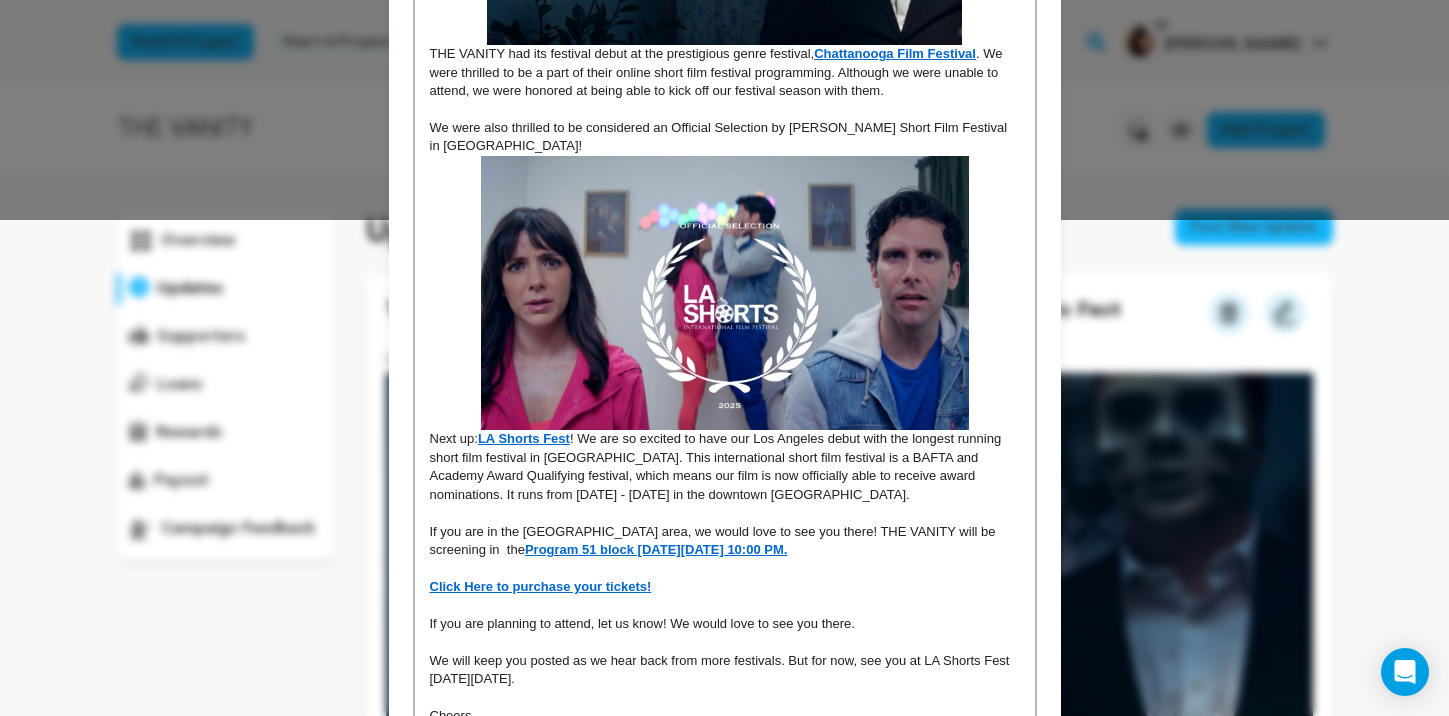 click at bounding box center (725, 293) 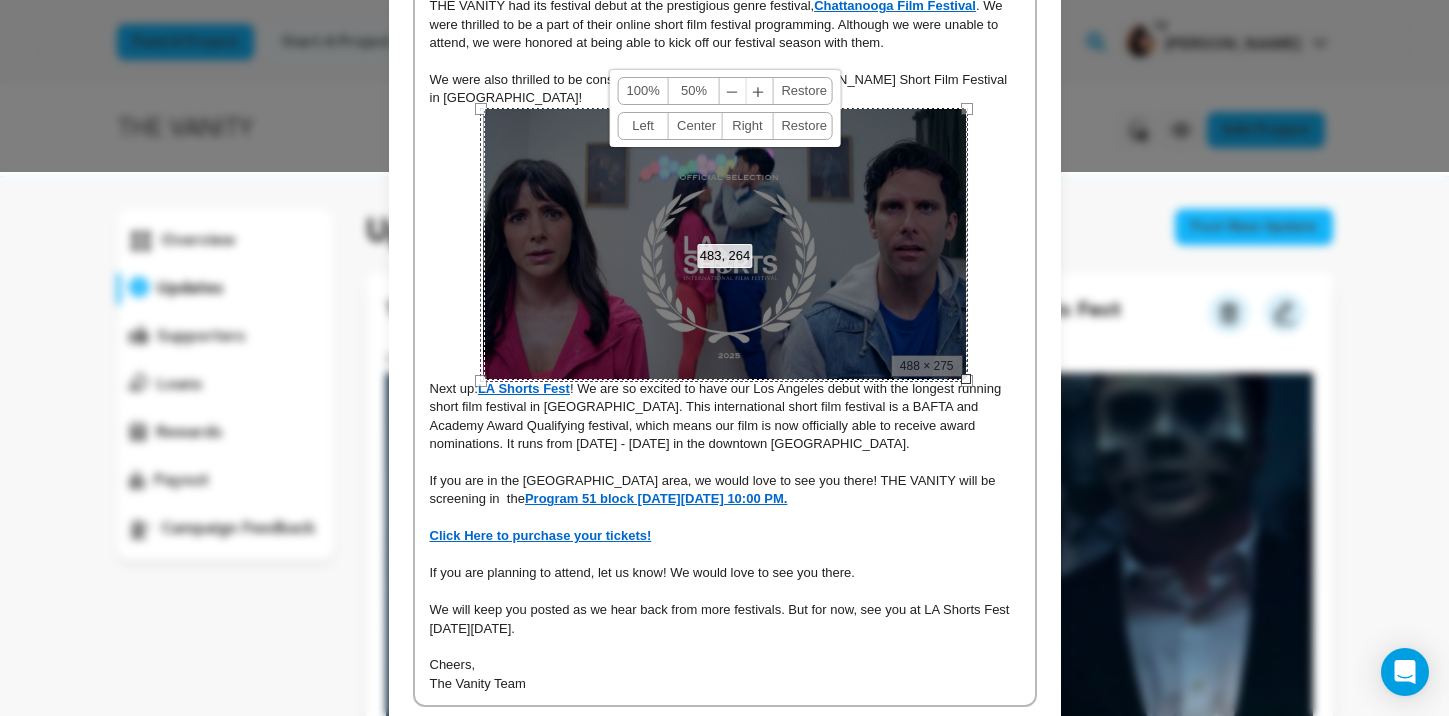 scroll, scrollTop: 543, scrollLeft: 0, axis: vertical 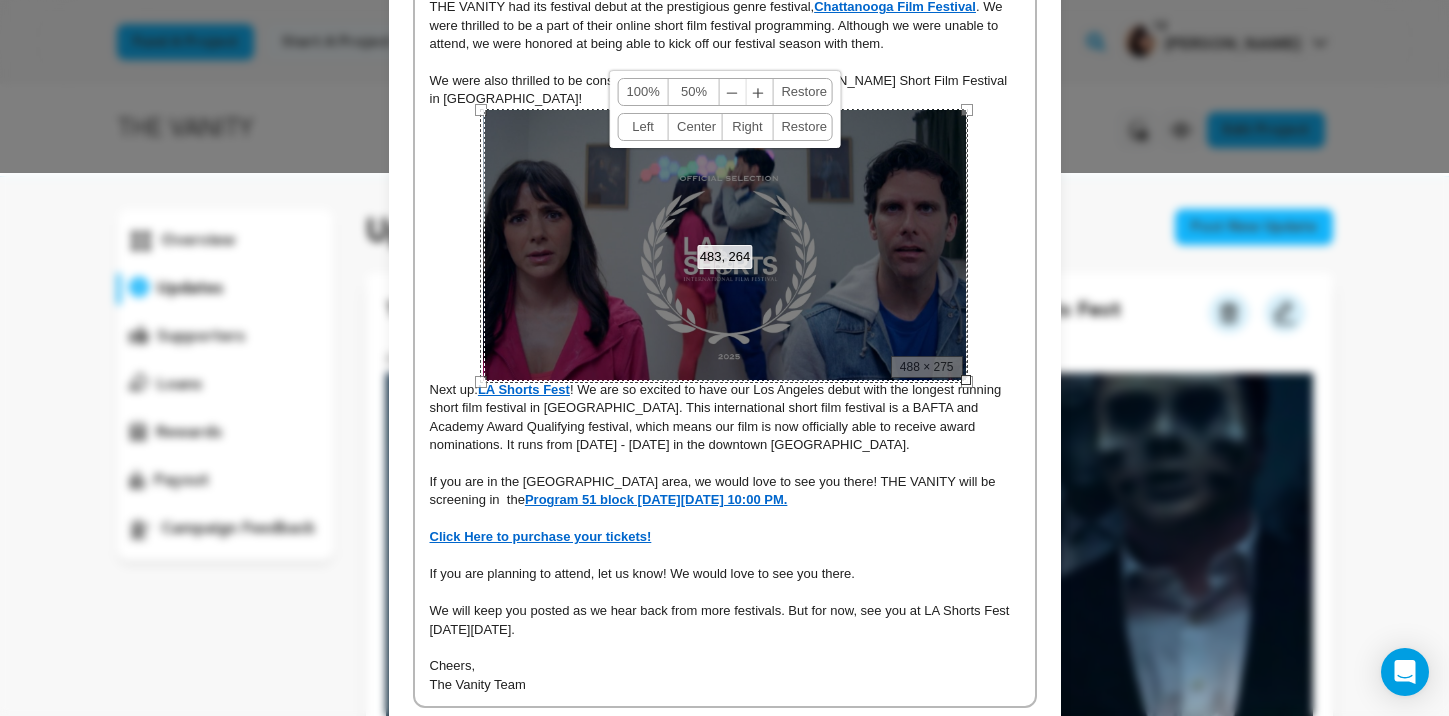 drag, startPoint x: 968, startPoint y: 380, endPoint x: 963, endPoint y: 369, distance: 12.083046 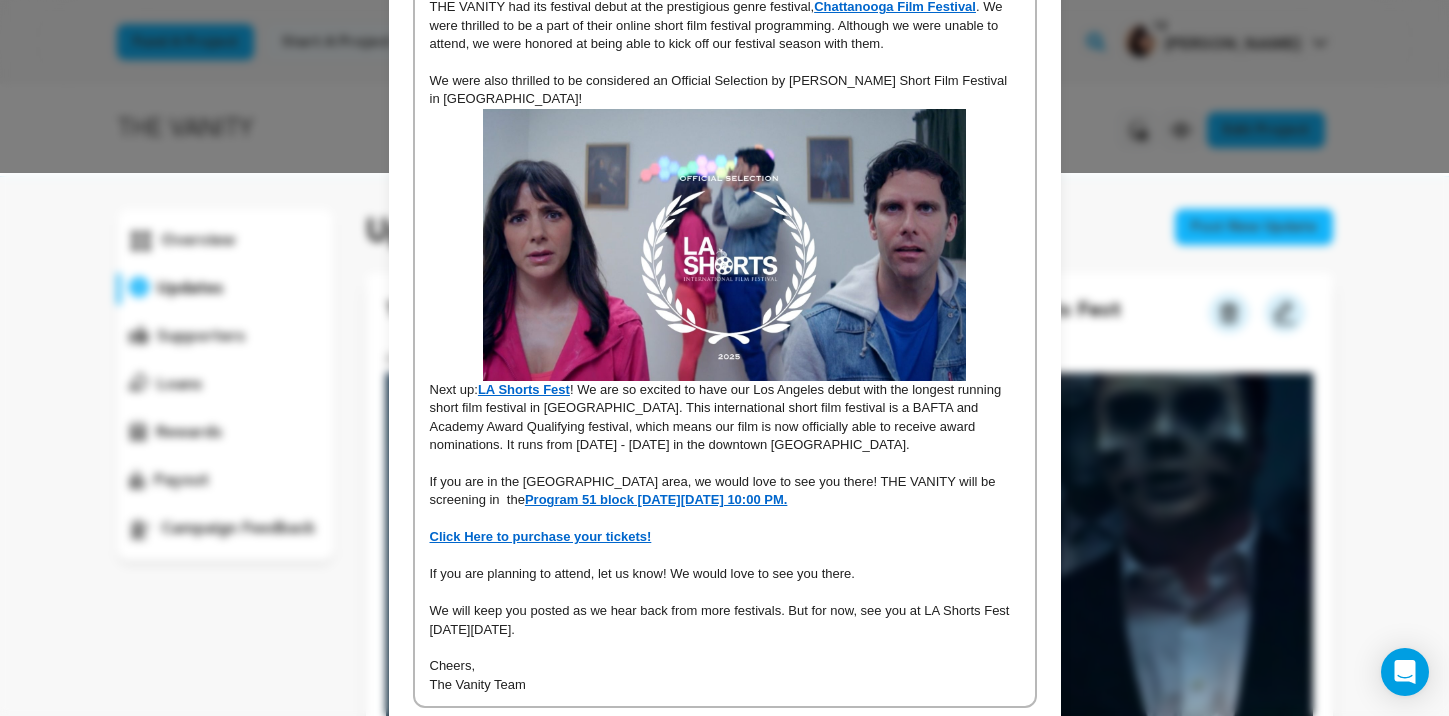 click at bounding box center [724, 245] 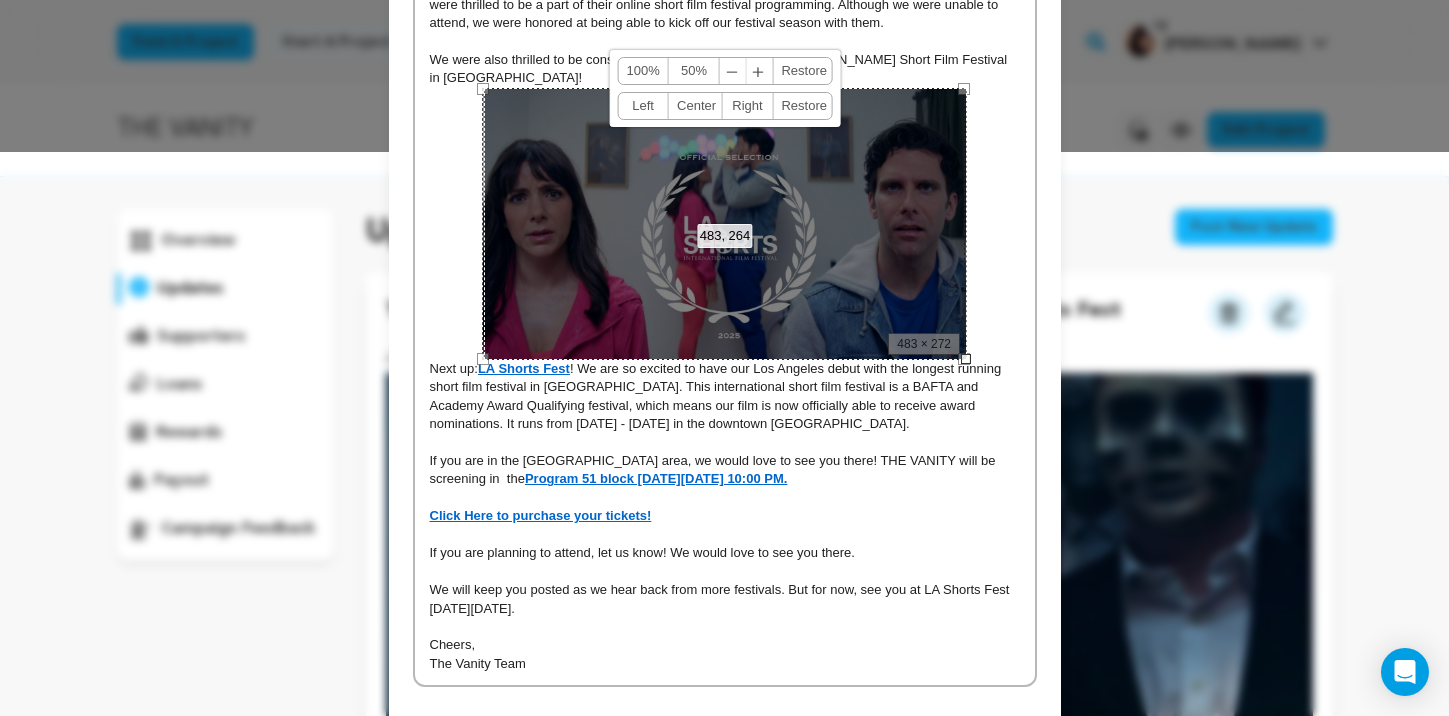 scroll, scrollTop: 562, scrollLeft: 0, axis: vertical 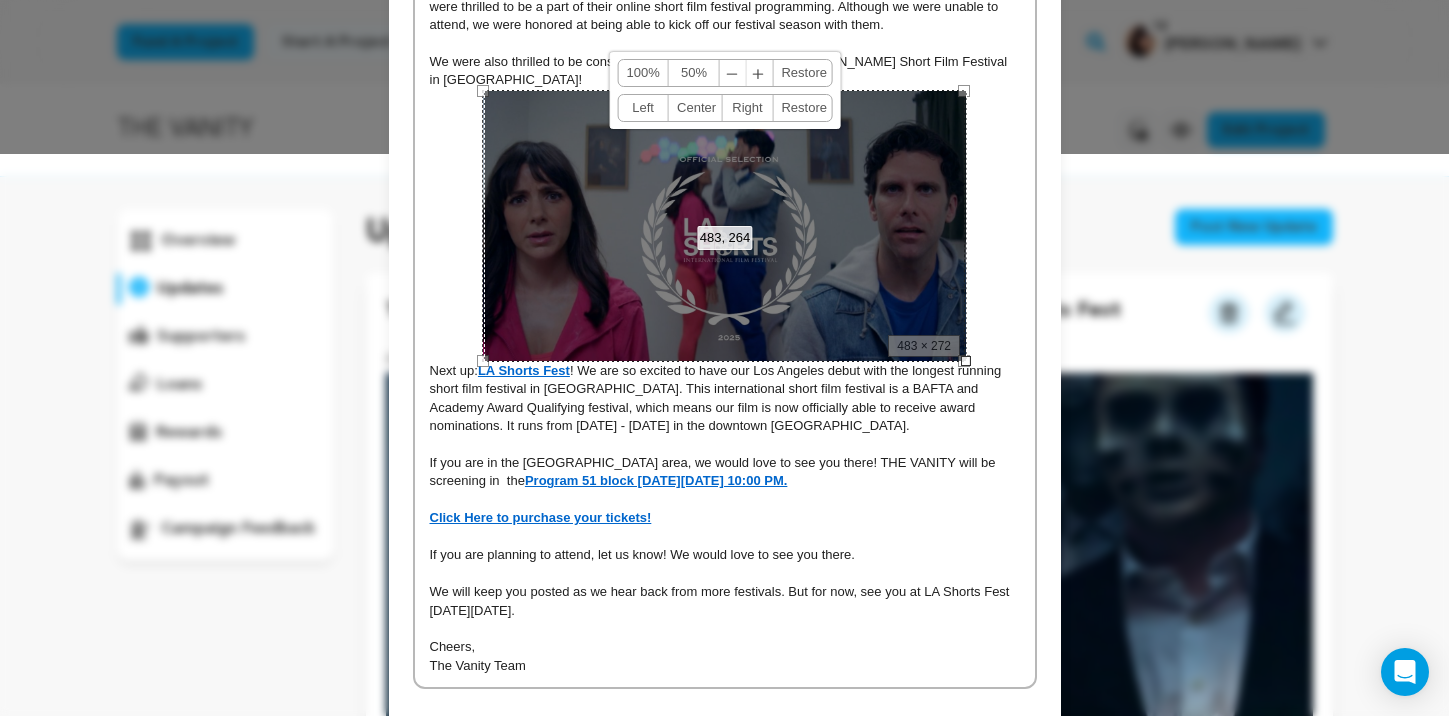 drag, startPoint x: 960, startPoint y: 354, endPoint x: 954, endPoint y: 342, distance: 13.416408 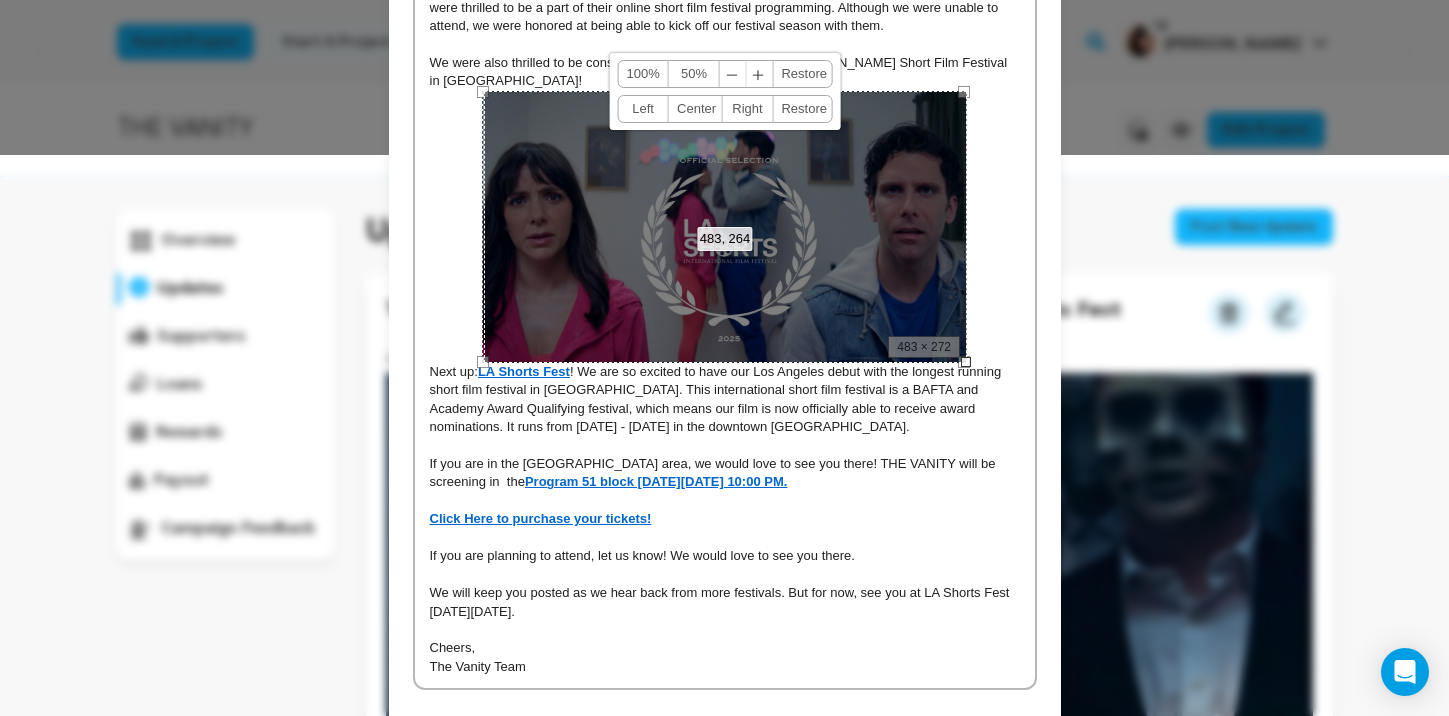 scroll, scrollTop: 554, scrollLeft: 0, axis: vertical 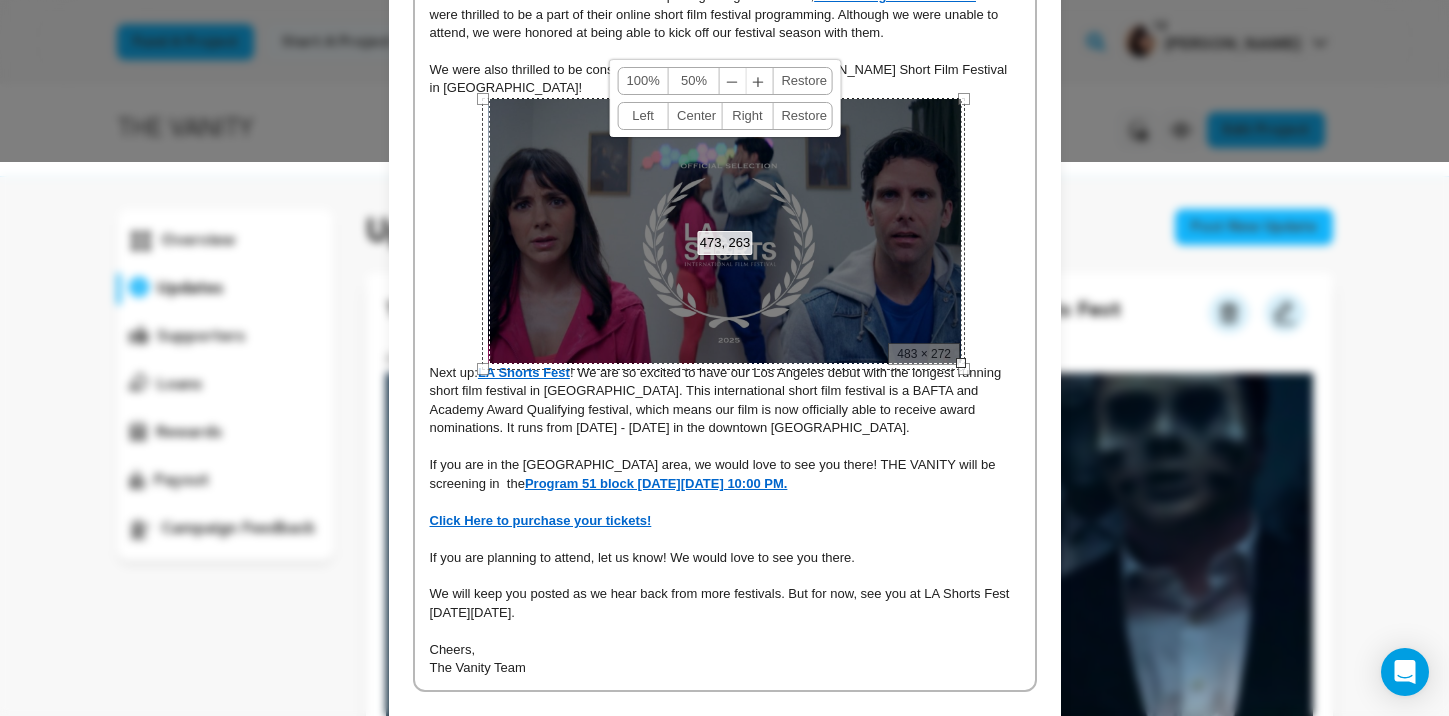 drag, startPoint x: 963, startPoint y: 360, endPoint x: 951, endPoint y: 359, distance: 12.0415945 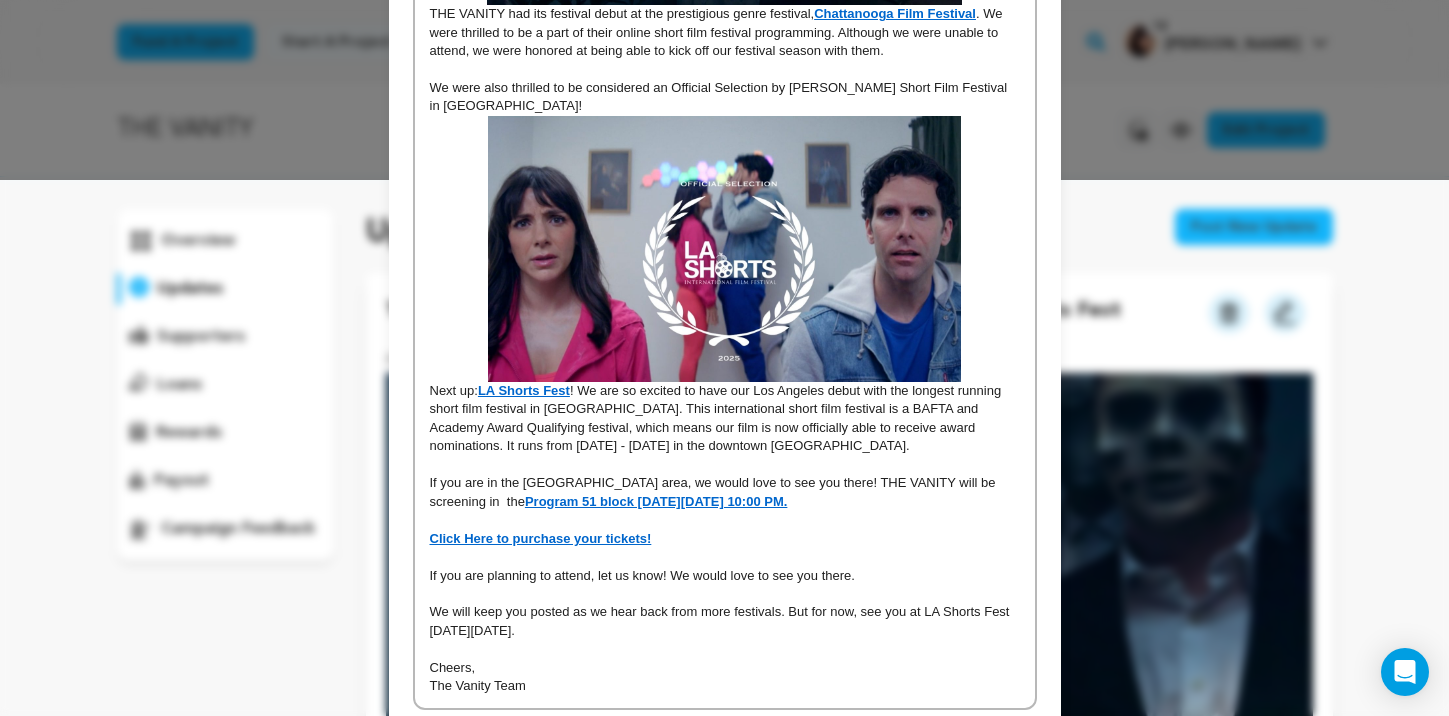 click at bounding box center (724, 249) 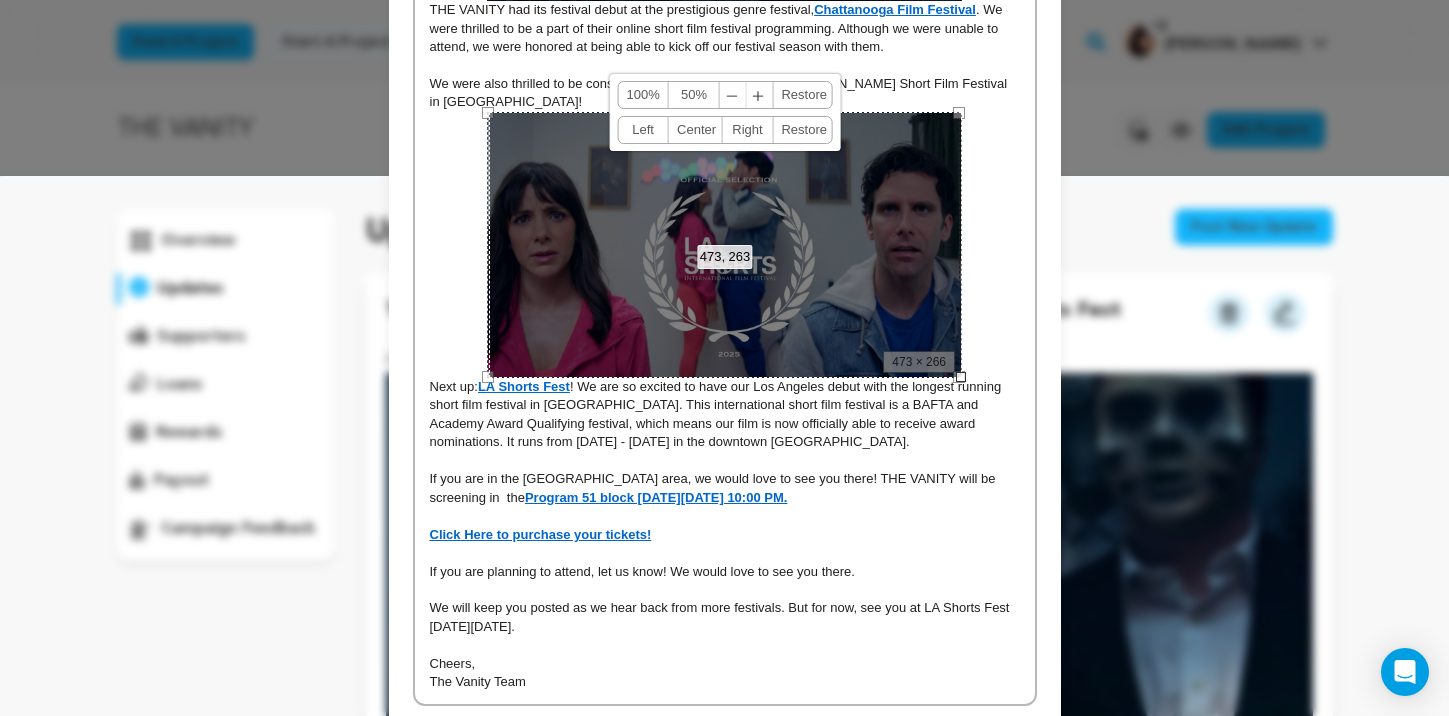 scroll, scrollTop: 535, scrollLeft: 0, axis: vertical 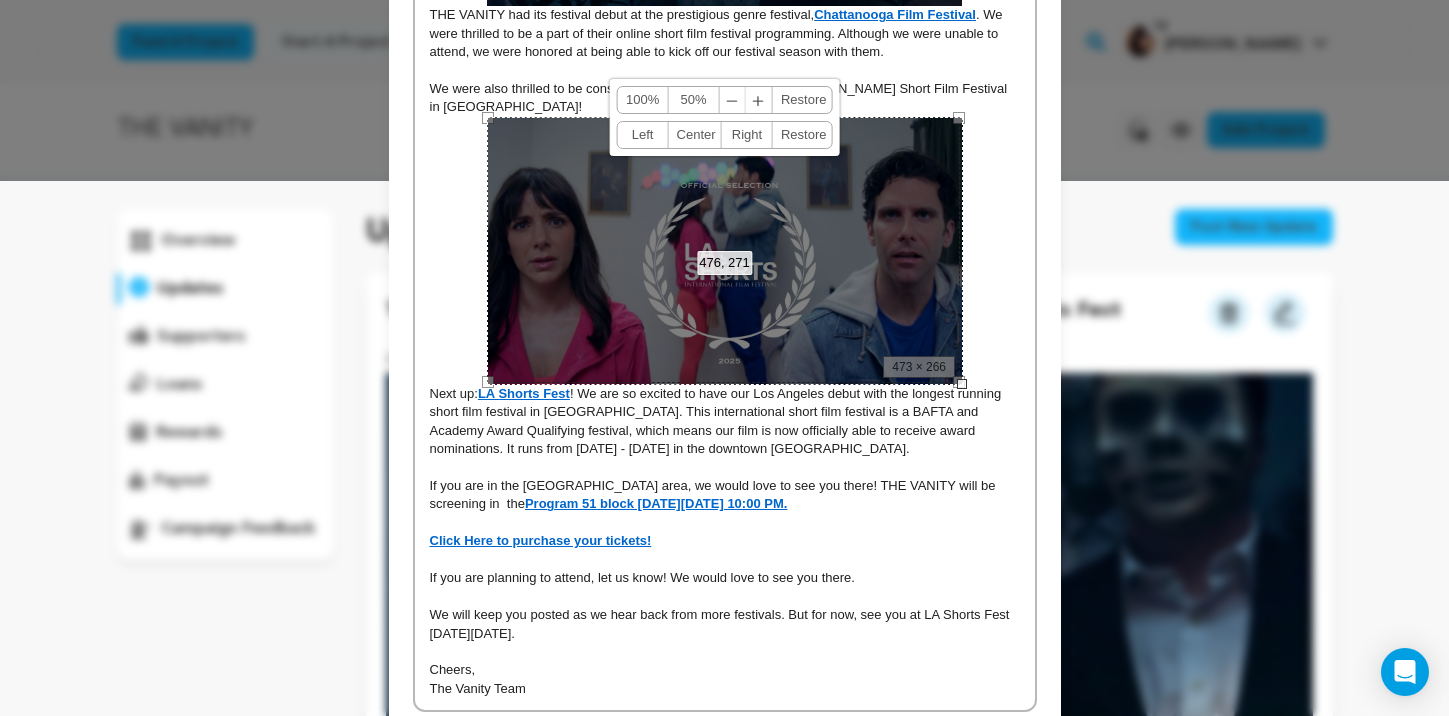 click at bounding box center (962, 384) 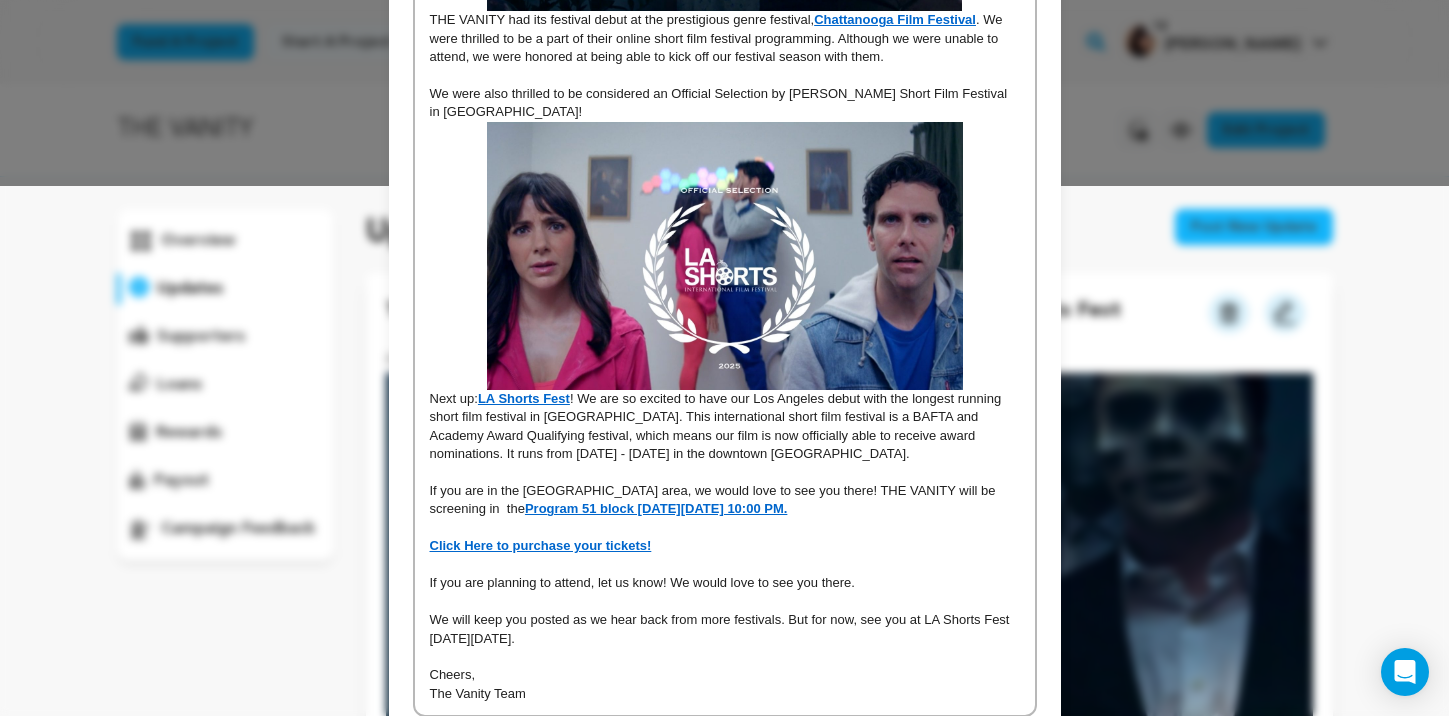 click at bounding box center (725, 256) 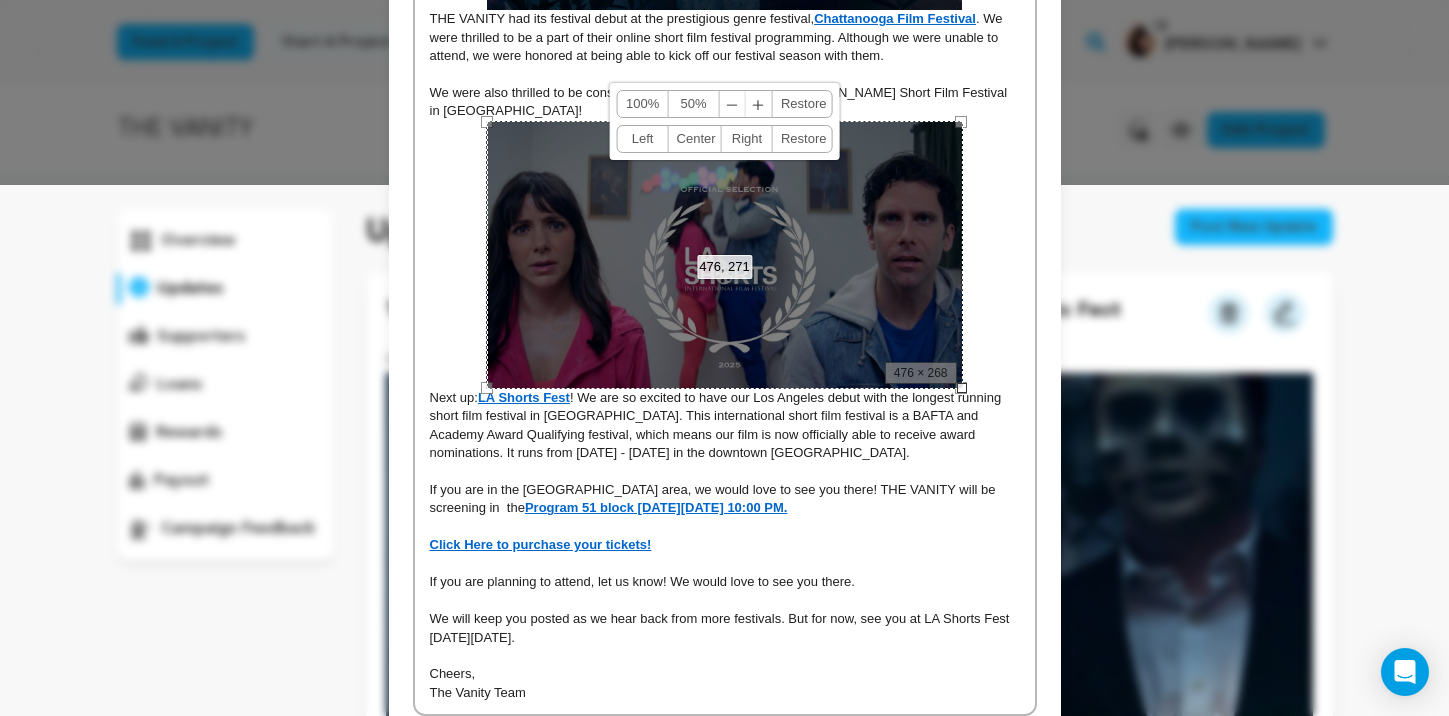 scroll, scrollTop: 532, scrollLeft: 0, axis: vertical 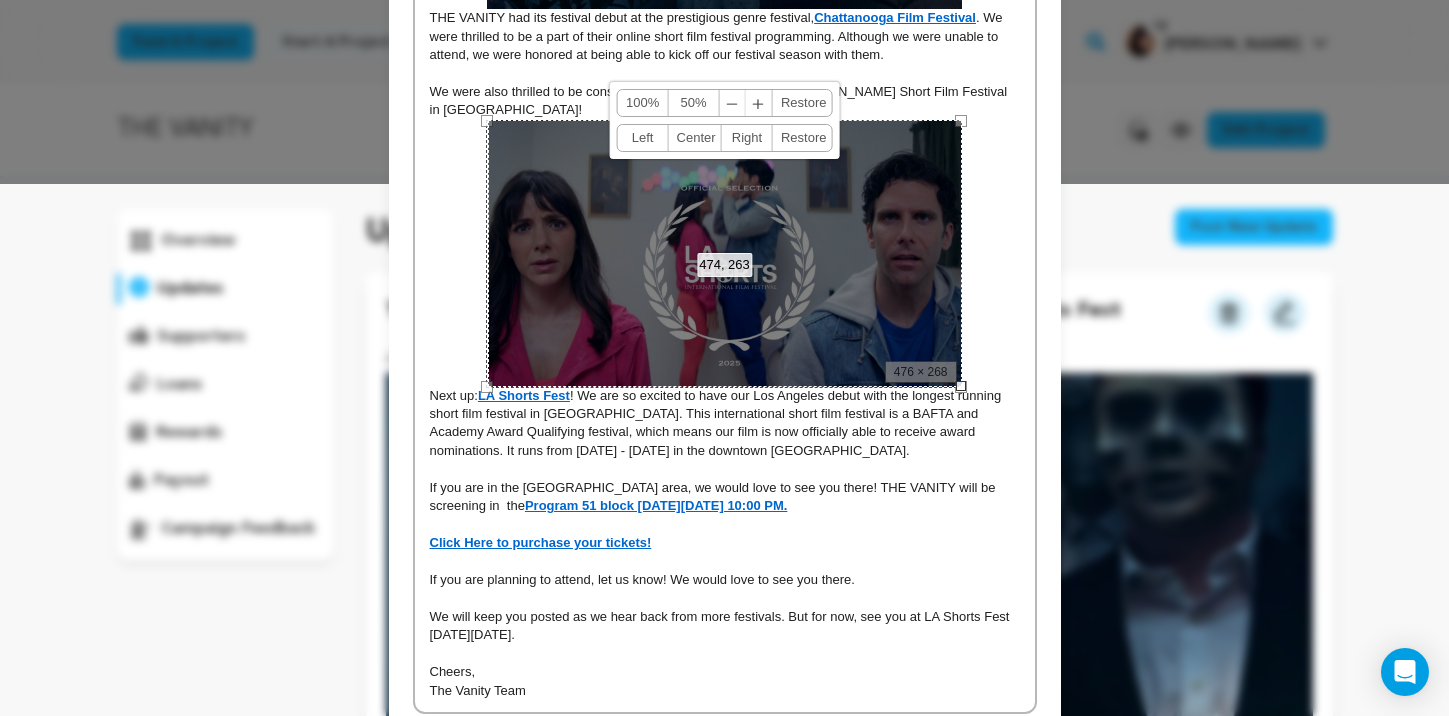 click on "474, 263
100%
50%
﹣
﹢
Restore
Left
Center
Right
Restore" at bounding box center (725, 253) 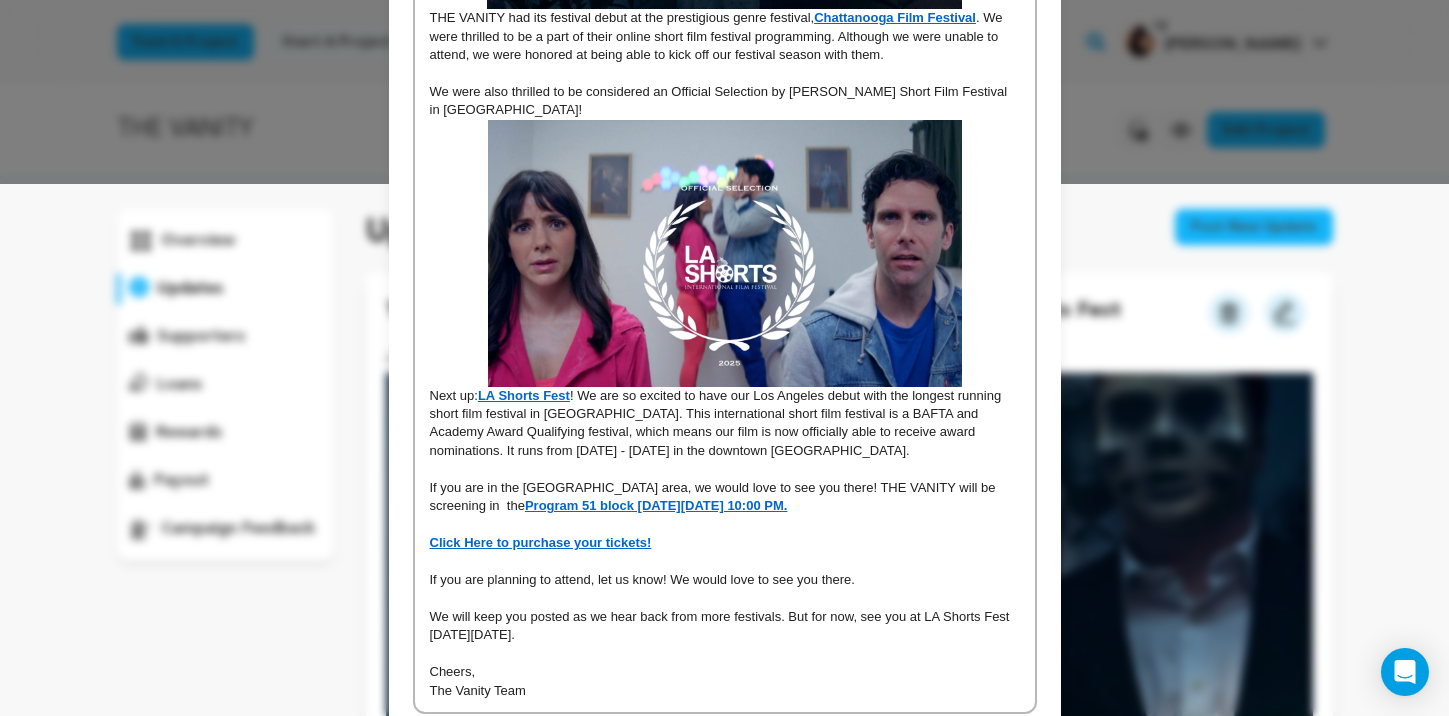 click at bounding box center [725, 253] 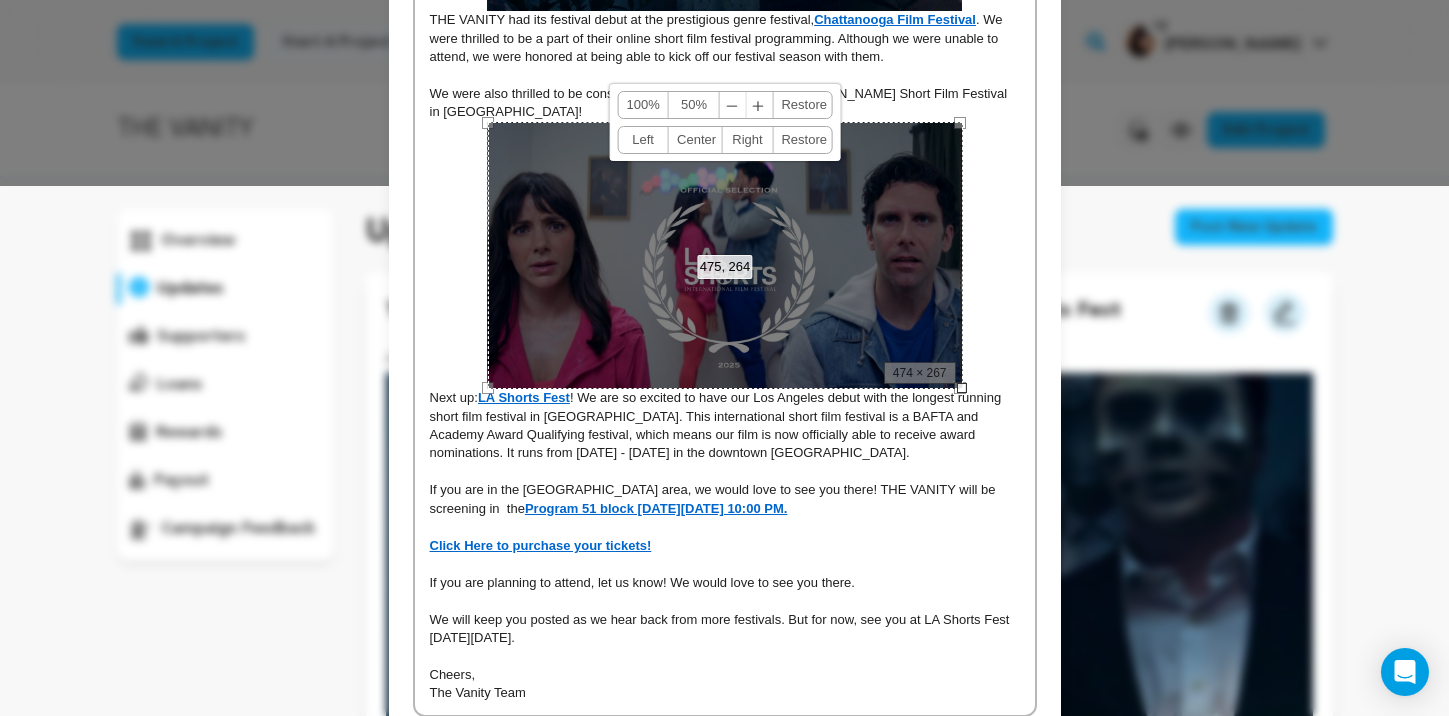 click on "475, 264
100%
50%
﹣
﹢
Restore
Left
Center
Right
Restore" at bounding box center [725, 255] 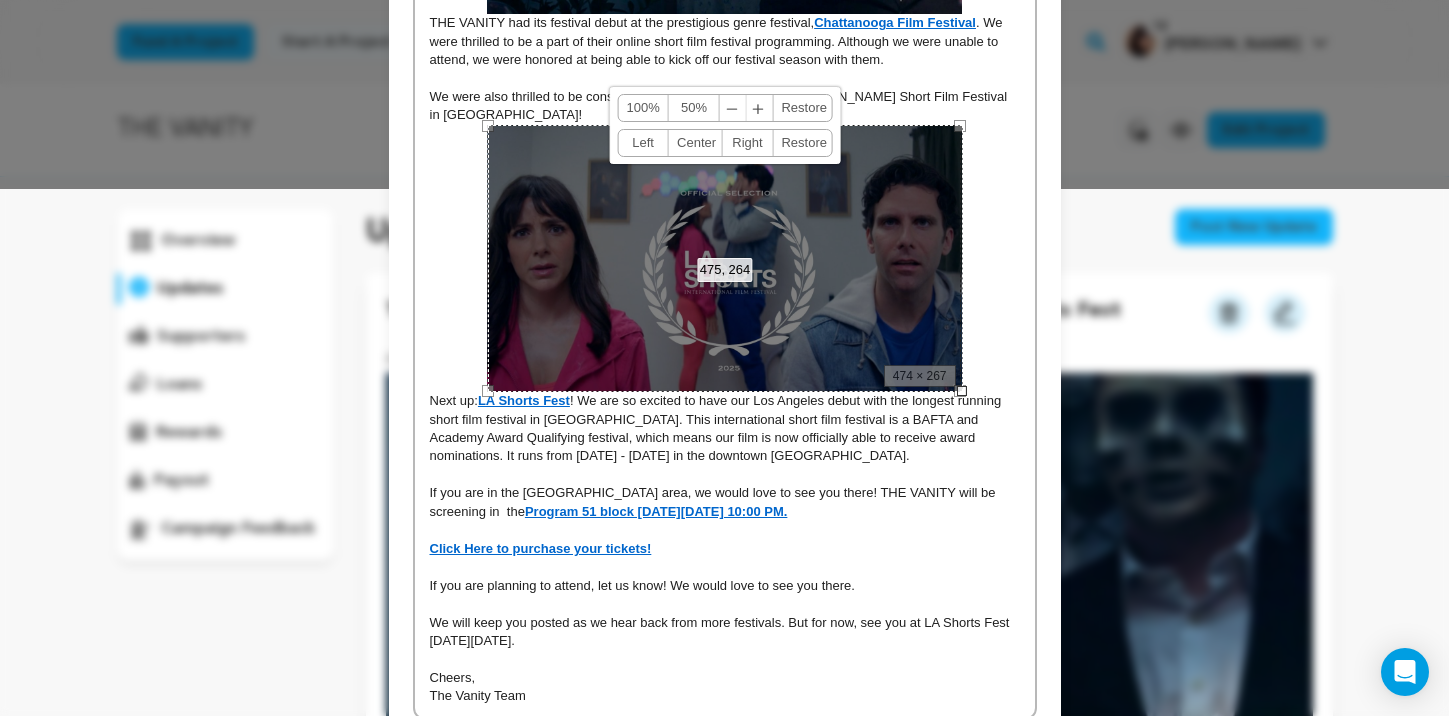 click at bounding box center (725, 475) 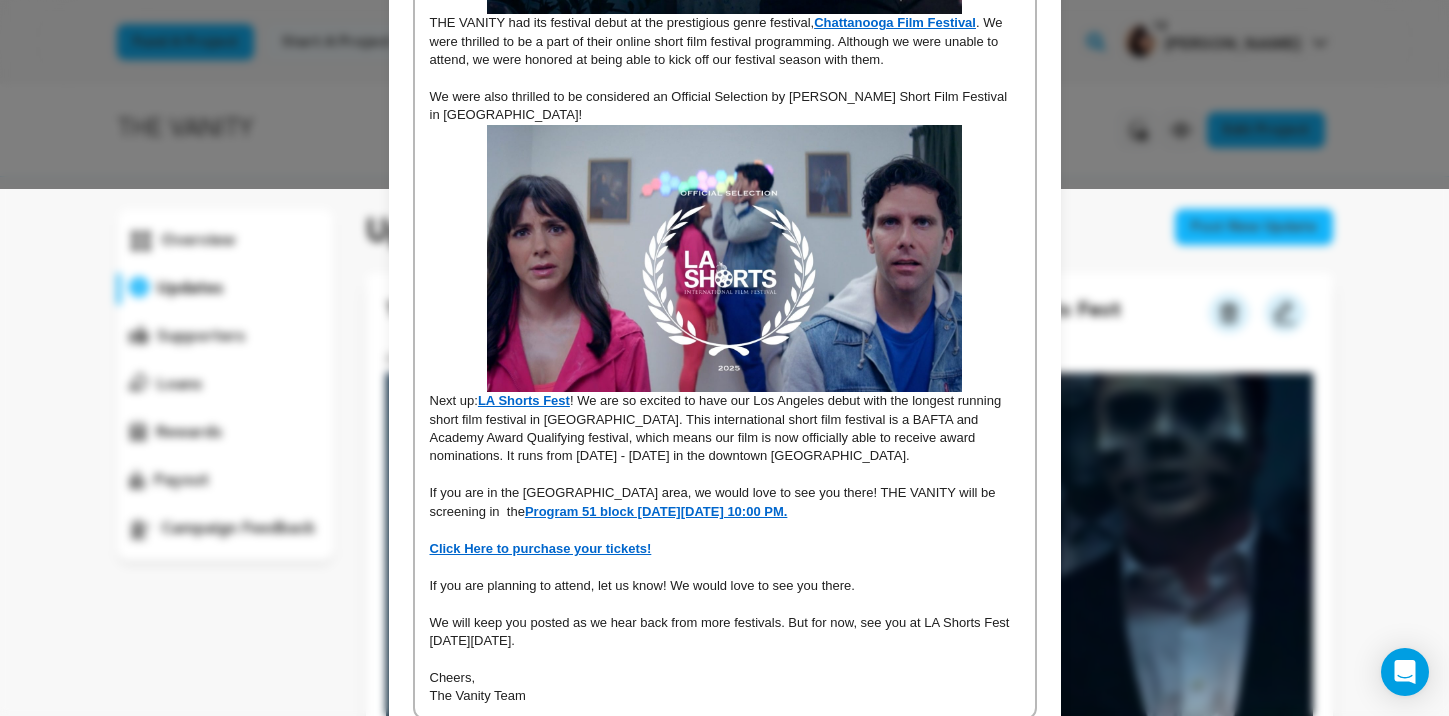 click at bounding box center [724, 258] 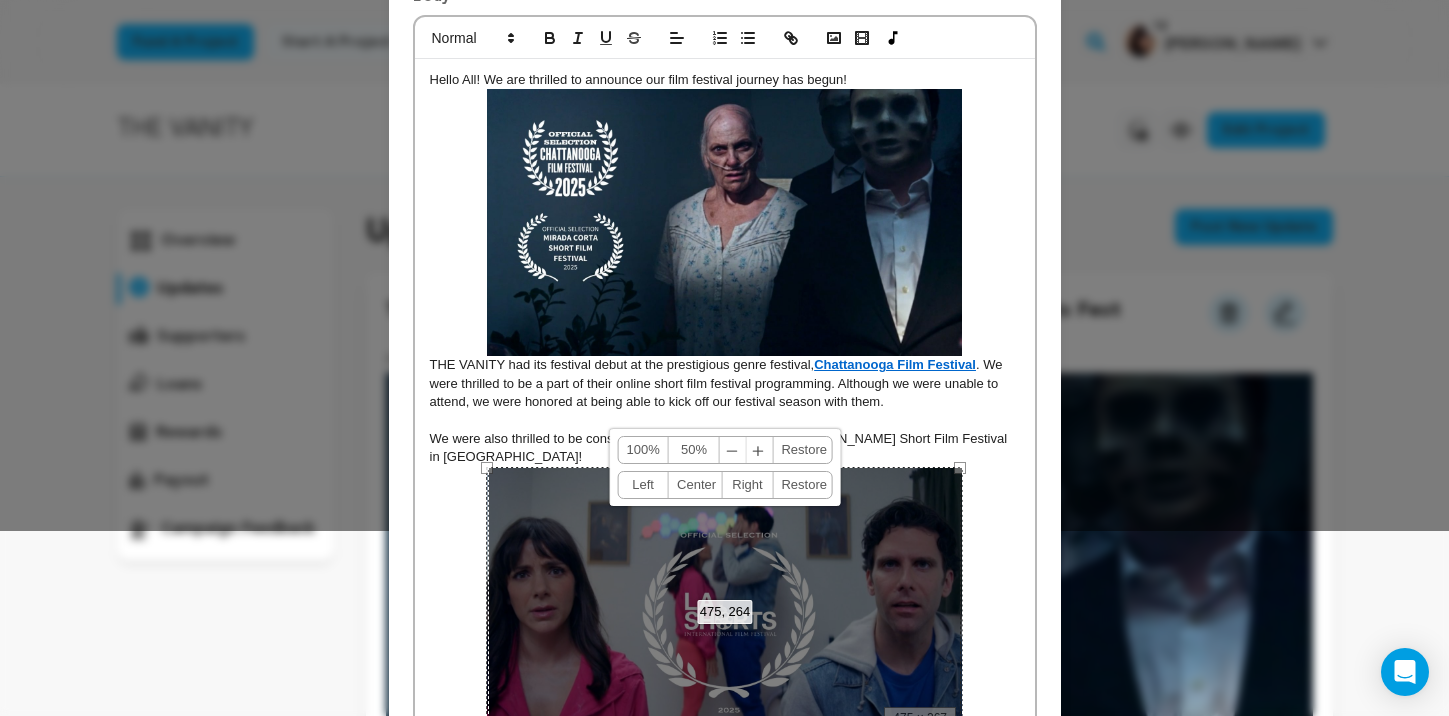 scroll, scrollTop: 214, scrollLeft: 0, axis: vertical 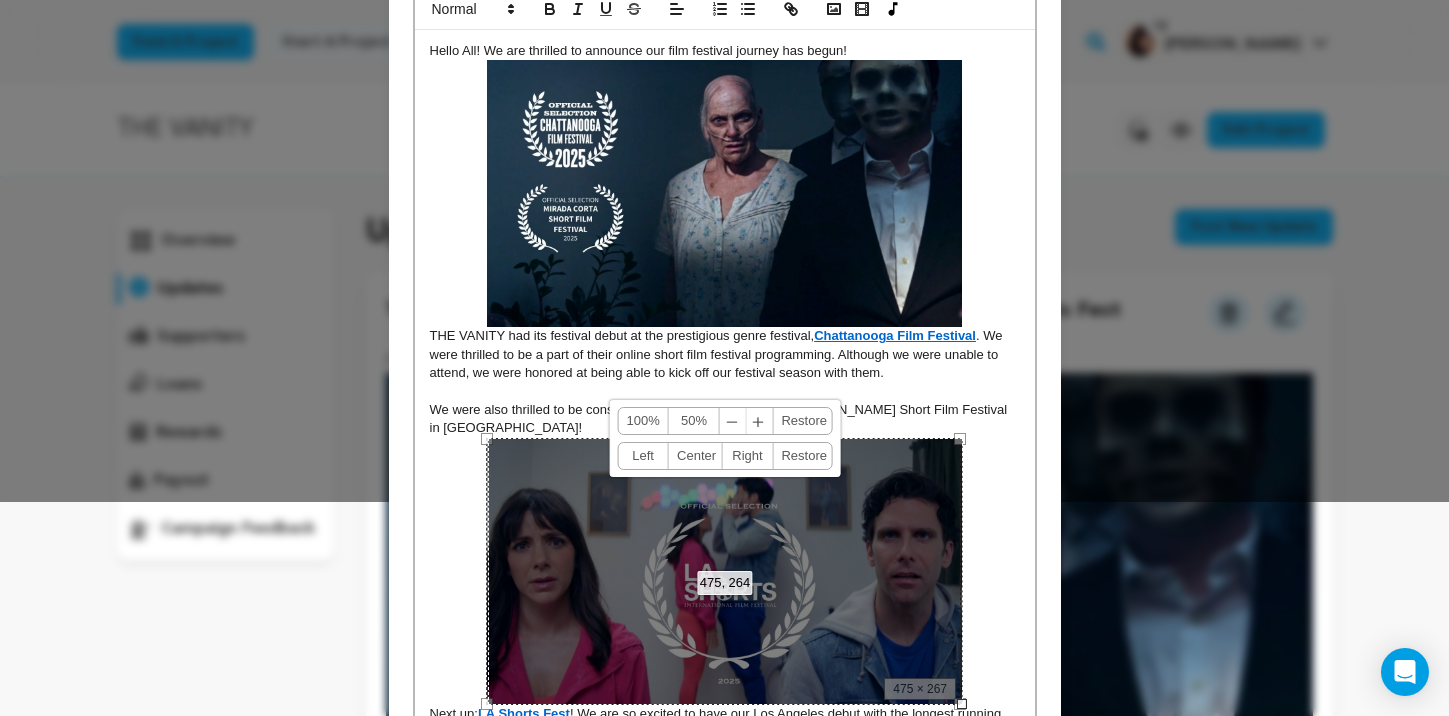 click at bounding box center [725, 392] 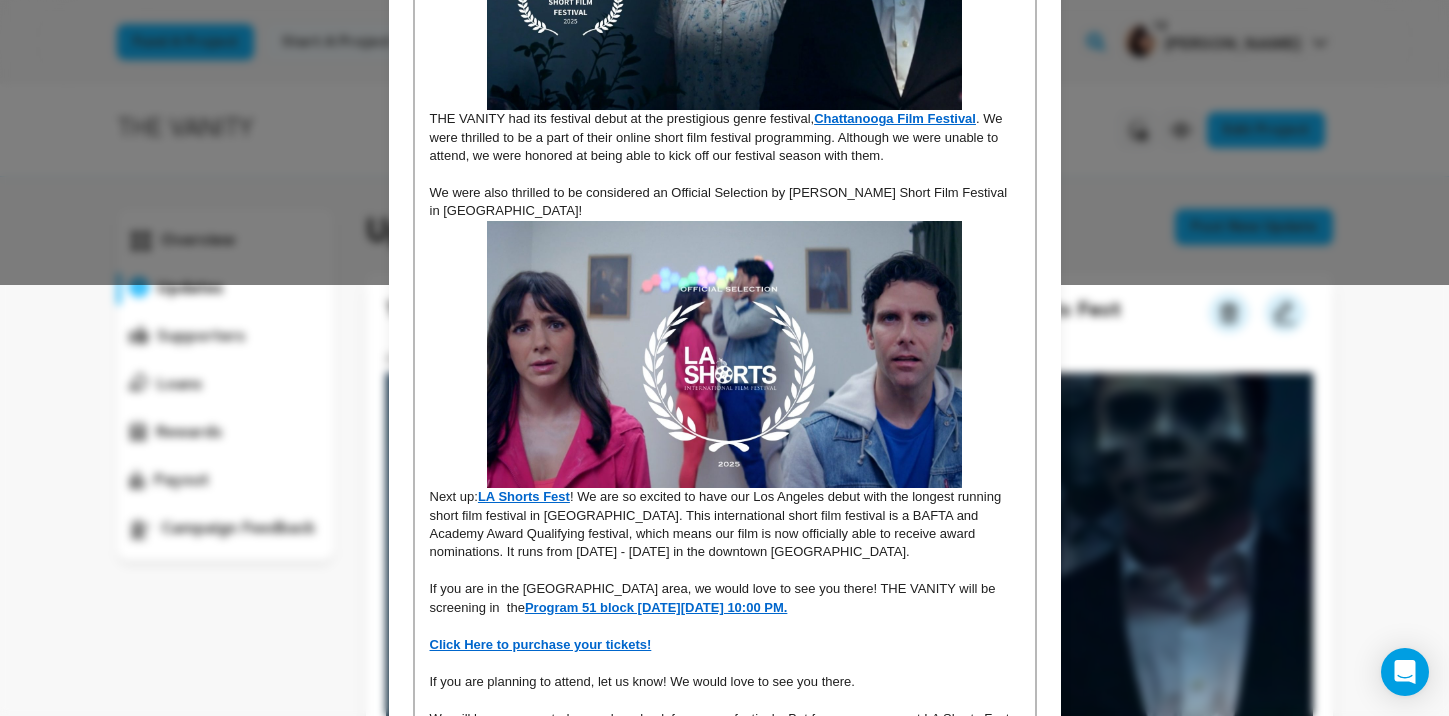 scroll, scrollTop: 663, scrollLeft: 0, axis: vertical 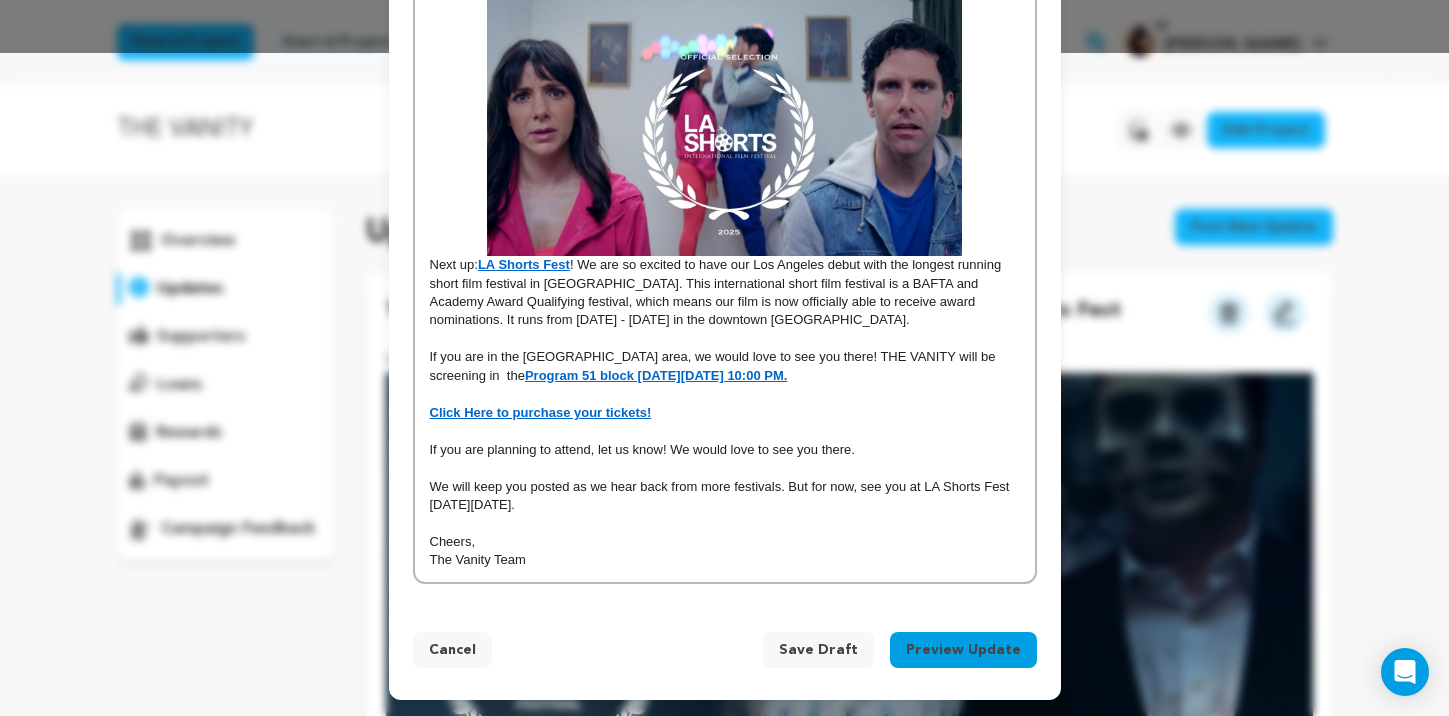 click on "Save Draft" at bounding box center (818, 650) 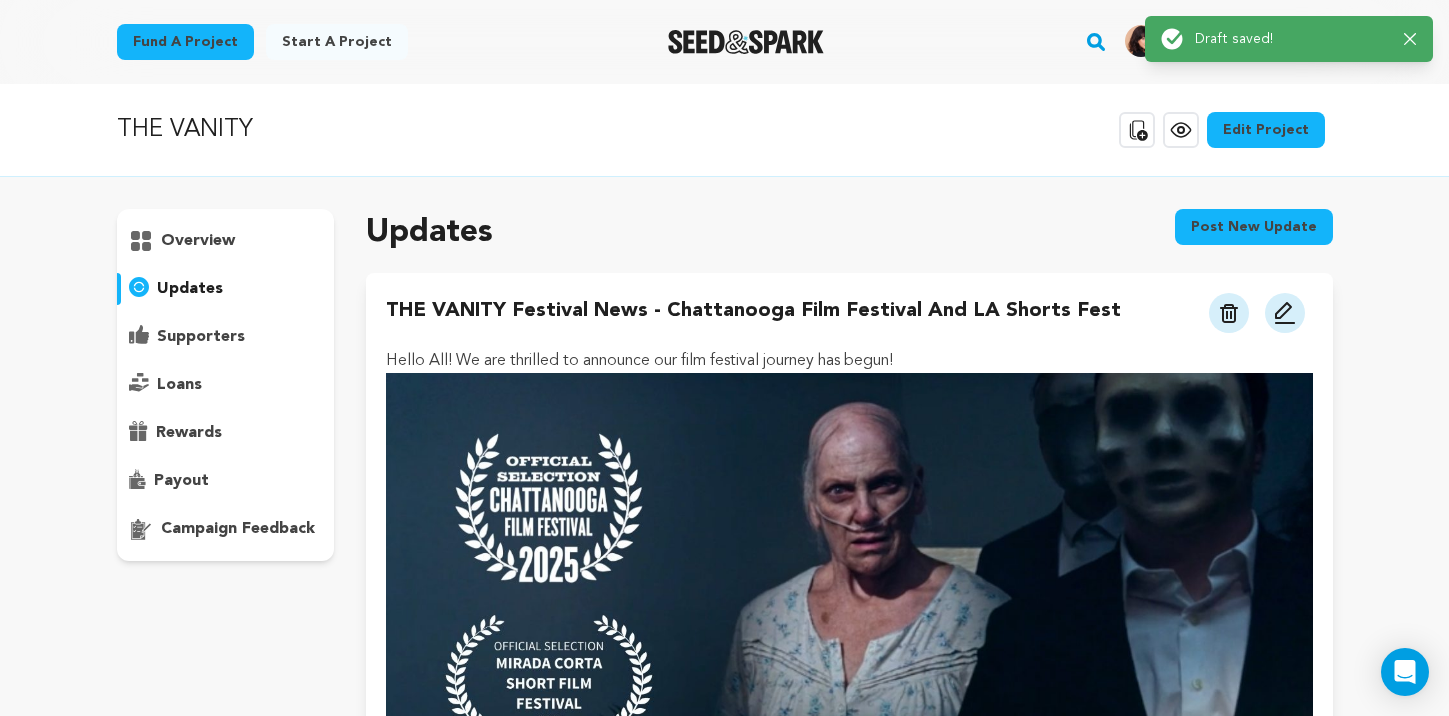 scroll, scrollTop: 0, scrollLeft: 0, axis: both 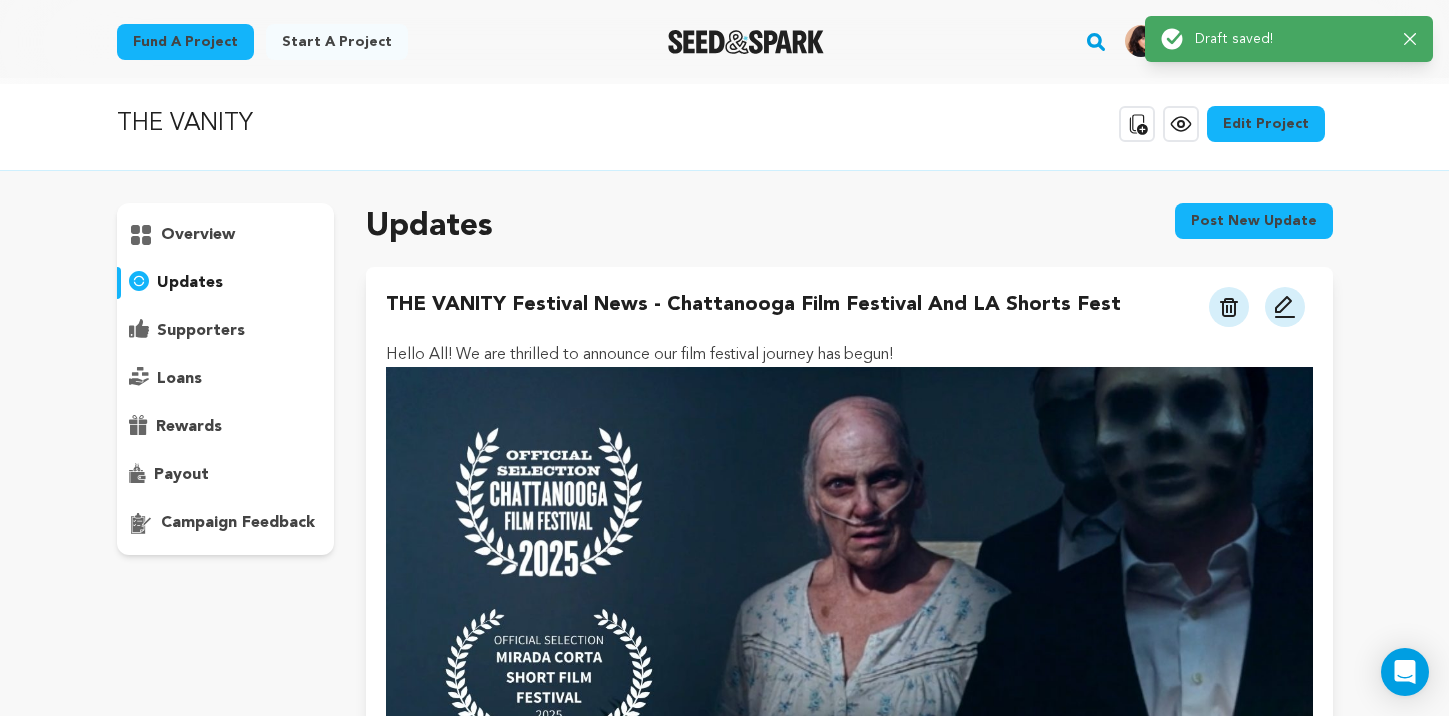click at bounding box center [1285, 307] 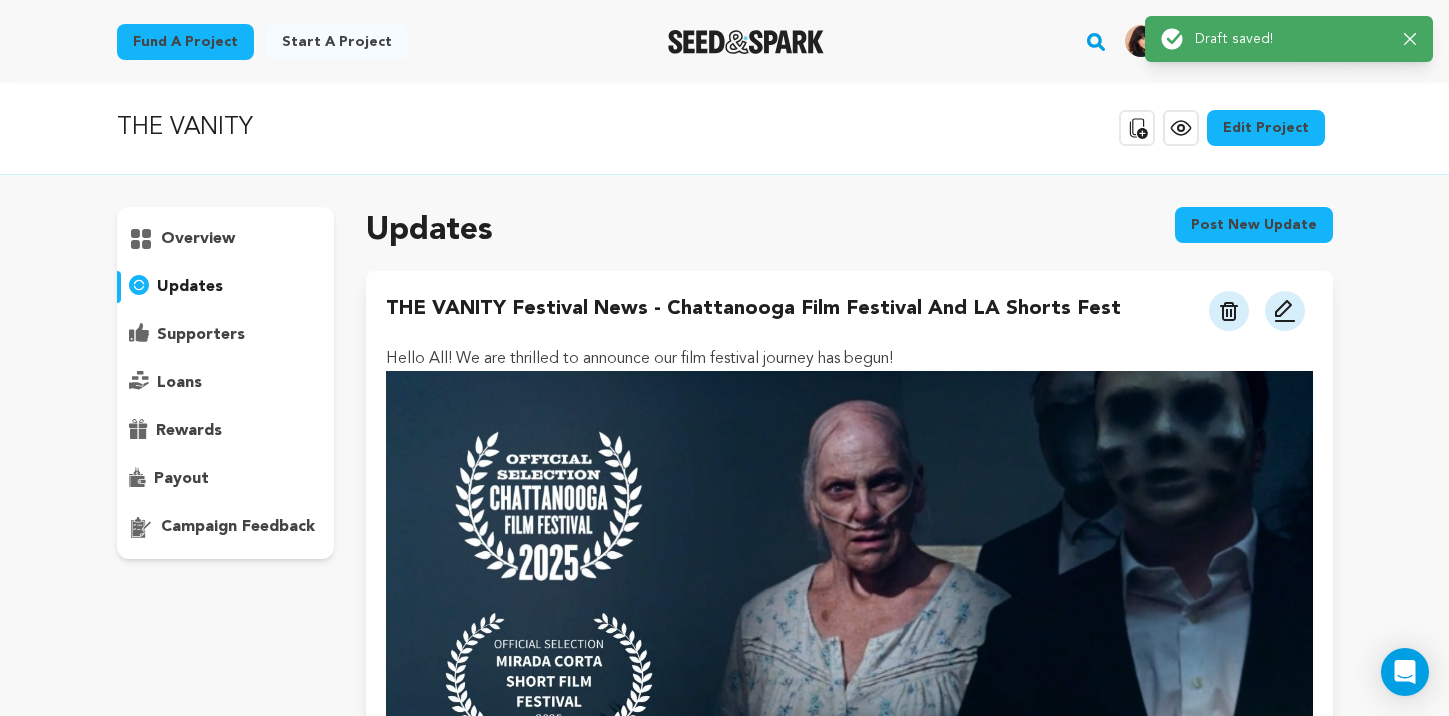 scroll, scrollTop: 0, scrollLeft: 0, axis: both 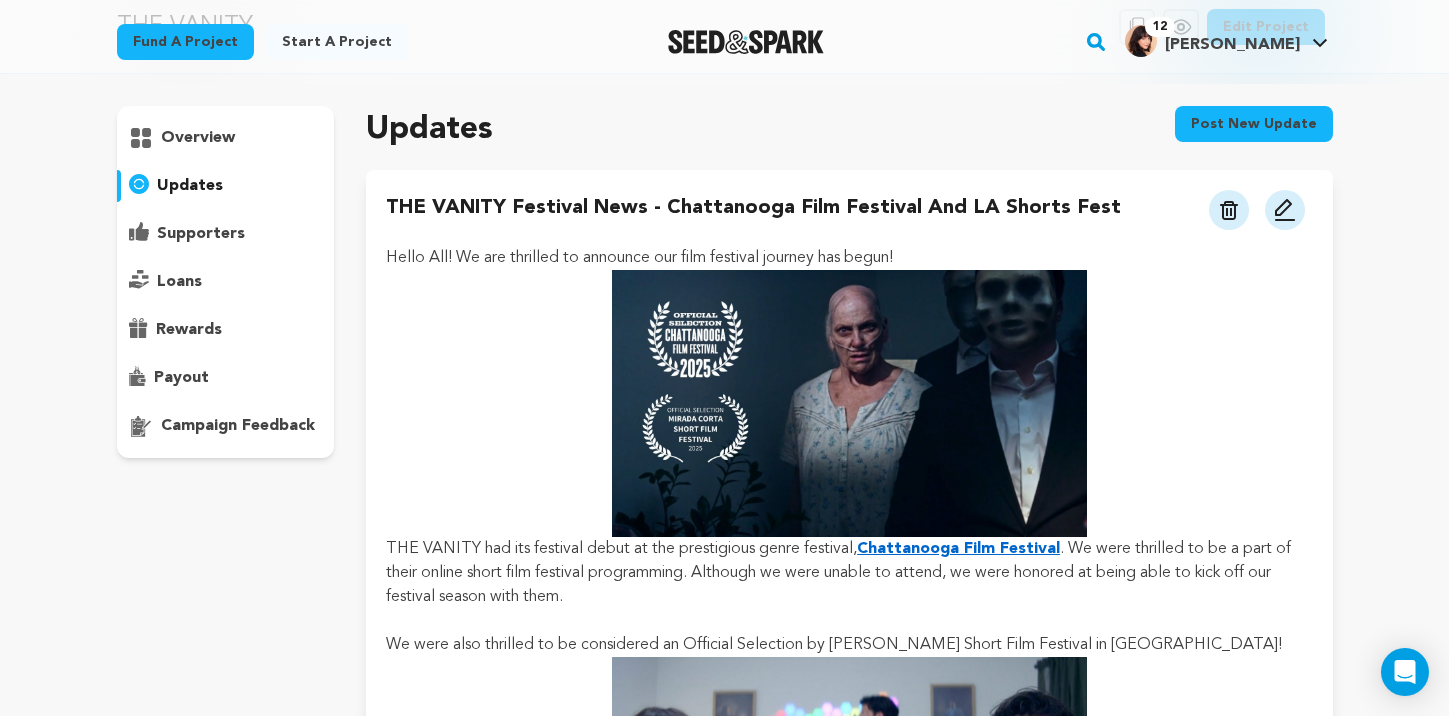 click at bounding box center (1285, 210) 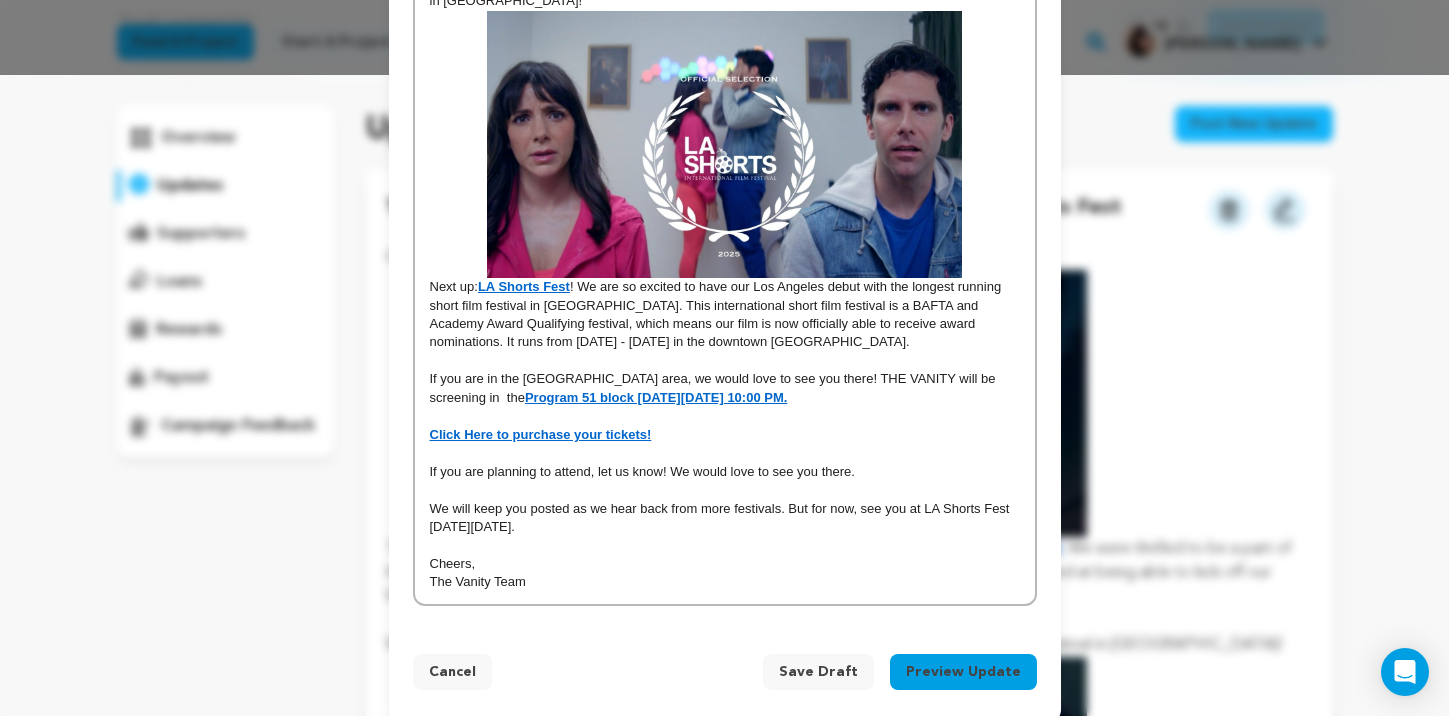 scroll, scrollTop: 663, scrollLeft: 0, axis: vertical 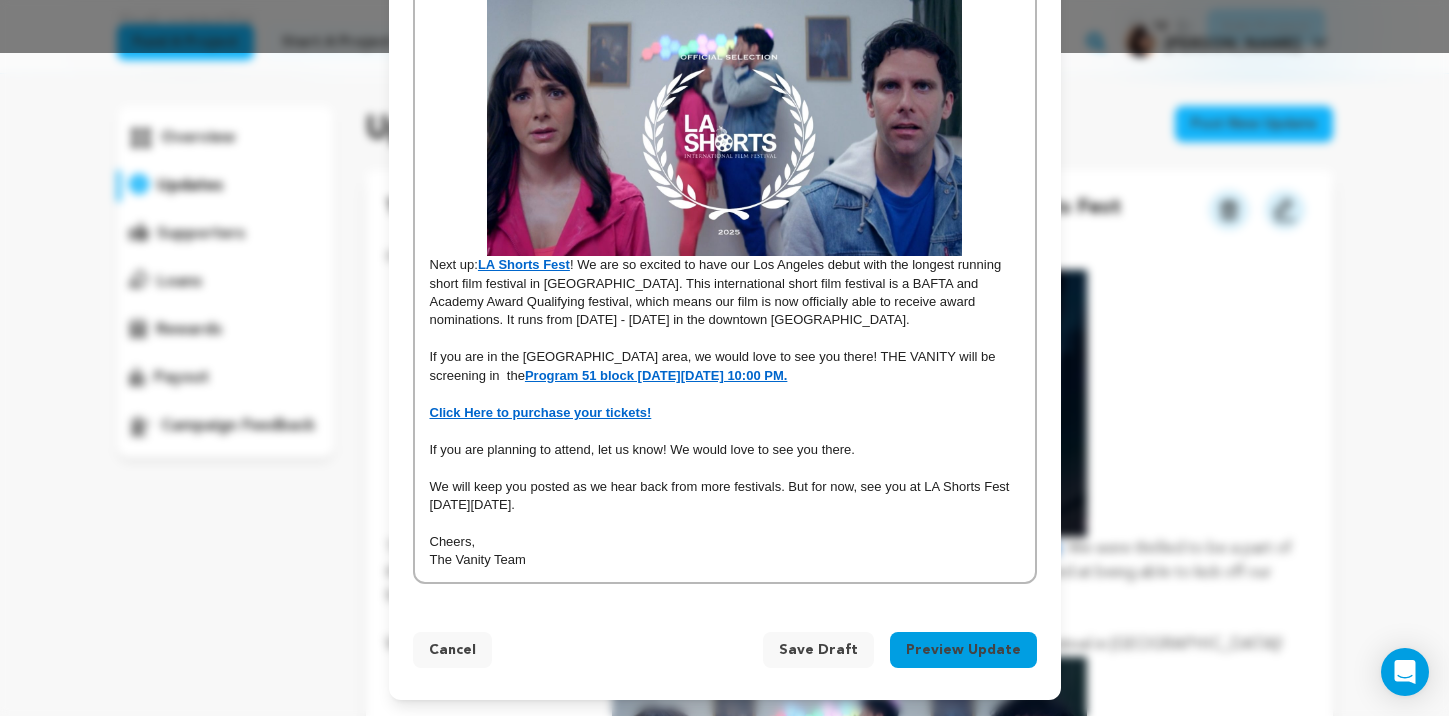 click on "Preview Update" at bounding box center (963, 650) 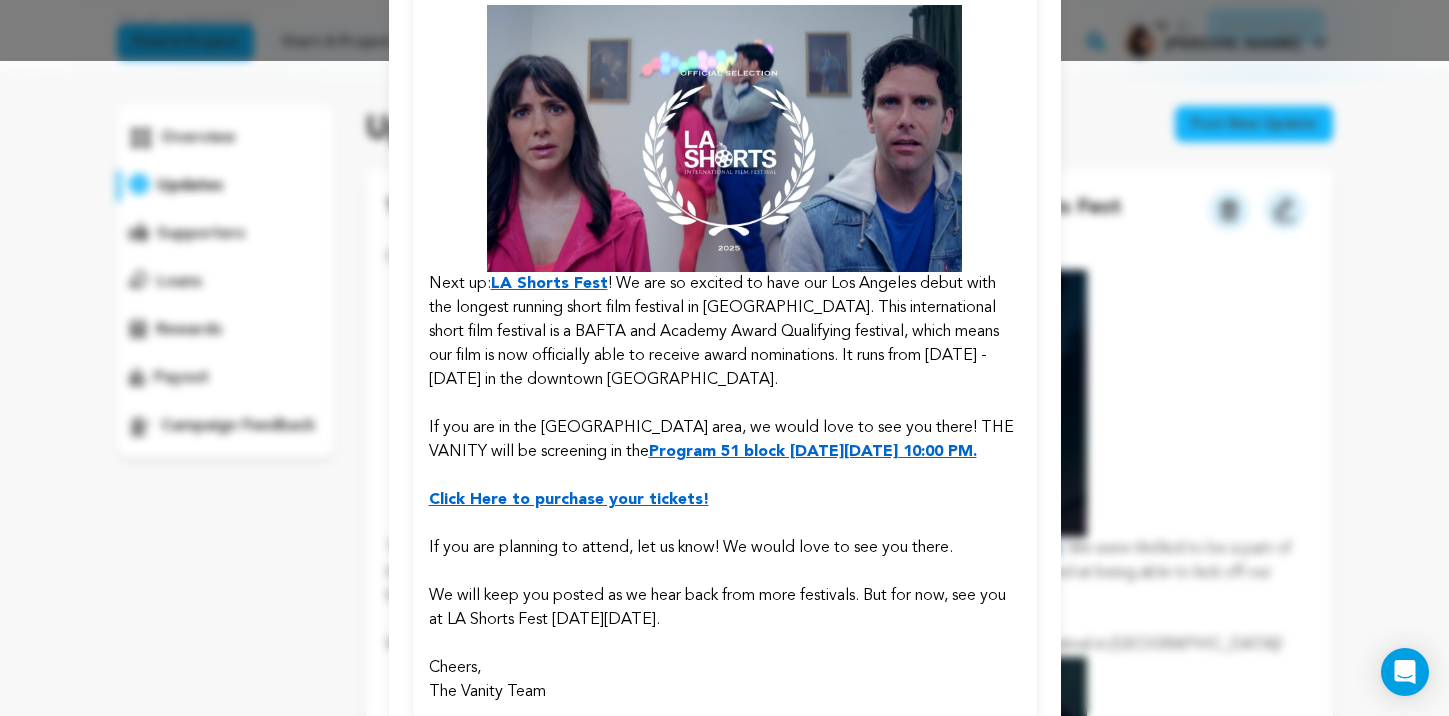 scroll, scrollTop: 791, scrollLeft: 0, axis: vertical 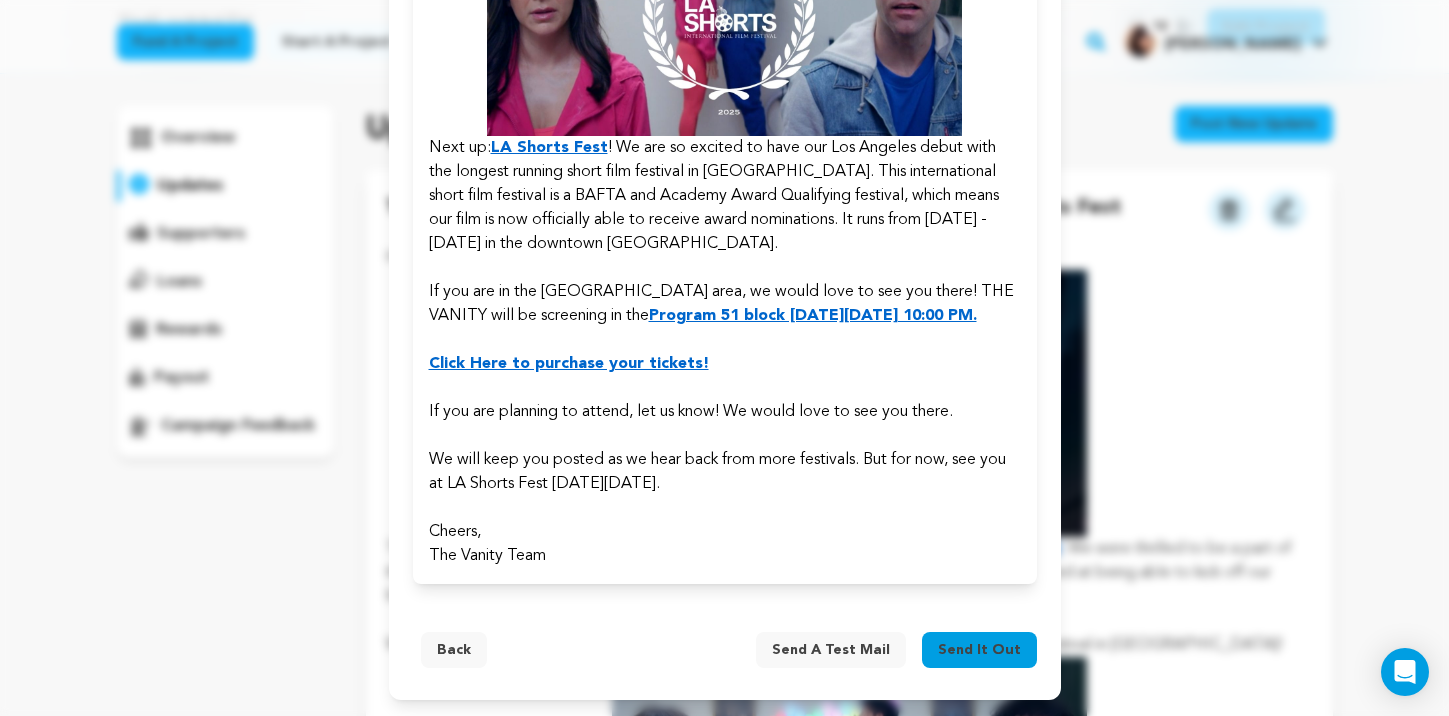 click on "Send a test mail" at bounding box center (831, 650) 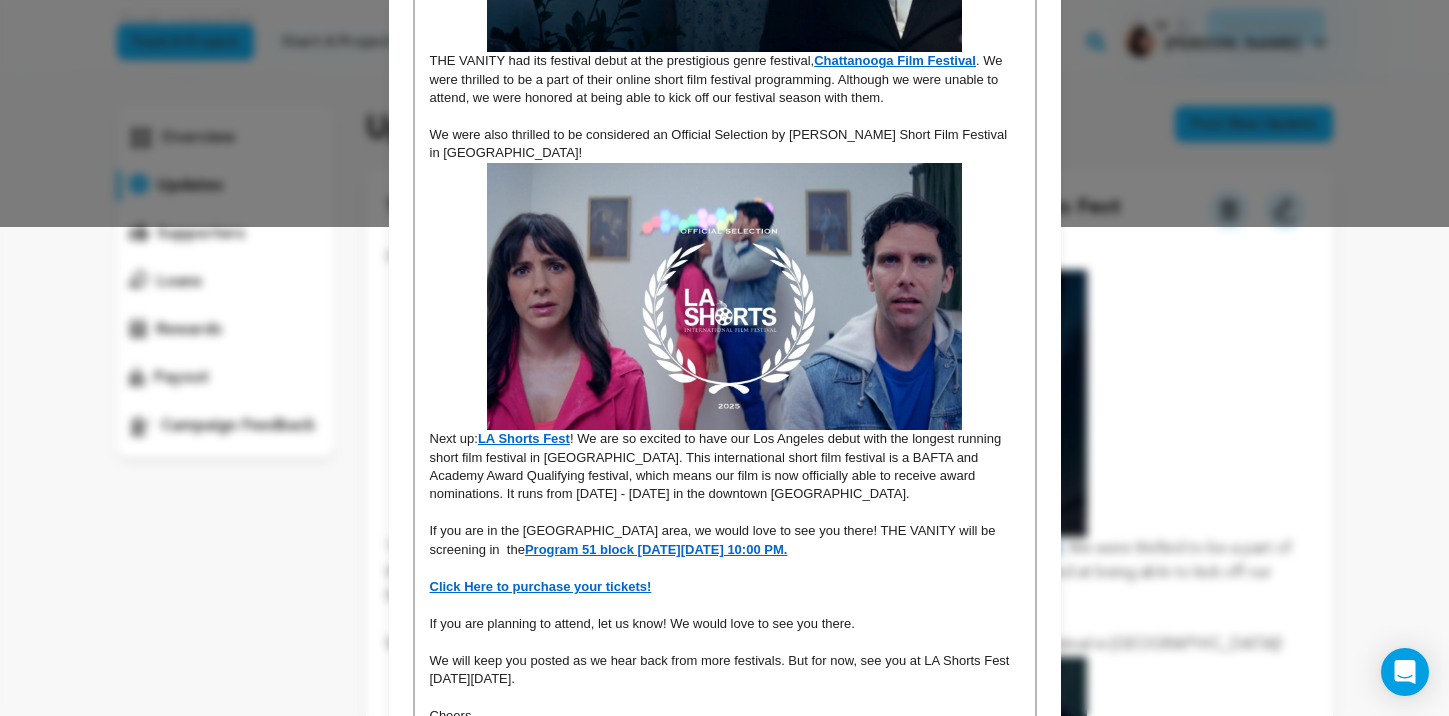 scroll, scrollTop: 516, scrollLeft: 0, axis: vertical 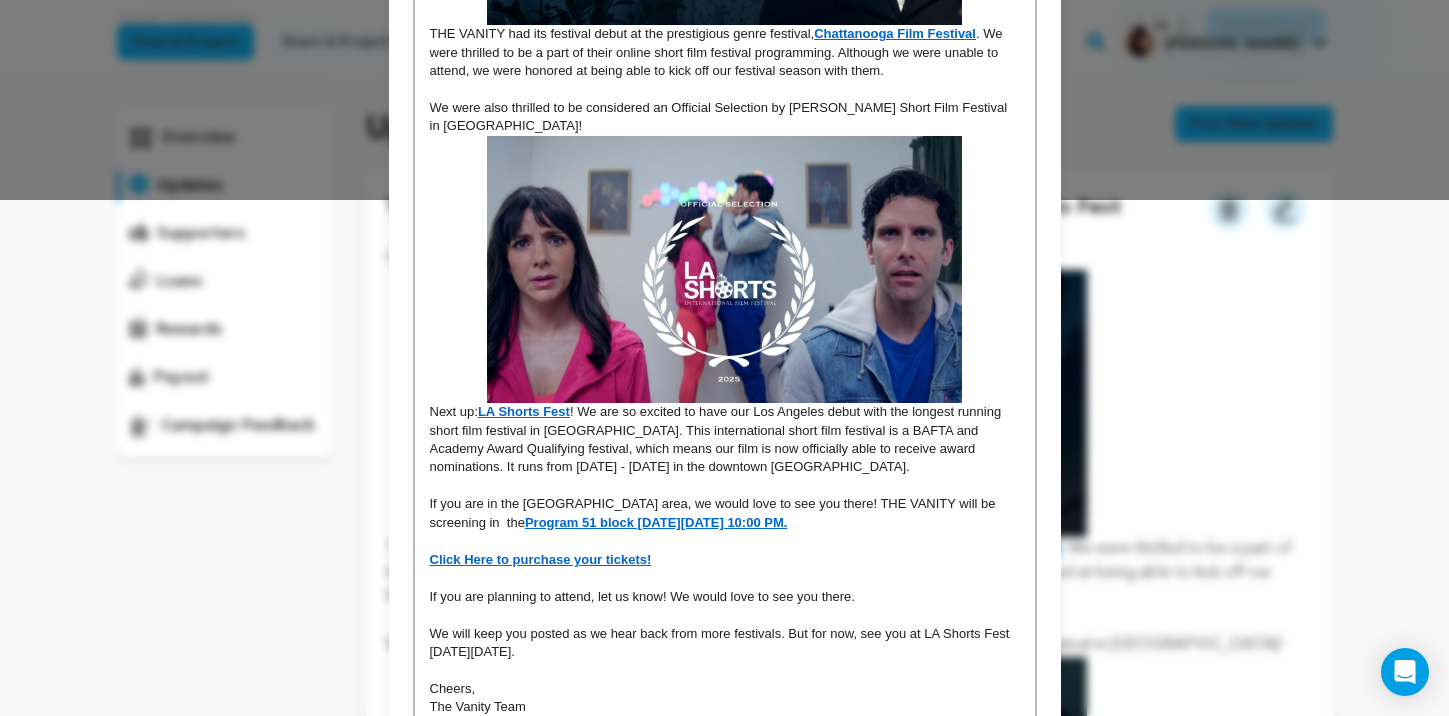 click on "Hello All! We are thrilled to announce our film festival journey has begun! THE VANITY had its festival debut at the prestigious genre festival,  Chattanooga Film Festival . We were thrilled to be a part of their online short film festival programming. Although we were unable to attend, we were honored at being able to kick off our festival season with them.  We were also thrilled to be considered an Official Selection by Mirada Cortada Short Film Festival in Mexico City! Next up:  LA Shorts Fest ! We are so excited to have our Los Angeles debut with the longest running short film festival in Los Angeles. This international short film festival is a BAFTA and Academy Award Qualifying festival, which means our film is now officially able to receive award nominations. It runs from July 16 - 28 in the downtown Regal Cinema.  If you are in the Los Angeles area, we would love to see you there! THE VANITY will be screening in  the  Program 51 block on Thursday, July 24, at 10:00 PM.   Cheers,  The Vanity Team" at bounding box center [725, 228] 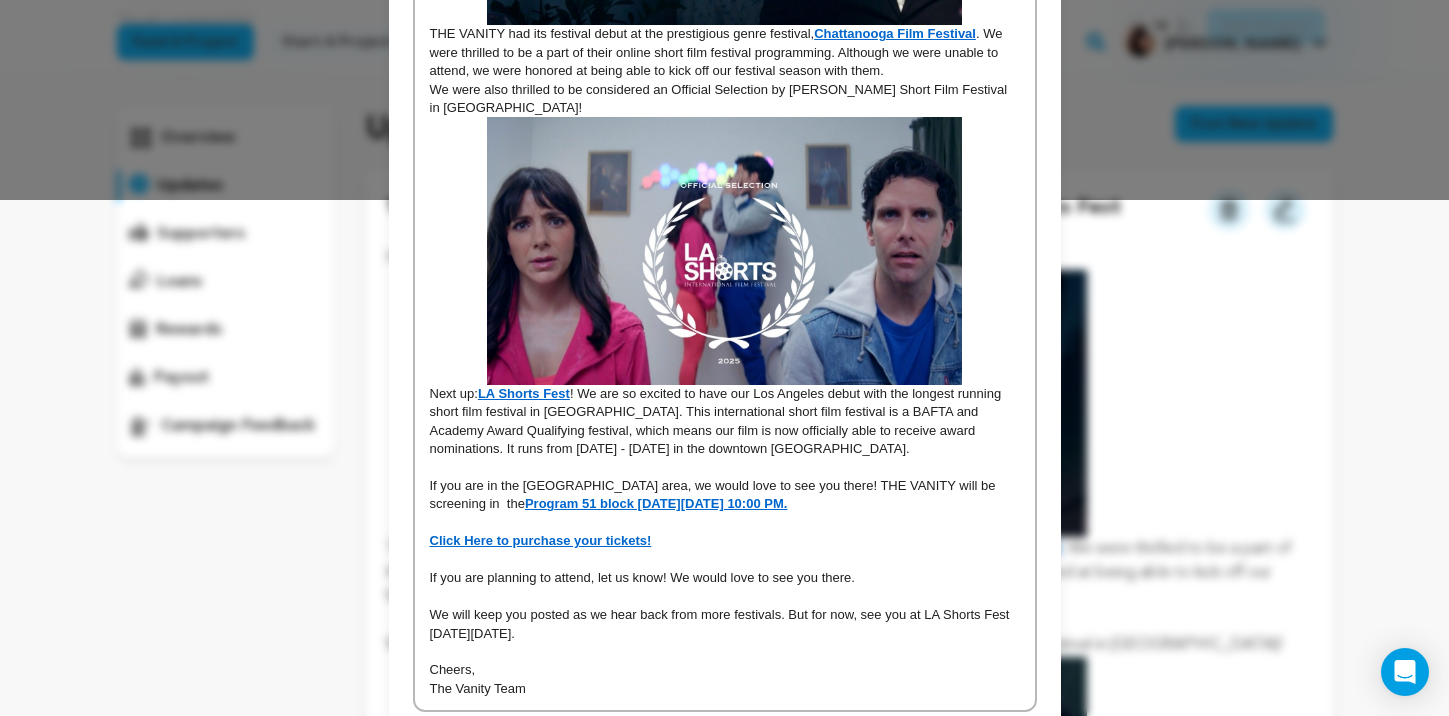 drag, startPoint x: 446, startPoint y: 465, endPoint x: 588, endPoint y: 459, distance: 142.12671 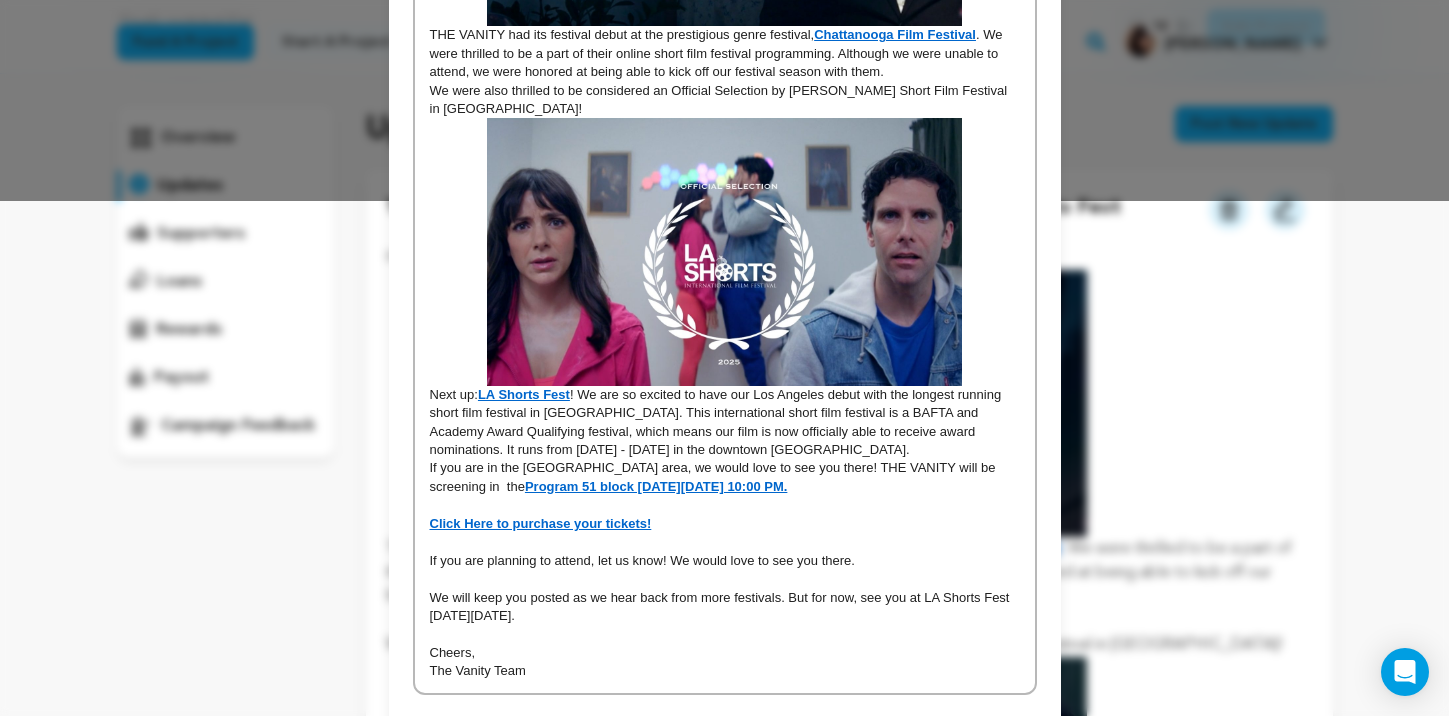 click at bounding box center (725, 505) 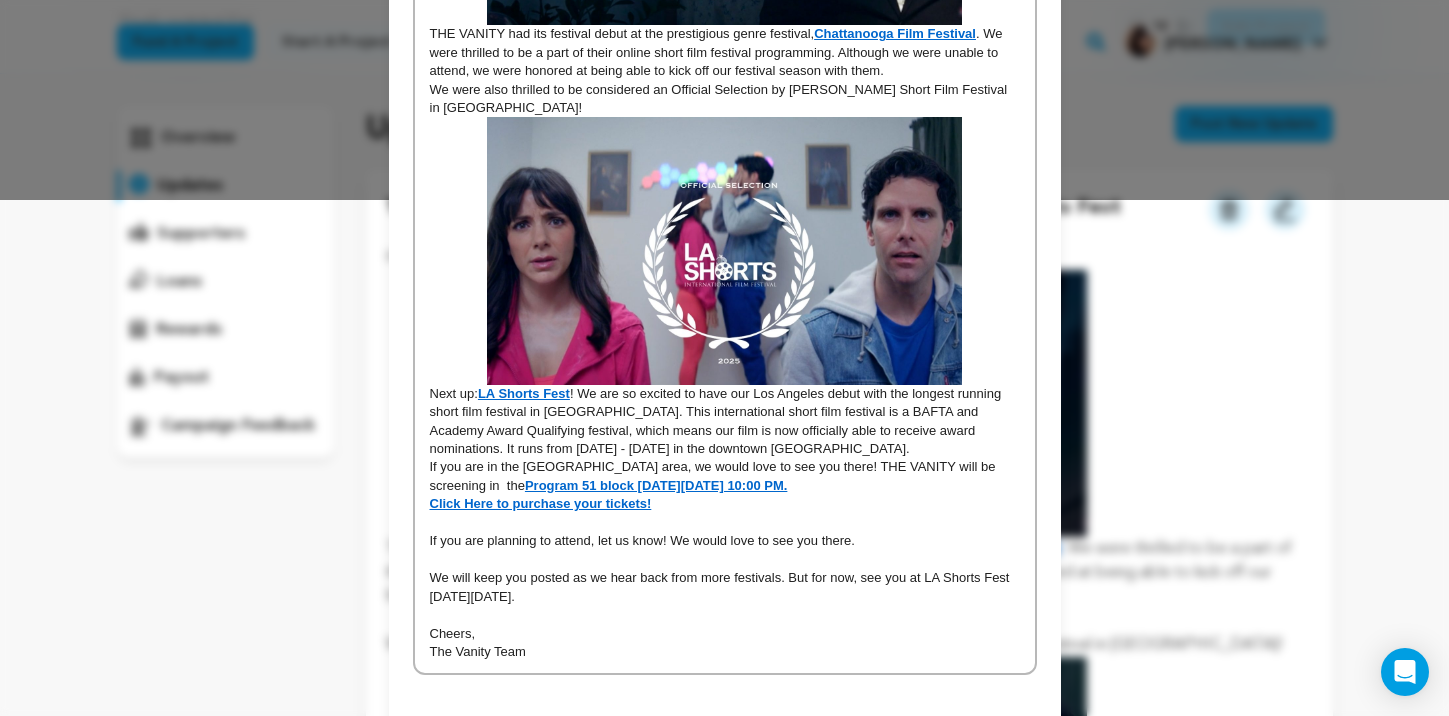 drag, startPoint x: 464, startPoint y: 524, endPoint x: 482, endPoint y: 523, distance: 18.027756 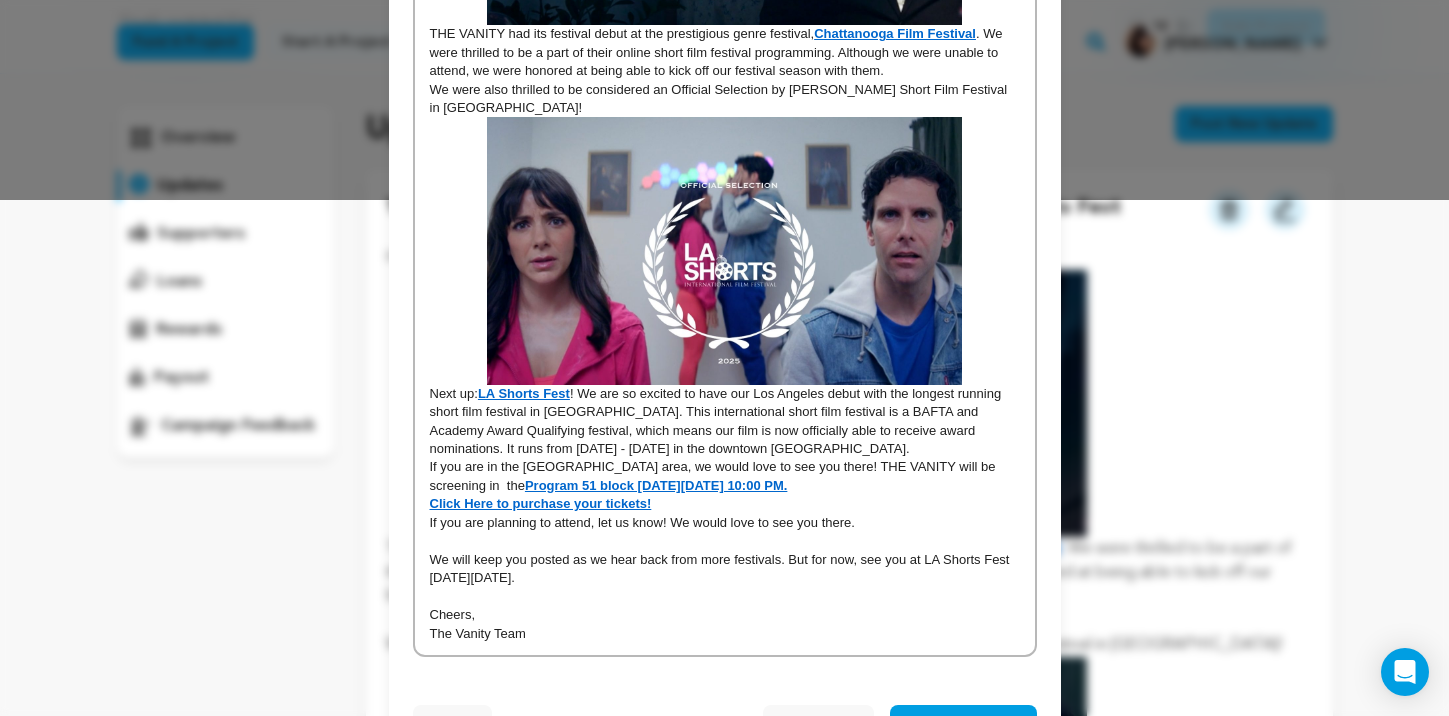 click at bounding box center (725, 541) 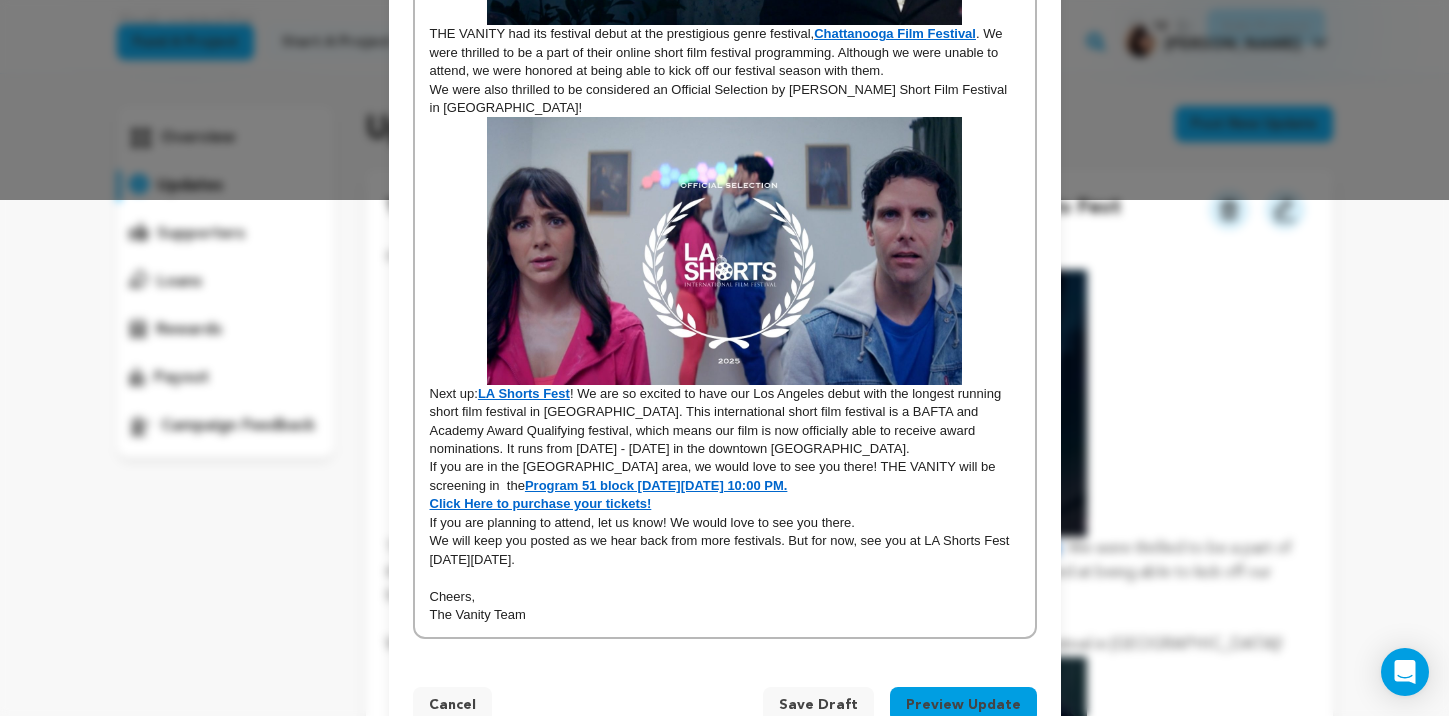 click at bounding box center [725, 578] 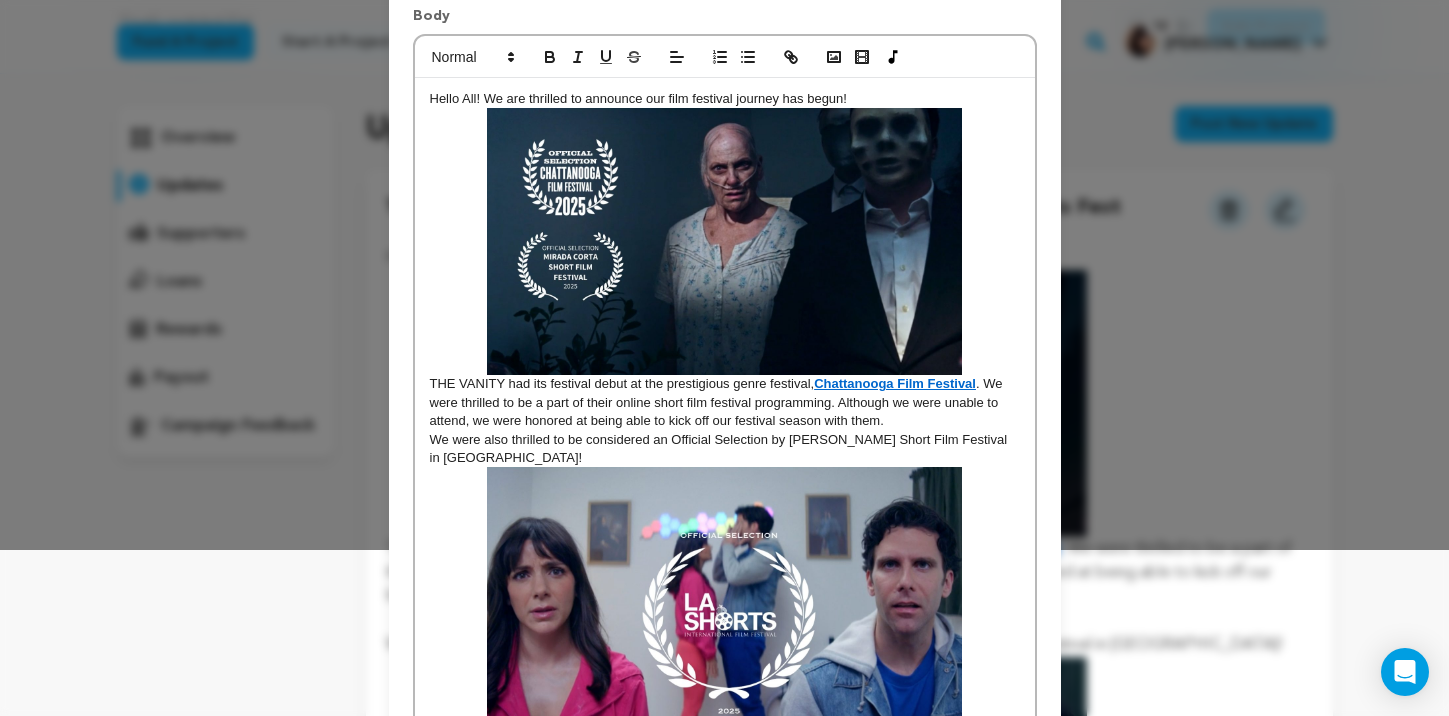 scroll, scrollTop: 173, scrollLeft: 0, axis: vertical 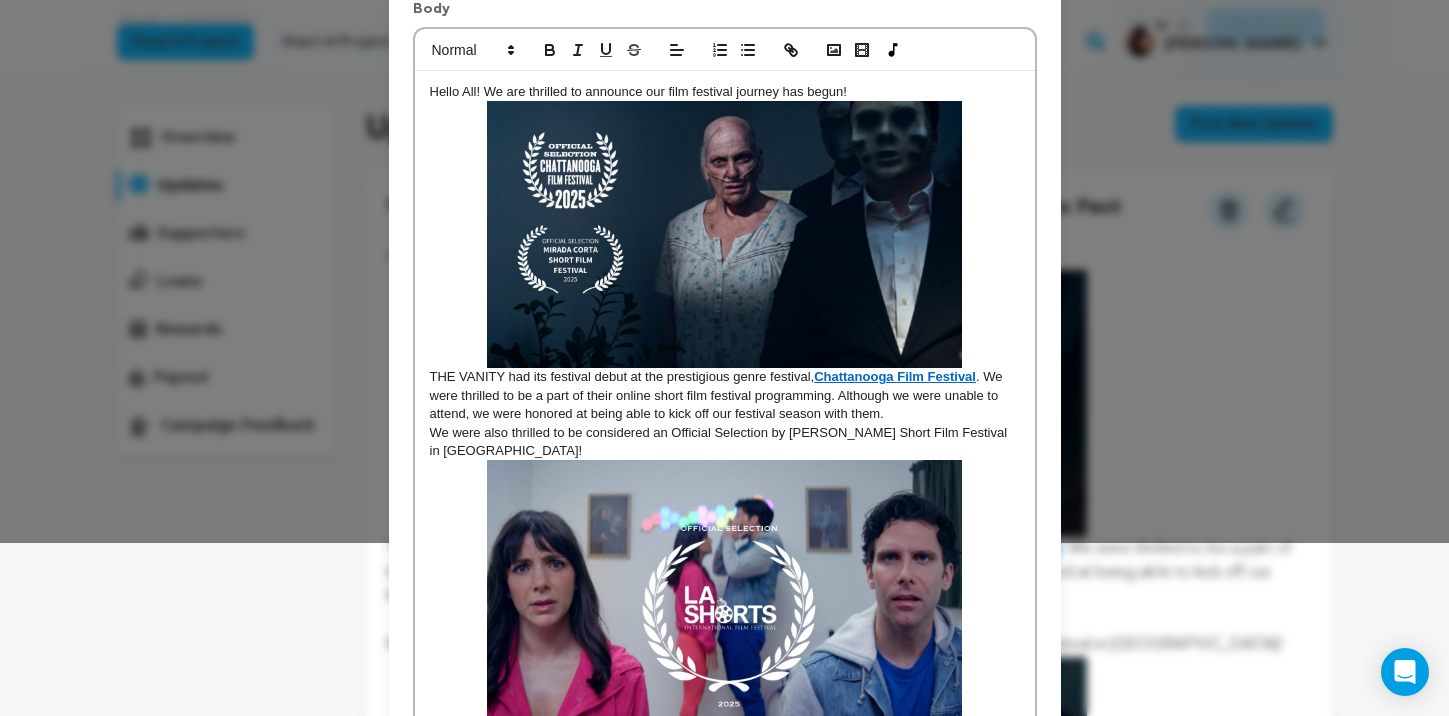 click at bounding box center [724, 234] 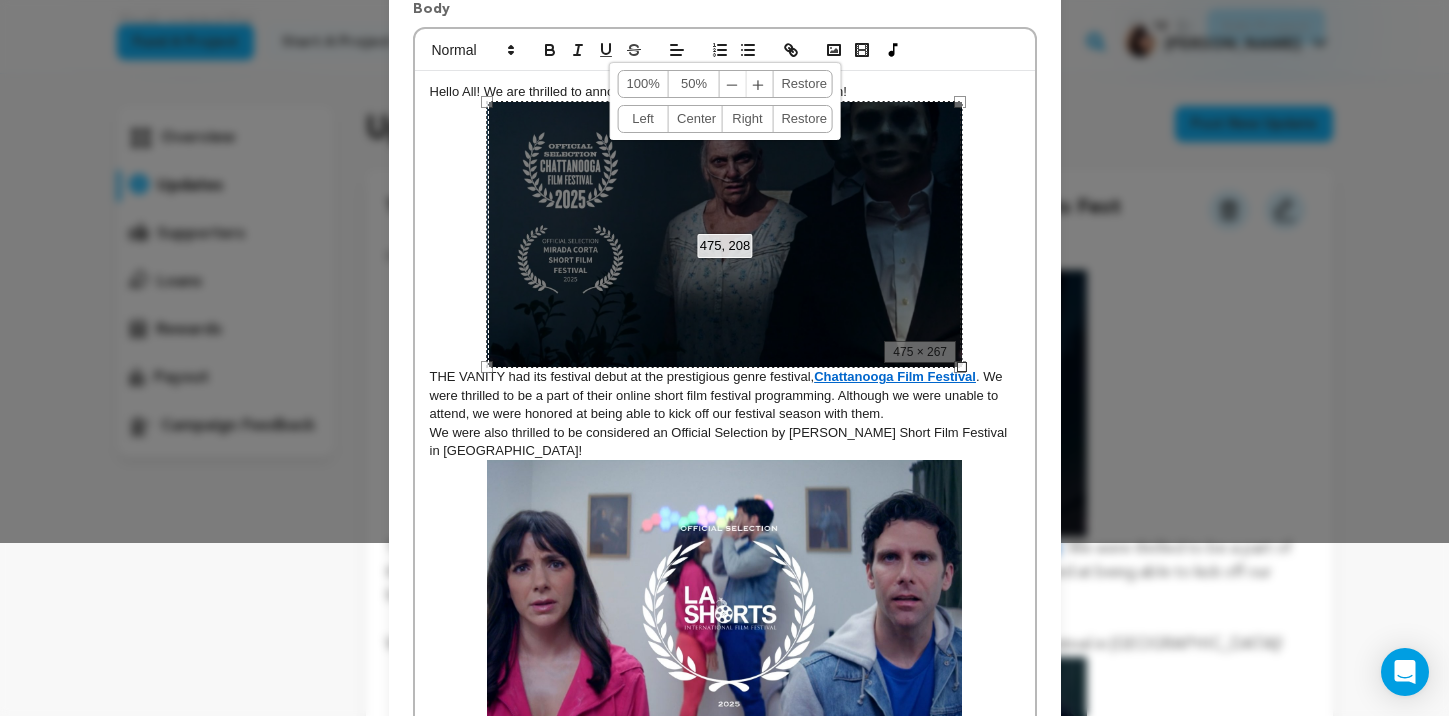 click on "﹢" at bounding box center (759, 84) 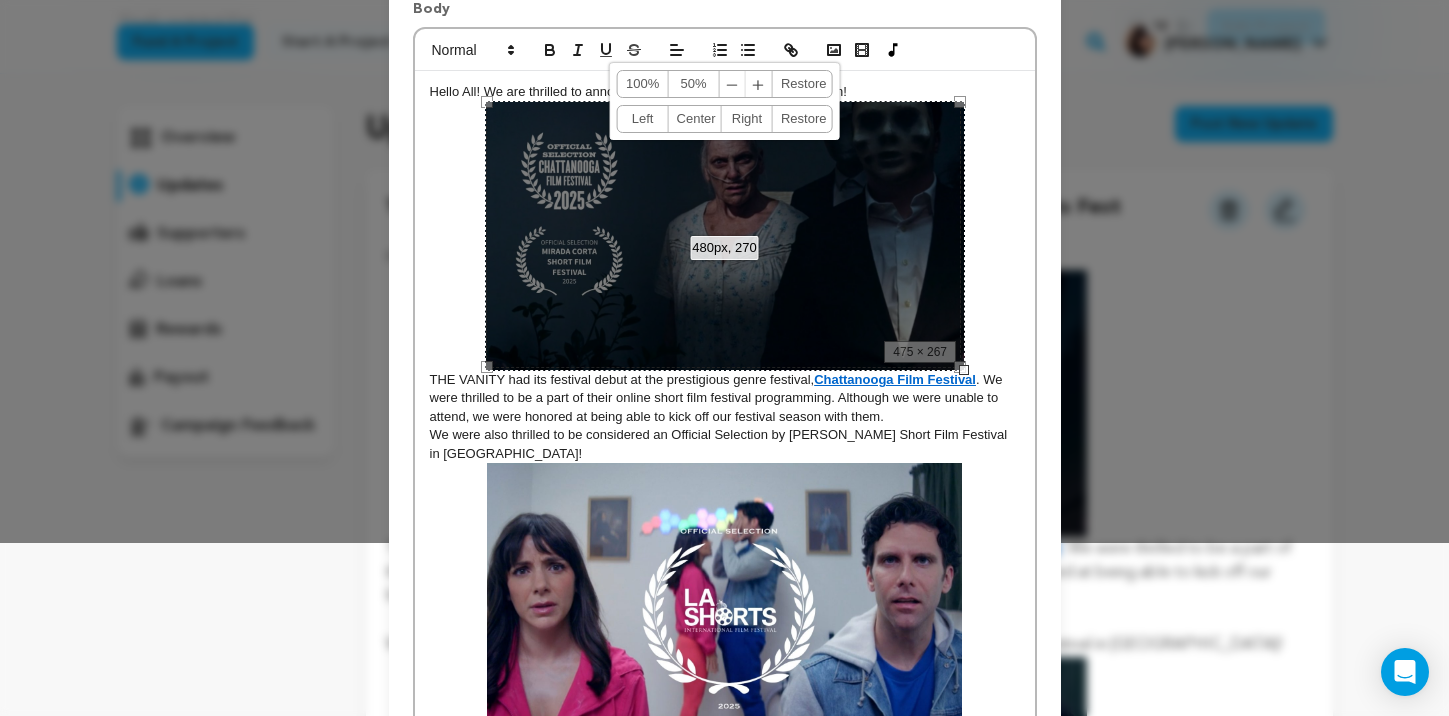 click at bounding box center [724, 596] 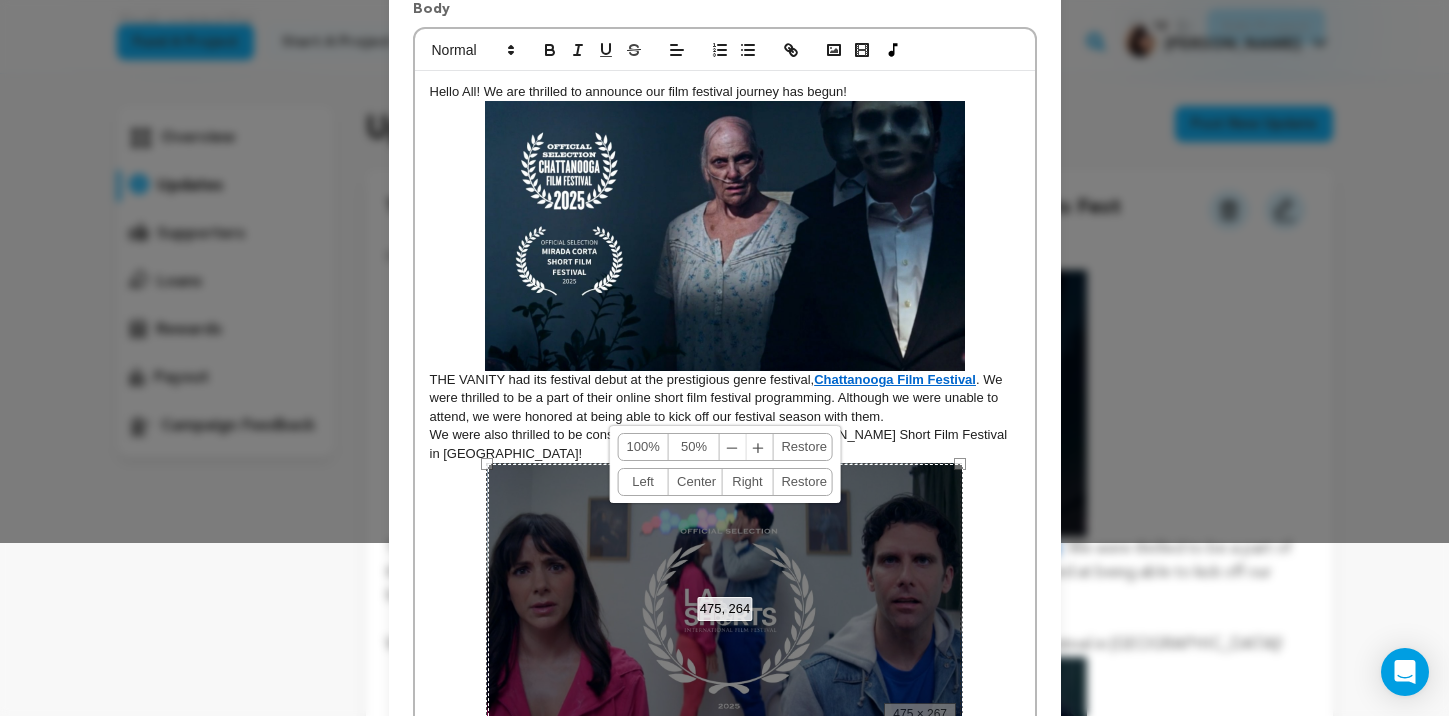 click on "﹢" at bounding box center (759, 447) 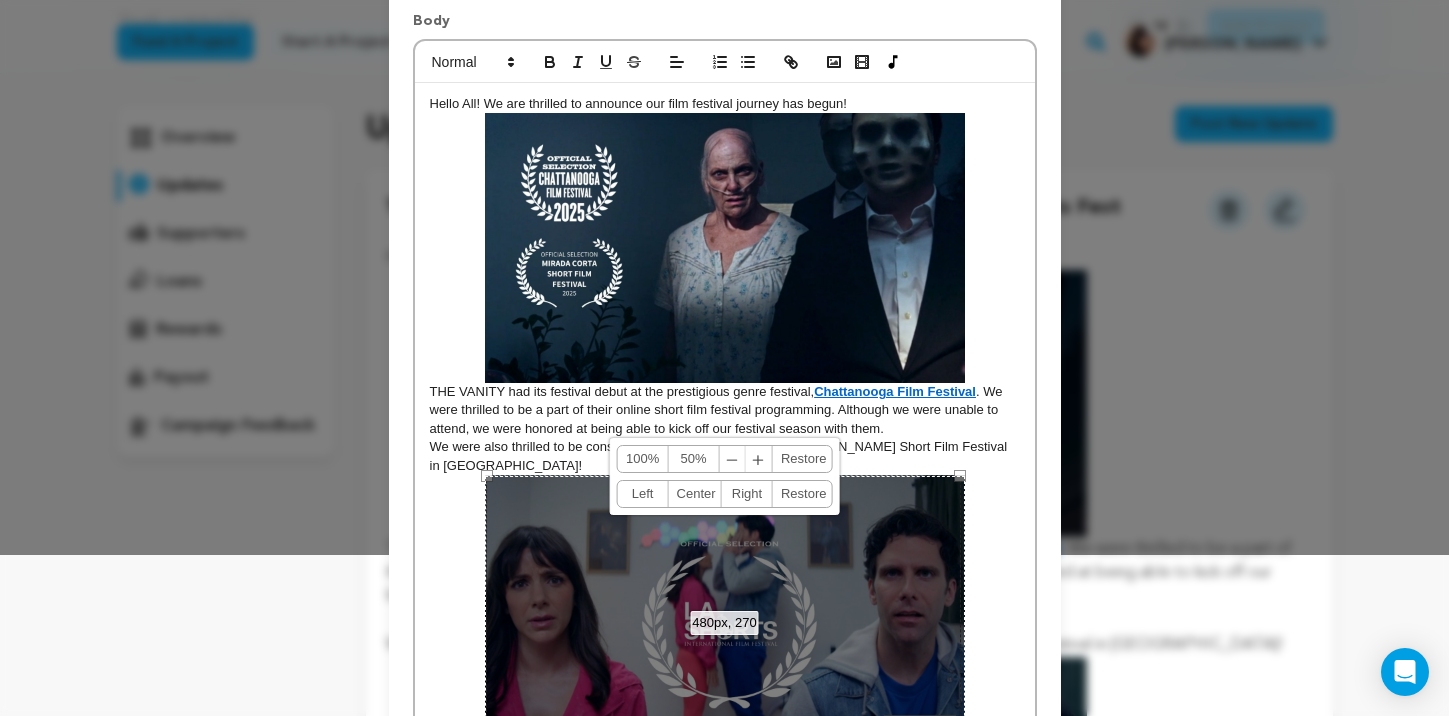 scroll, scrollTop: 163, scrollLeft: 0, axis: vertical 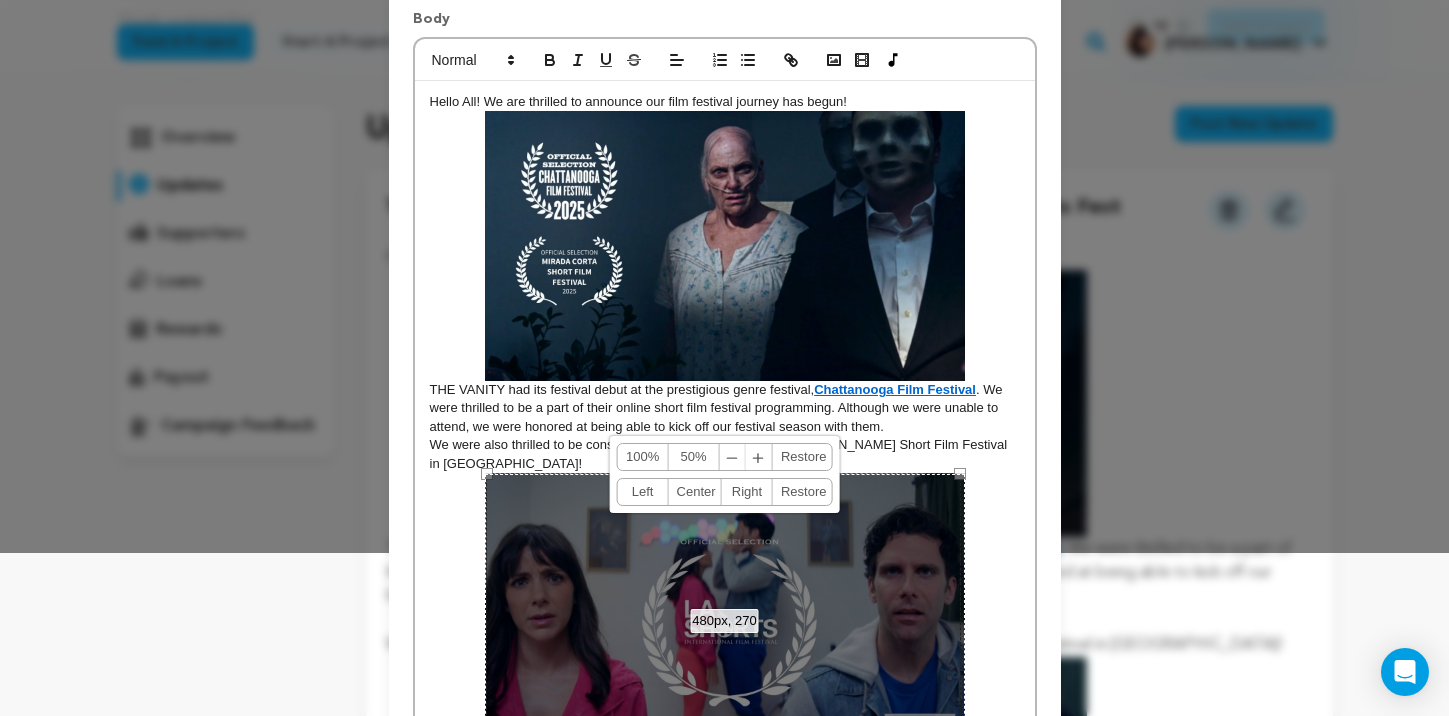 click on "﹢" at bounding box center [759, 457] 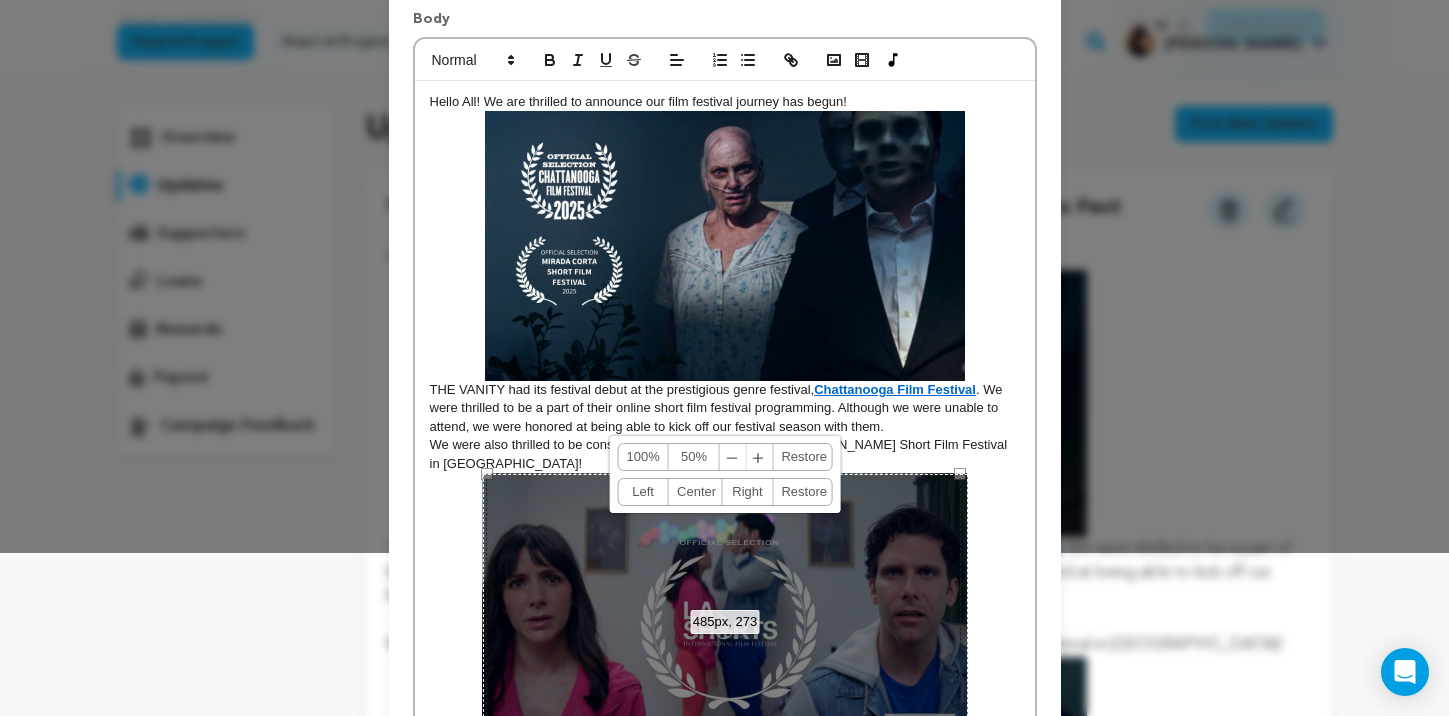 click on "﹢" at bounding box center [759, 457] 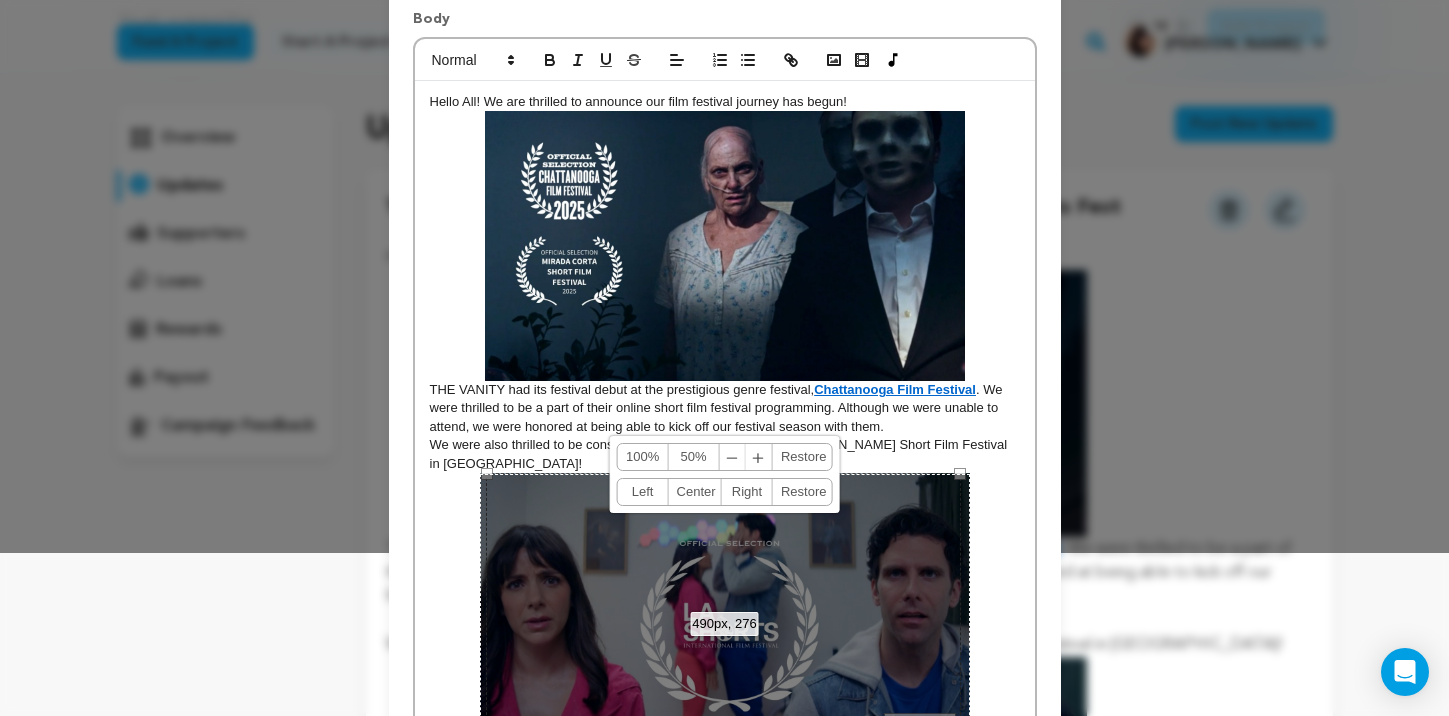 click on "﹢" at bounding box center [759, 457] 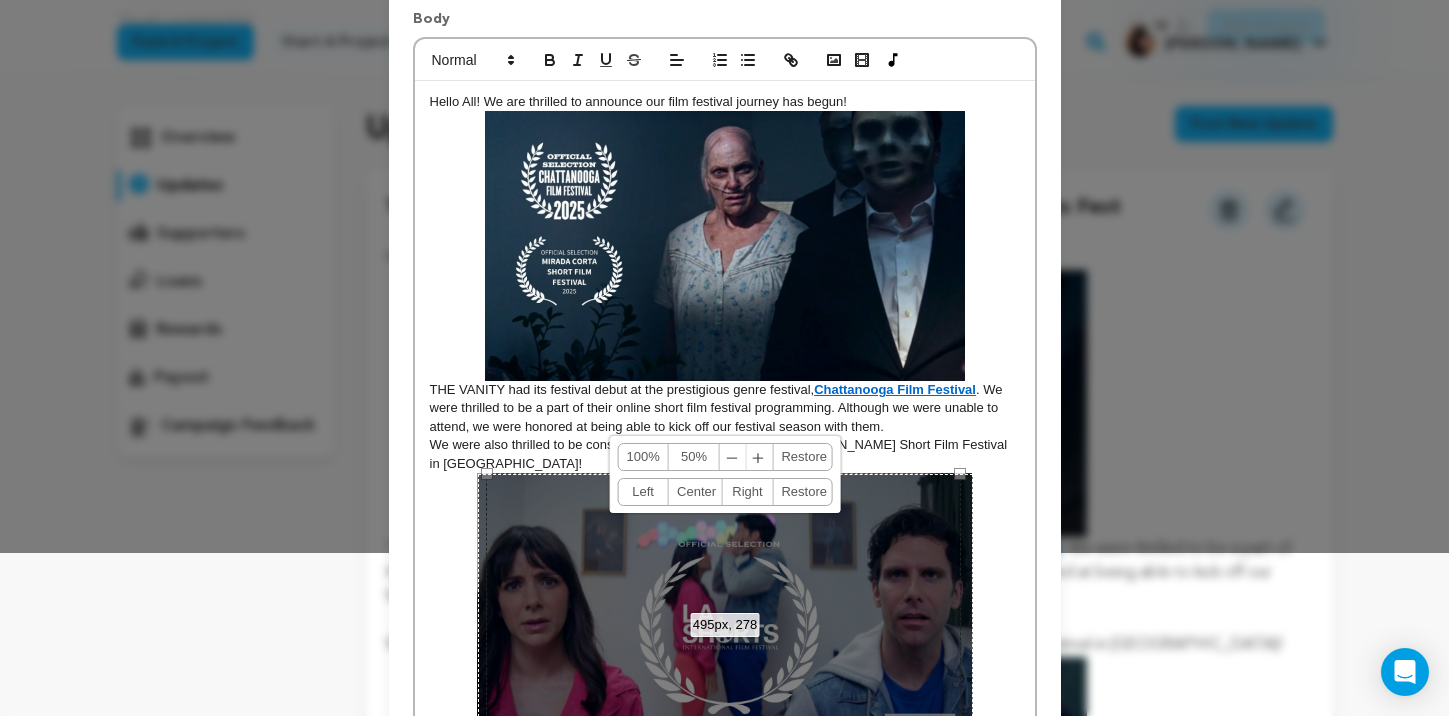 click on "﹢" at bounding box center (759, 457) 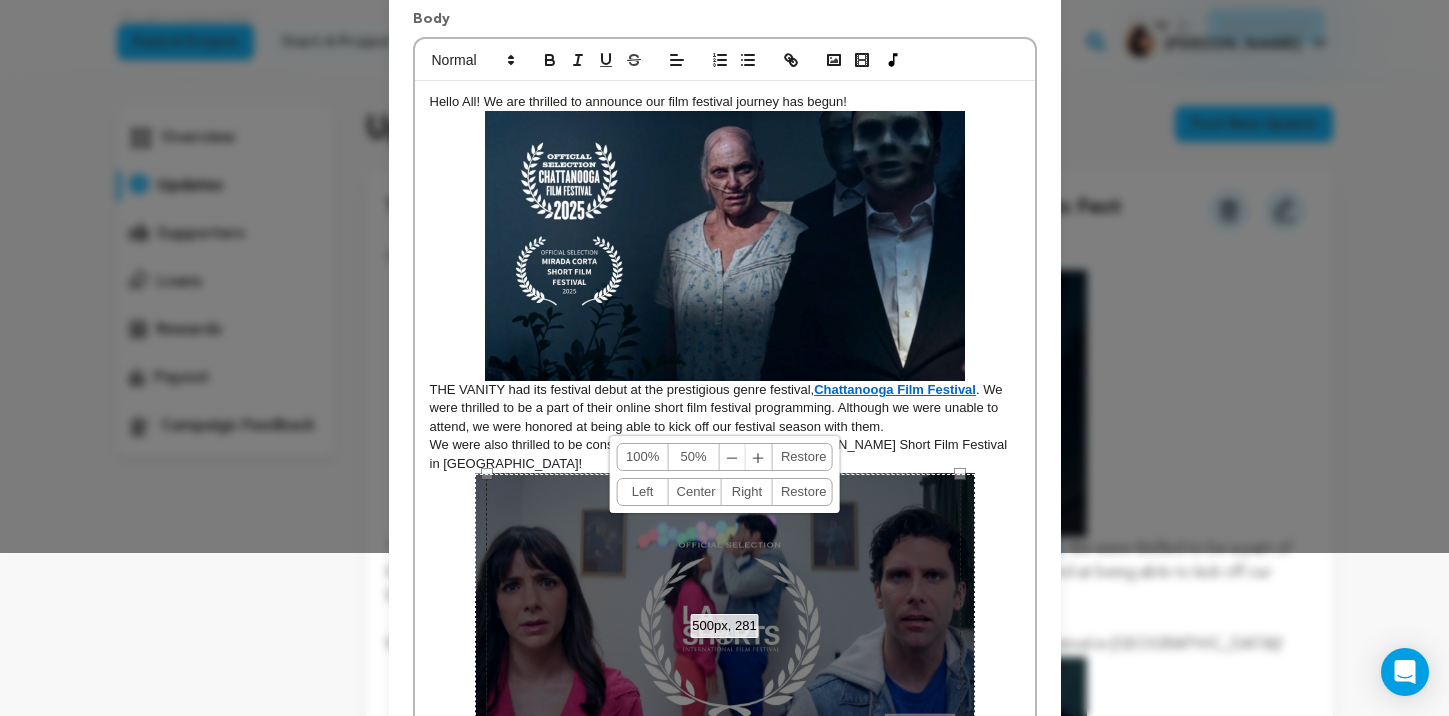 scroll, scrollTop: 162, scrollLeft: 0, axis: vertical 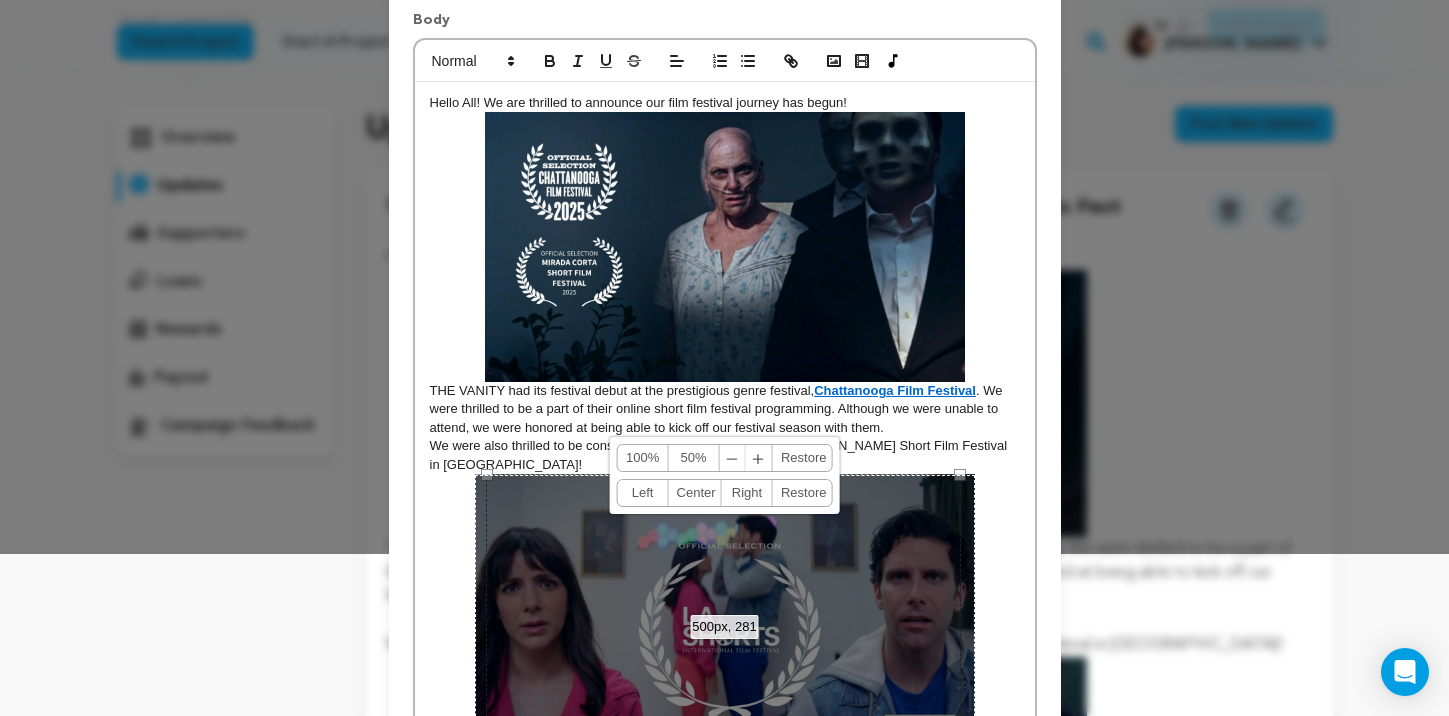 click at bounding box center (725, 247) 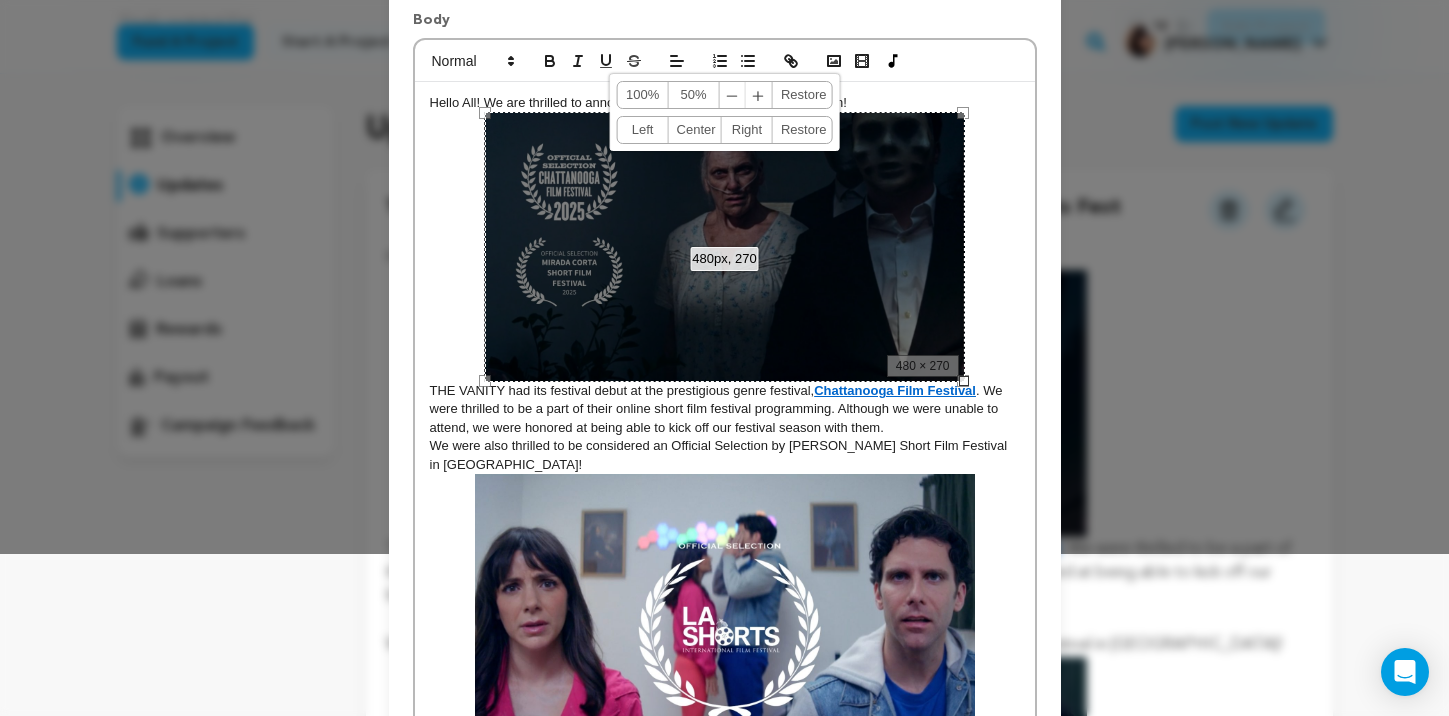 click on "﹢" at bounding box center [759, 95] 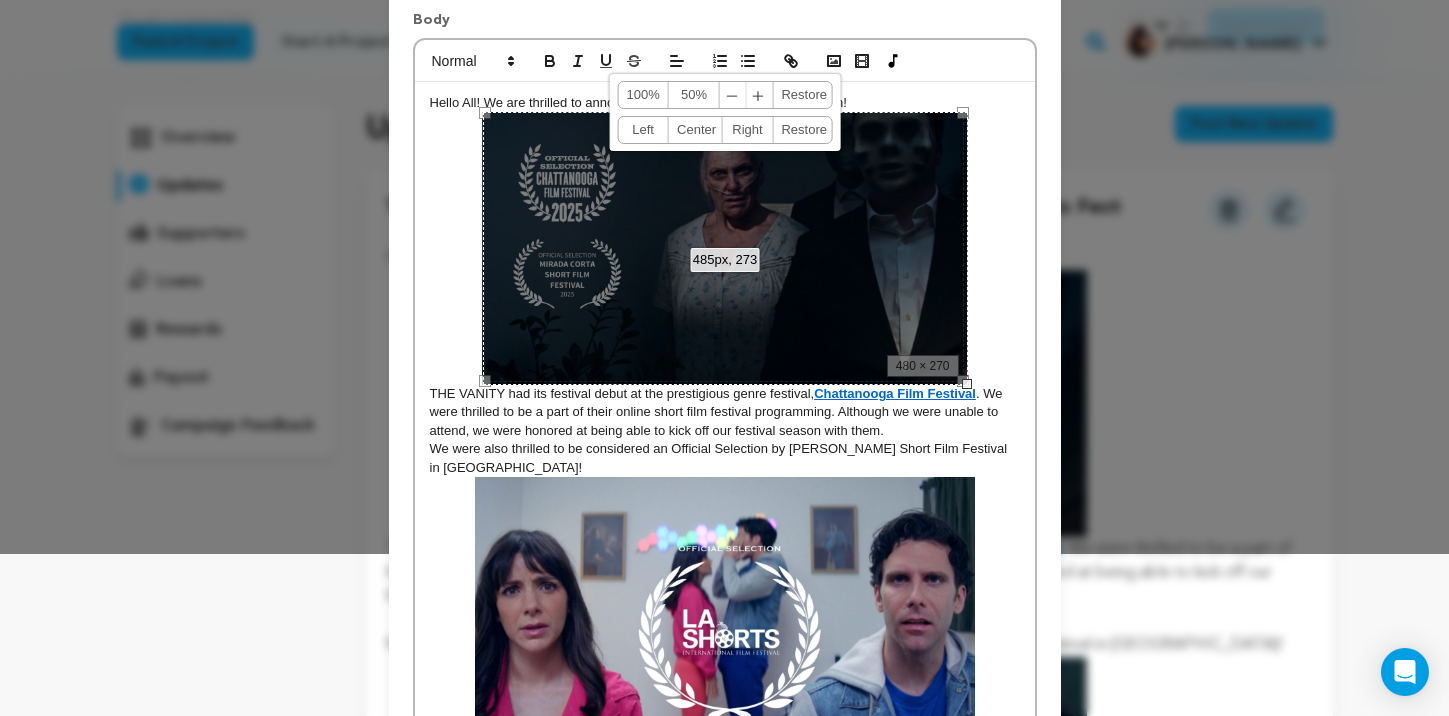 click on "﹢" at bounding box center [759, 95] 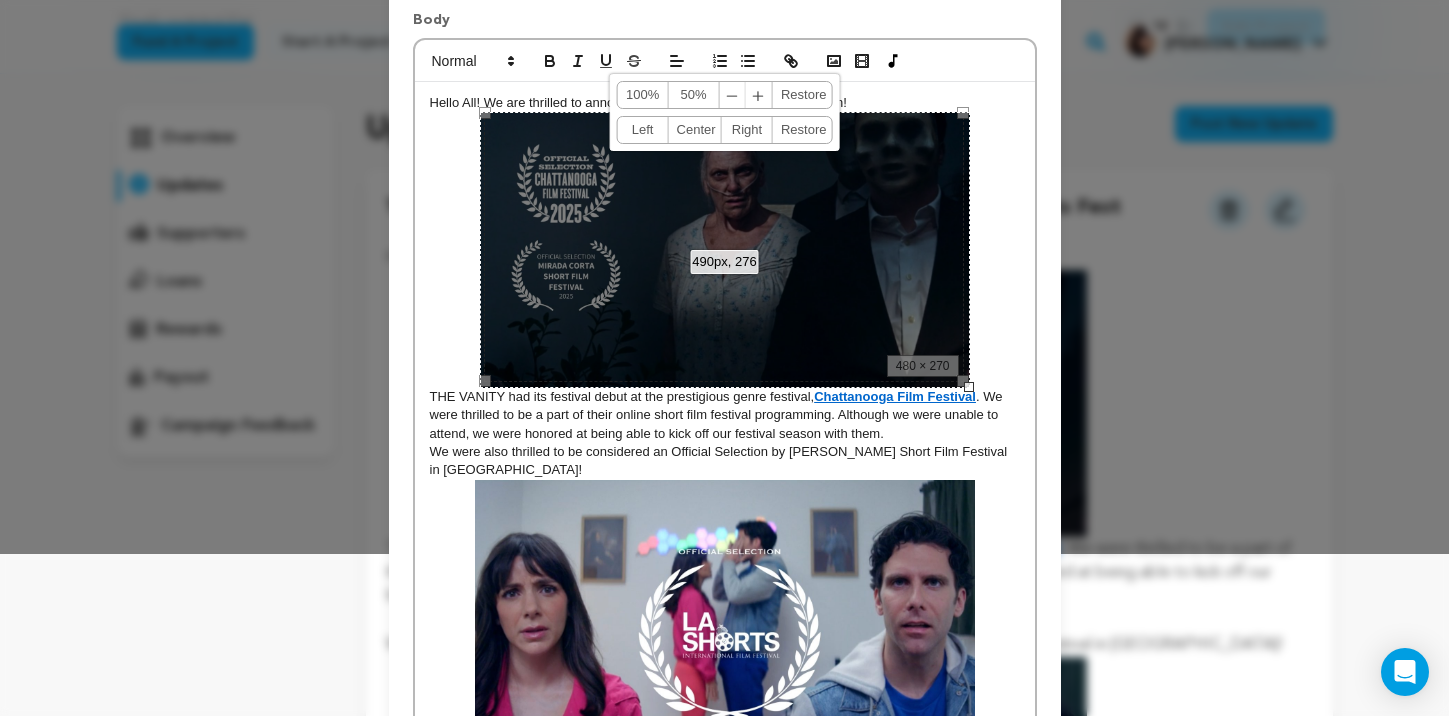 click on "﹢" at bounding box center (759, 95) 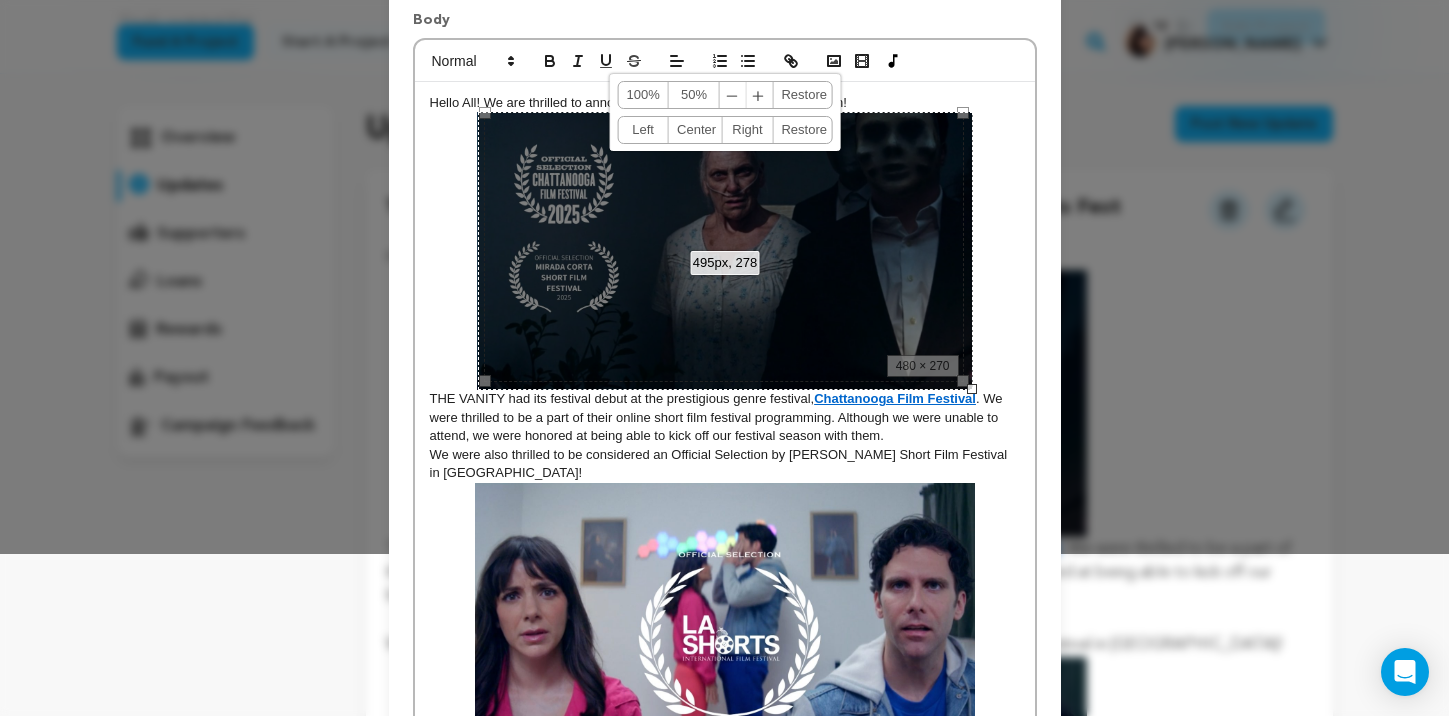 click on "﹢" at bounding box center (759, 95) 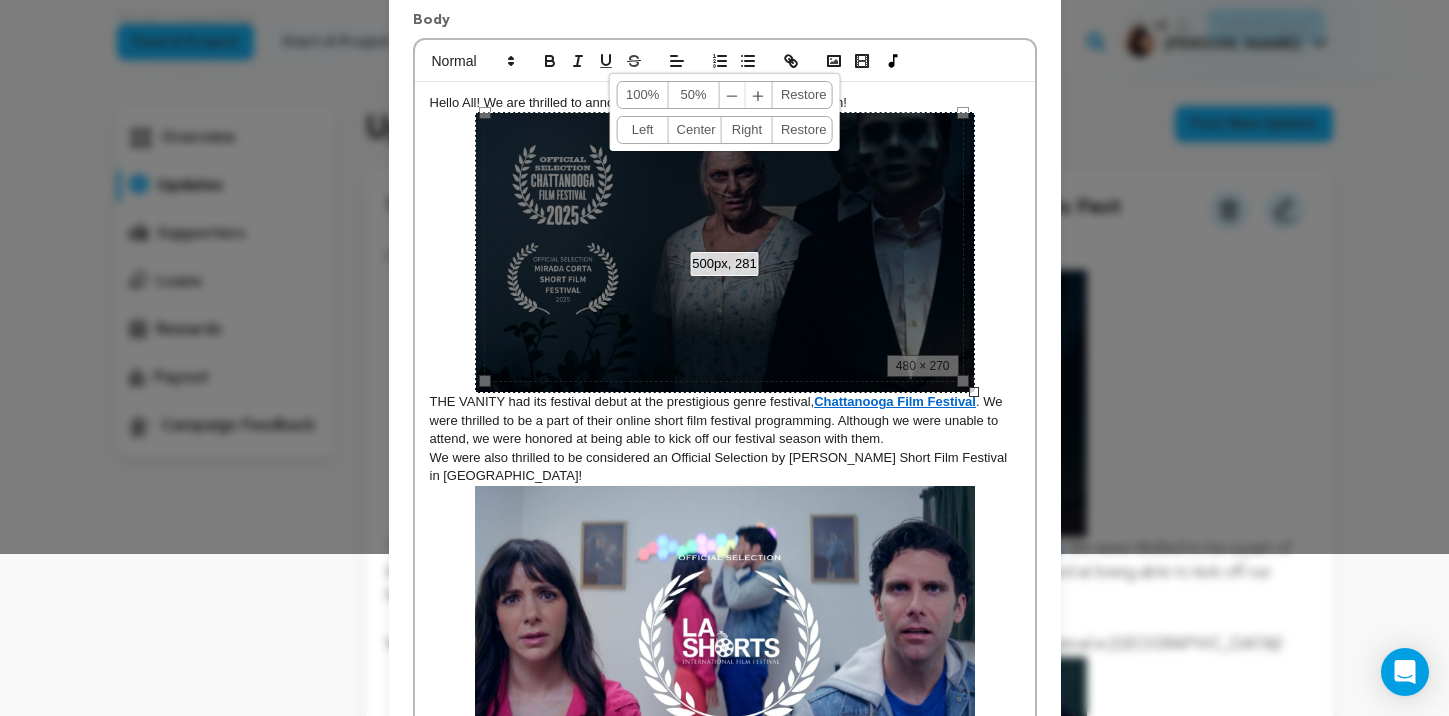 click at bounding box center (725, 626) 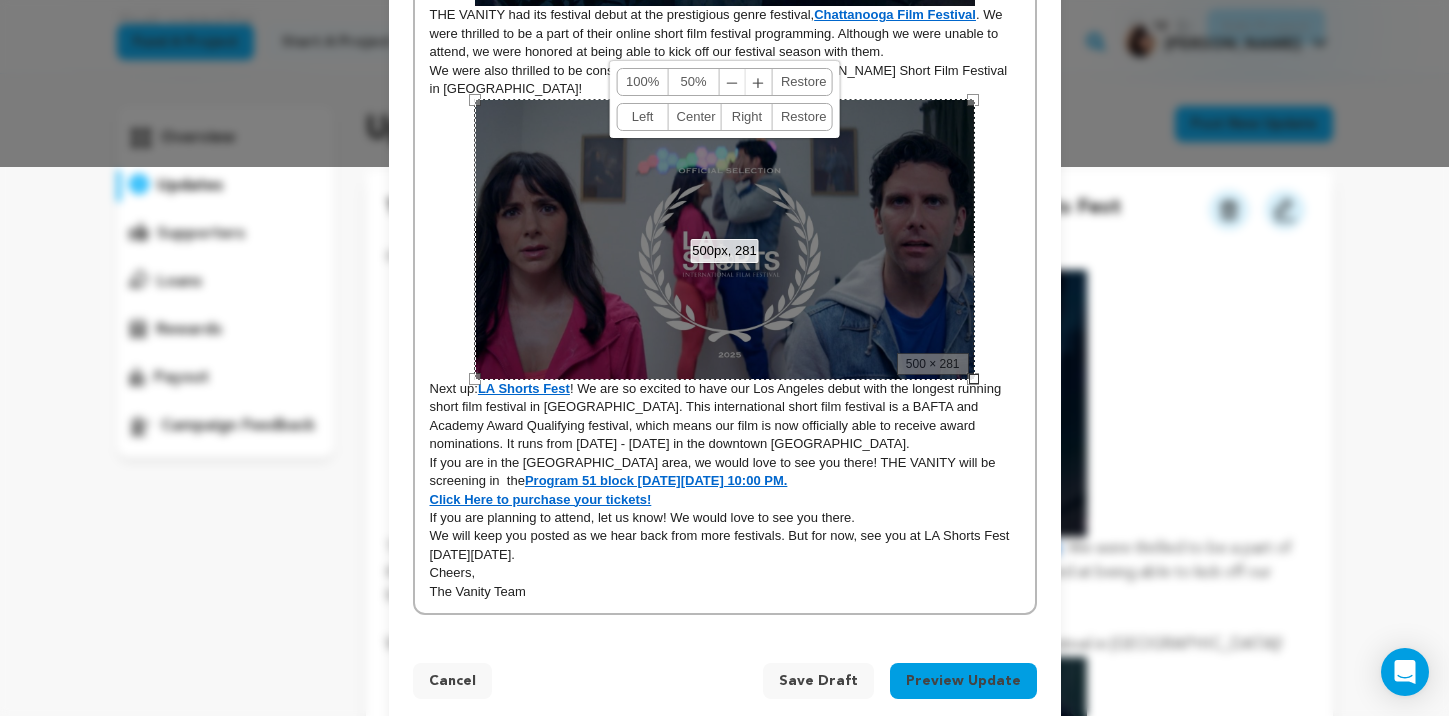 scroll, scrollTop: 581, scrollLeft: 0, axis: vertical 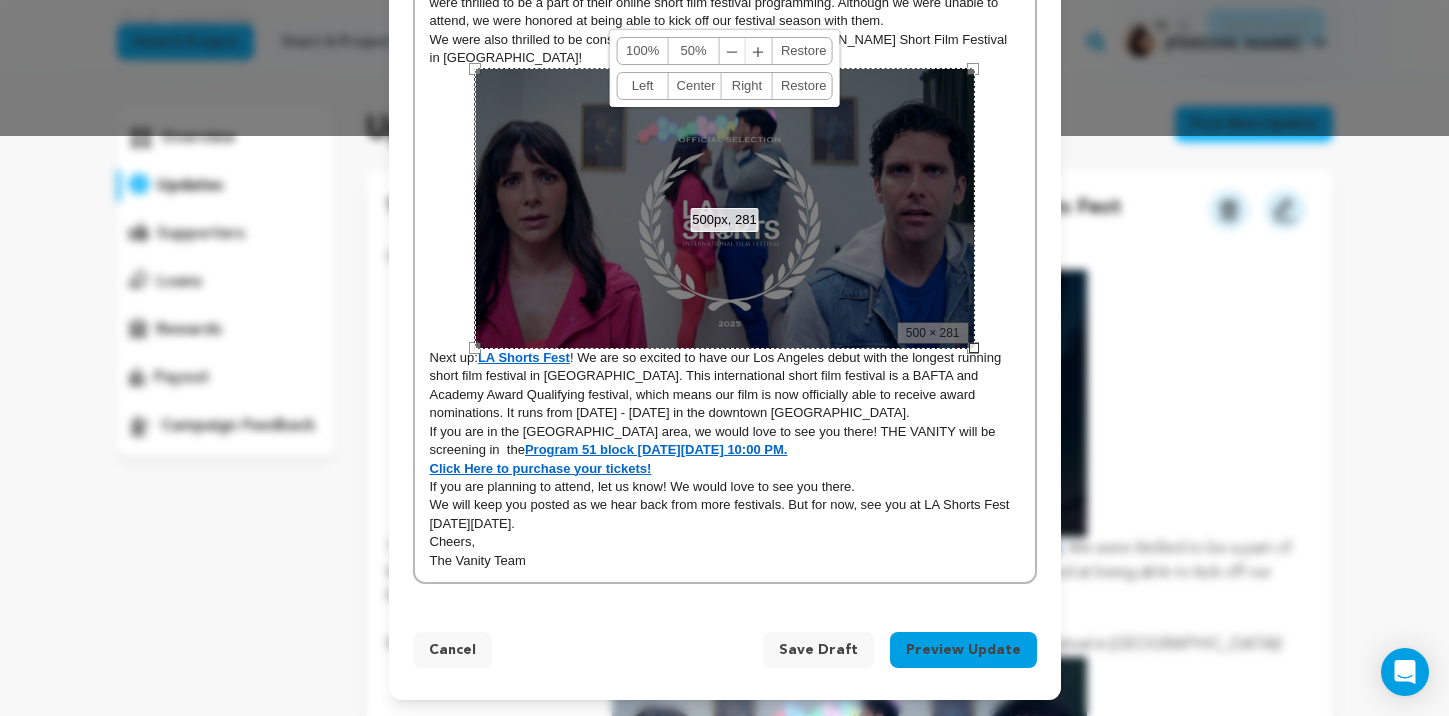 click on "Save Draft" at bounding box center [818, 650] 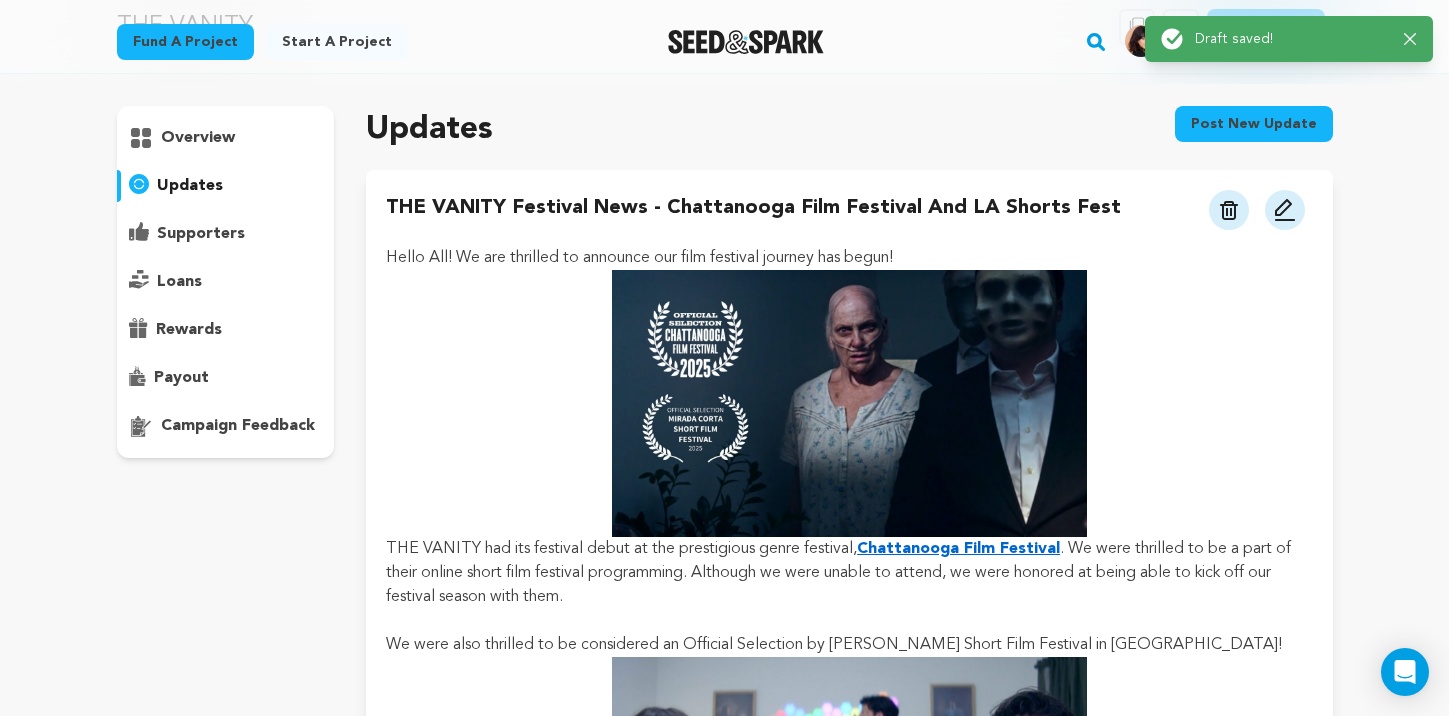 click at bounding box center (1285, 210) 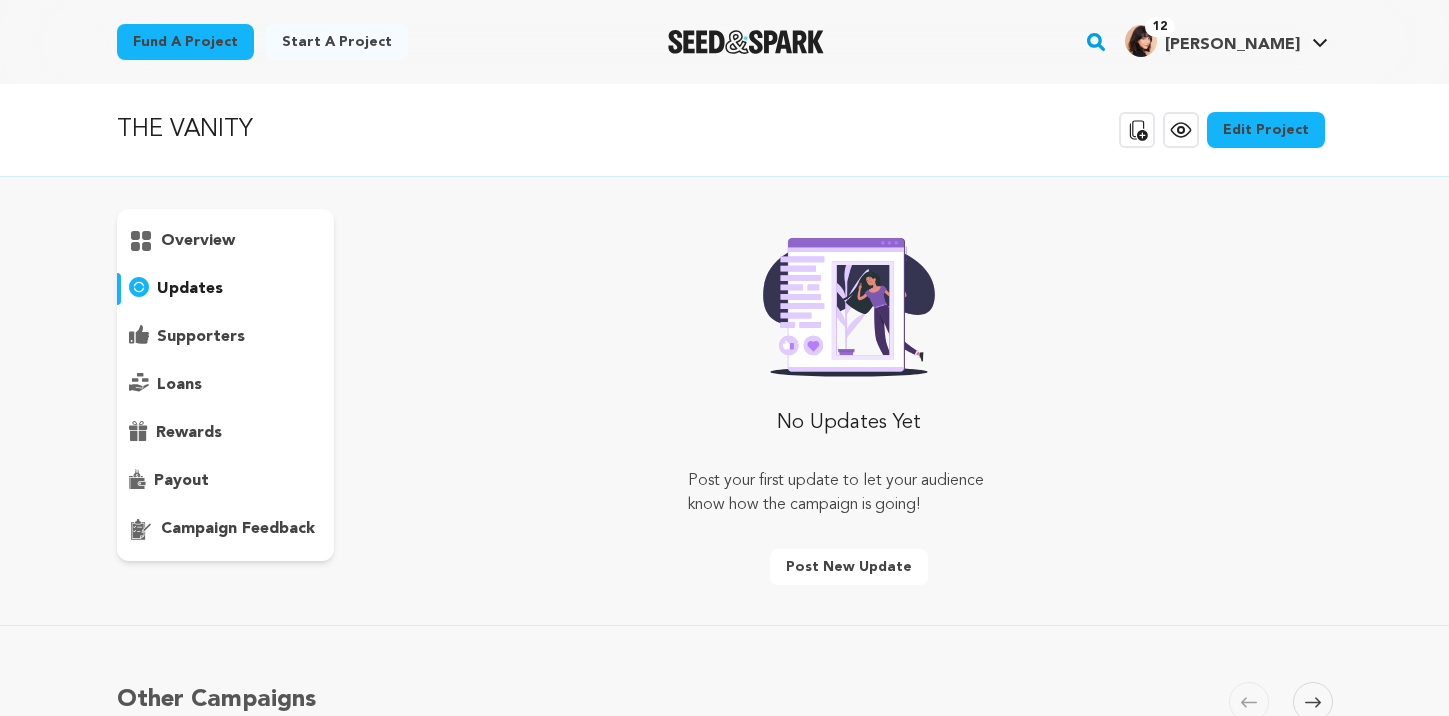 scroll, scrollTop: 103, scrollLeft: 0, axis: vertical 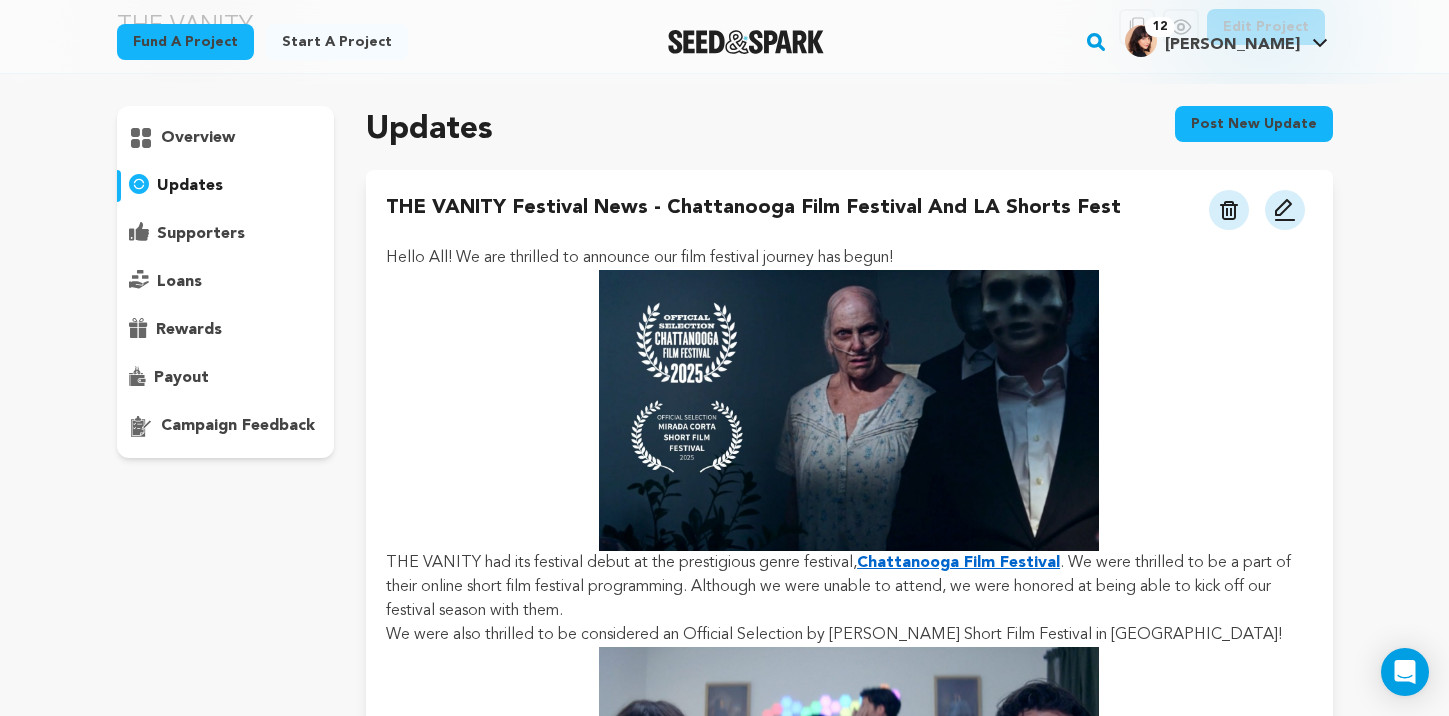 click at bounding box center (1285, 210) 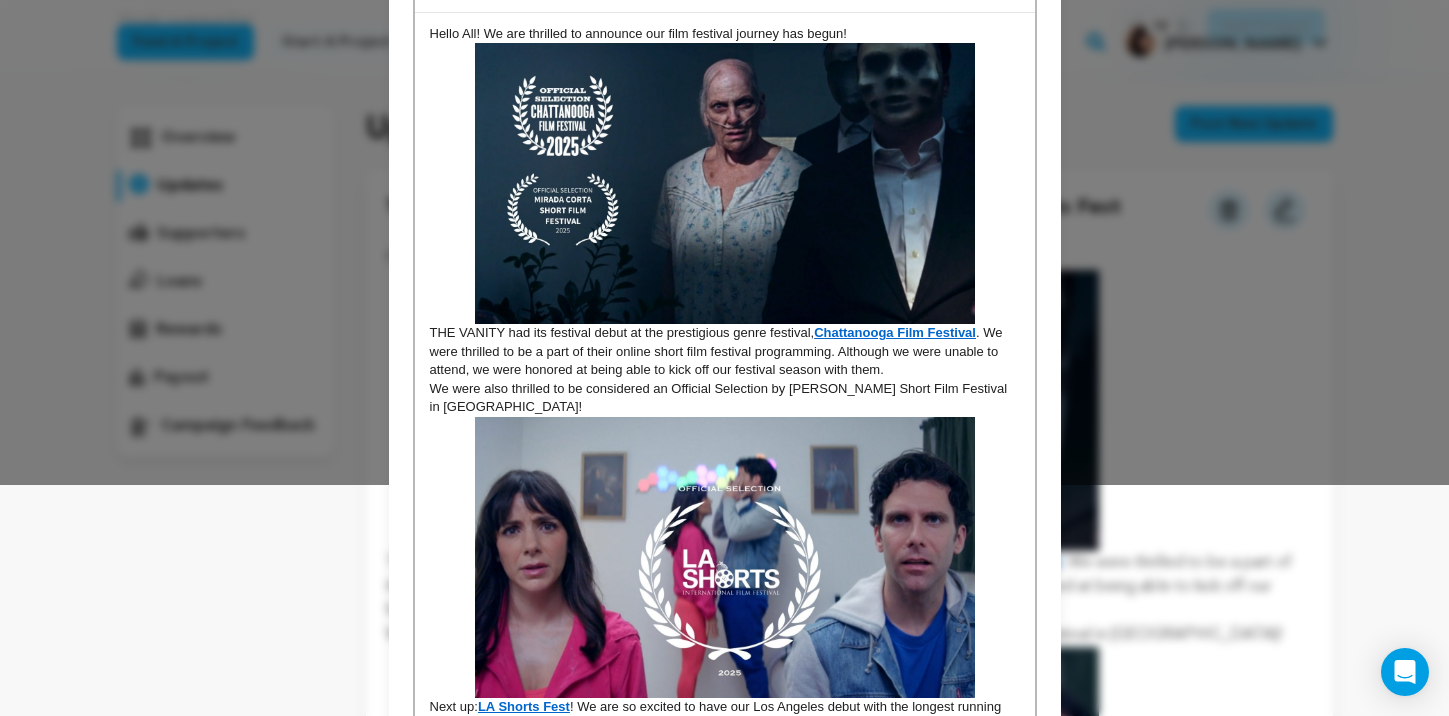scroll, scrollTop: 581, scrollLeft: 0, axis: vertical 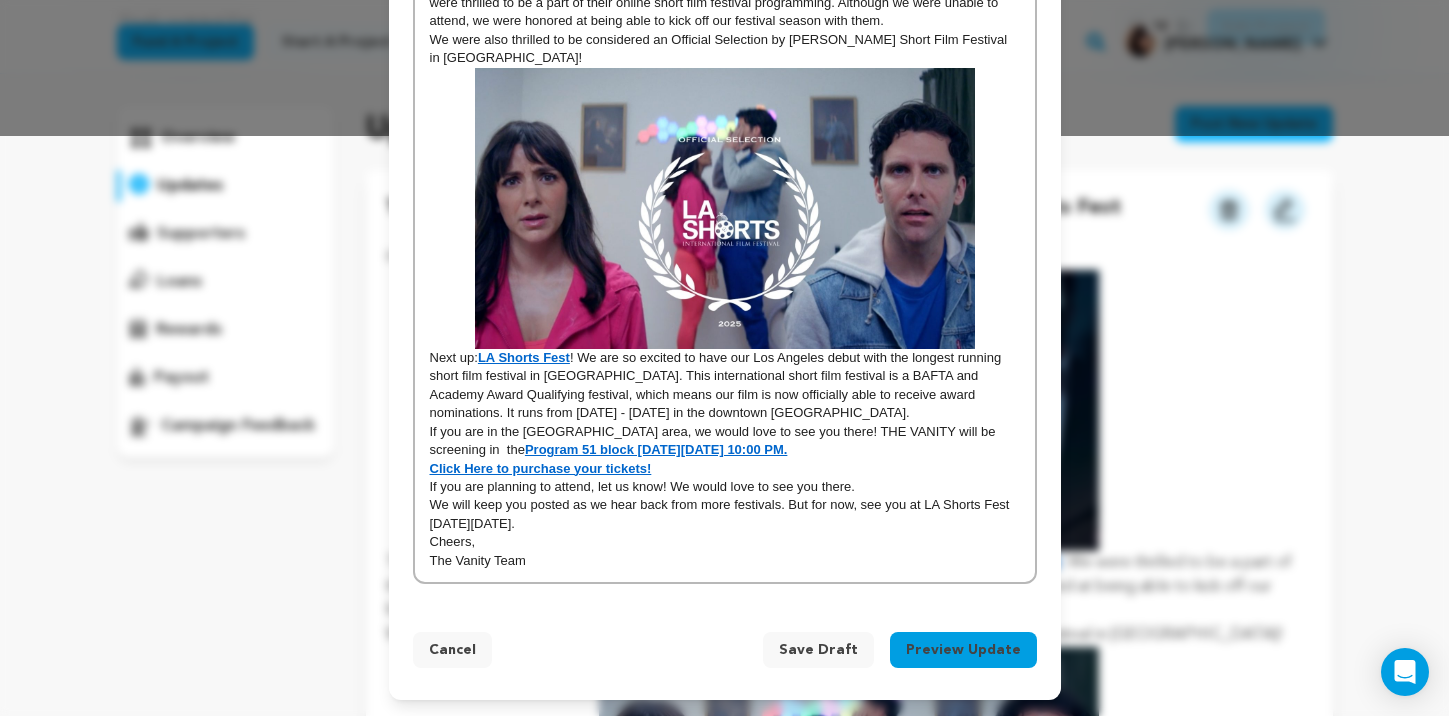 click on "Preview Update" at bounding box center (963, 650) 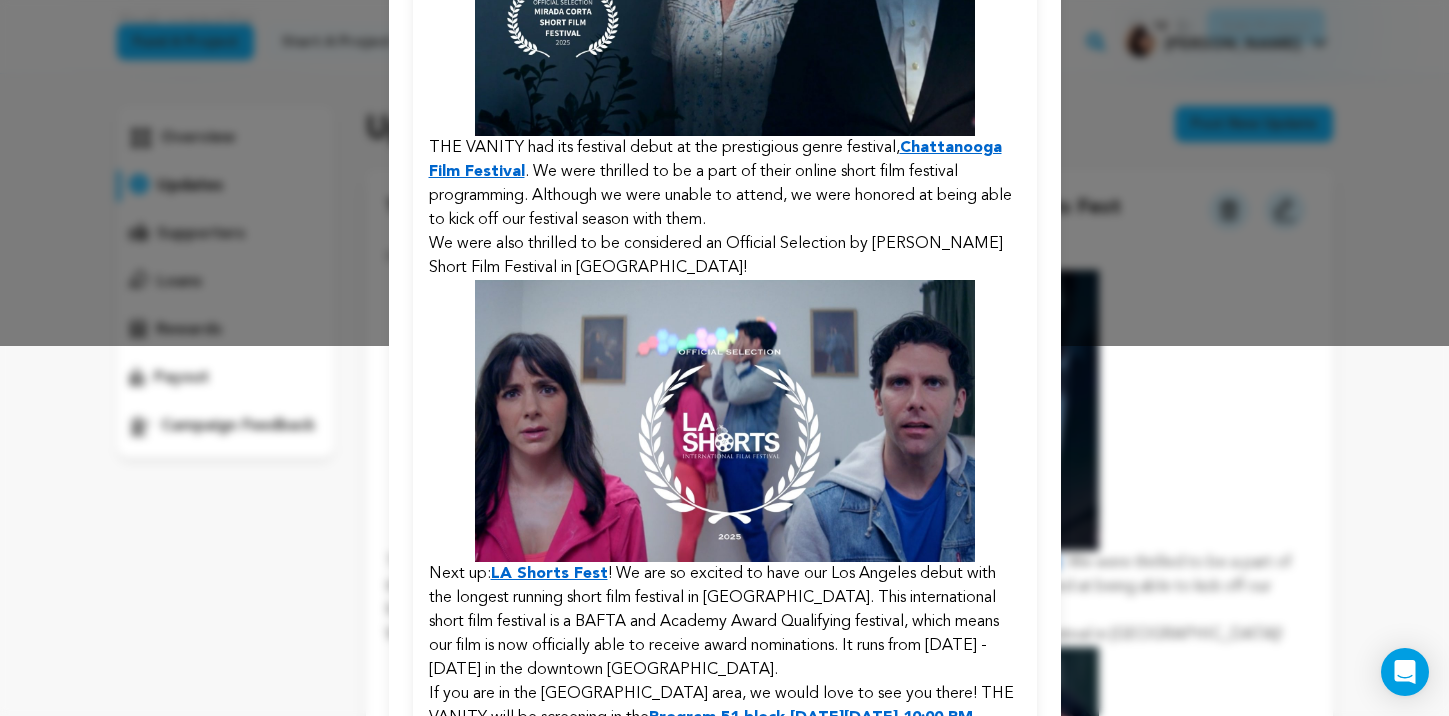 scroll, scrollTop: 675, scrollLeft: 0, axis: vertical 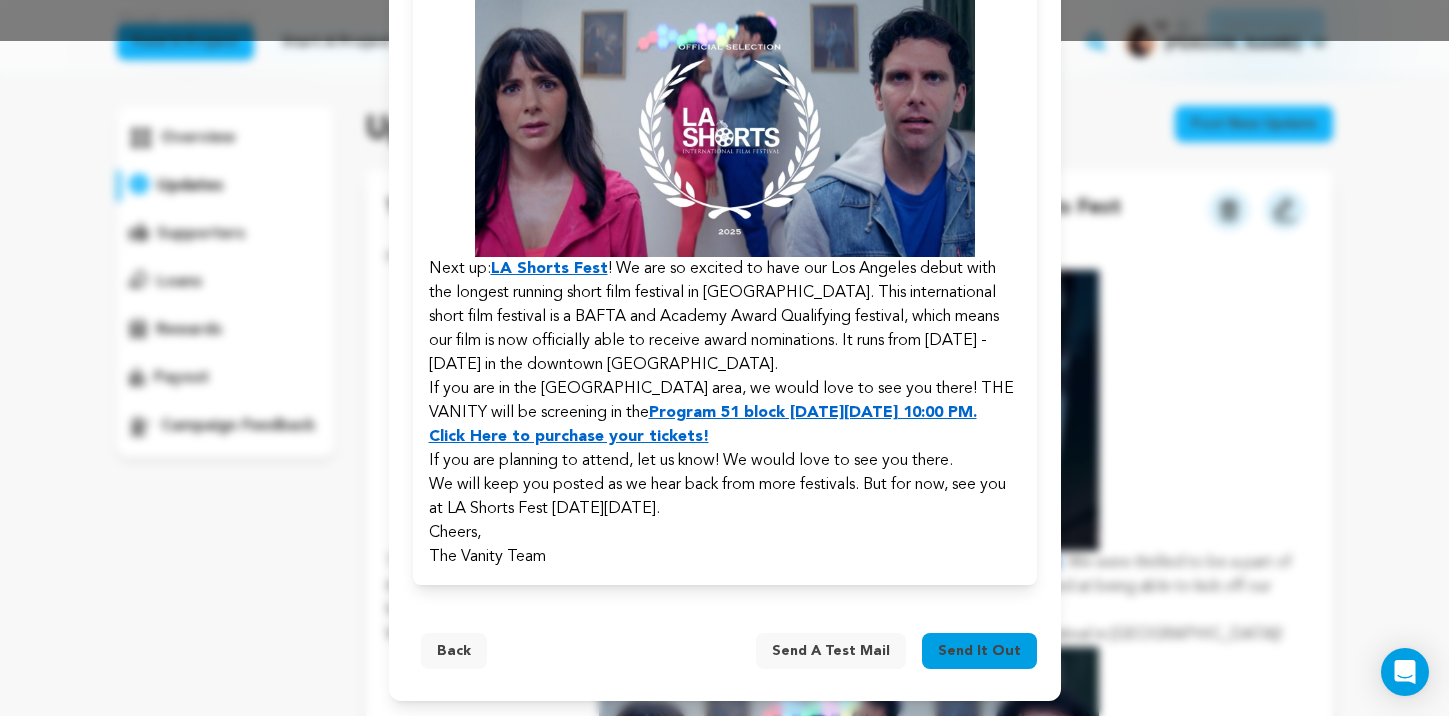 click on "Send a test mail" at bounding box center [831, 651] 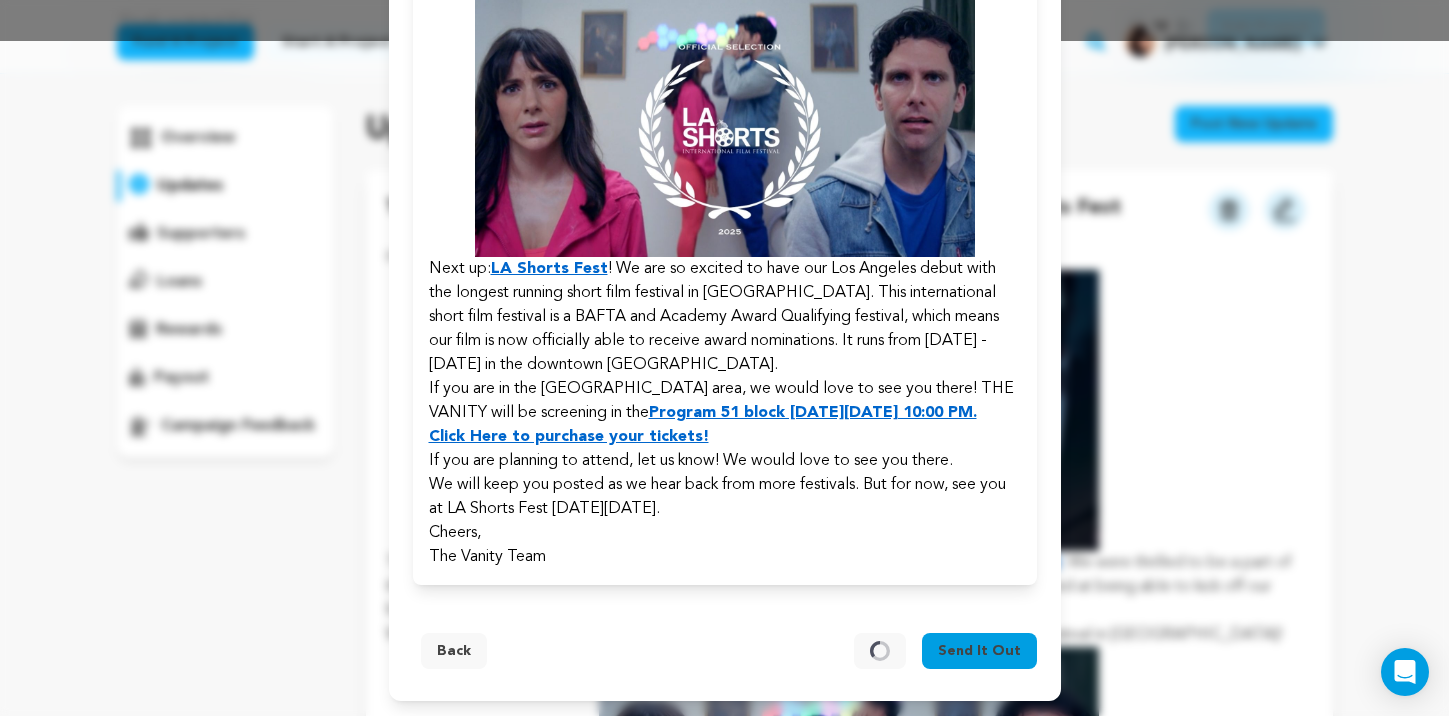 scroll, scrollTop: 0, scrollLeft: 0, axis: both 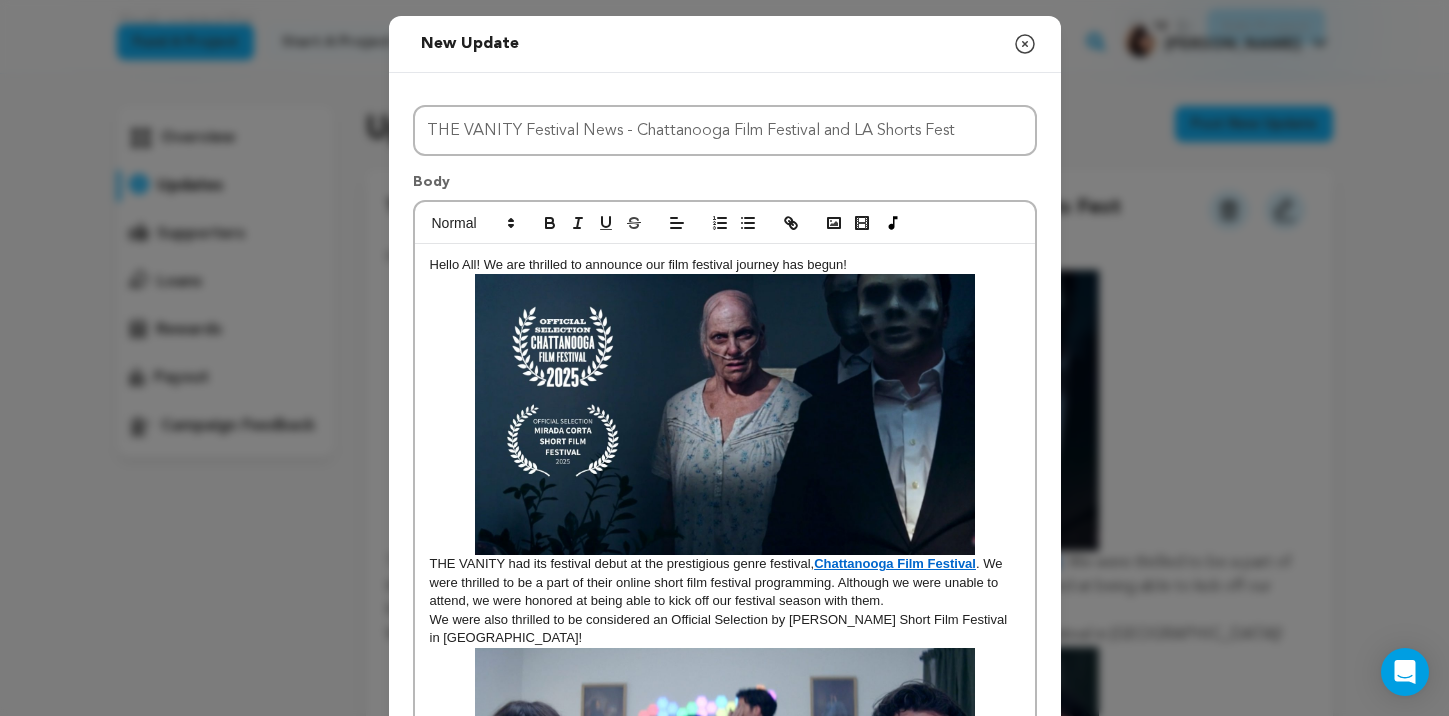 drag, startPoint x: 431, startPoint y: 566, endPoint x: 485, endPoint y: 486, distance: 96.519424 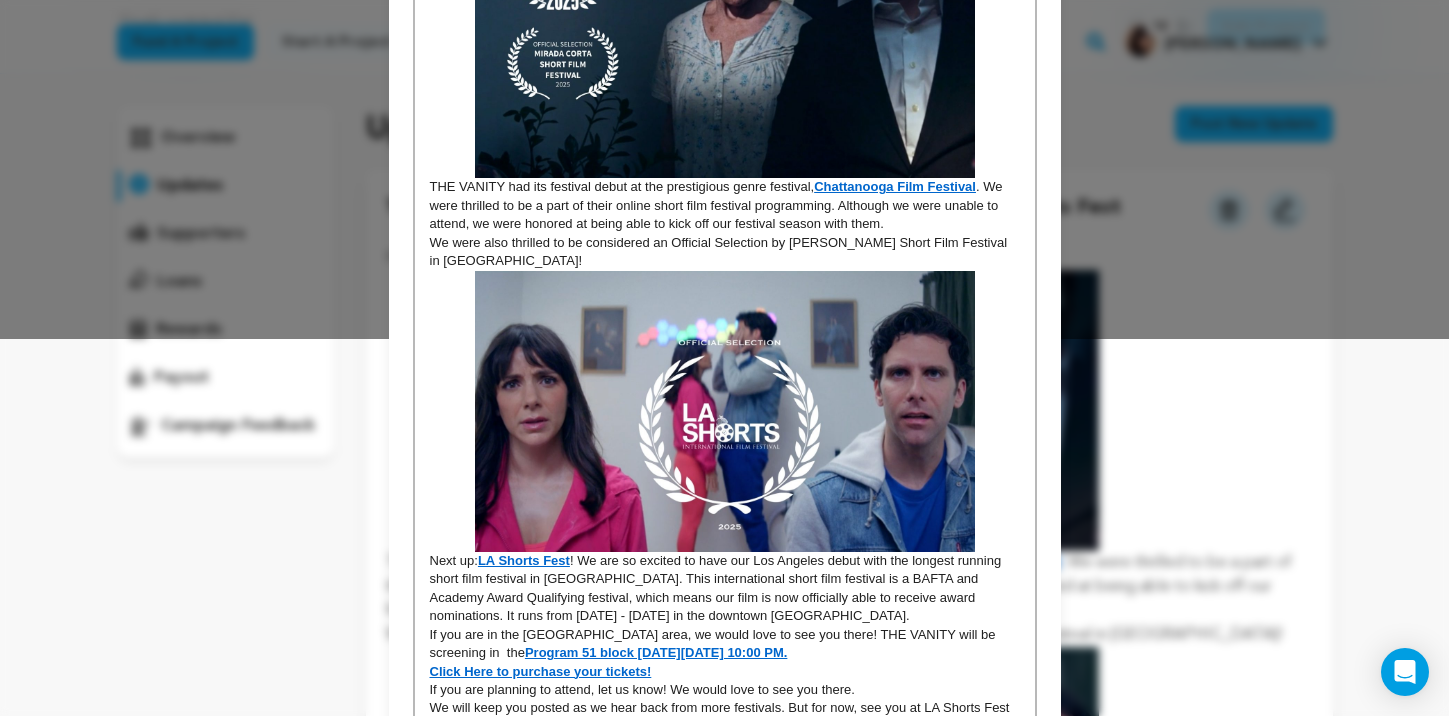 scroll, scrollTop: 380, scrollLeft: 0, axis: vertical 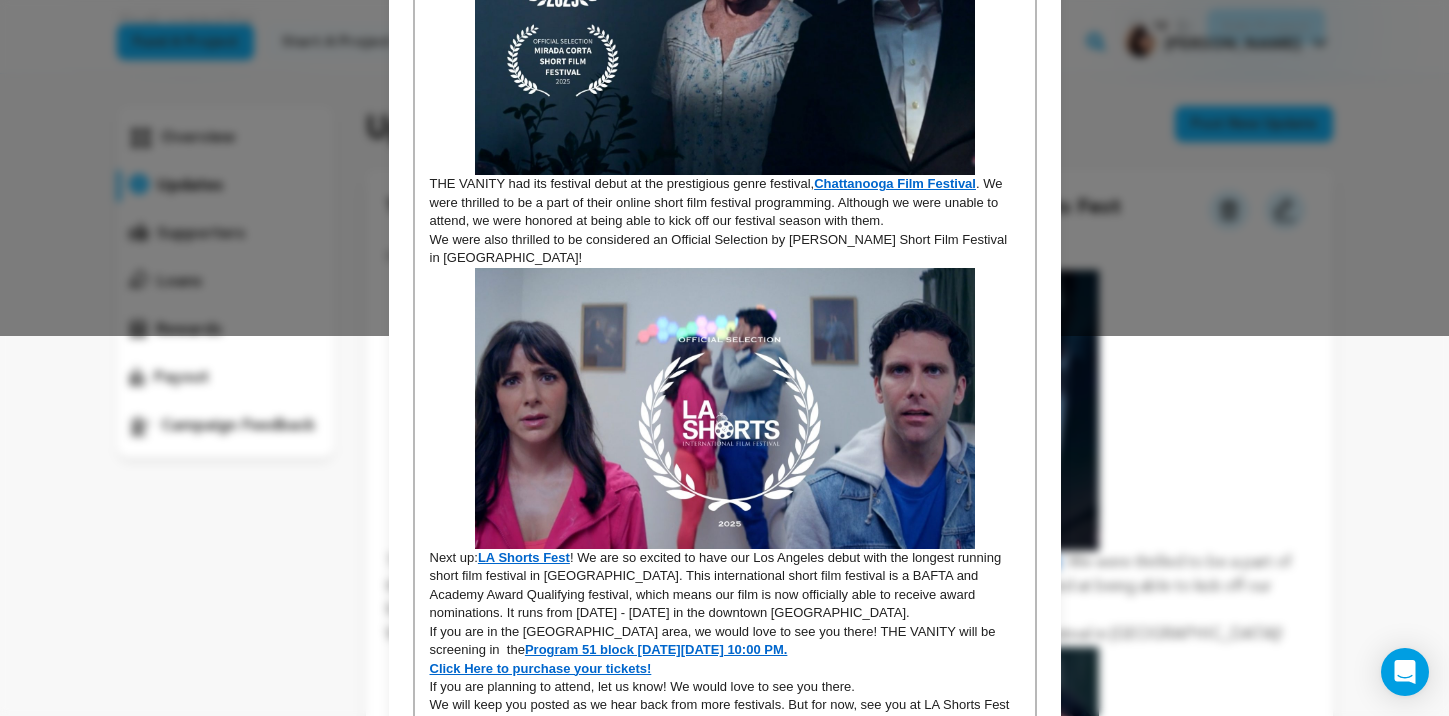 drag, startPoint x: 431, startPoint y: 557, endPoint x: 469, endPoint y: 484, distance: 82.29824 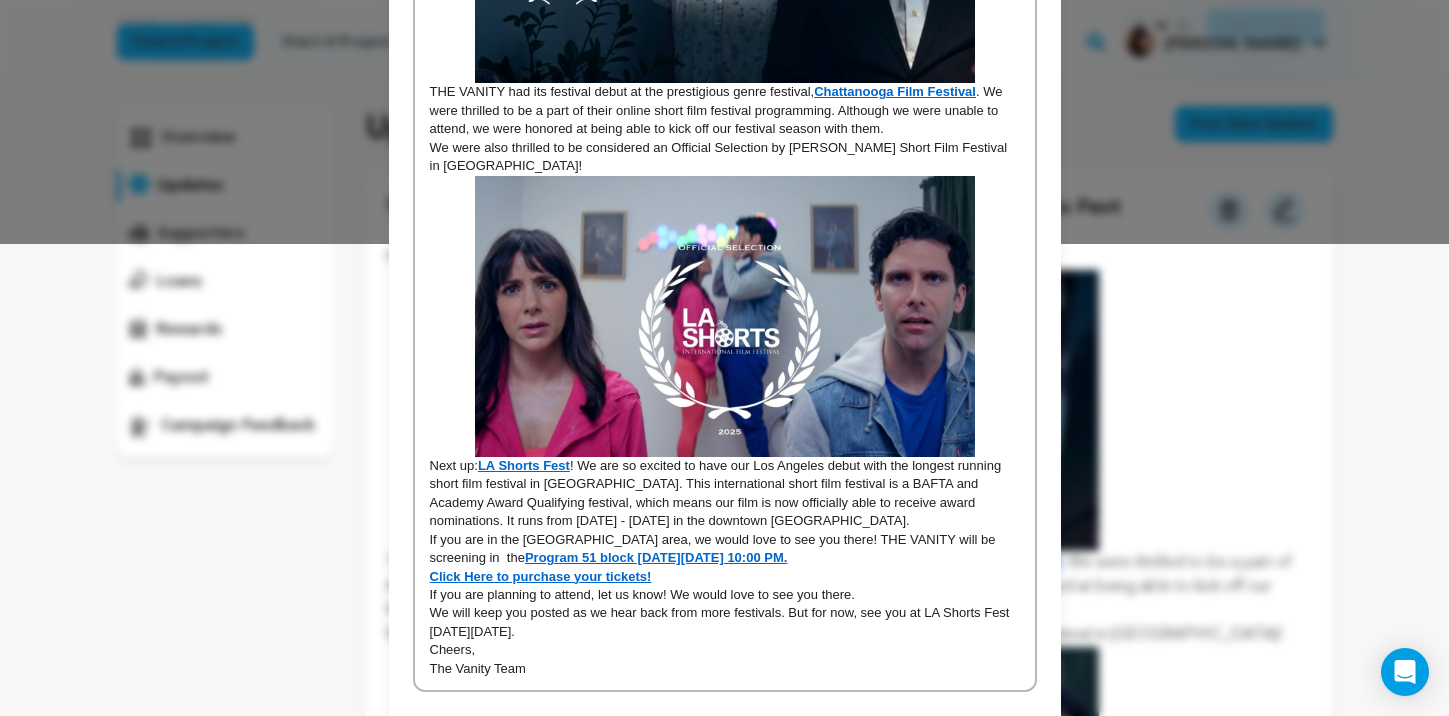scroll, scrollTop: 581, scrollLeft: 0, axis: vertical 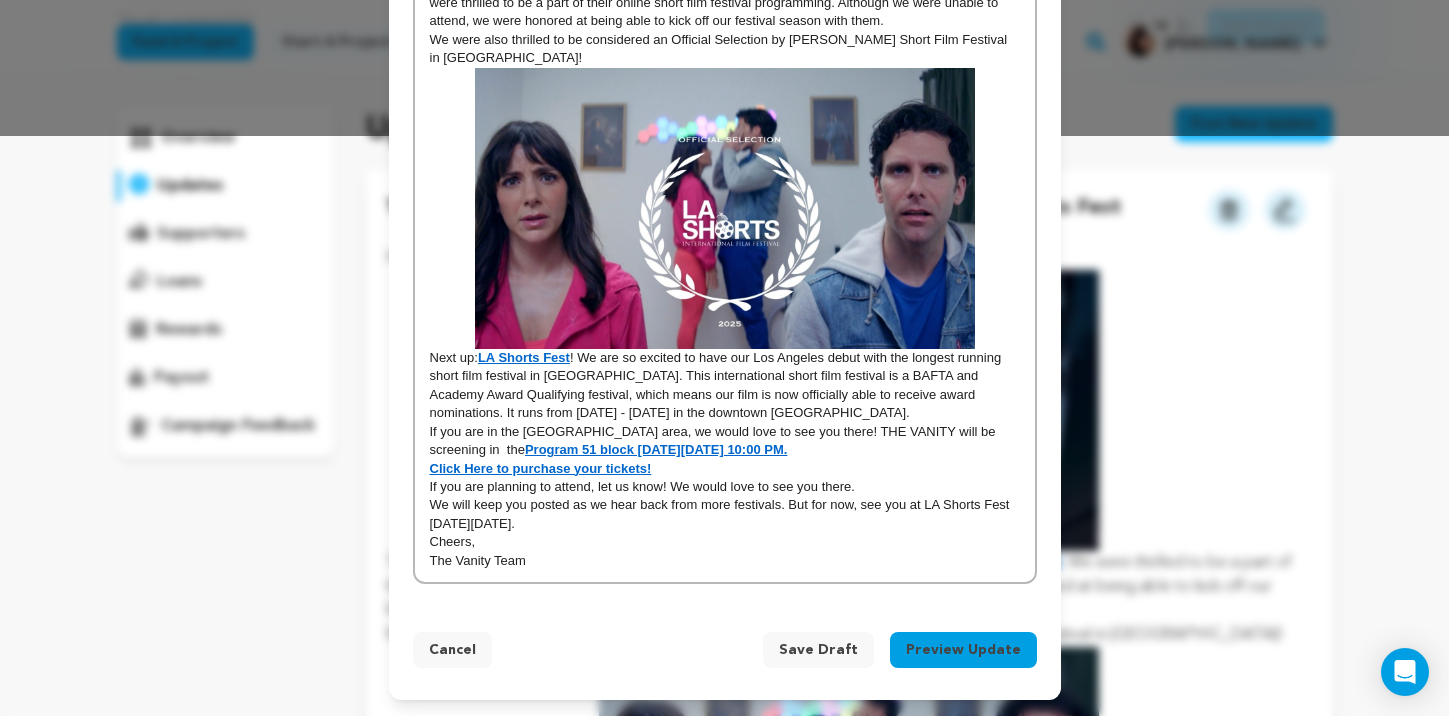 drag, startPoint x: 852, startPoint y: 653, endPoint x: 1001, endPoint y: 674, distance: 150.4726 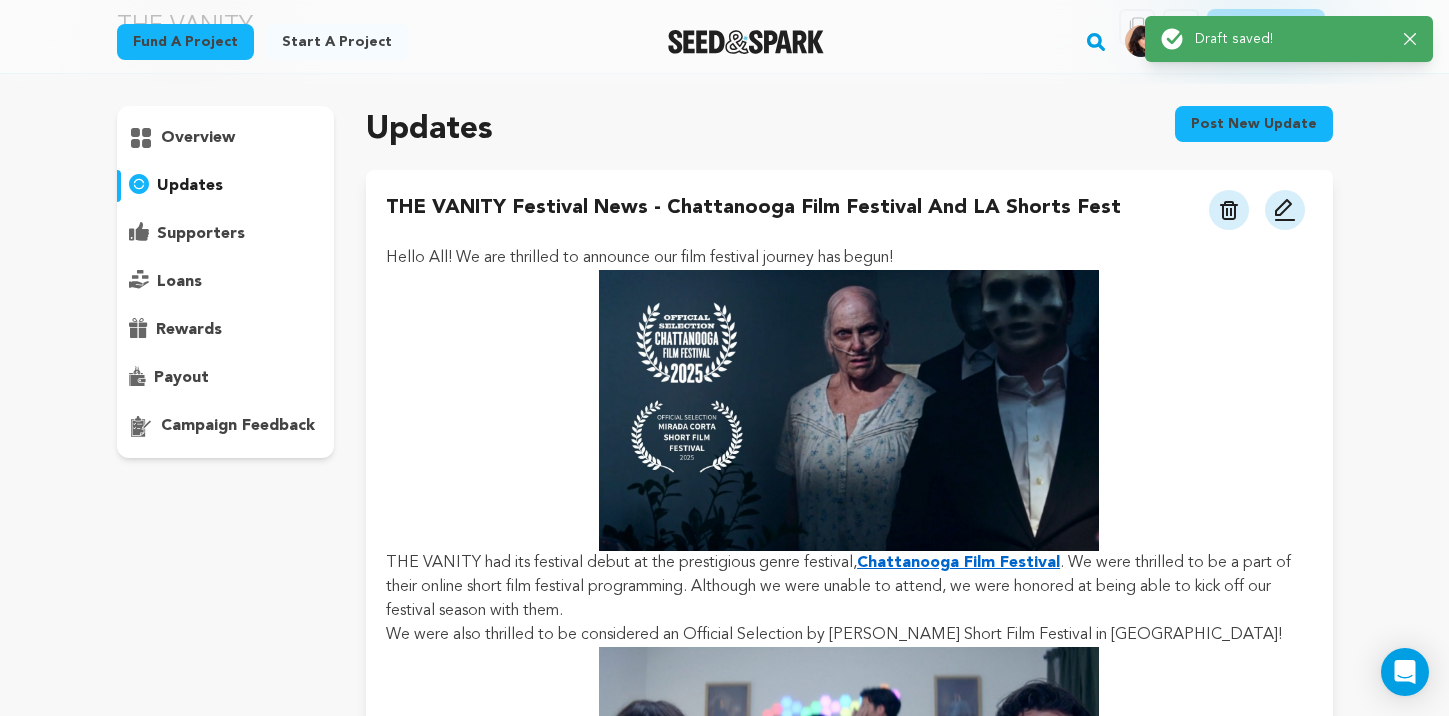 drag, startPoint x: 1289, startPoint y: 207, endPoint x: 1147, endPoint y: 393, distance: 234.00854 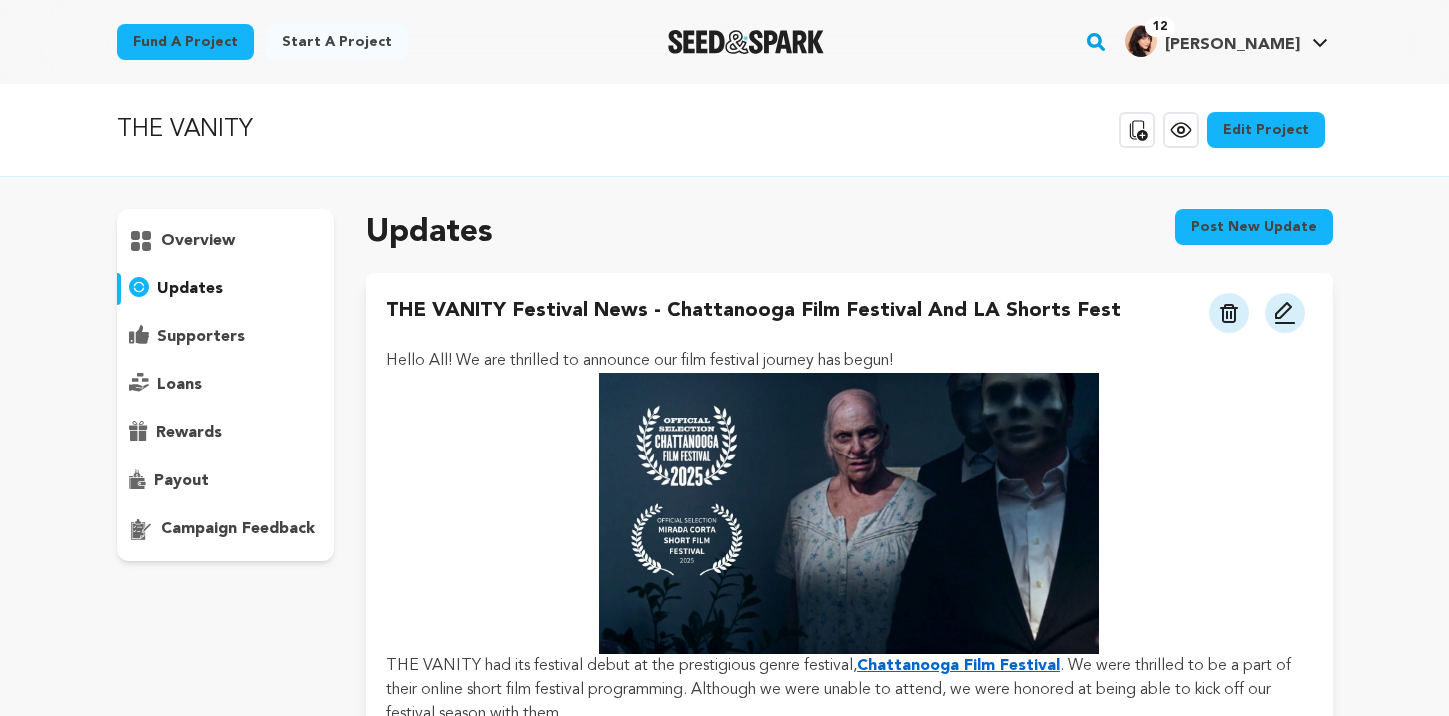 scroll, scrollTop: 103, scrollLeft: 0, axis: vertical 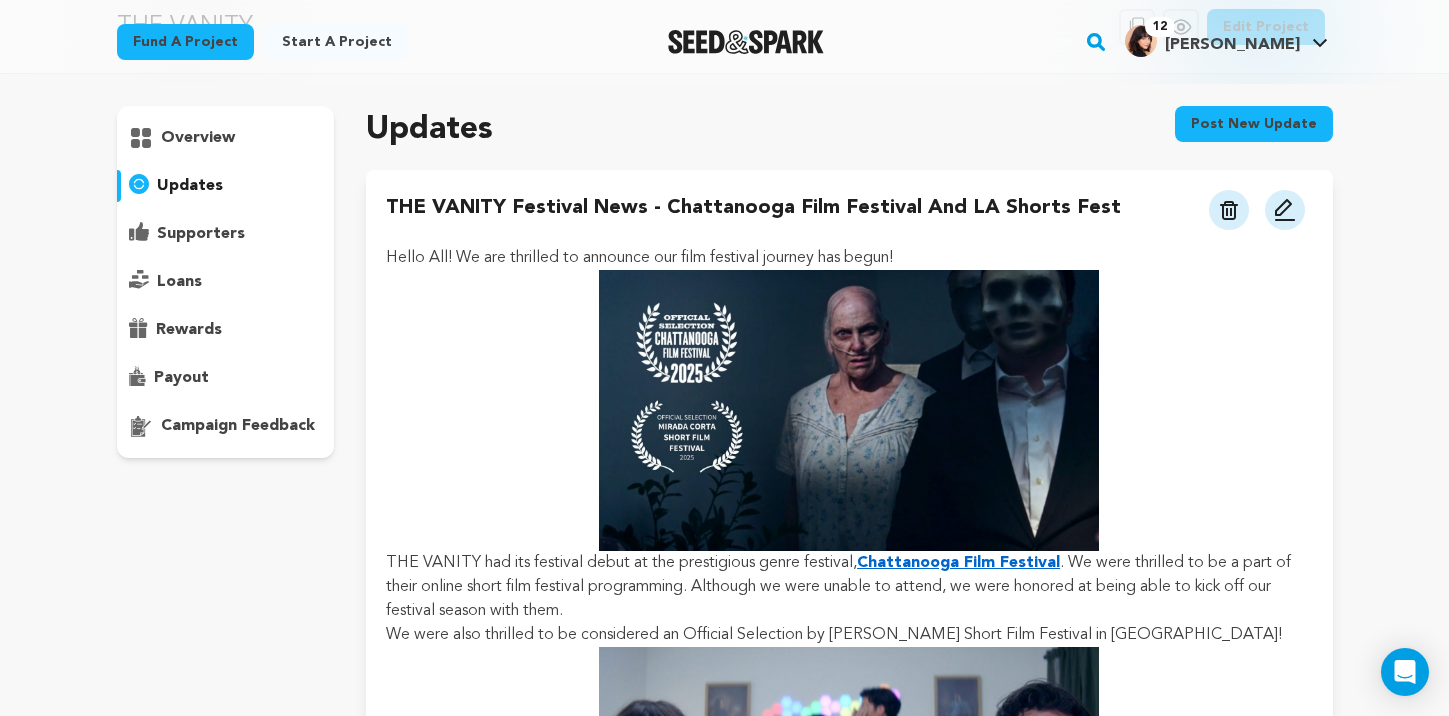 click at bounding box center (1285, 210) 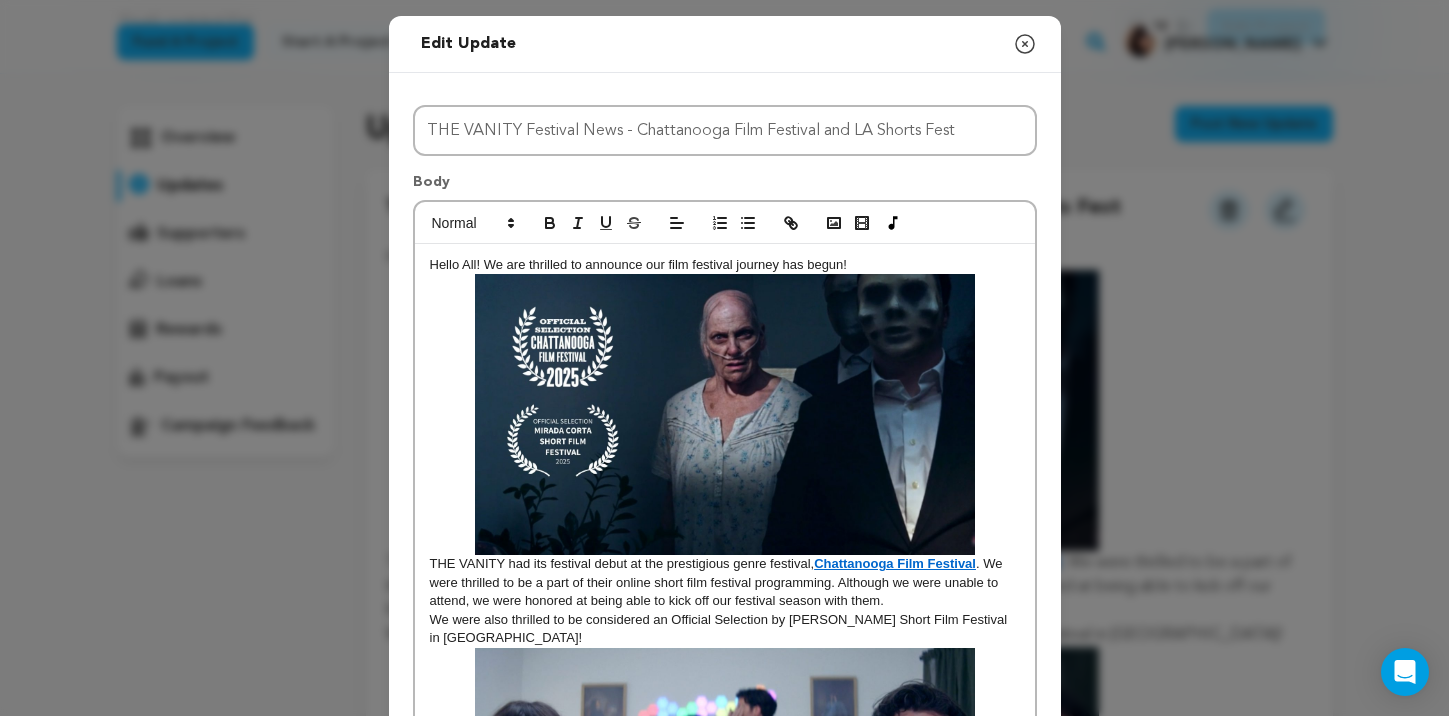 scroll, scrollTop: 581, scrollLeft: 0, axis: vertical 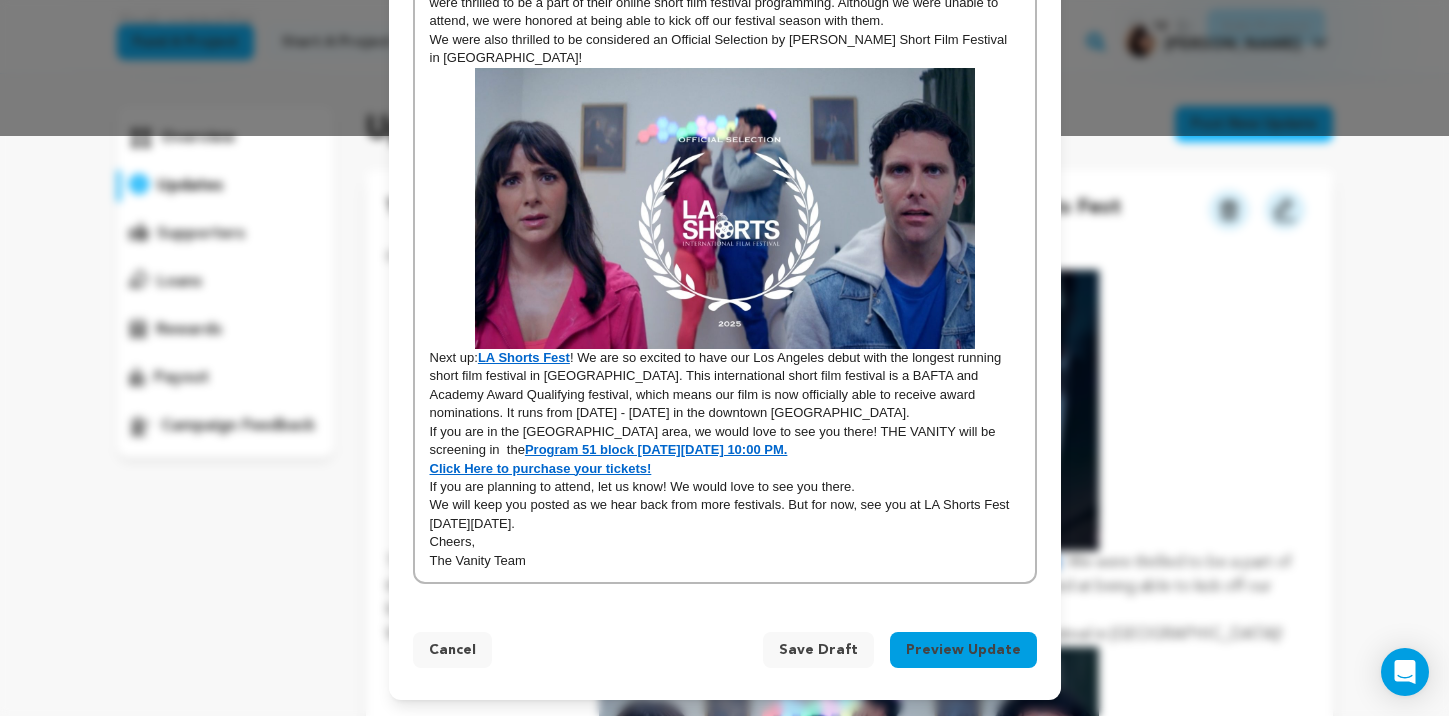 click on "Preview Update" at bounding box center [963, 650] 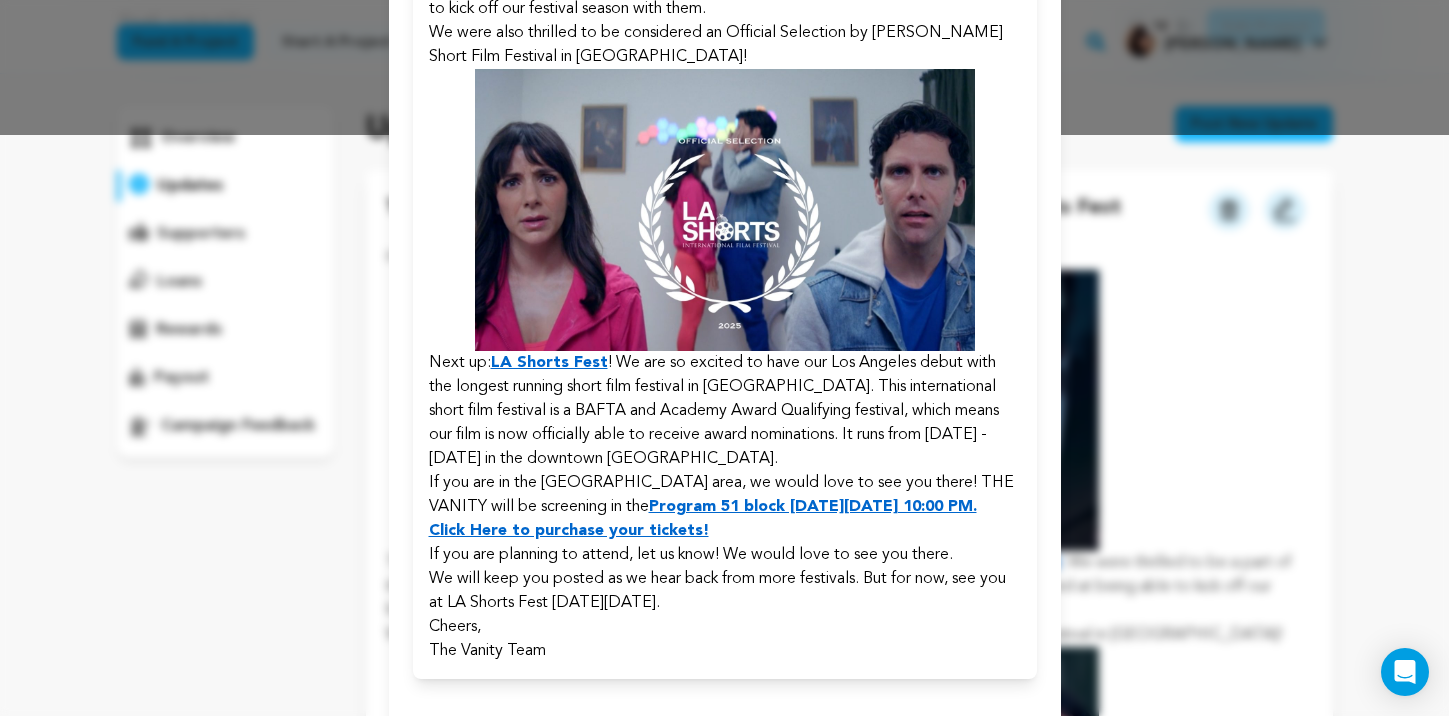 scroll, scrollTop: 675, scrollLeft: 0, axis: vertical 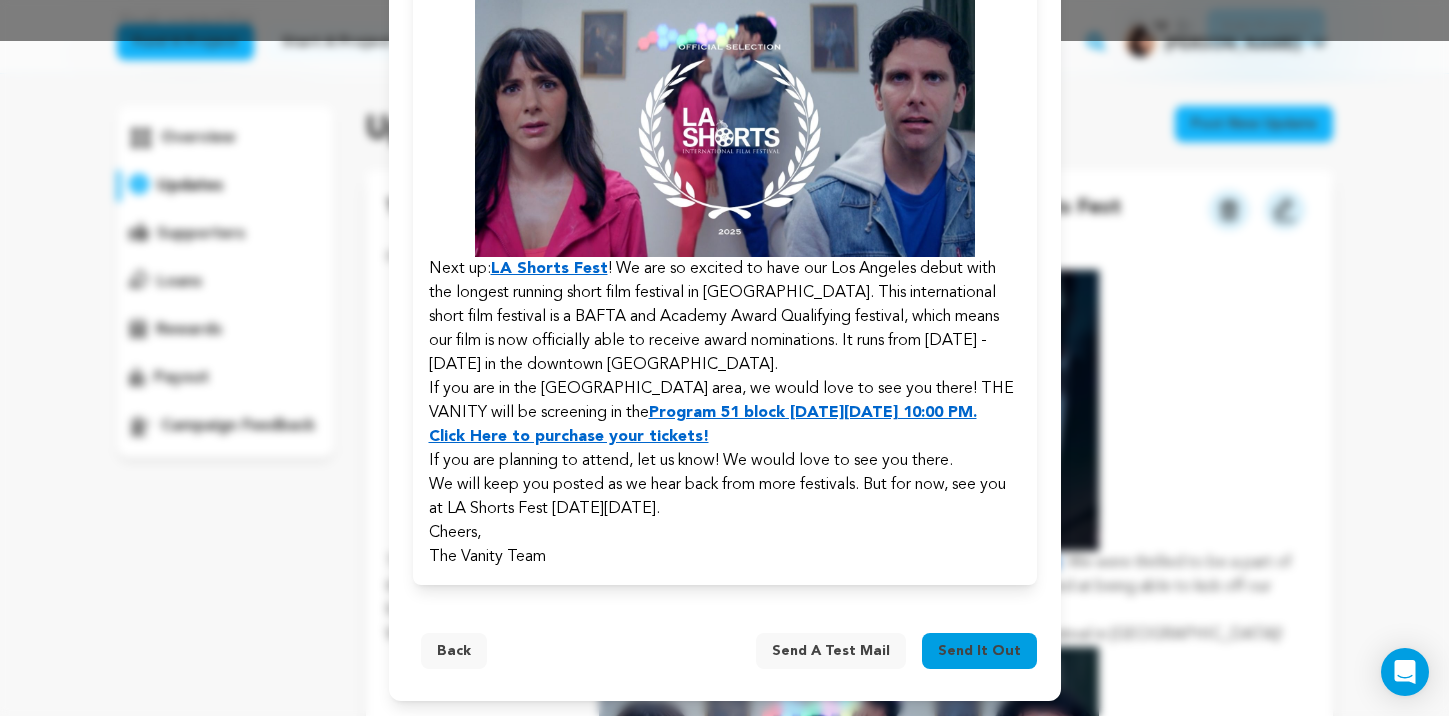 click on "Send a test mail" at bounding box center [831, 651] 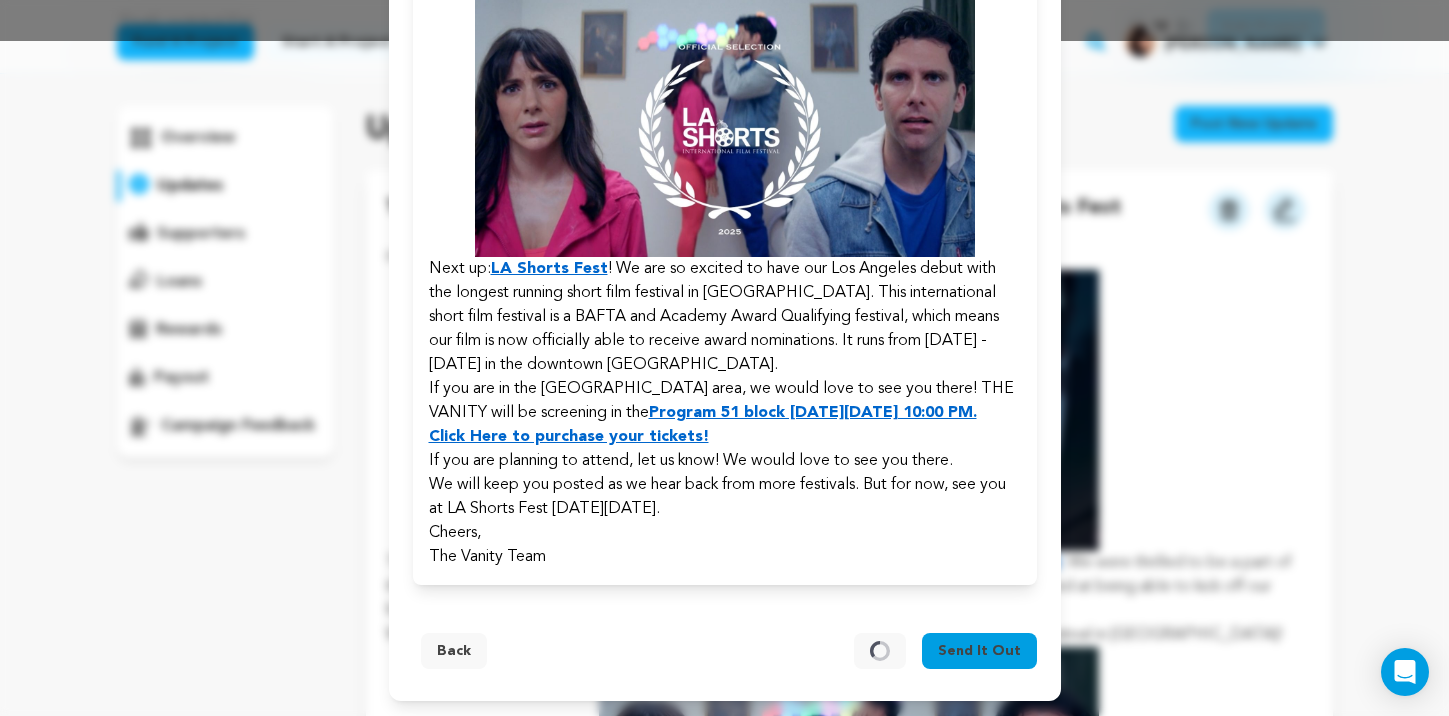 scroll, scrollTop: 581, scrollLeft: 0, axis: vertical 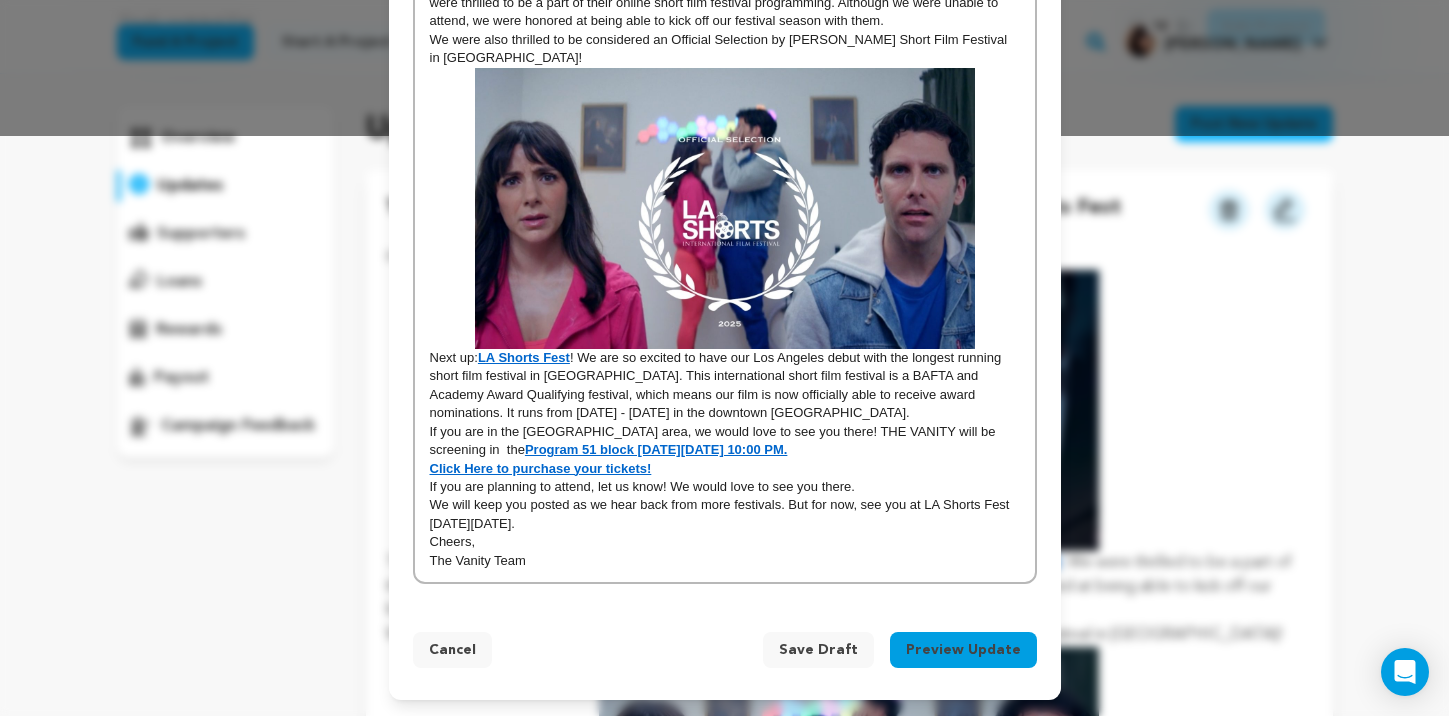 click on "Save Draft" at bounding box center [818, 650] 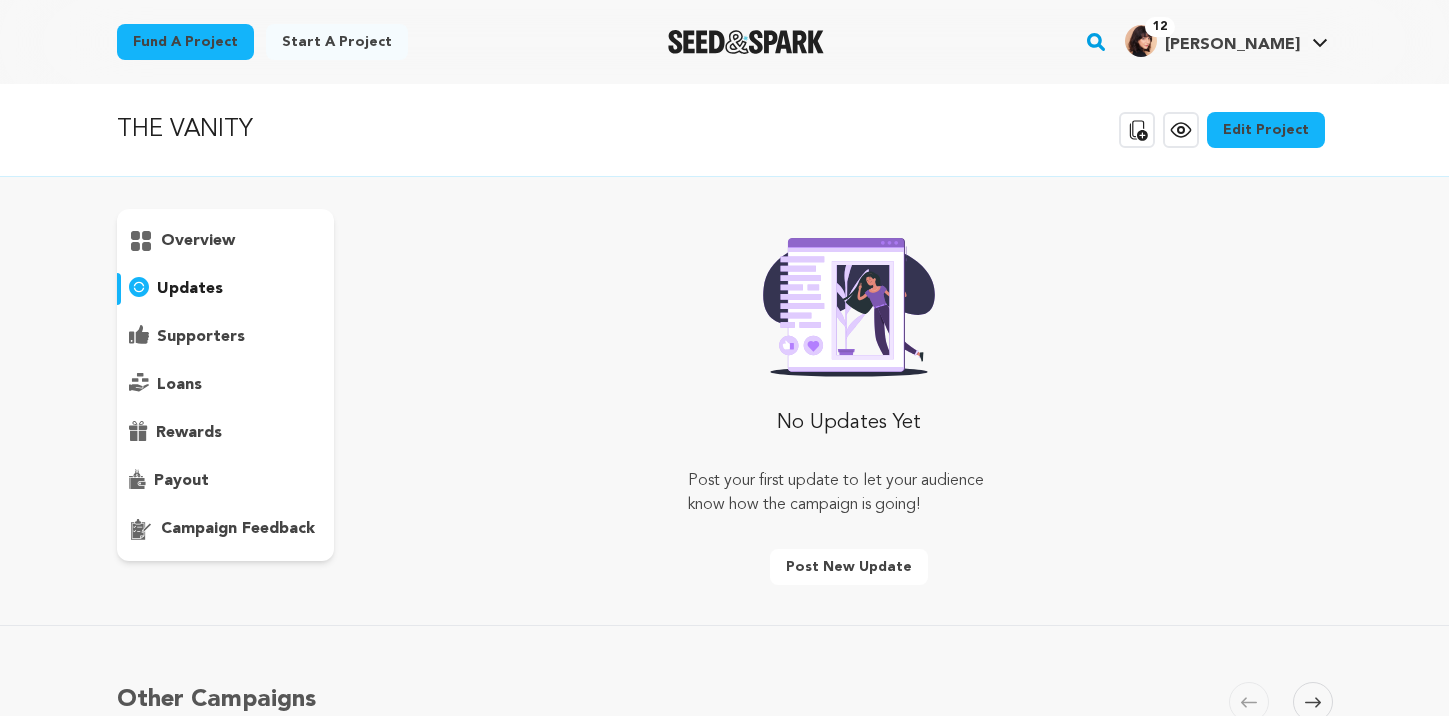 scroll, scrollTop: 103, scrollLeft: 0, axis: vertical 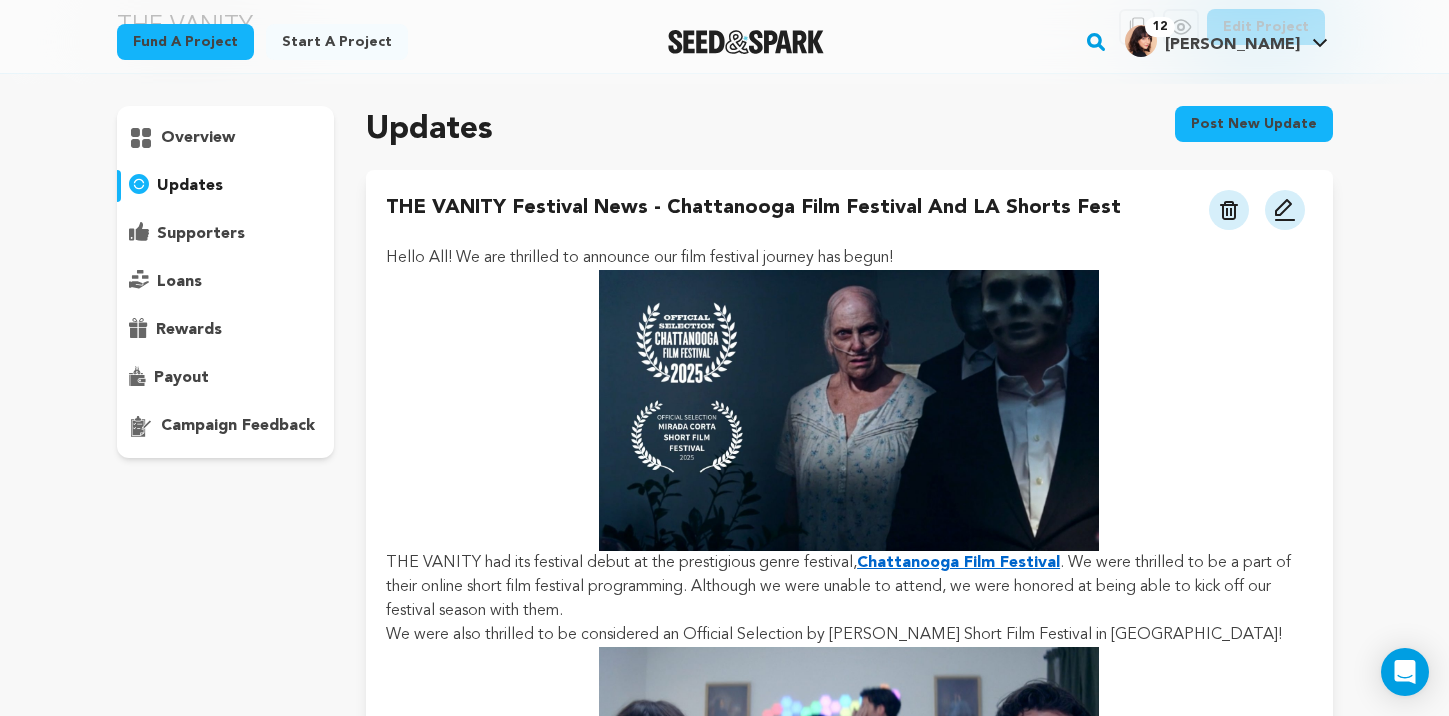 drag, startPoint x: 1293, startPoint y: 207, endPoint x: 1127, endPoint y: 263, distance: 175.19133 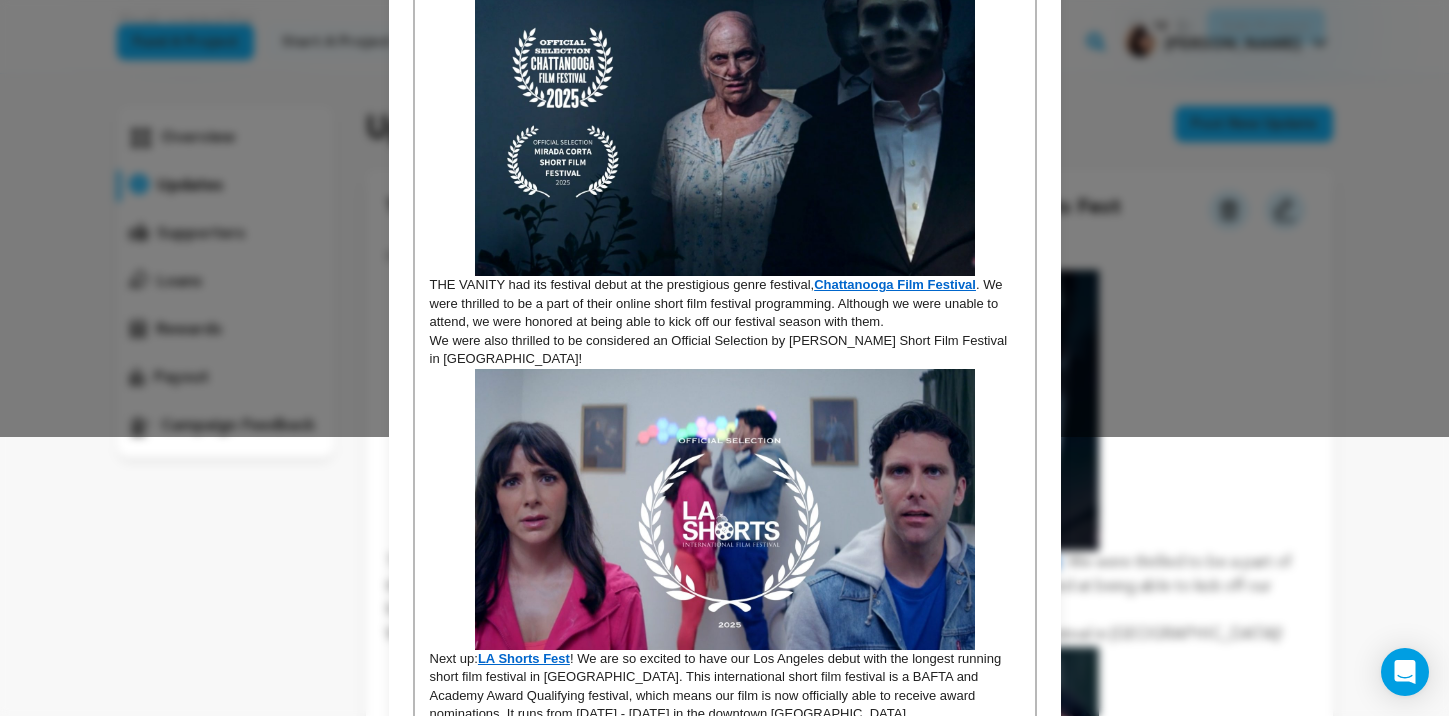 scroll, scrollTop: 581, scrollLeft: 0, axis: vertical 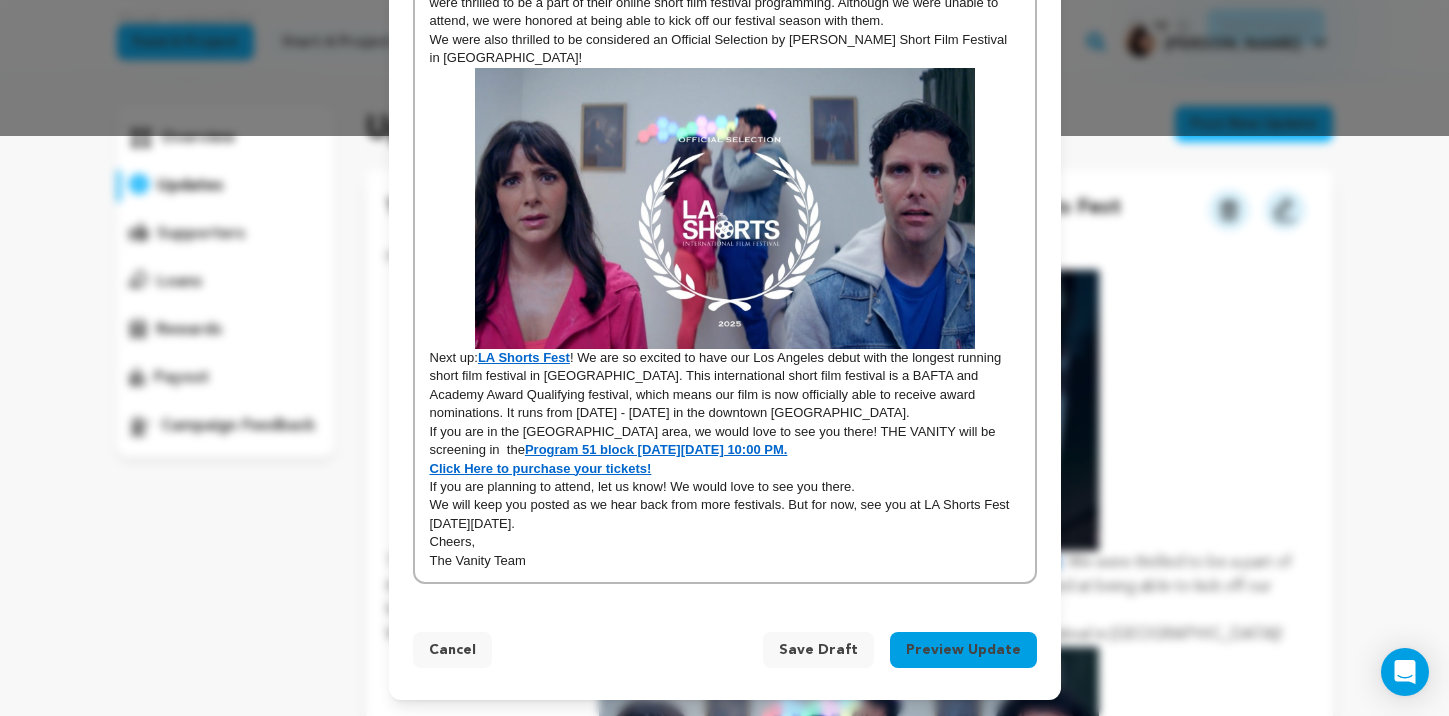 click on "Preview Update" at bounding box center (963, 650) 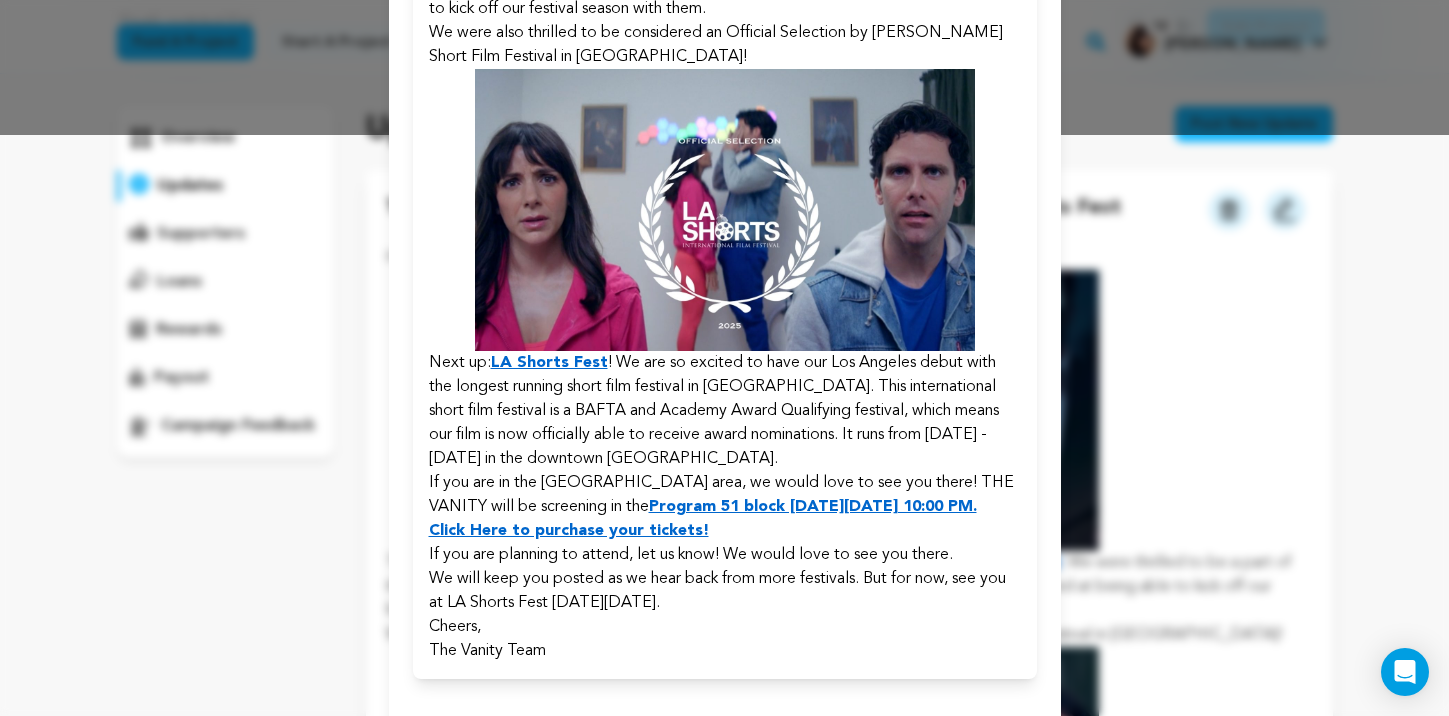 scroll, scrollTop: 675, scrollLeft: 0, axis: vertical 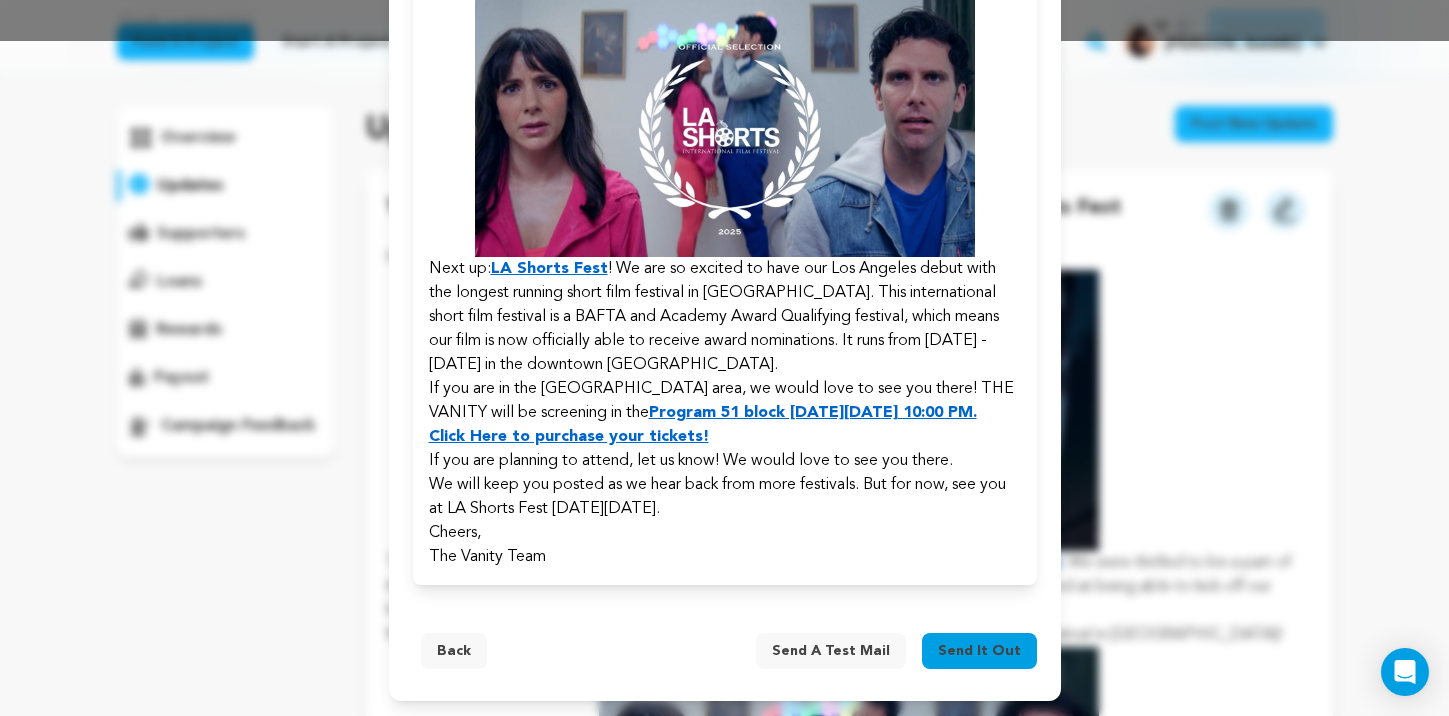 click on "Send it out" at bounding box center [979, 651] 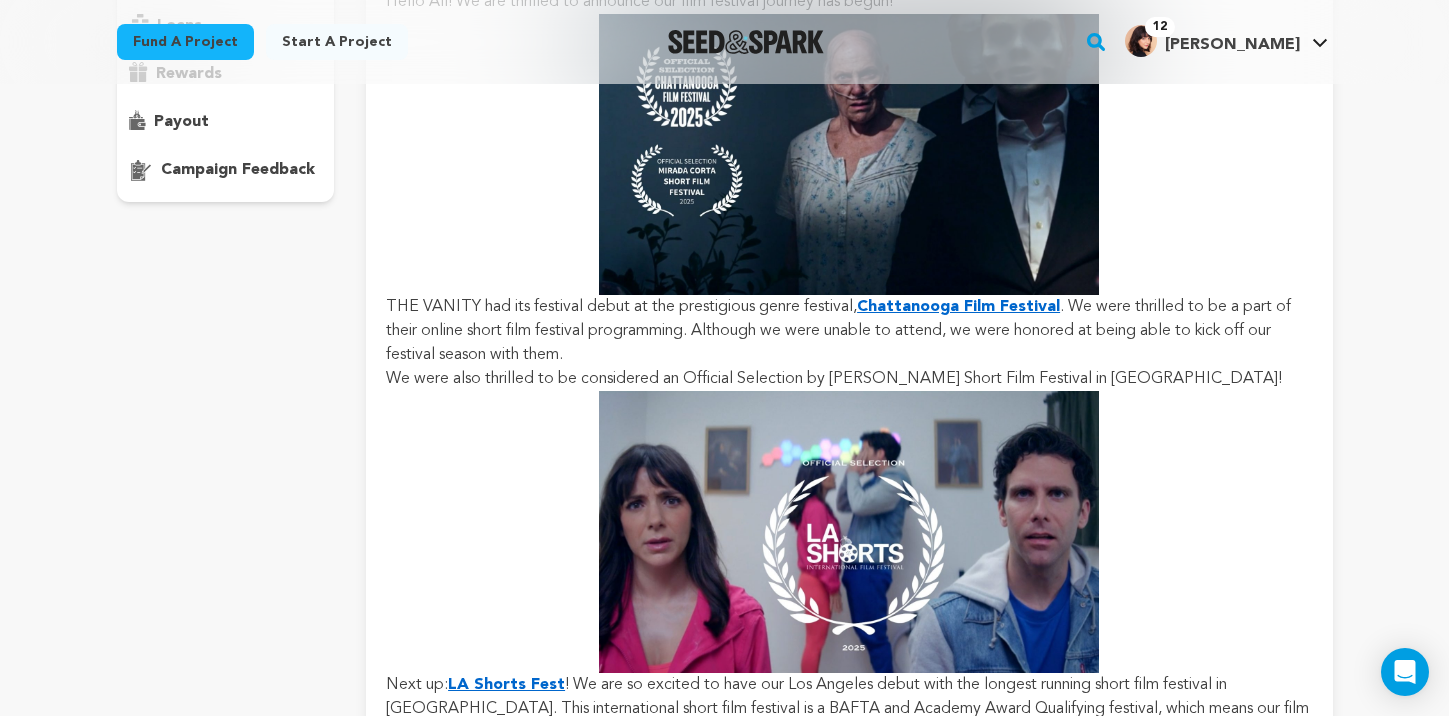 scroll, scrollTop: 0, scrollLeft: 0, axis: both 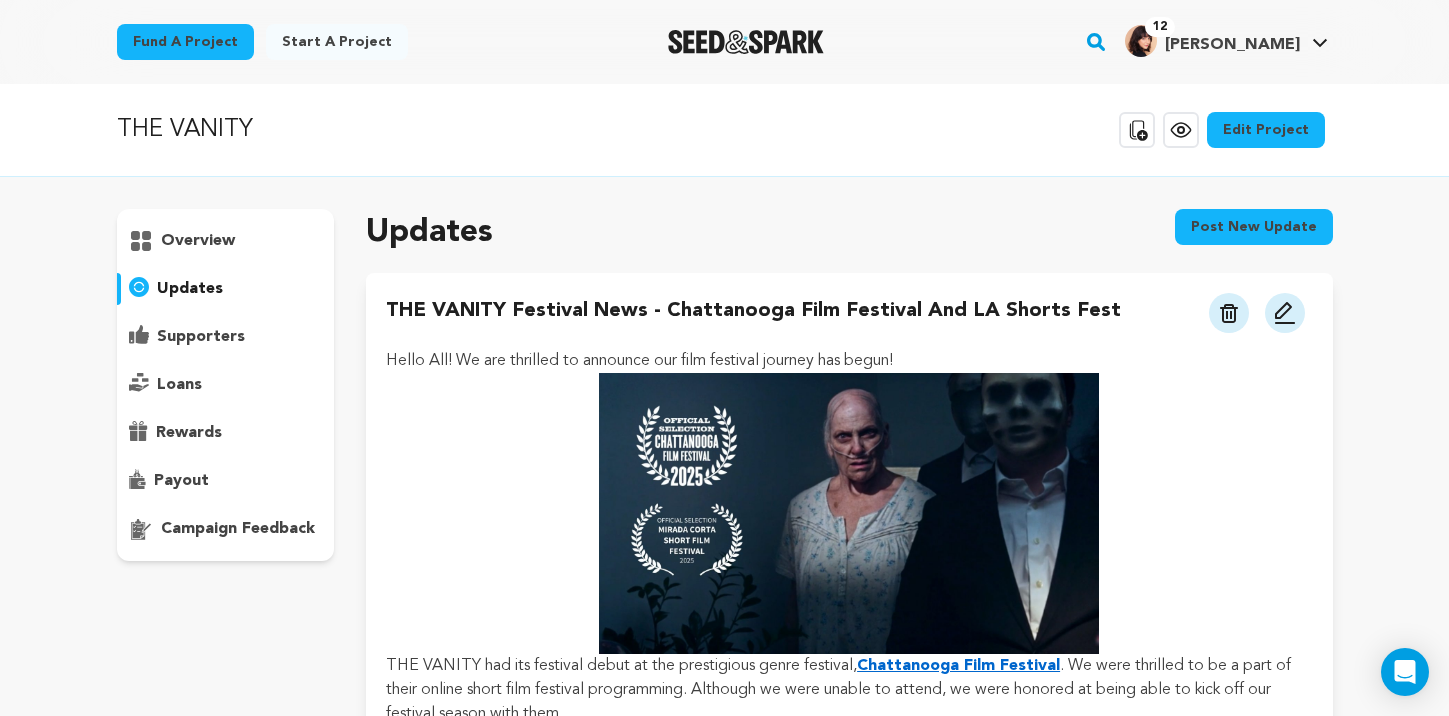click on "updates" at bounding box center (190, 289) 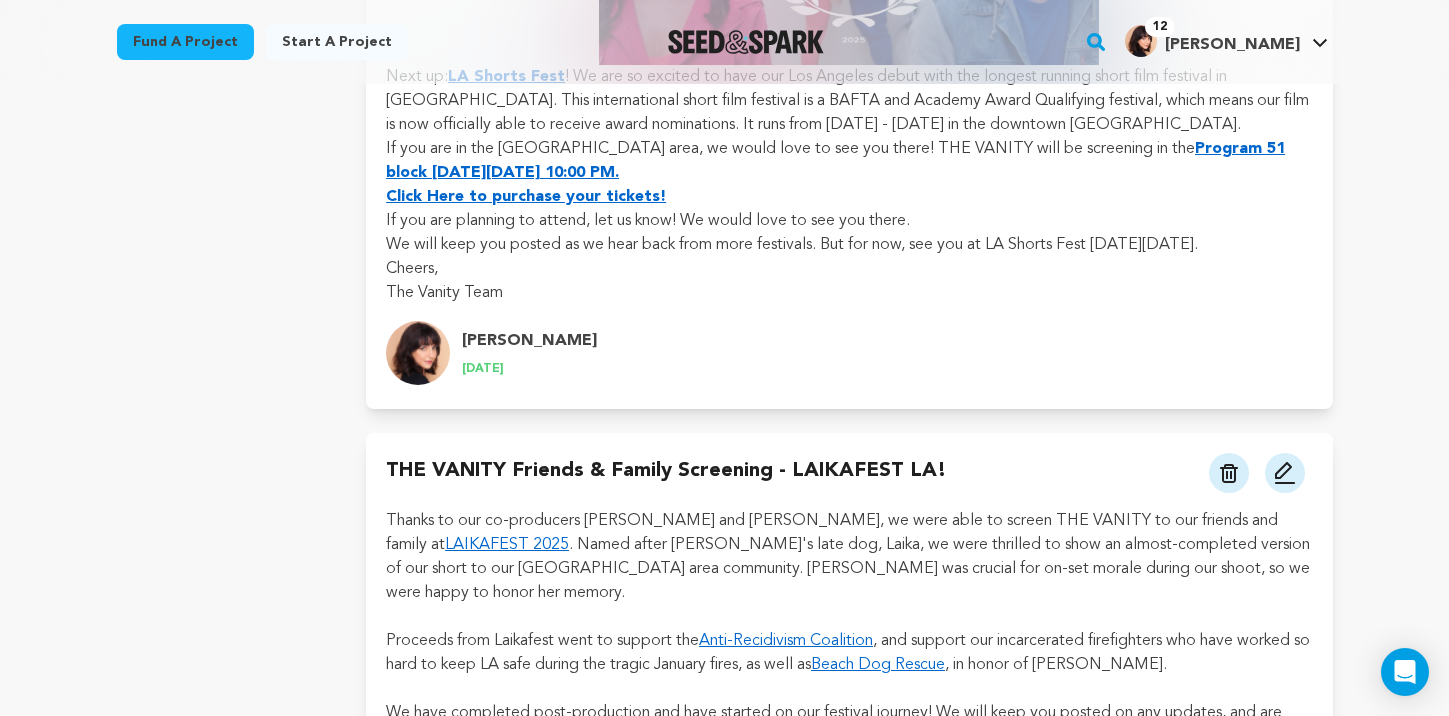 scroll, scrollTop: 6411, scrollLeft: 0, axis: vertical 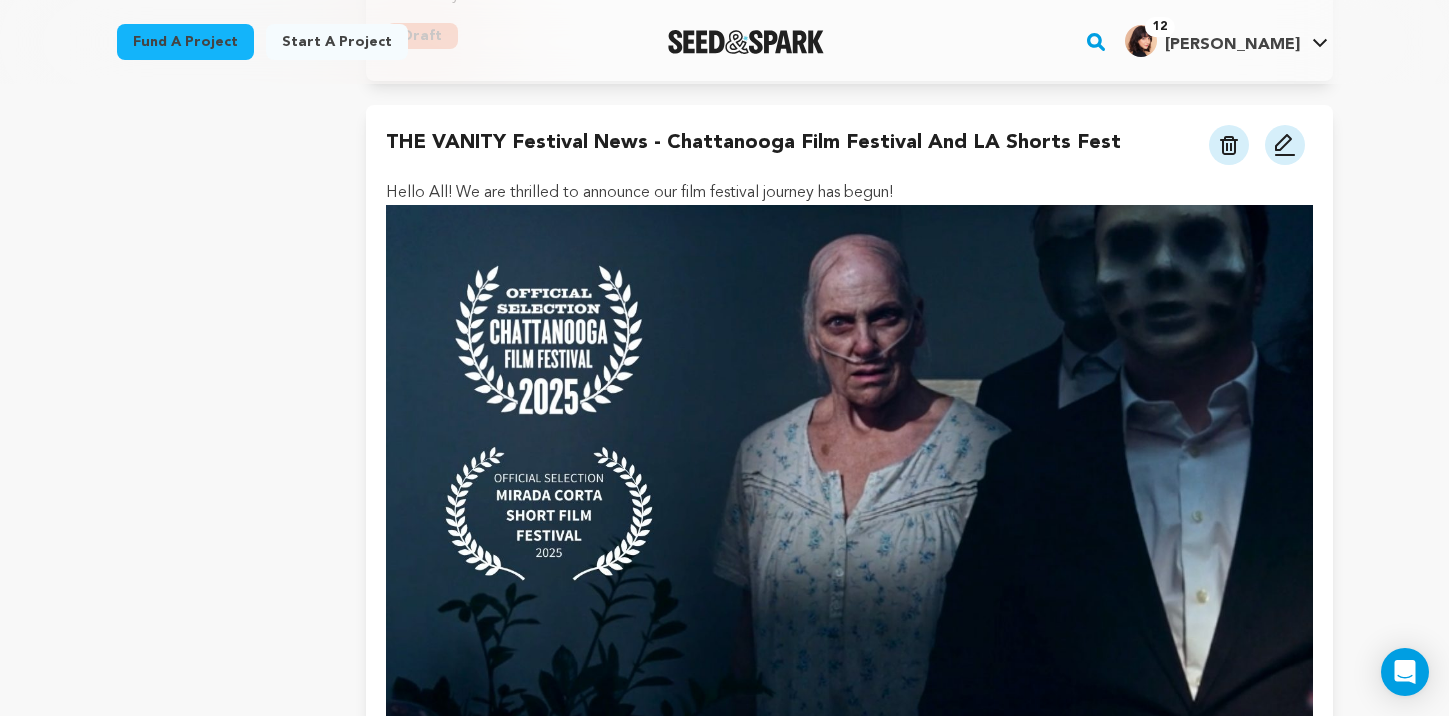 click at bounding box center (1229, 145) 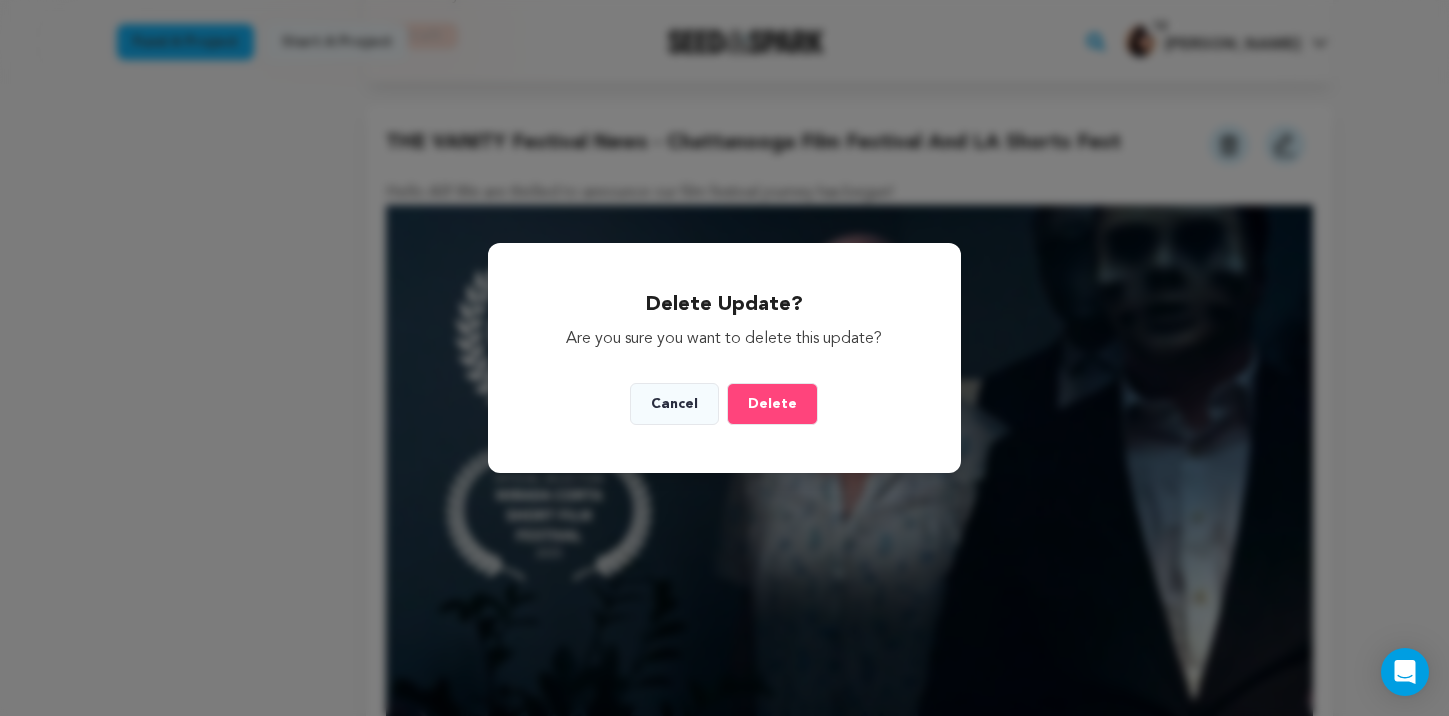 click on "Delete" at bounding box center [772, 404] 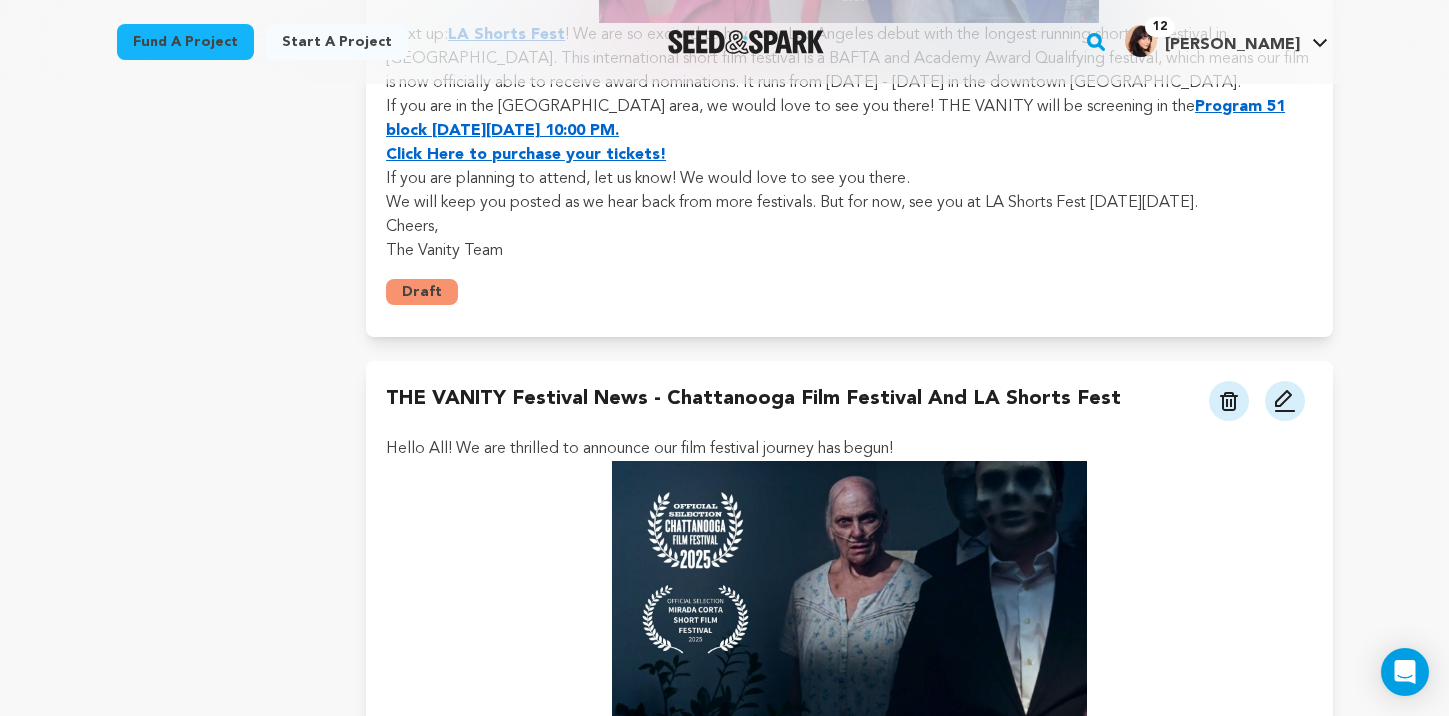 scroll, scrollTop: 2104, scrollLeft: 0, axis: vertical 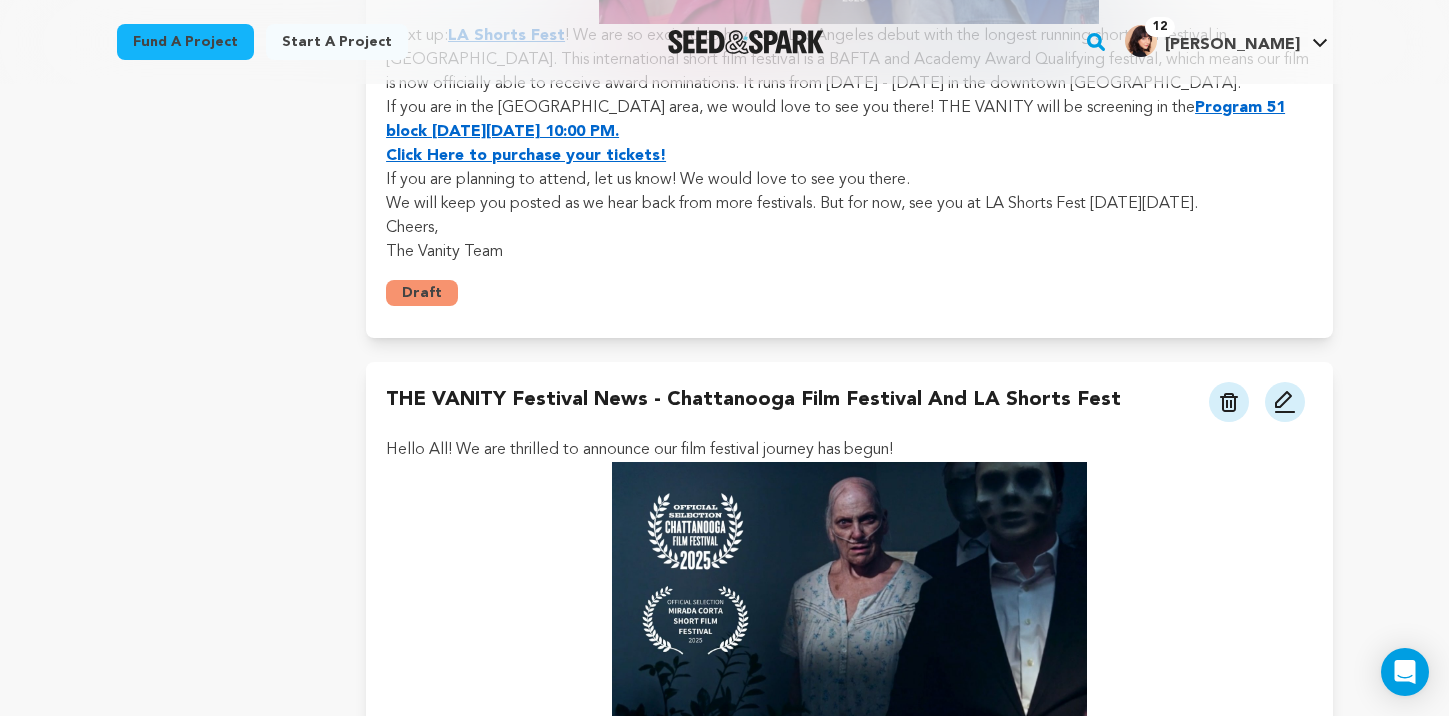 click at bounding box center (1229, 402) 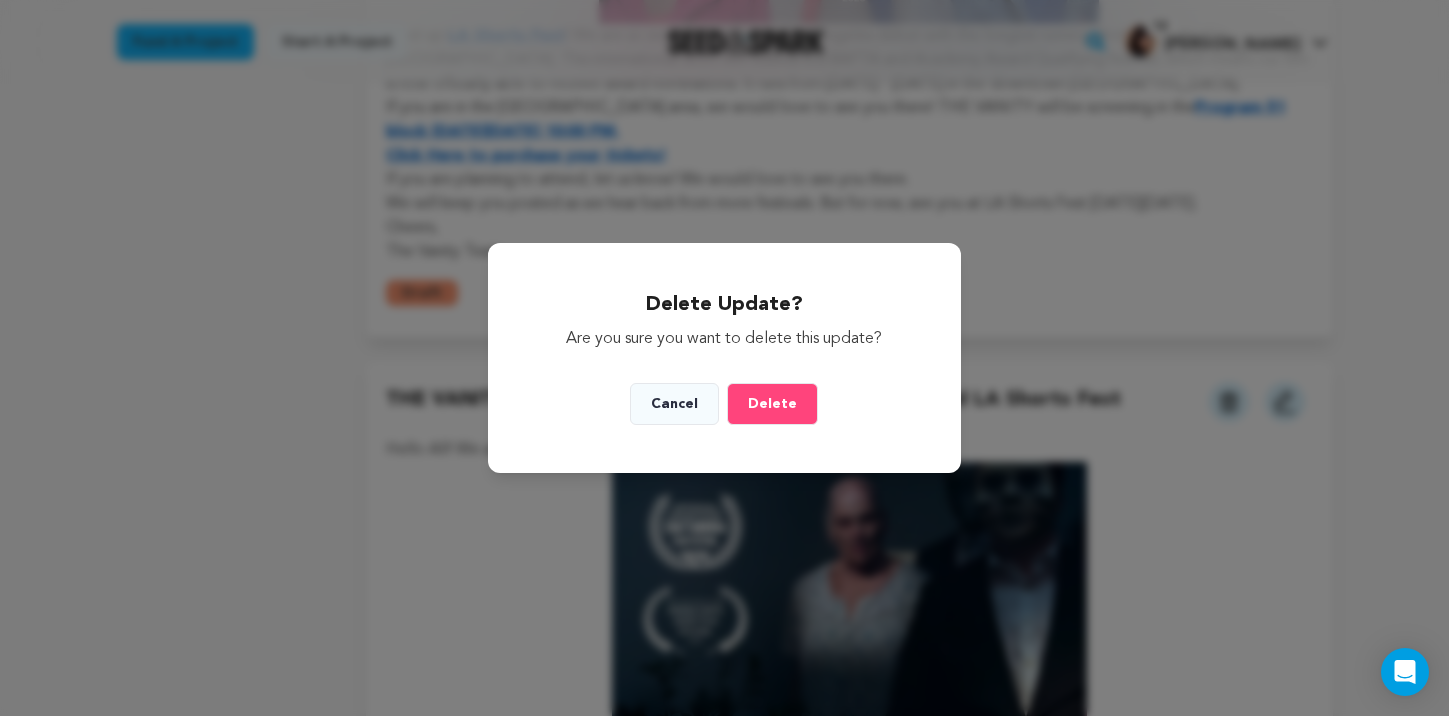 click on "Delete" at bounding box center [772, 404] 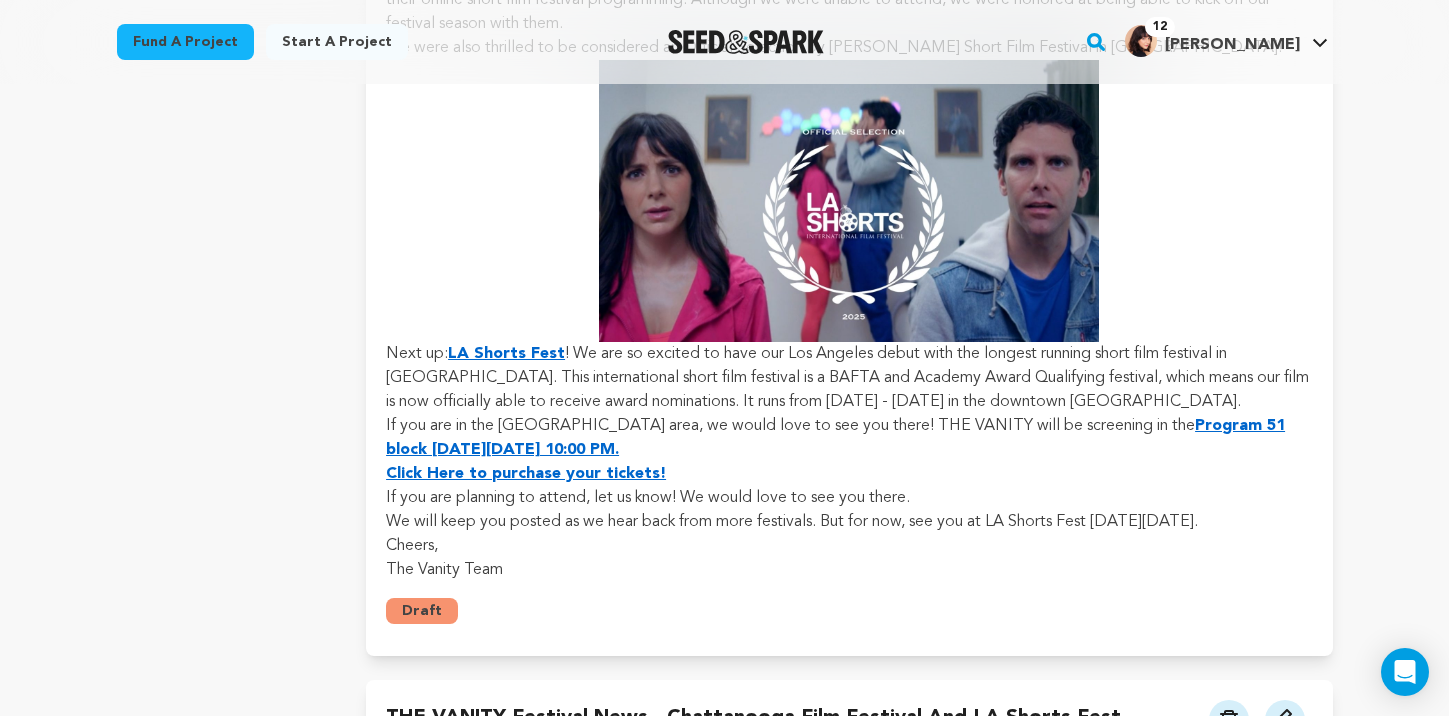 scroll, scrollTop: 0, scrollLeft: 0, axis: both 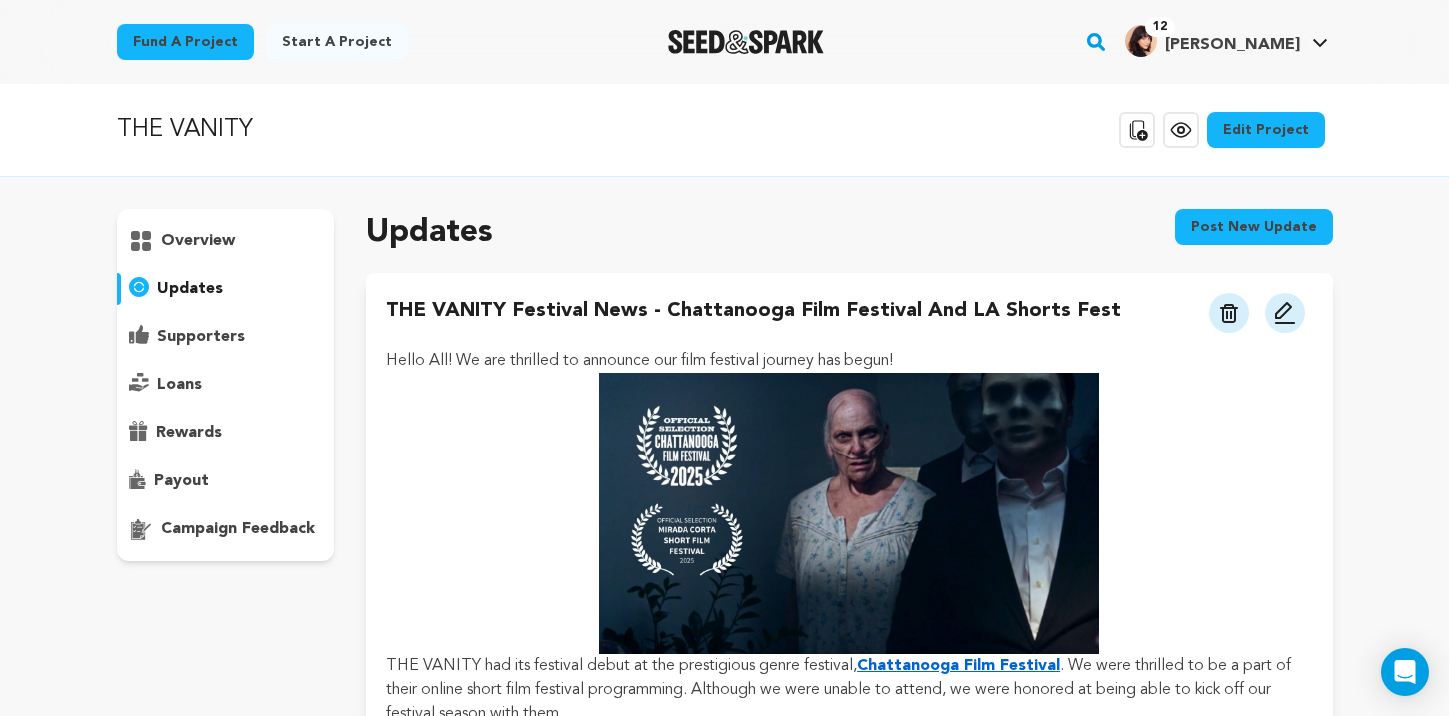 click at bounding box center (1229, 313) 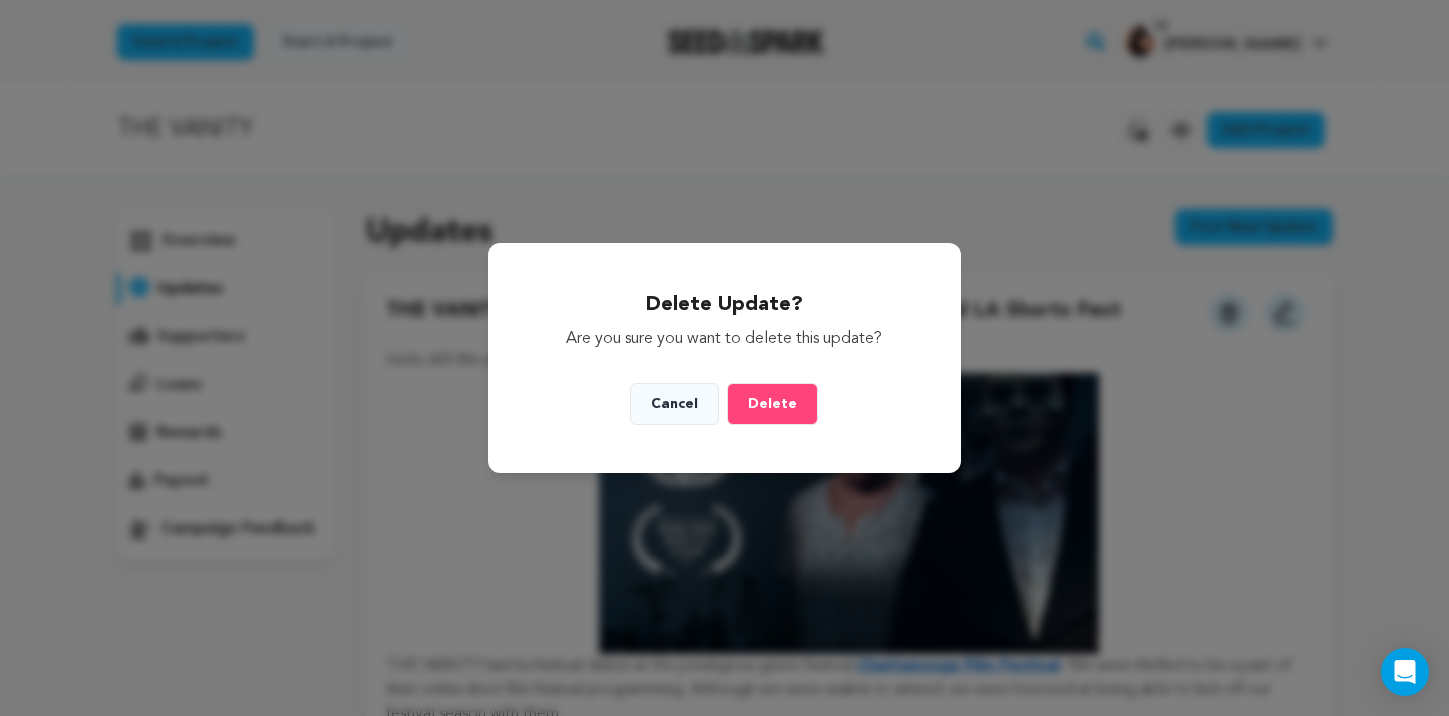 click on "Delete" at bounding box center [772, 404] 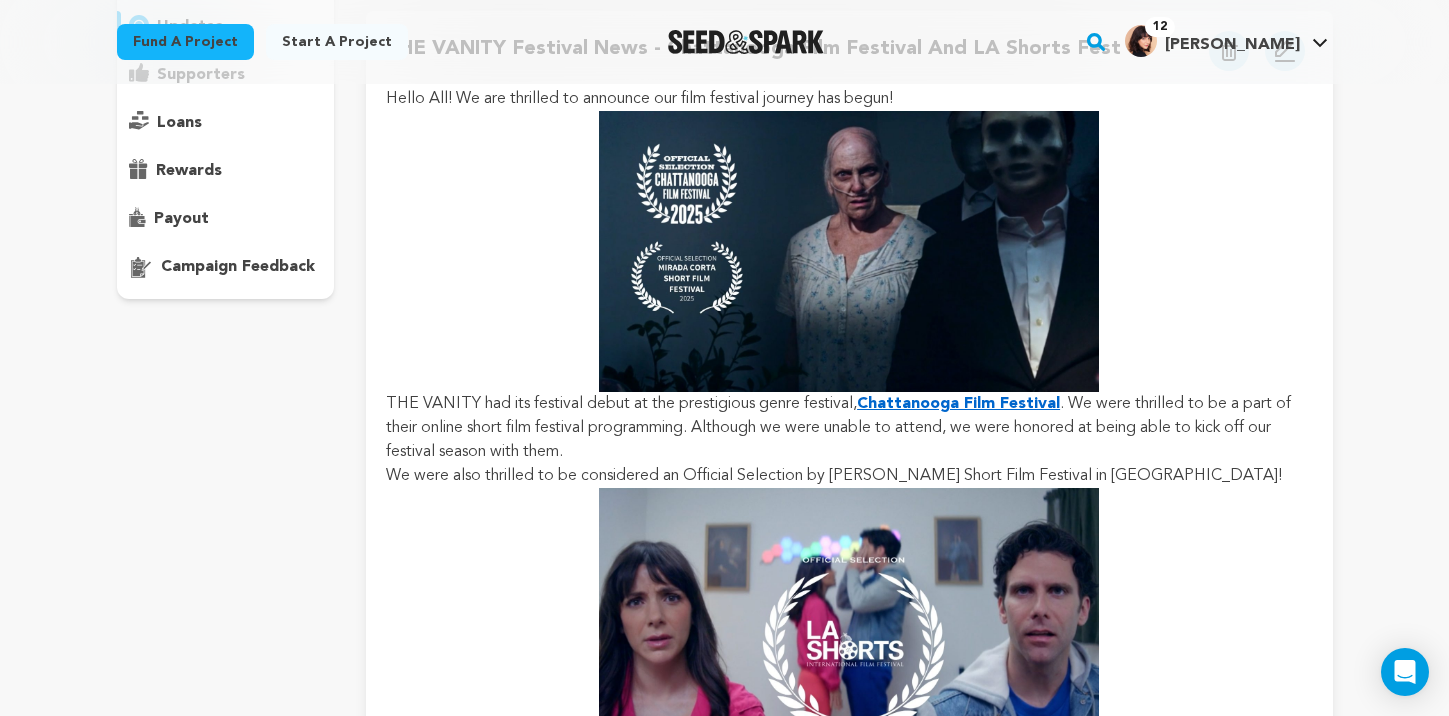 scroll, scrollTop: 0, scrollLeft: 0, axis: both 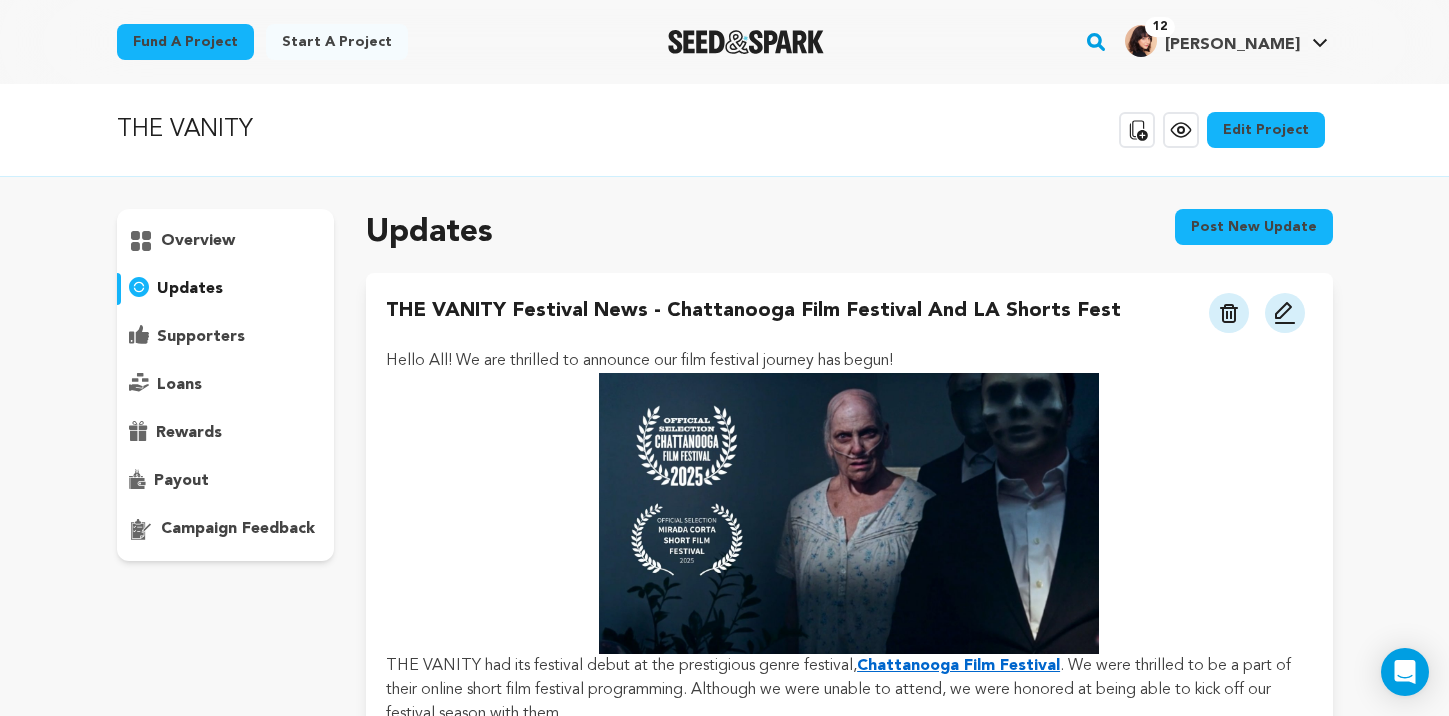 click at bounding box center [1229, 313] 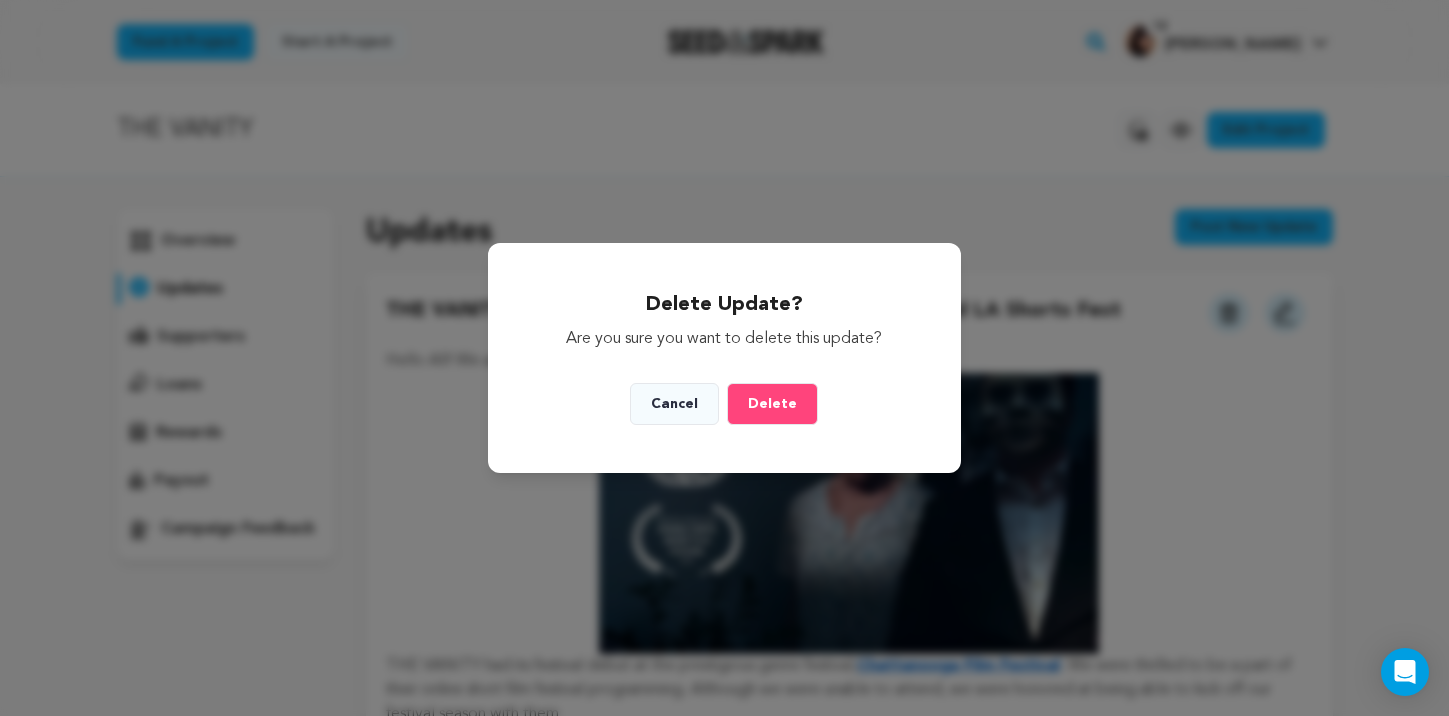 drag, startPoint x: 786, startPoint y: 408, endPoint x: 983, endPoint y: 391, distance: 197.73215 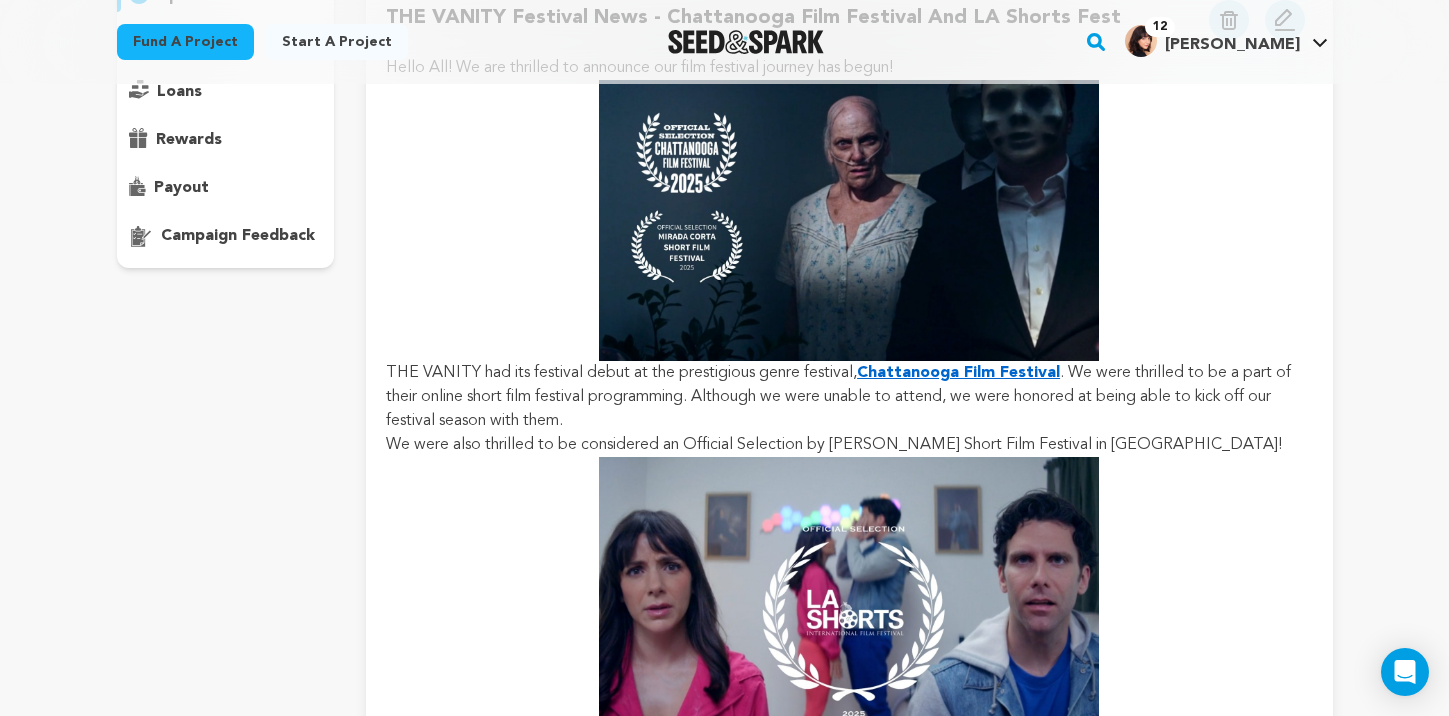 scroll, scrollTop: 186, scrollLeft: 0, axis: vertical 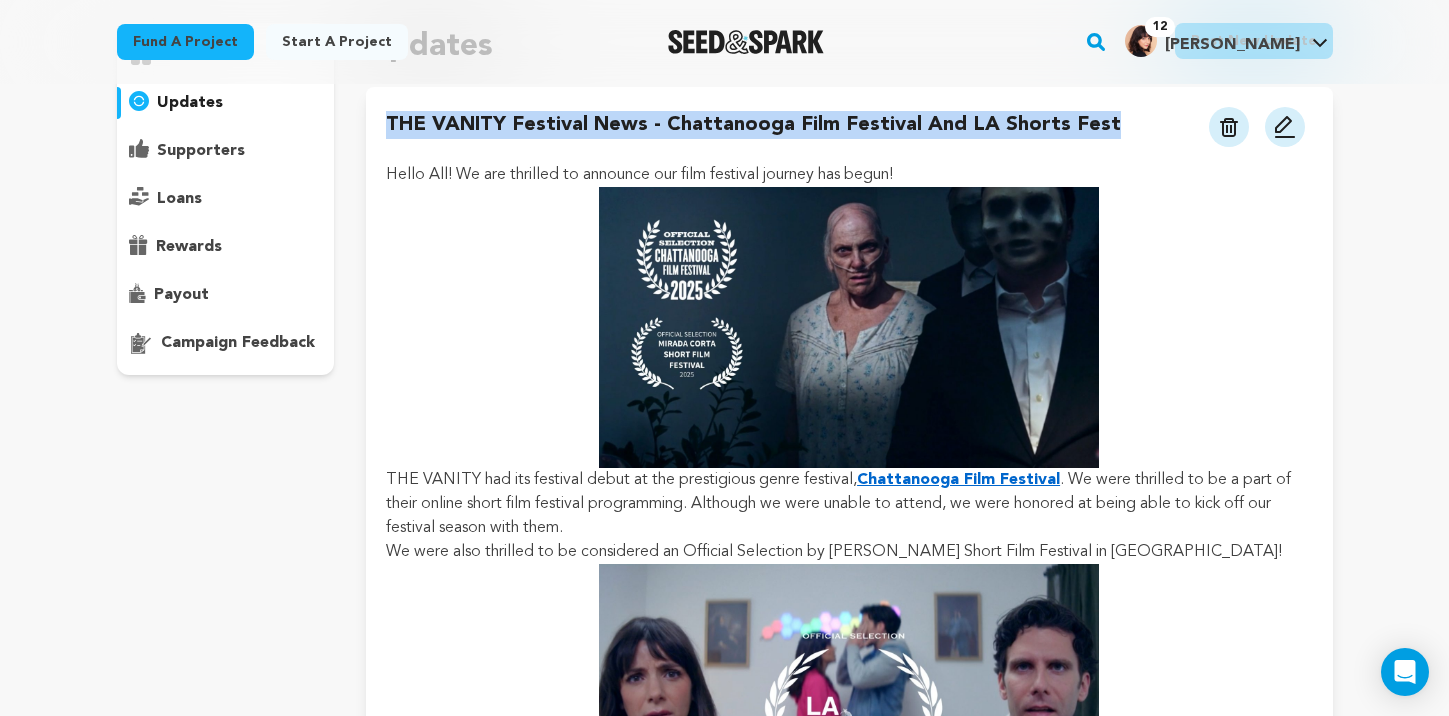 drag, startPoint x: 1034, startPoint y: 118, endPoint x: 371, endPoint y: 114, distance: 663.0121 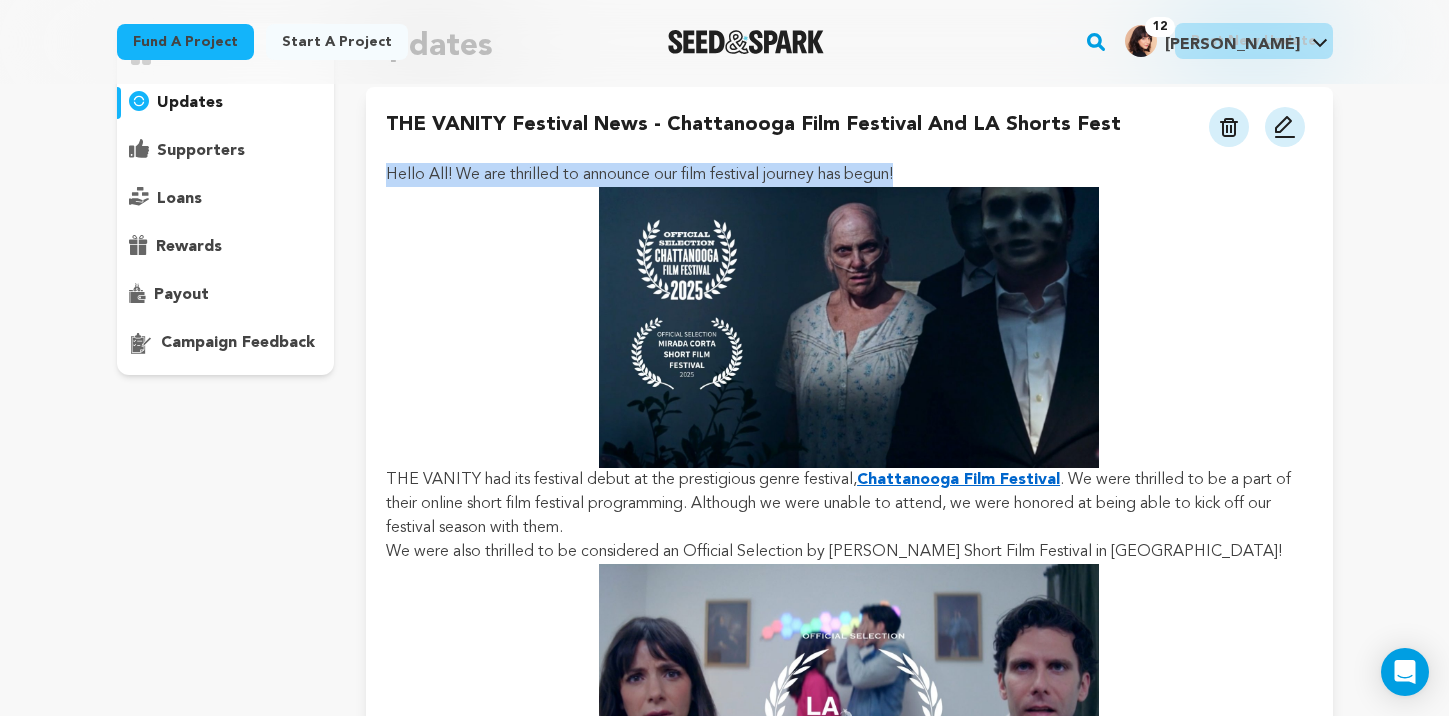 drag, startPoint x: 923, startPoint y: 172, endPoint x: 386, endPoint y: 177, distance: 537.02325 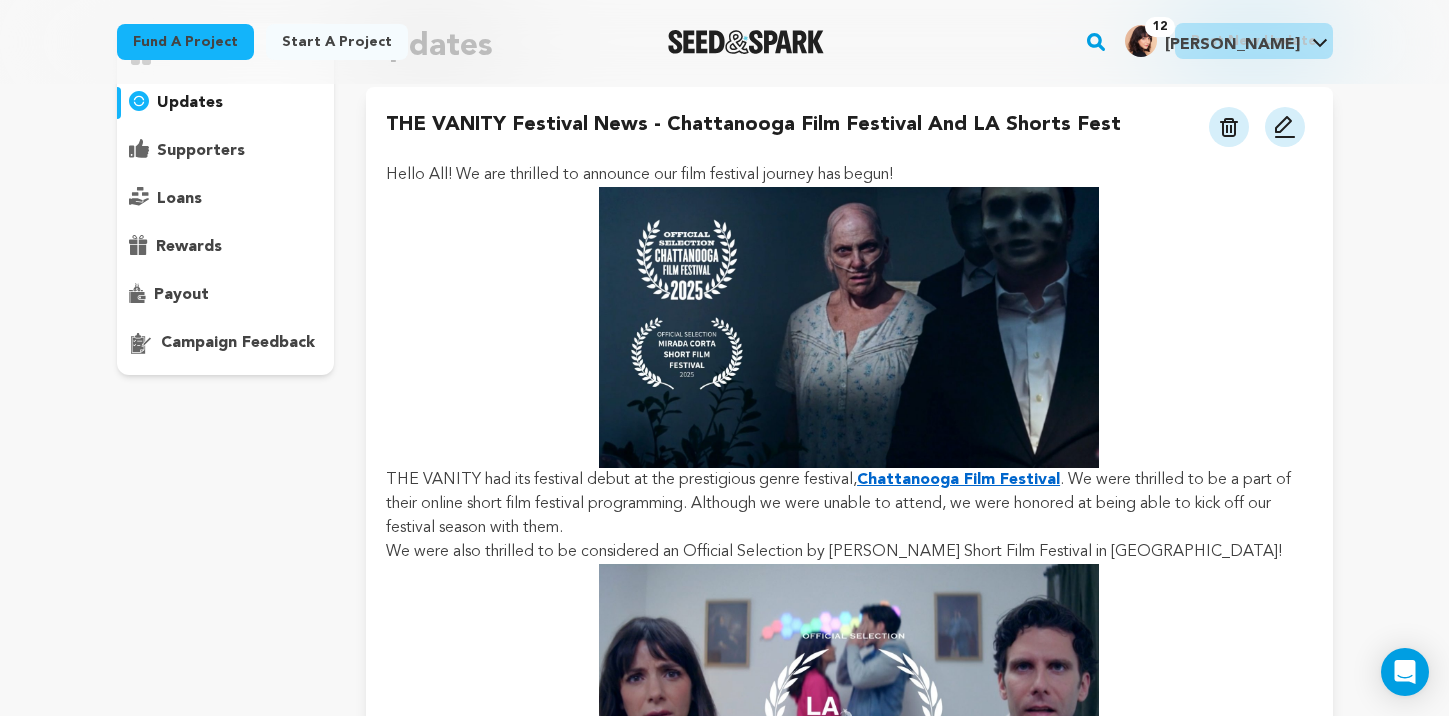 click on "We were also thrilled to be considered an Official Selection by [PERSON_NAME] Short Film Festival in [GEOGRAPHIC_DATA]!" at bounding box center (849, 552) 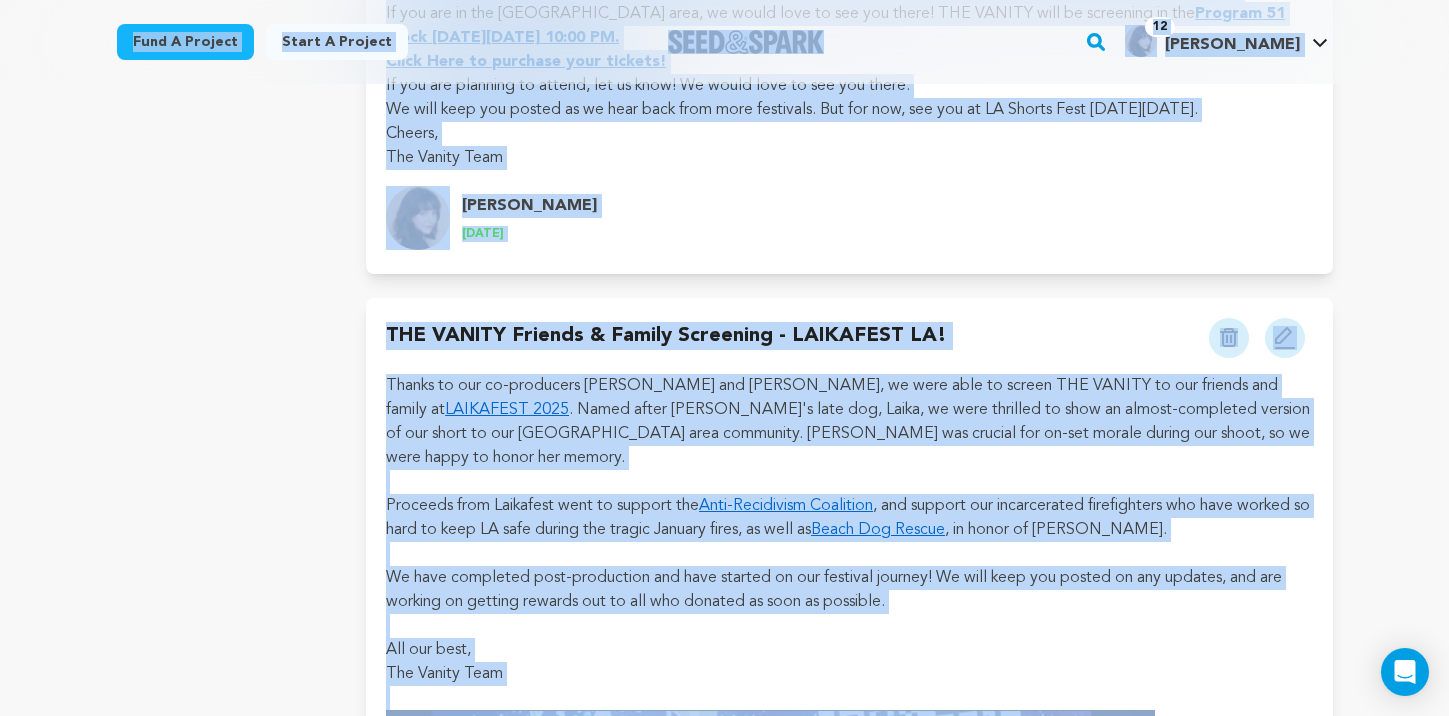 click at bounding box center [849, 554] 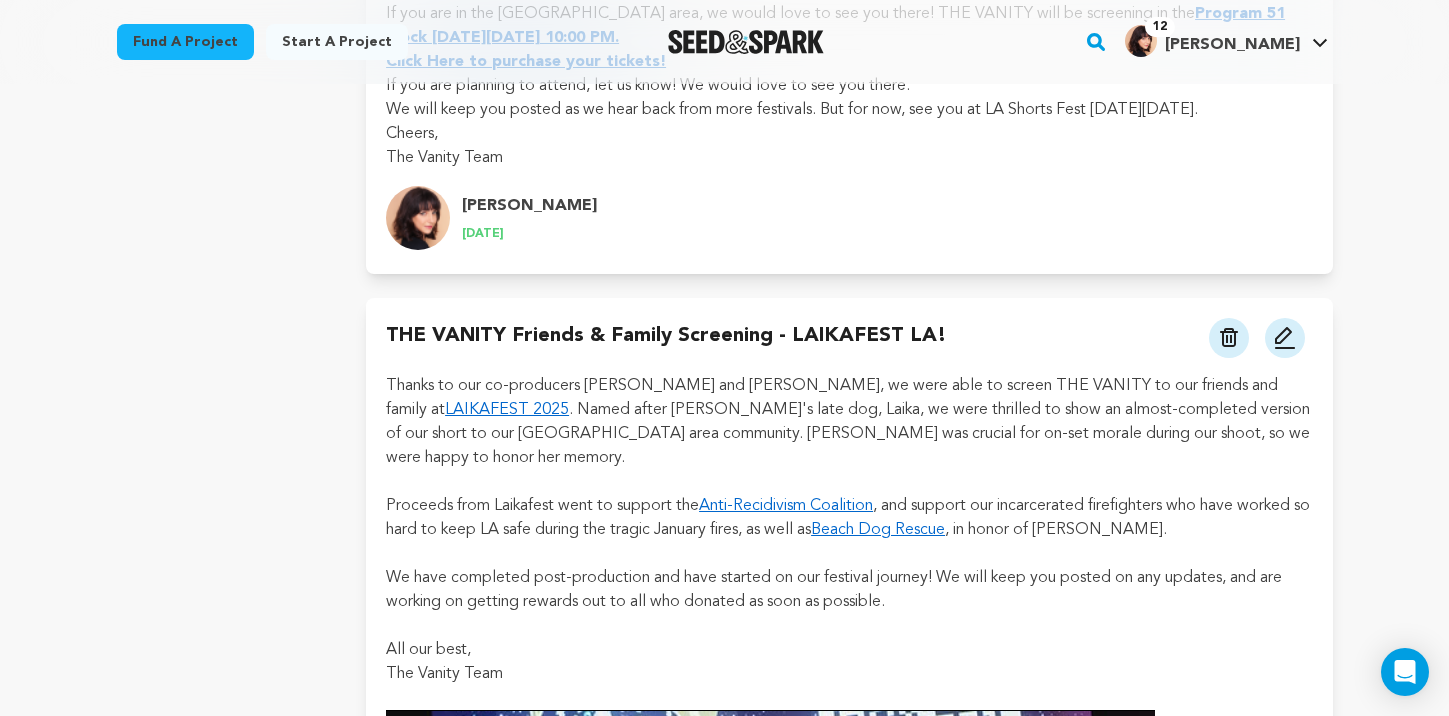 scroll, scrollTop: 994, scrollLeft: 0, axis: vertical 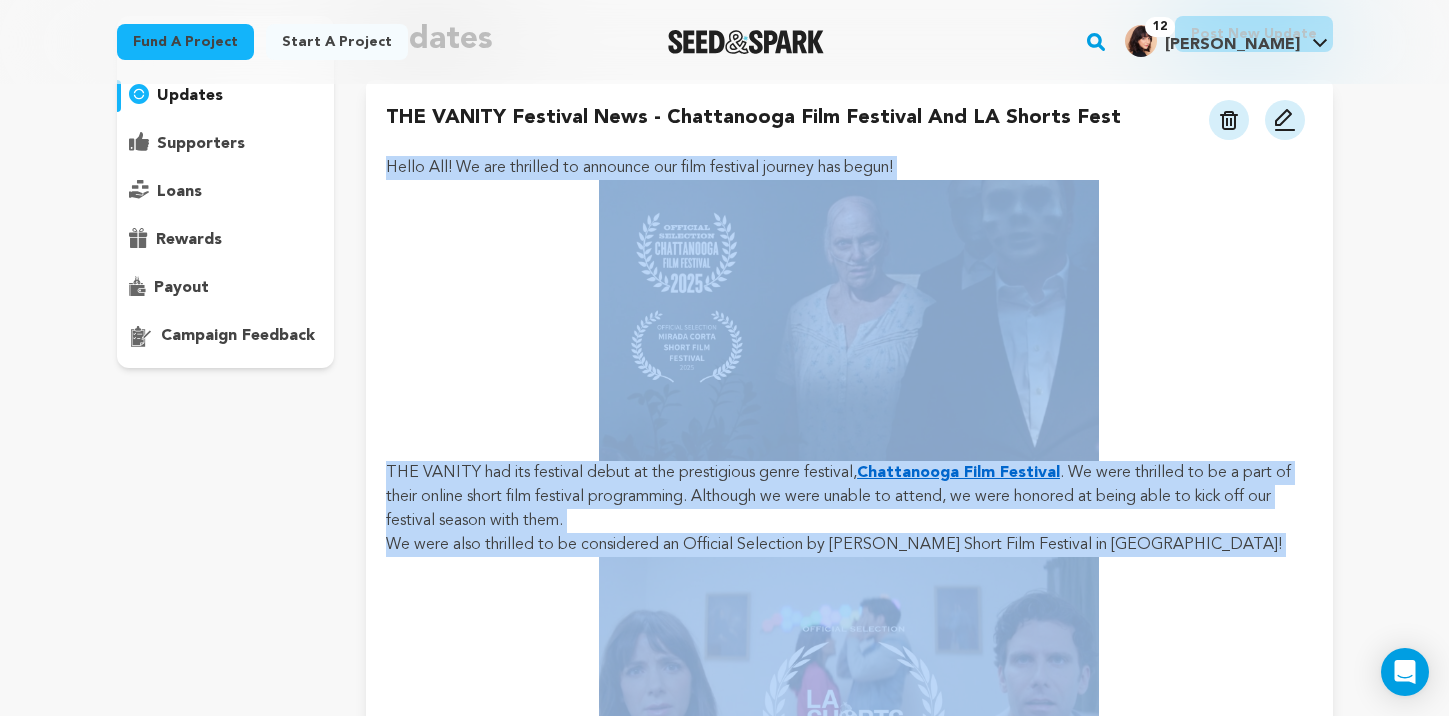 drag, startPoint x: 512, startPoint y: 262, endPoint x: 378, endPoint y: 151, distance: 174.00287 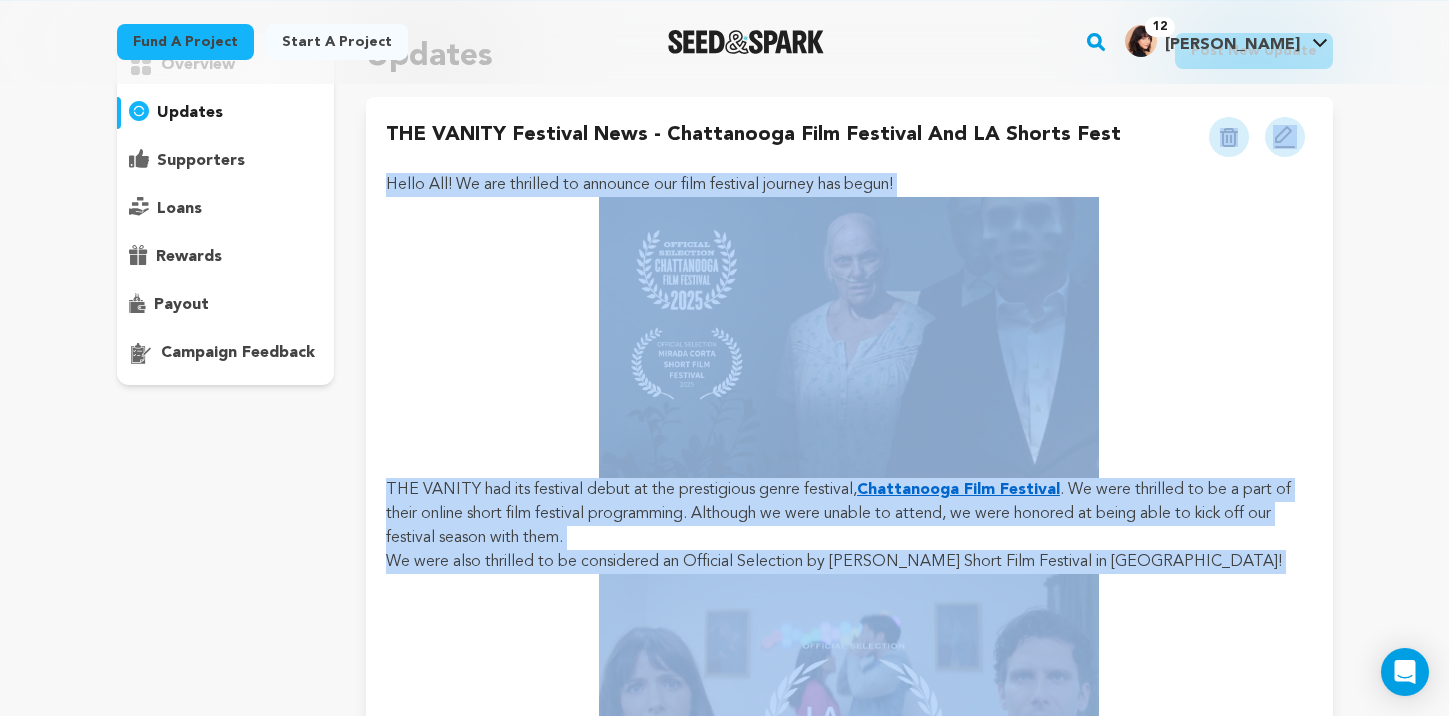 copy on "View more option
View more option
Edit
Delete
Edit
Delete
Hello All! We are thrilled to announce our film festival journey has begun! THE VANITY had its festival debut at the prestigious genre festival,  Chattanooga Film Festival . We were thrilled to be a part of their online short film festival programming. Although we were unable to attend, we were honored at being able to kick off our festival season with them.  We were also thrilled to be considered an Official Selection by [PERSON_NAME] Short Film Festival in [GEOGRAPHIC_DATA]! Next up:  LA Shorts Fest ! We are so excited to have our Los Angeles debut with the longest running short film festival in [GEOGRAPHIC_DATA]. This international short film festival is a BAFTA and Academy Award Qualifying festival, ..." 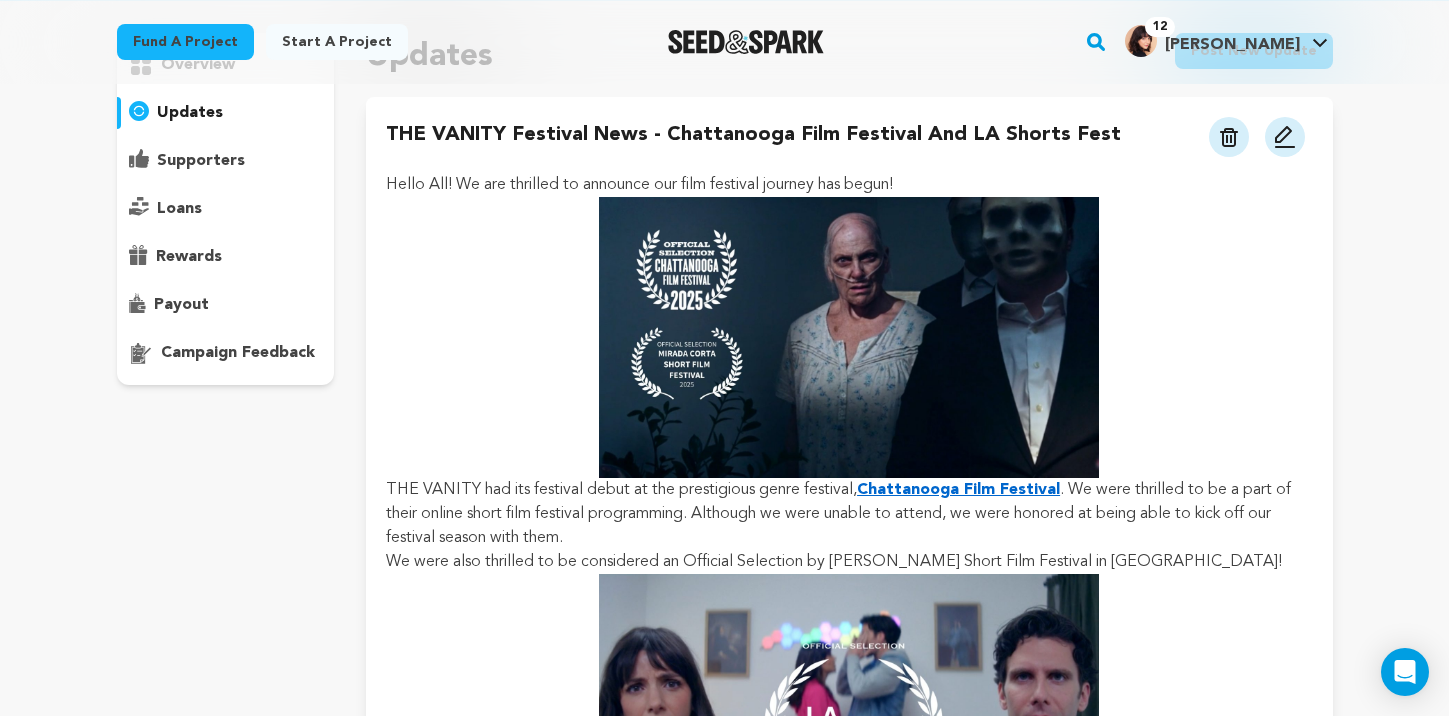 click on "THE VANITY had its festival debut at the prestigious genre festival,  Chattanooga Film Festival . We were thrilled to be a part of their online short film festival programming. Although we were unable to attend, we were honored at being able to kick off our festival season with them." at bounding box center [849, 514] 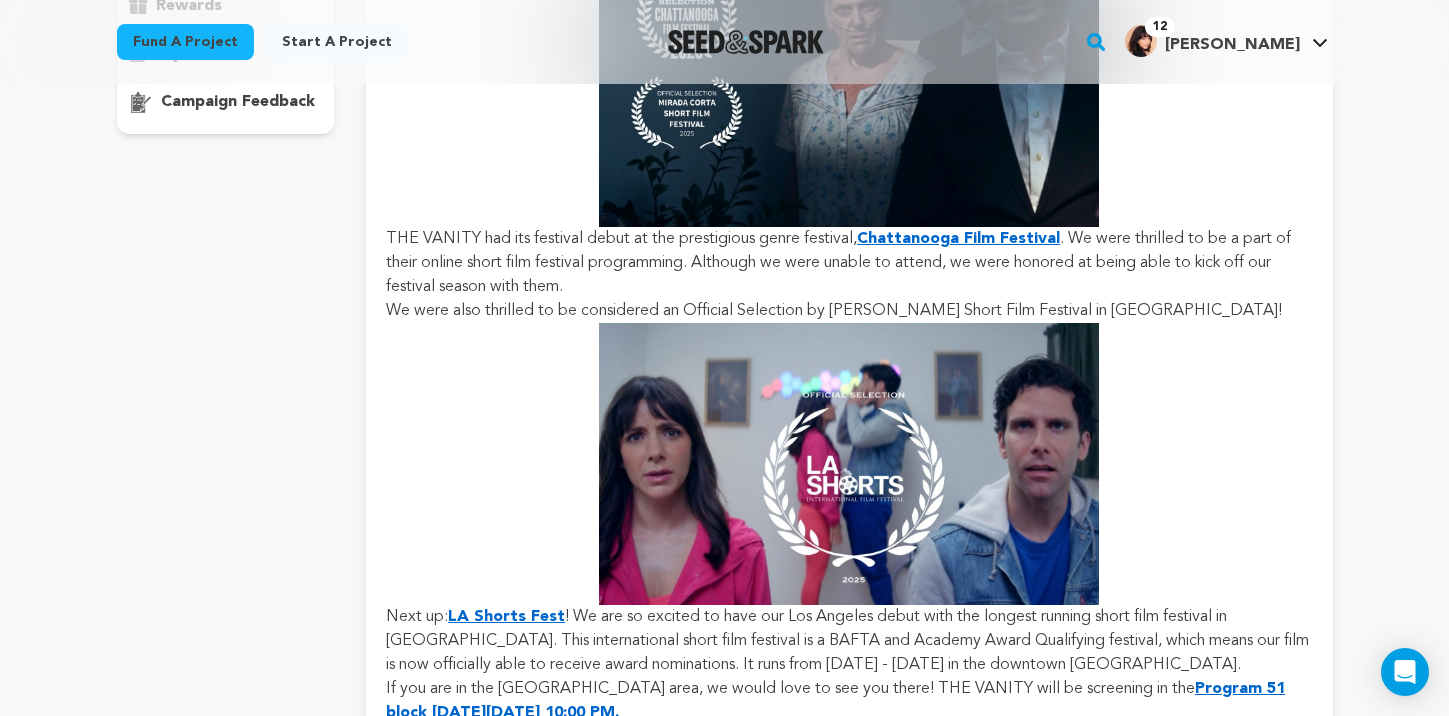 scroll, scrollTop: 483, scrollLeft: 0, axis: vertical 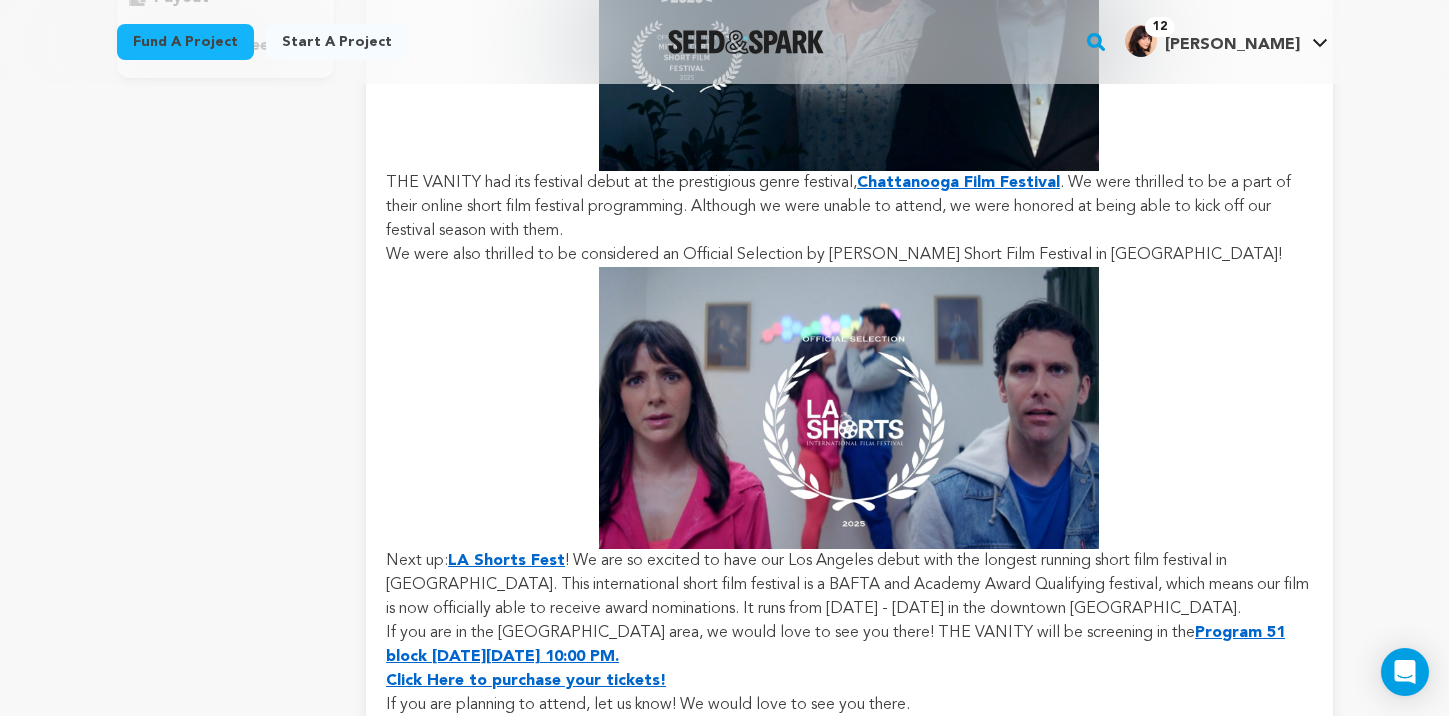 click on "LA Shorts Fest" at bounding box center [506, 561] 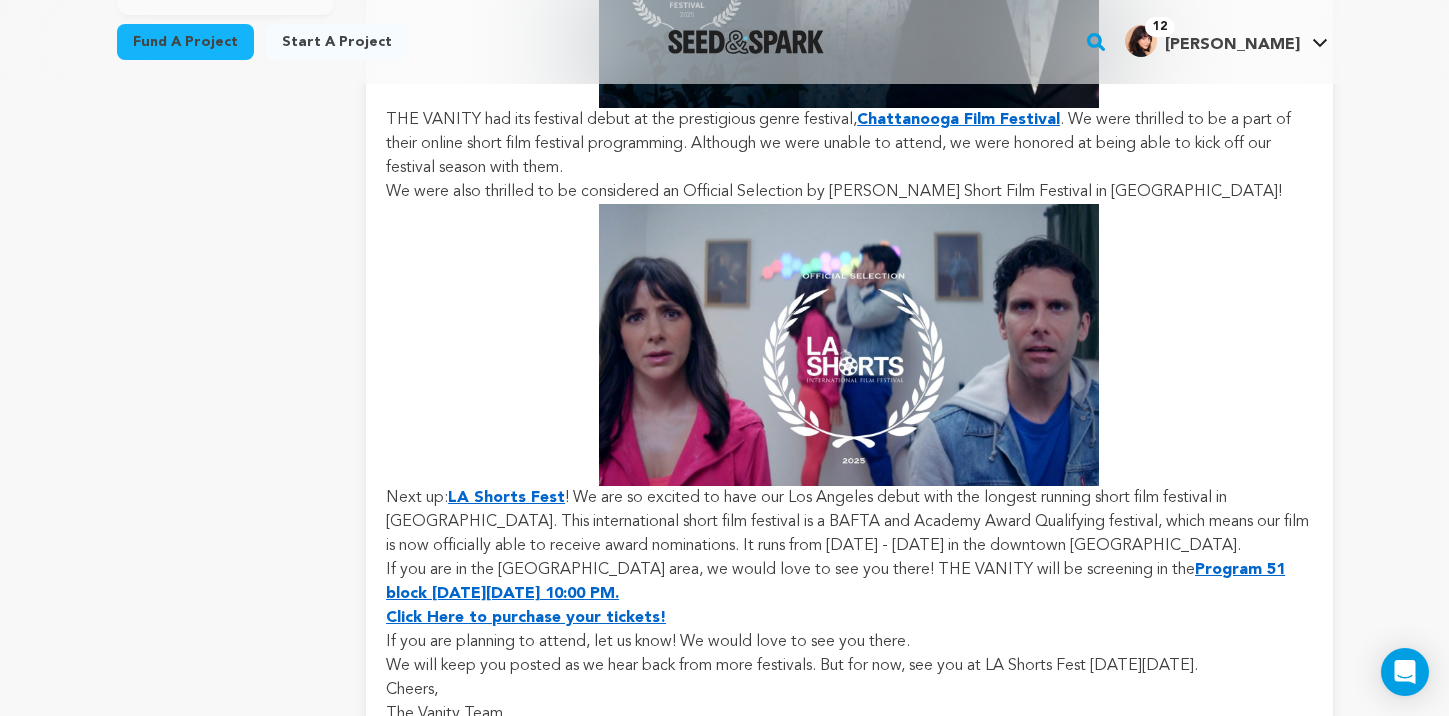 scroll, scrollTop: 582, scrollLeft: 0, axis: vertical 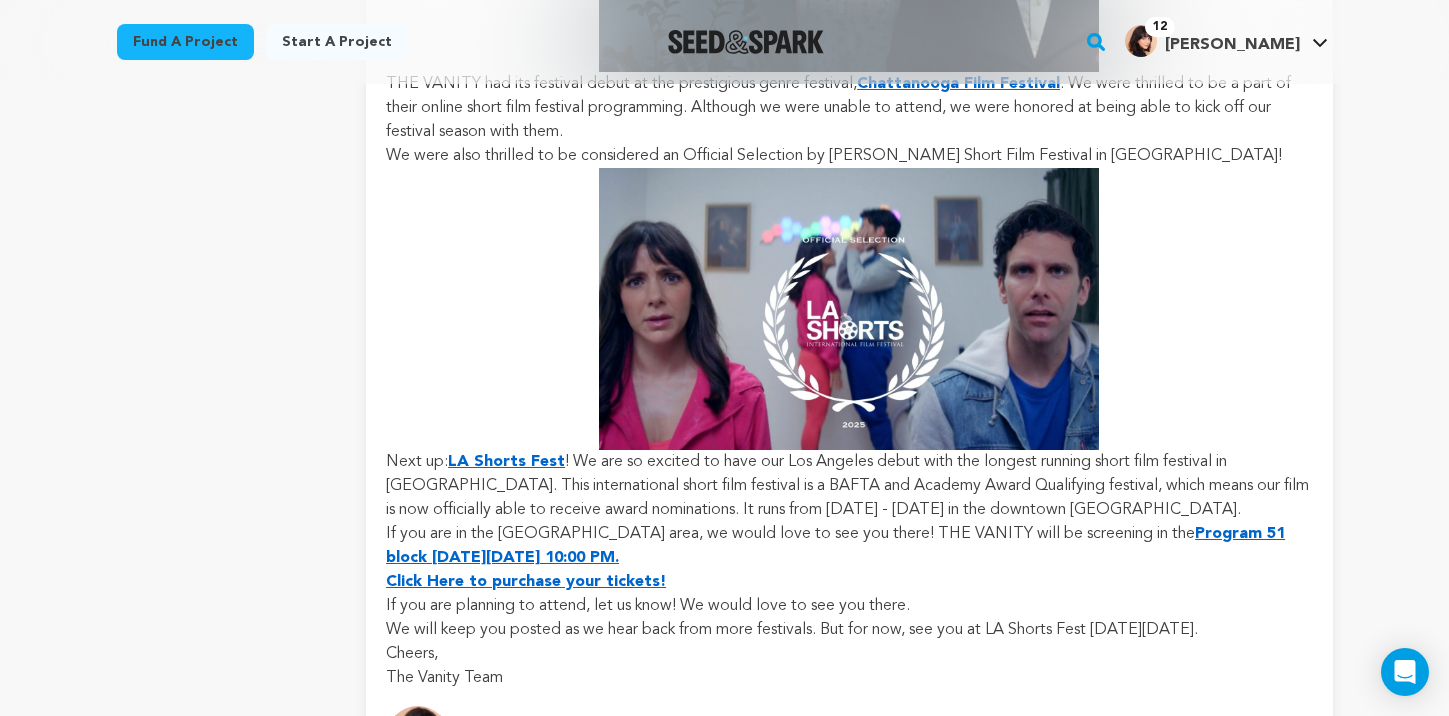 click on "Program 51 block [DATE][DATE] 10:00 PM." at bounding box center [835, 546] 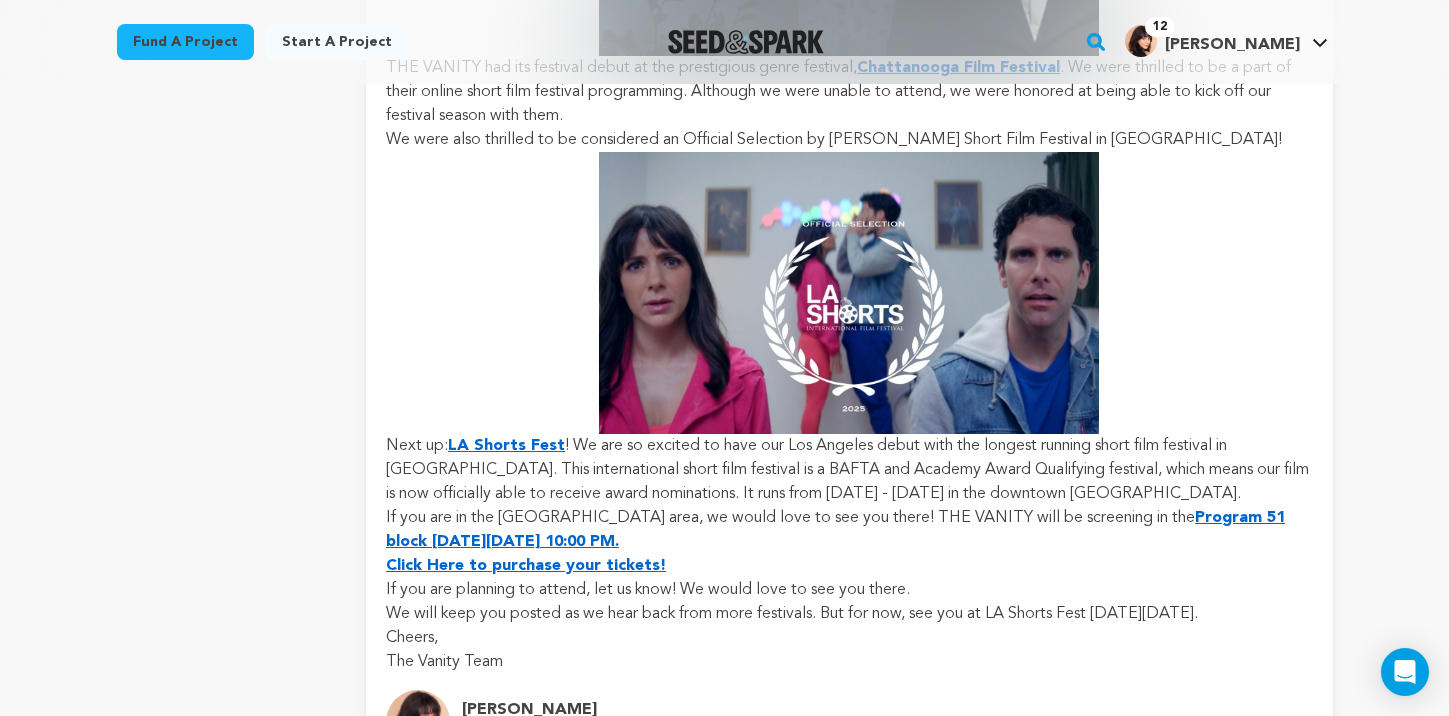 click on "Click Here to purchase your tickets!" at bounding box center [526, 566] 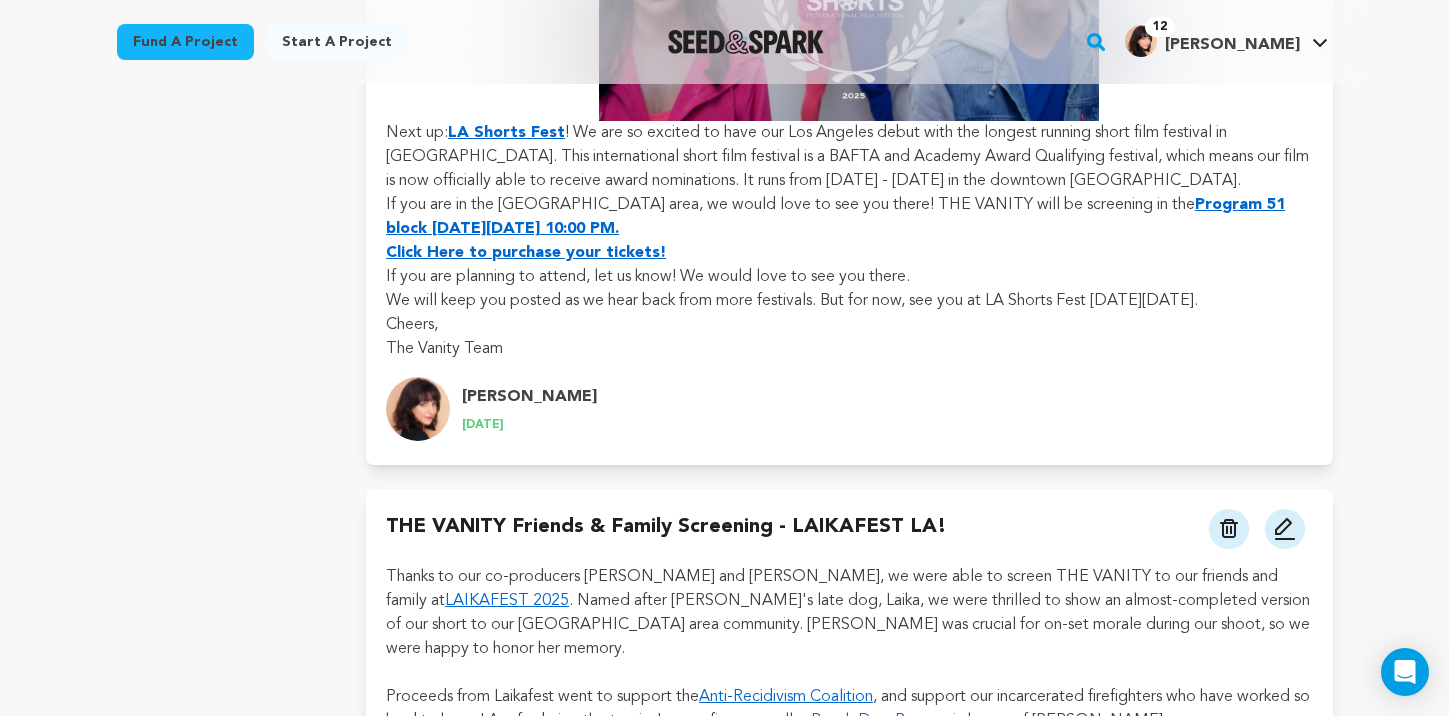 scroll, scrollTop: 1254, scrollLeft: 0, axis: vertical 